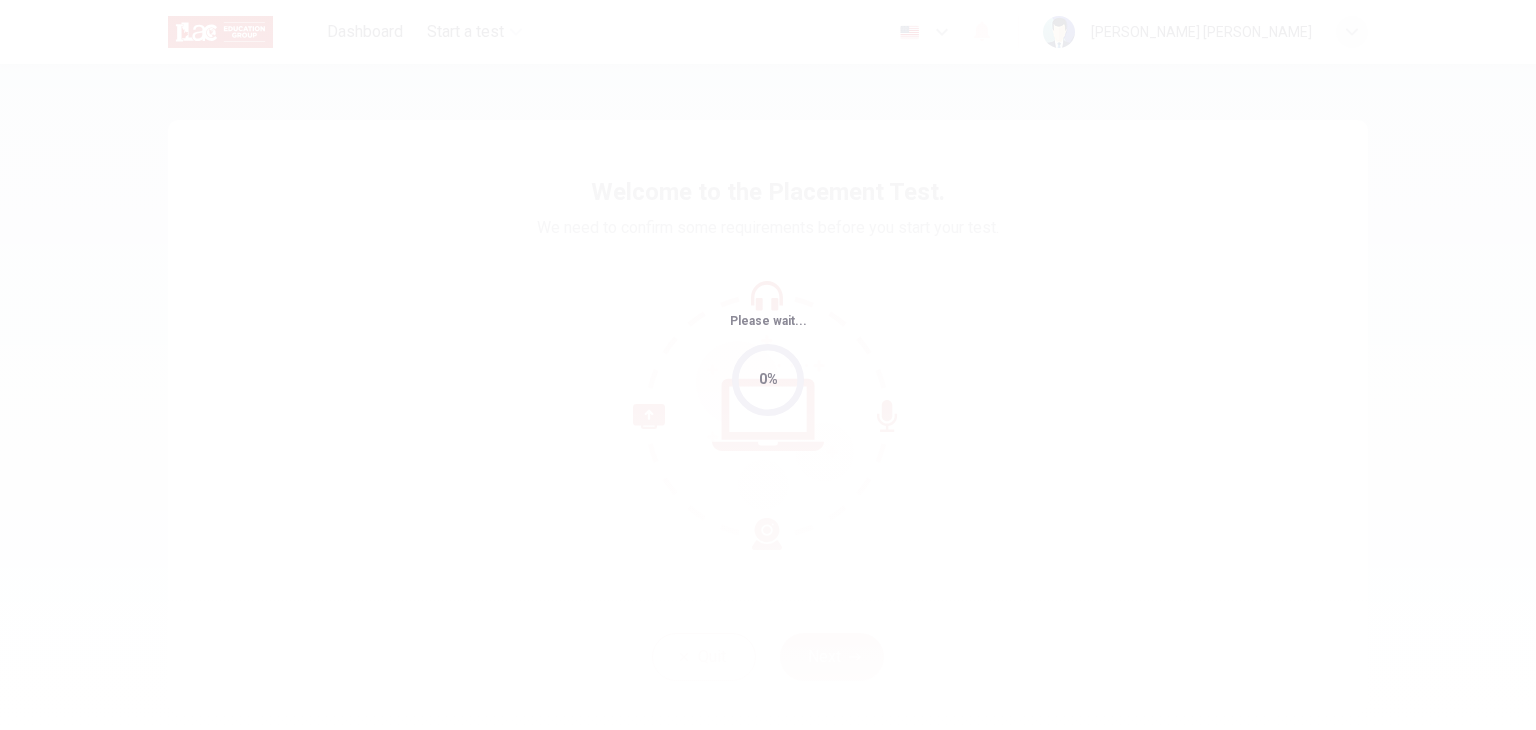 scroll, scrollTop: 0, scrollLeft: 0, axis: both 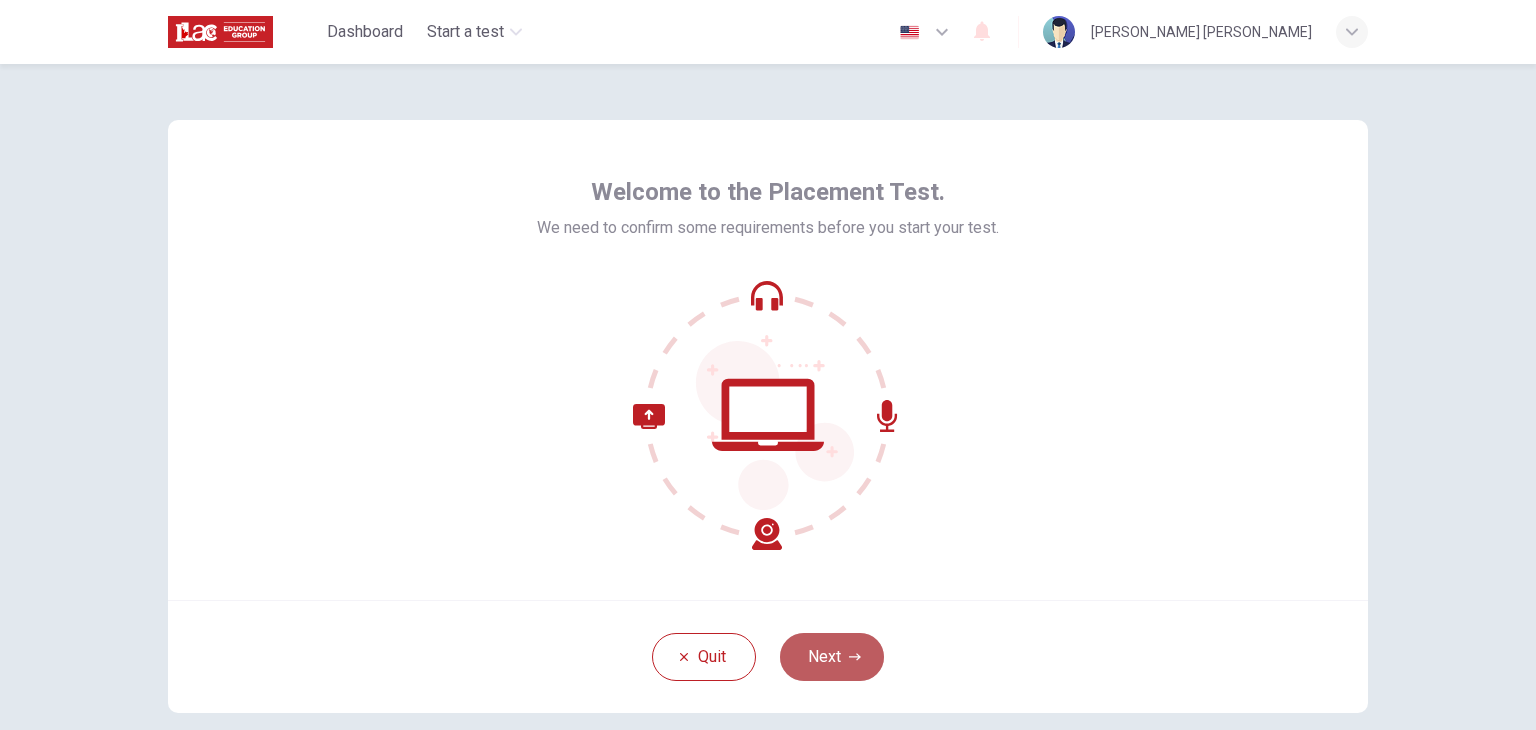 click on "Next" at bounding box center [832, 657] 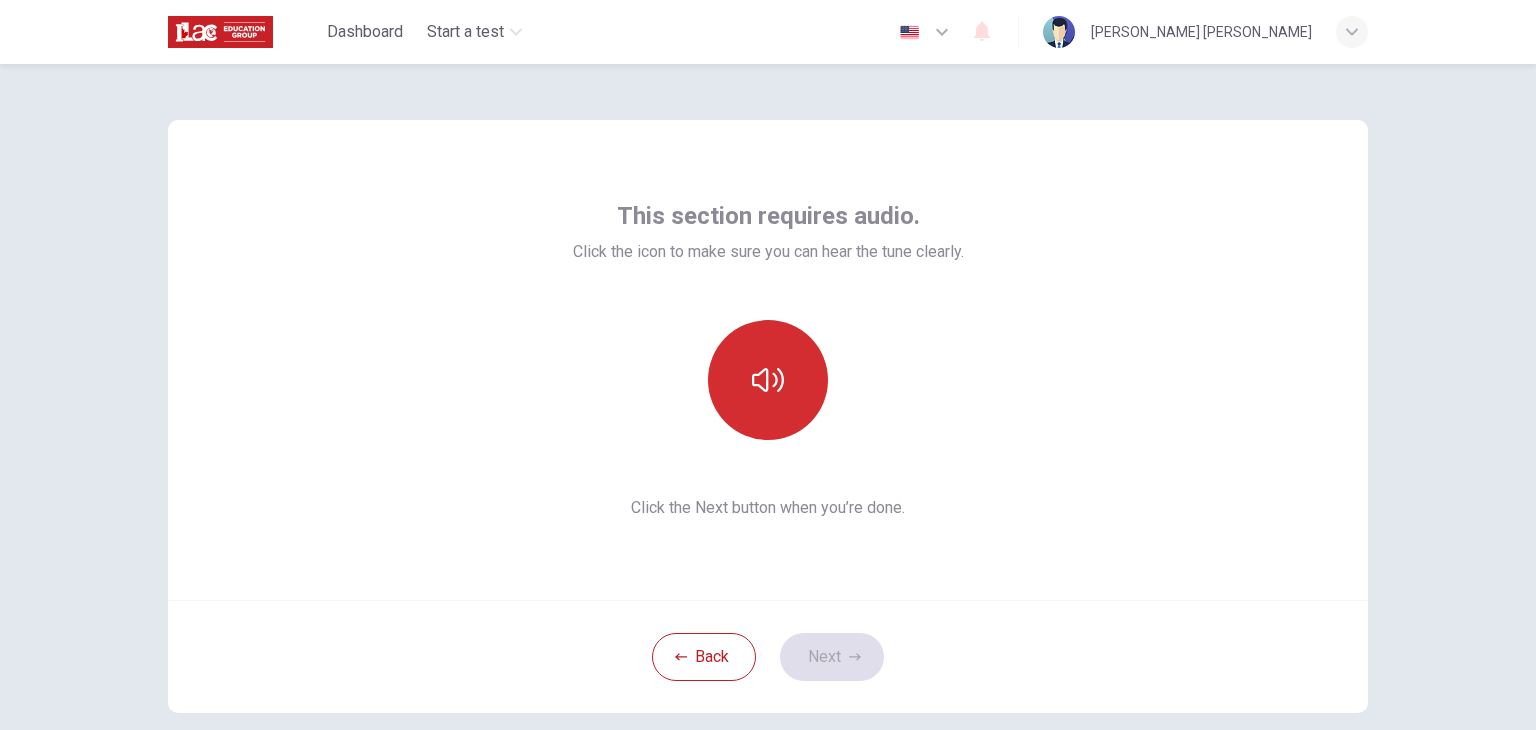 click 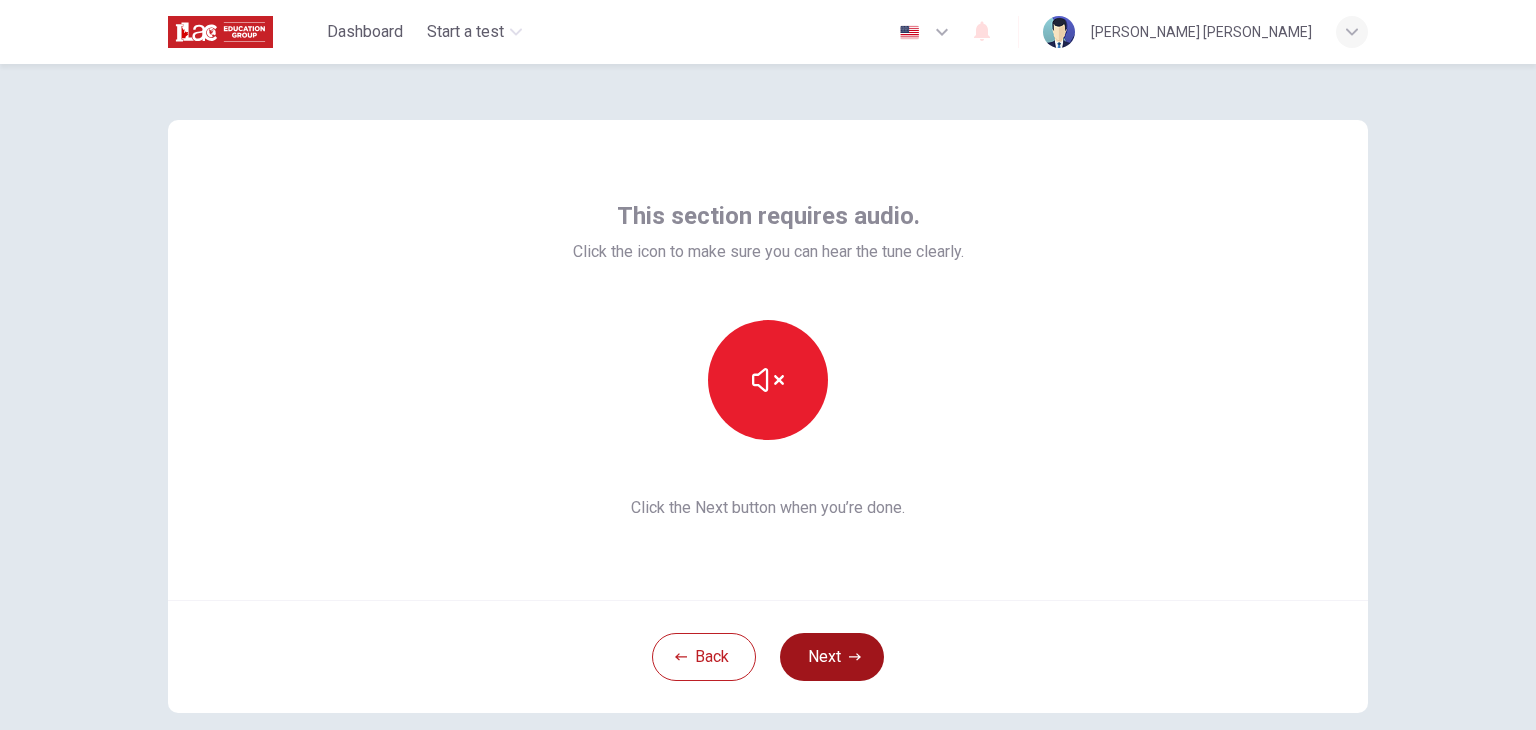 click on "Next" at bounding box center (832, 657) 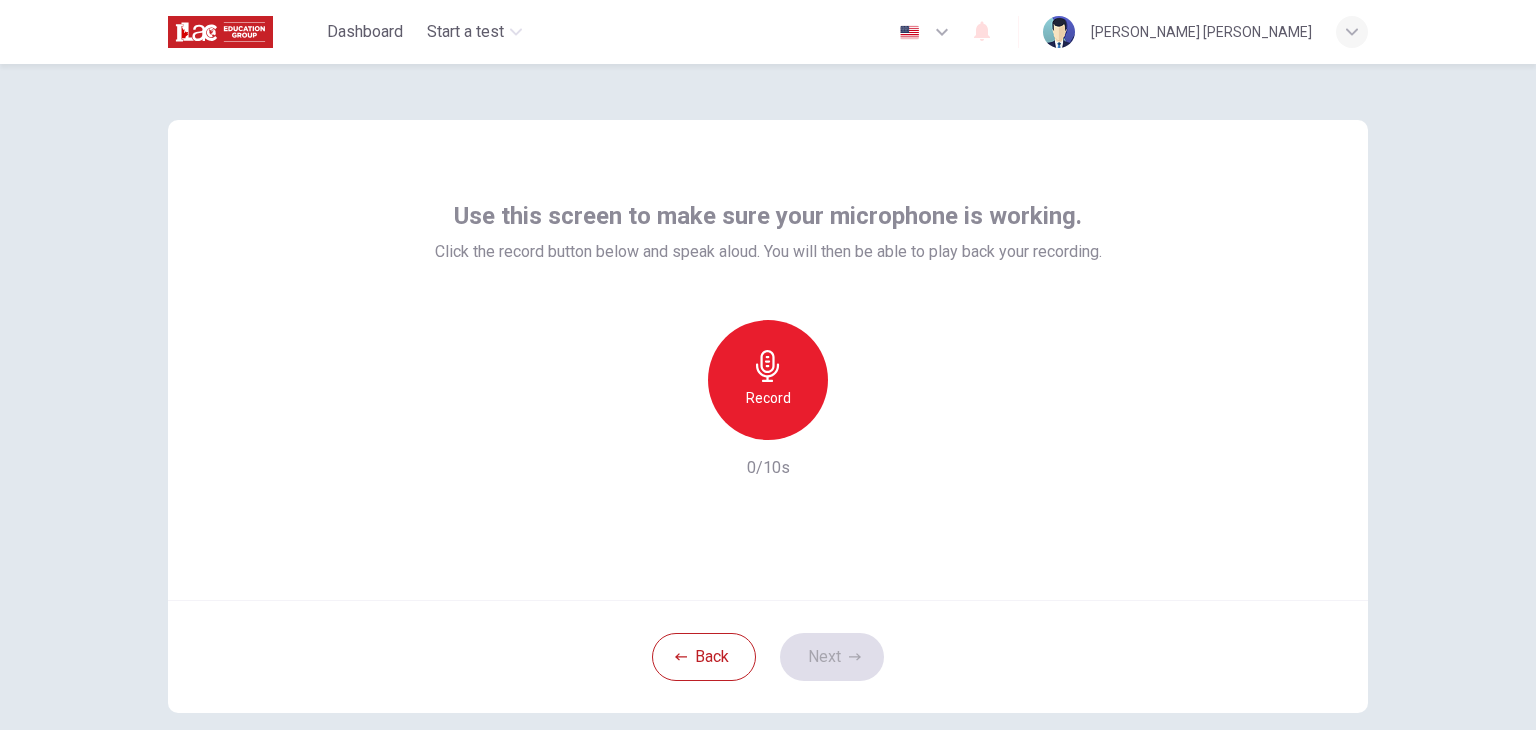 click 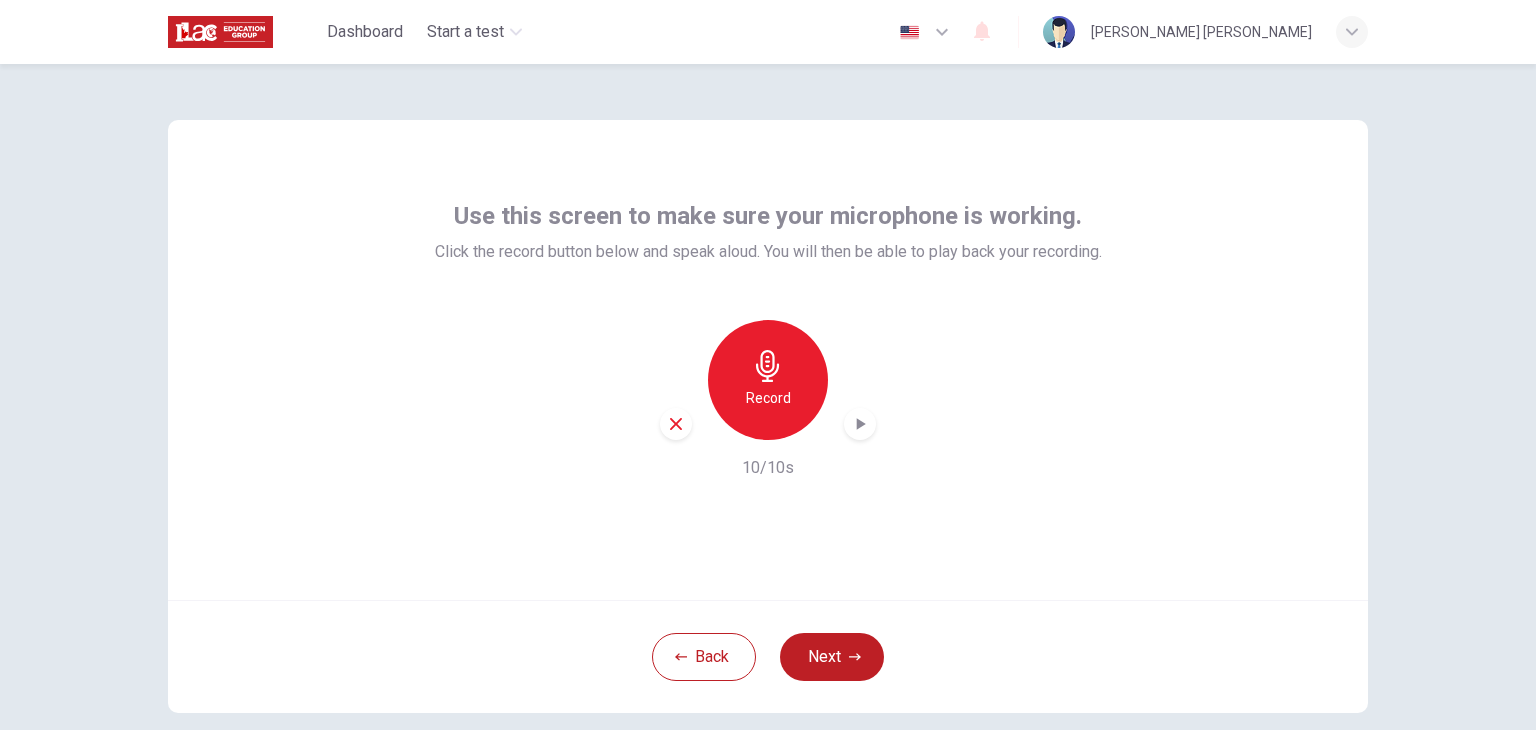 click 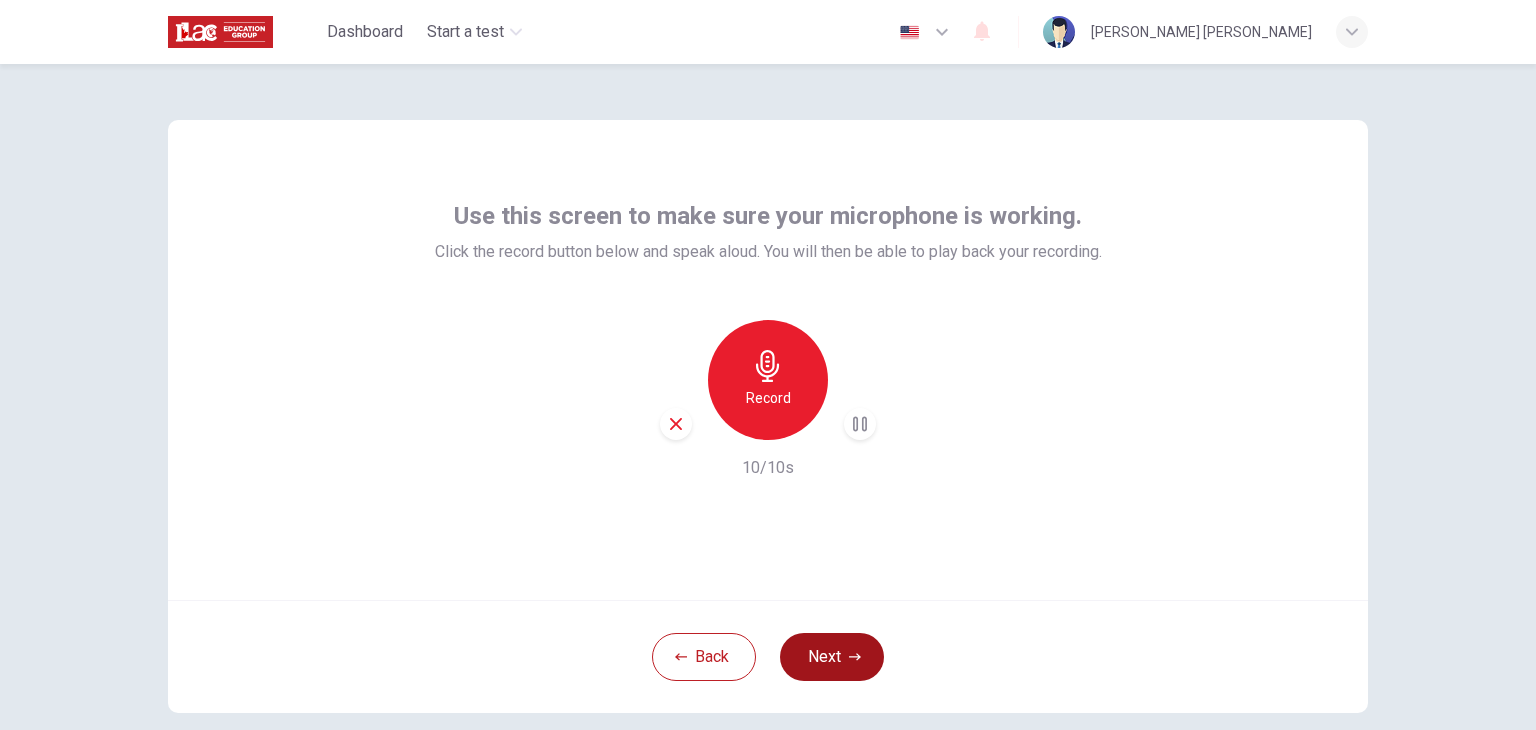 click on "Next" at bounding box center (832, 657) 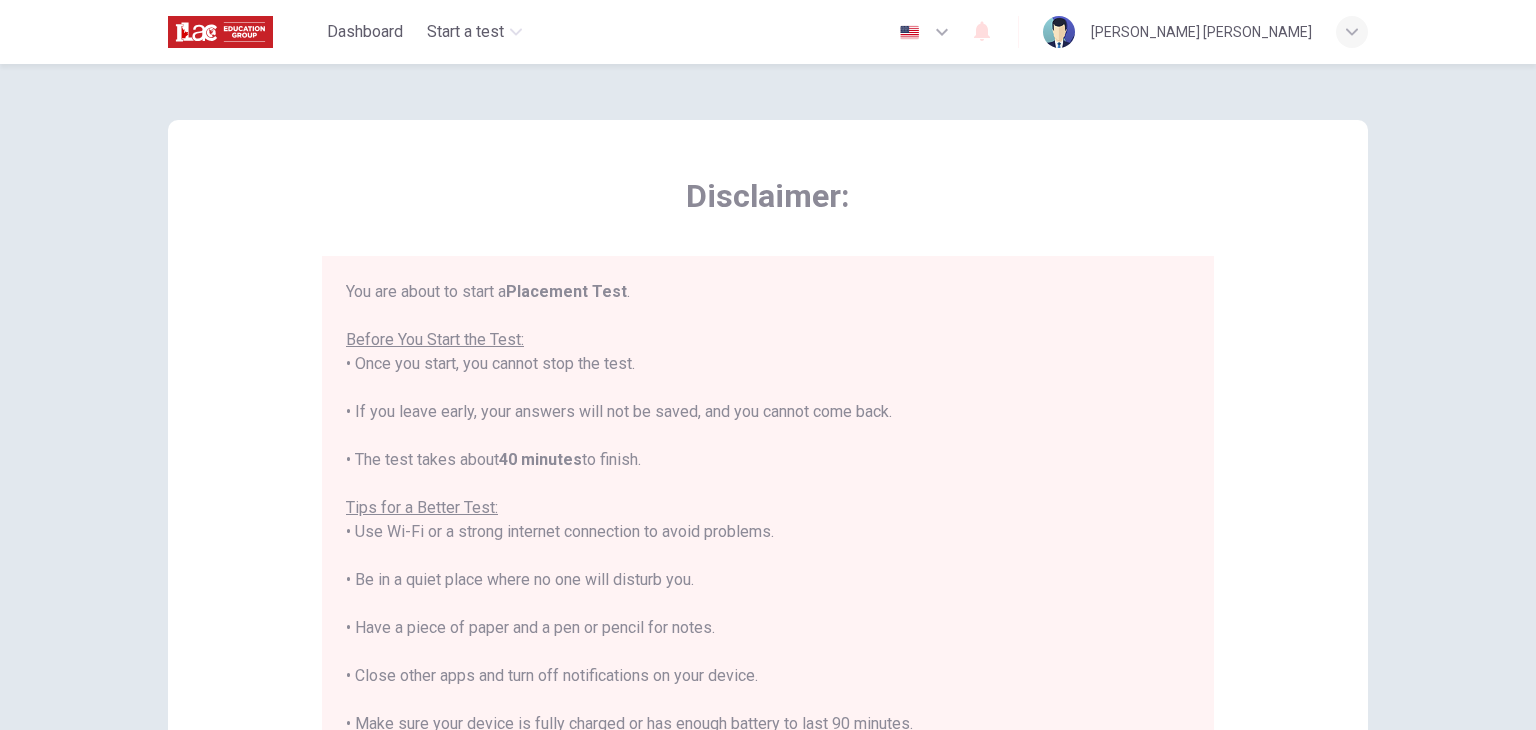 type 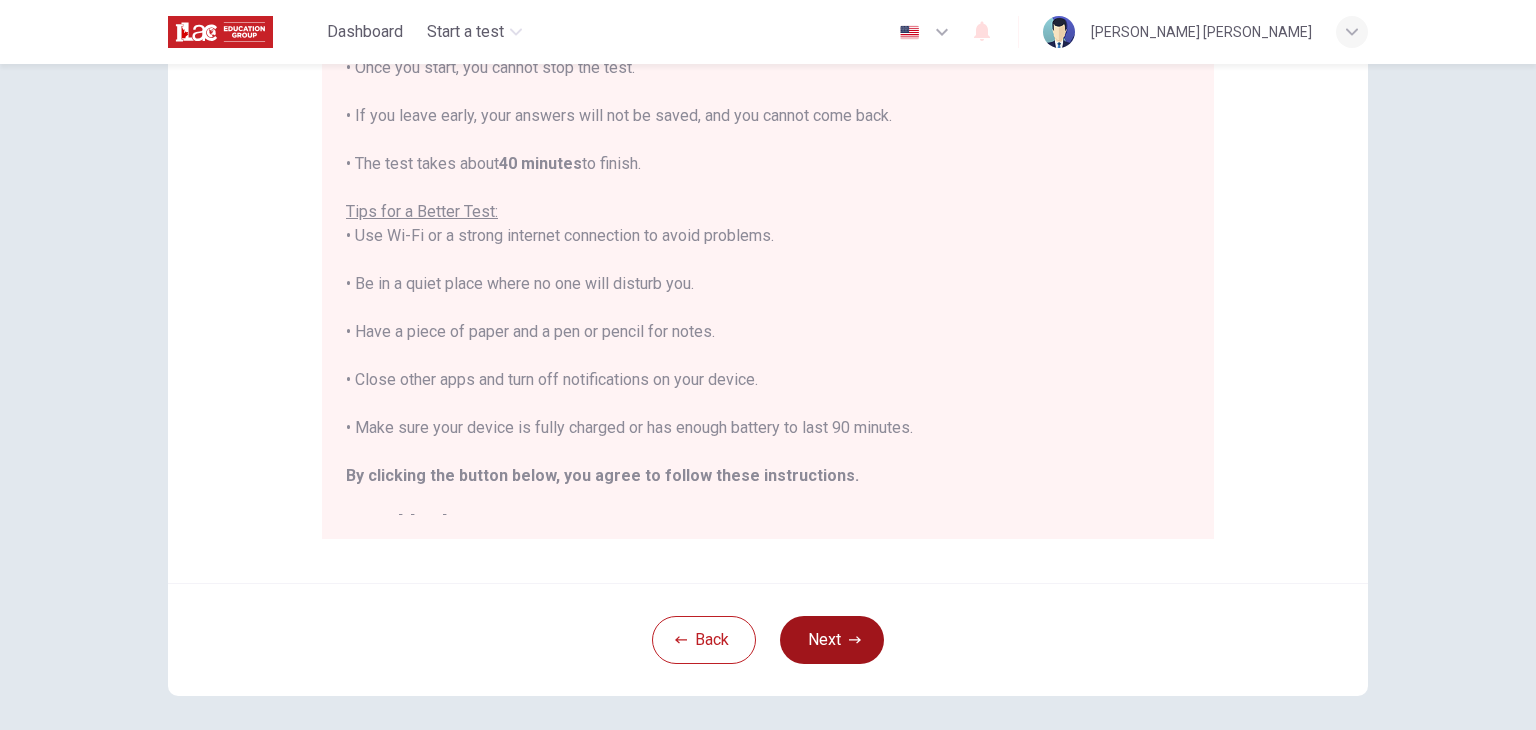 scroll, scrollTop: 320, scrollLeft: 0, axis: vertical 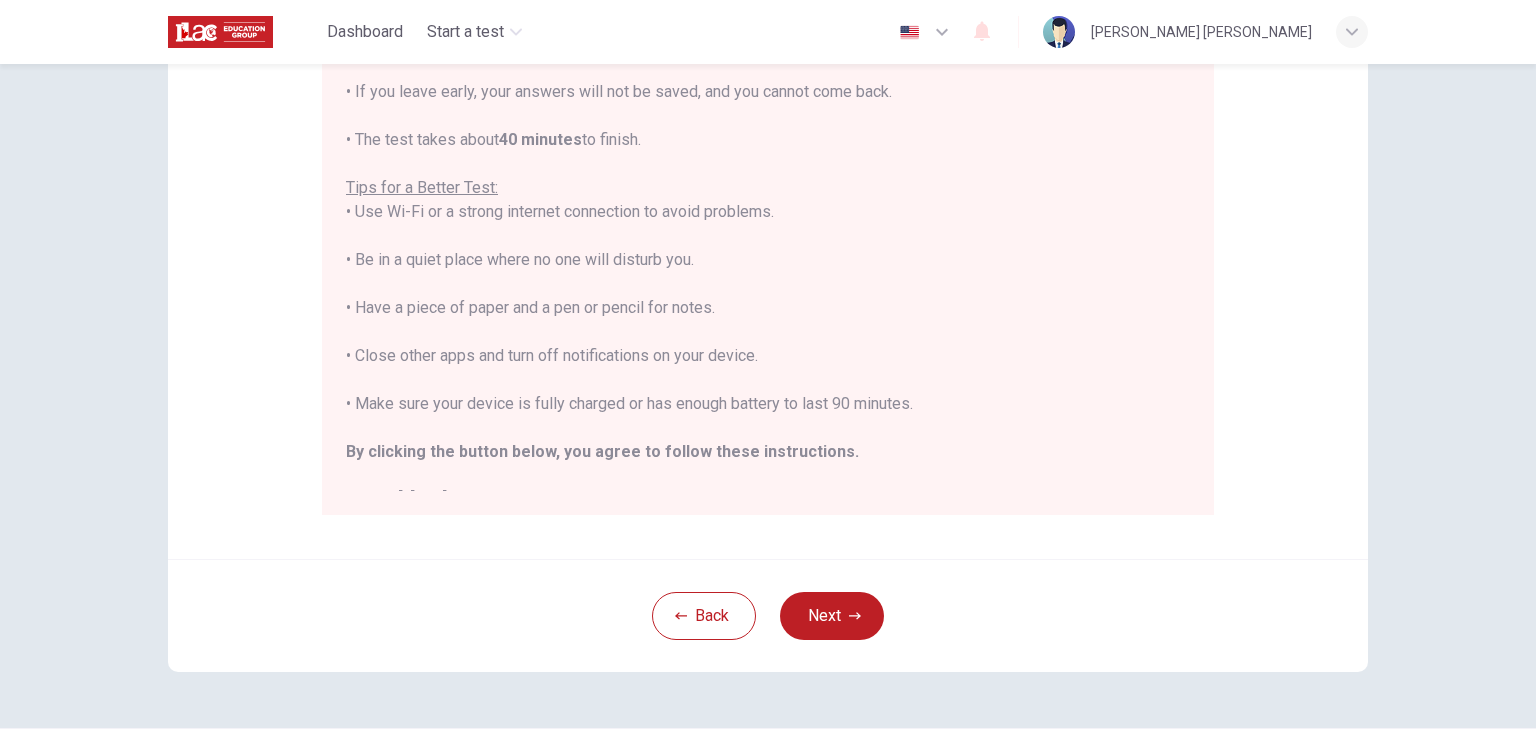 click on "You are about to start a  Placement Test .
Before You Start the Test:
• Once you start, you cannot stop the test.
• If you leave early, your answers will not be saved, and you cannot come back.
• The test takes about  40 minutes  to finish.
Tips for a Better Test:
• Use Wi-Fi or a strong internet connection to avoid problems.
• Be in a quiet place where no one will disturb you.
• Have a piece of paper and a pen or pencil for notes.
• Close other apps and turn off notifications on your device.
• Make sure your device is fully charged or has enough battery to last 90 minutes.
By clicking the button below, you agree to follow these instructions.
Good luck!" at bounding box center [768, 236] 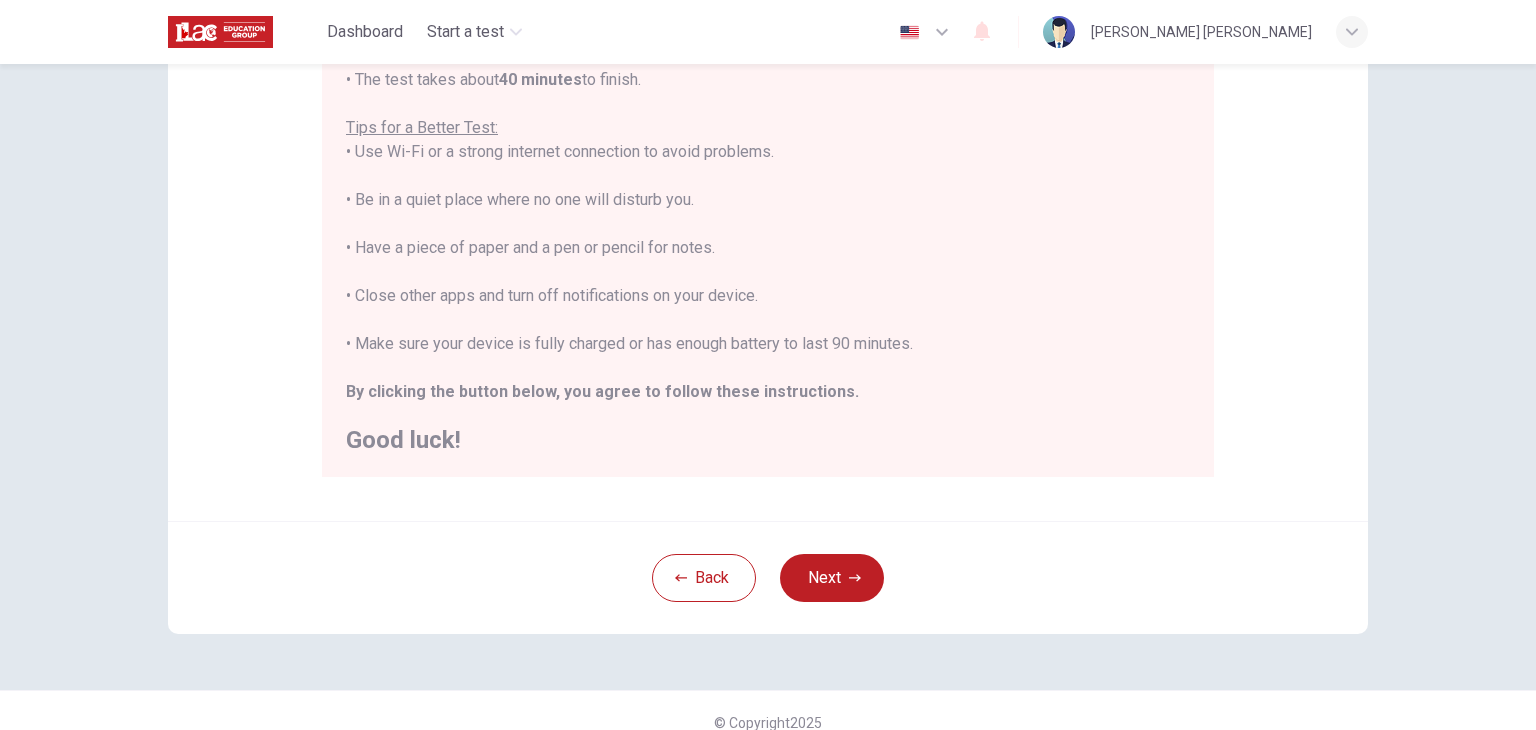 scroll, scrollTop: 360, scrollLeft: 0, axis: vertical 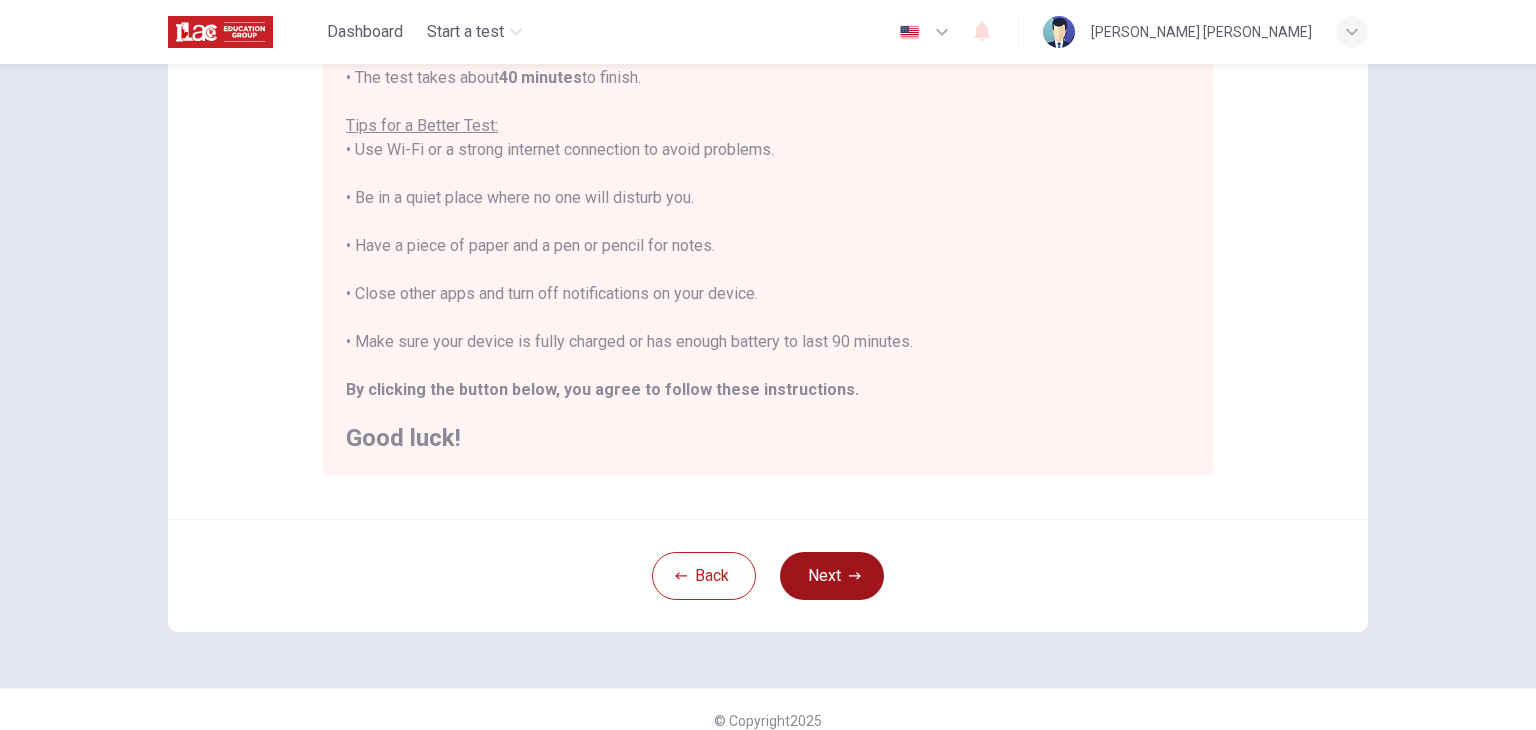 click on "Next" at bounding box center (832, 576) 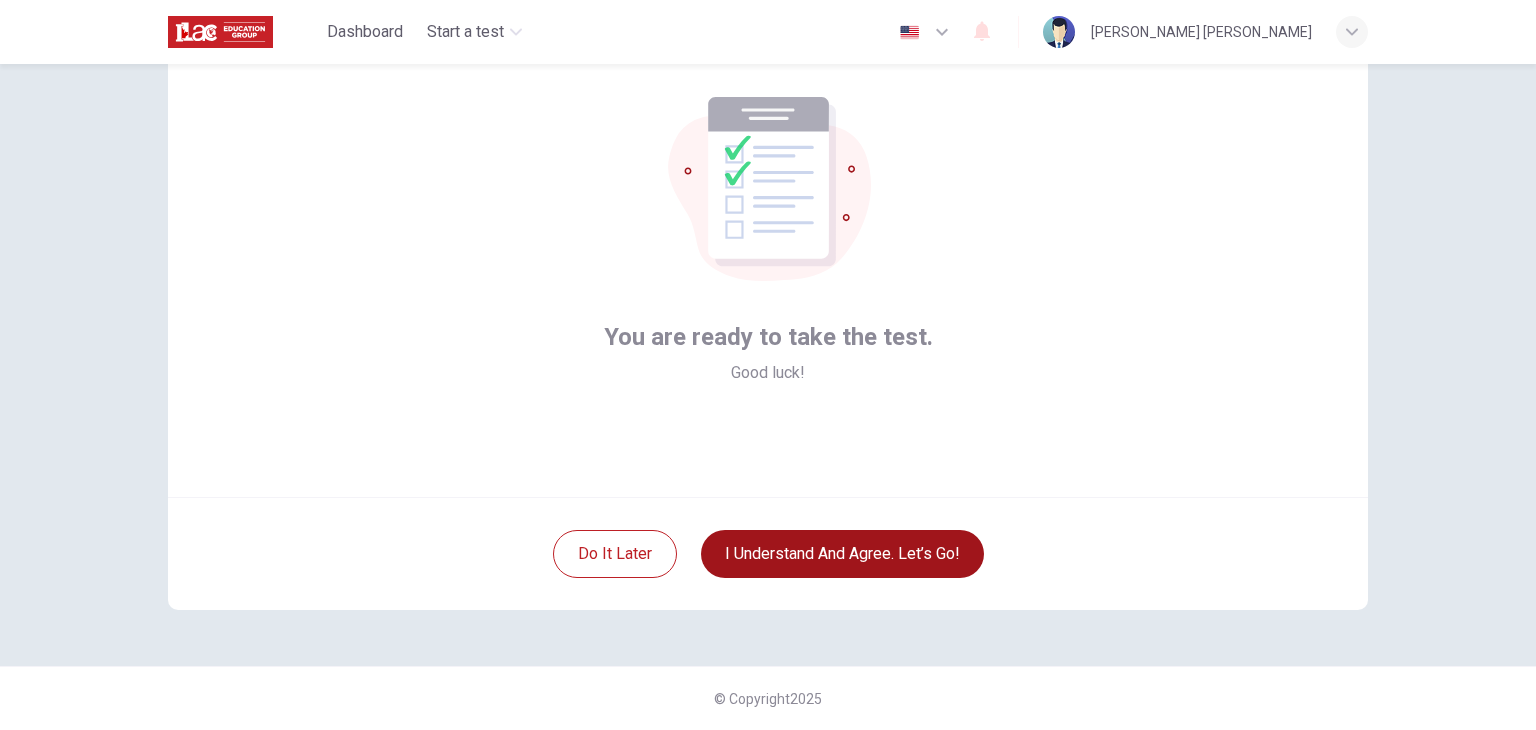 scroll, scrollTop: 103, scrollLeft: 0, axis: vertical 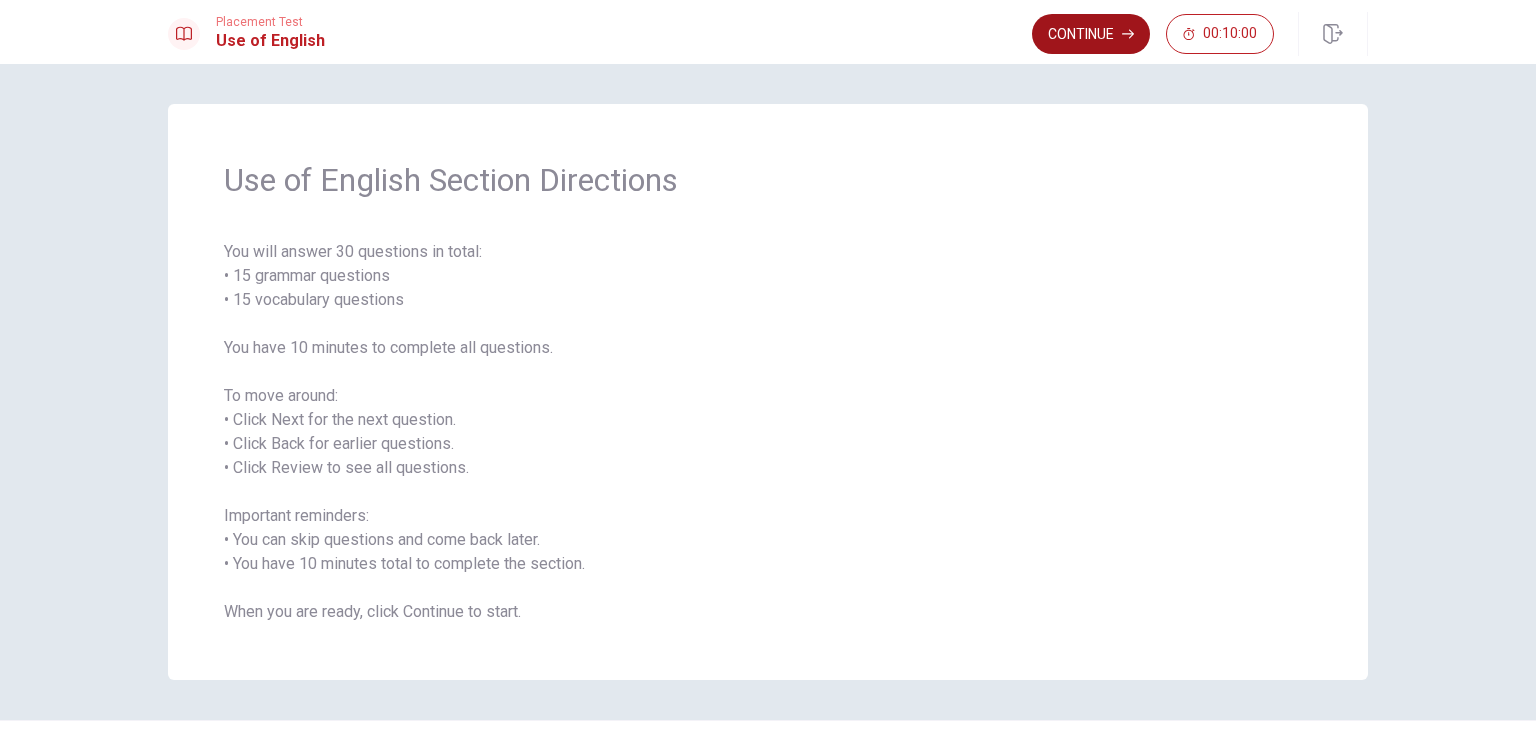 click on "Continue" at bounding box center (1091, 34) 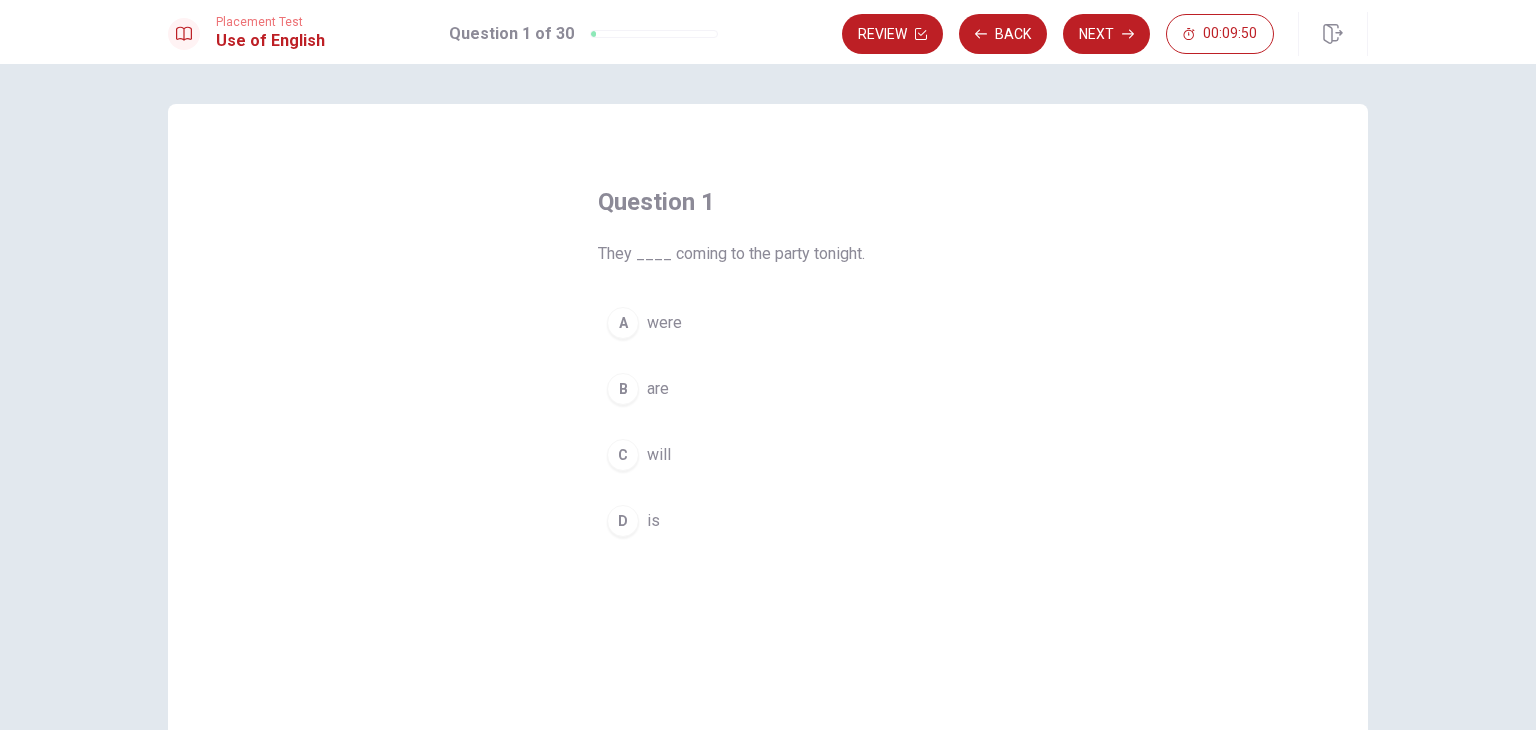 click on "are" at bounding box center (658, 389) 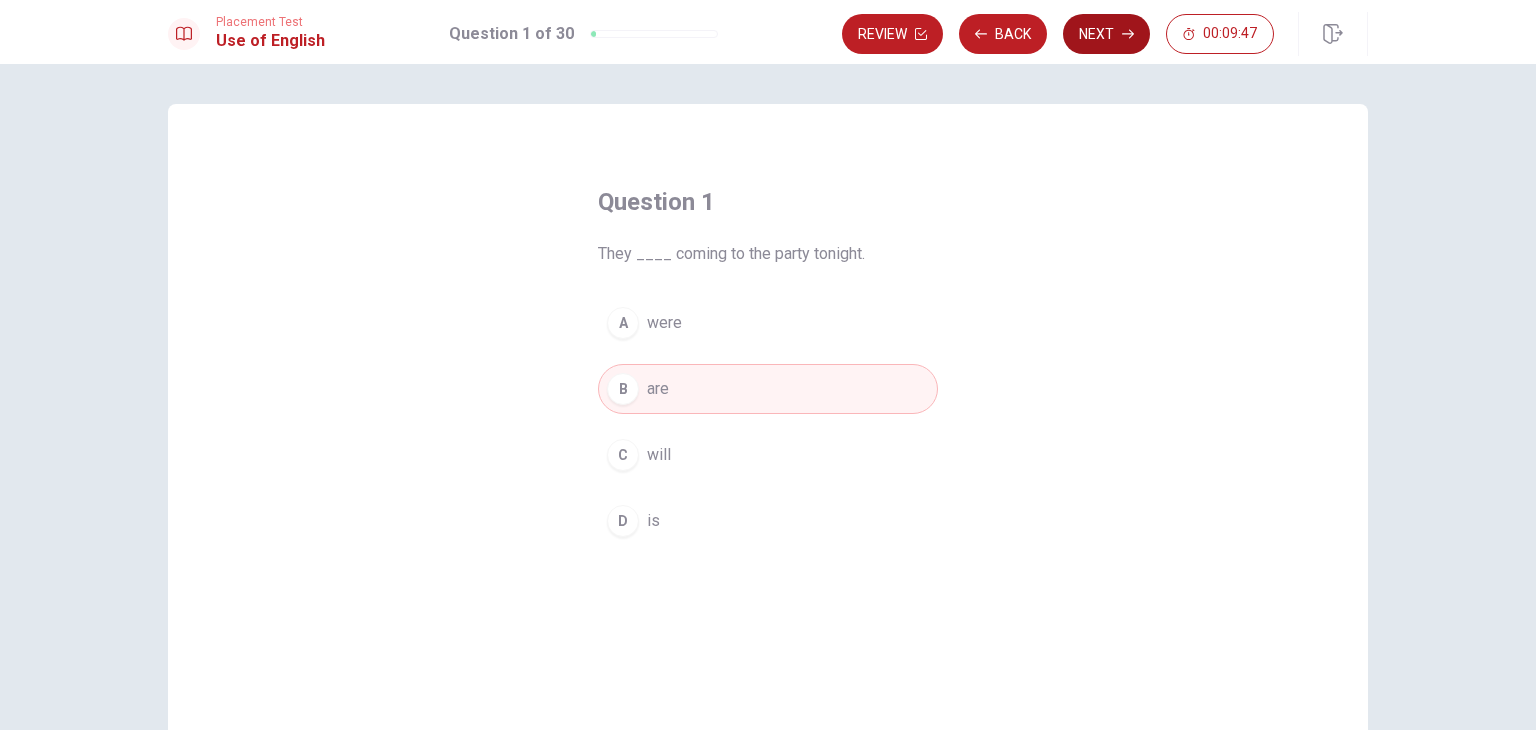 click on "Next" at bounding box center (1106, 34) 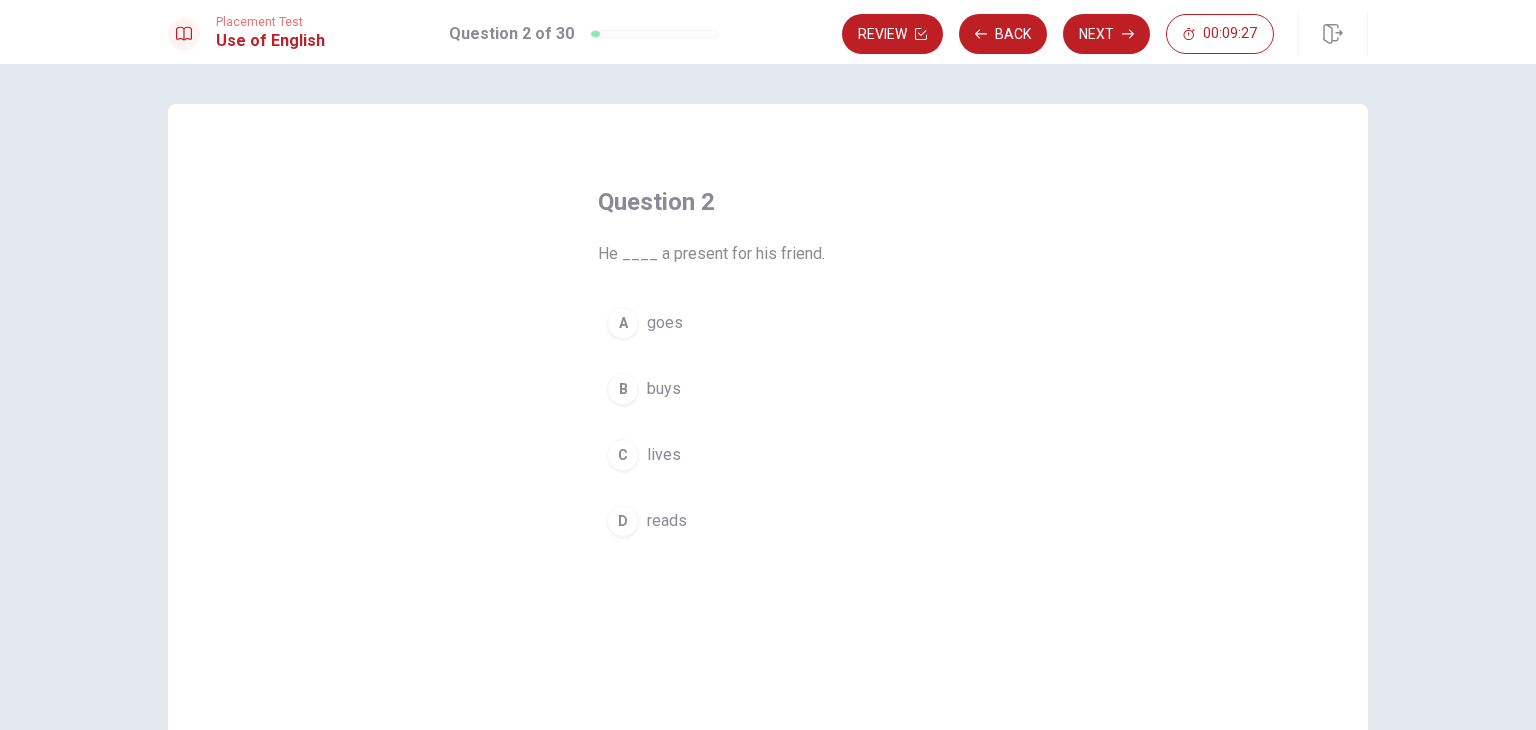 click on "buys" at bounding box center (664, 389) 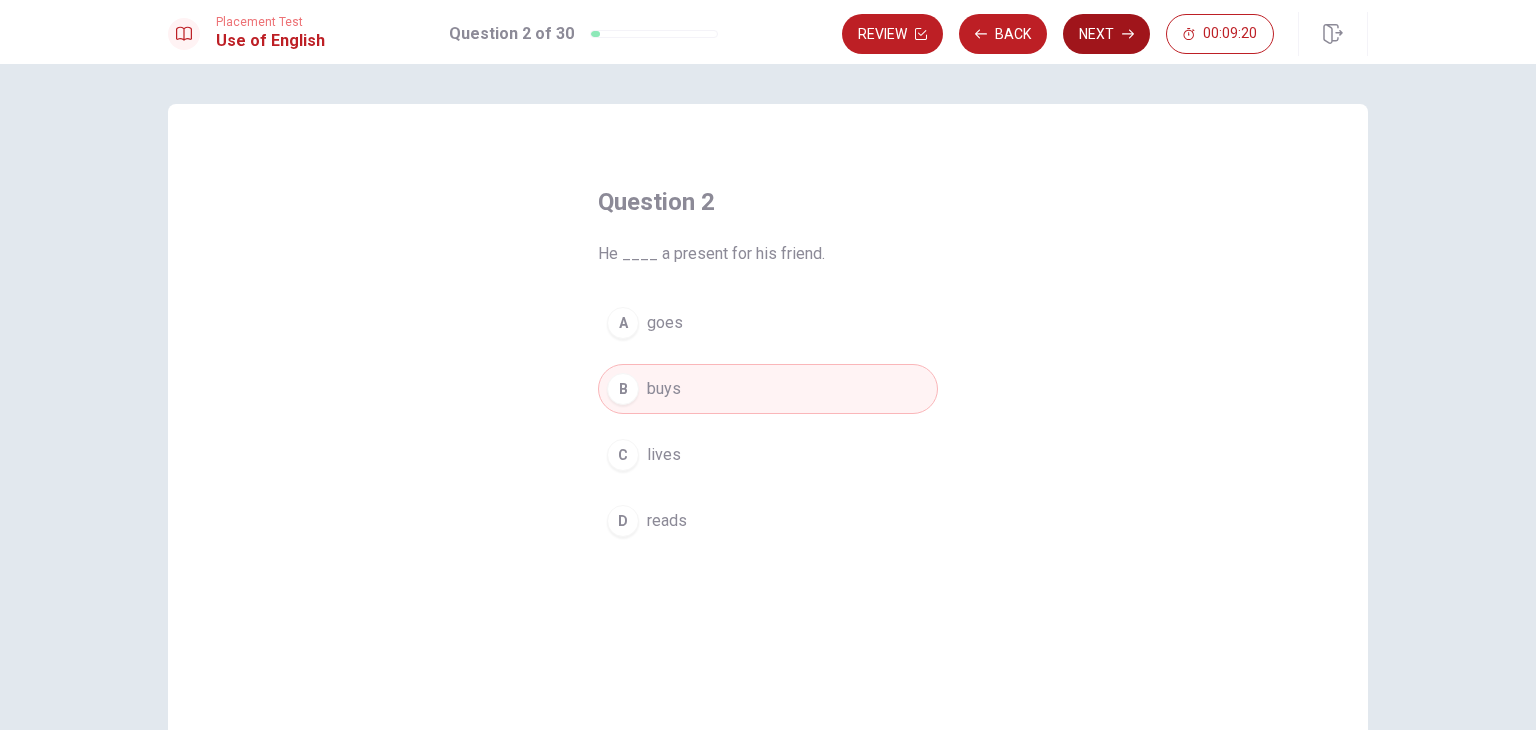 click on "Next" at bounding box center (1106, 34) 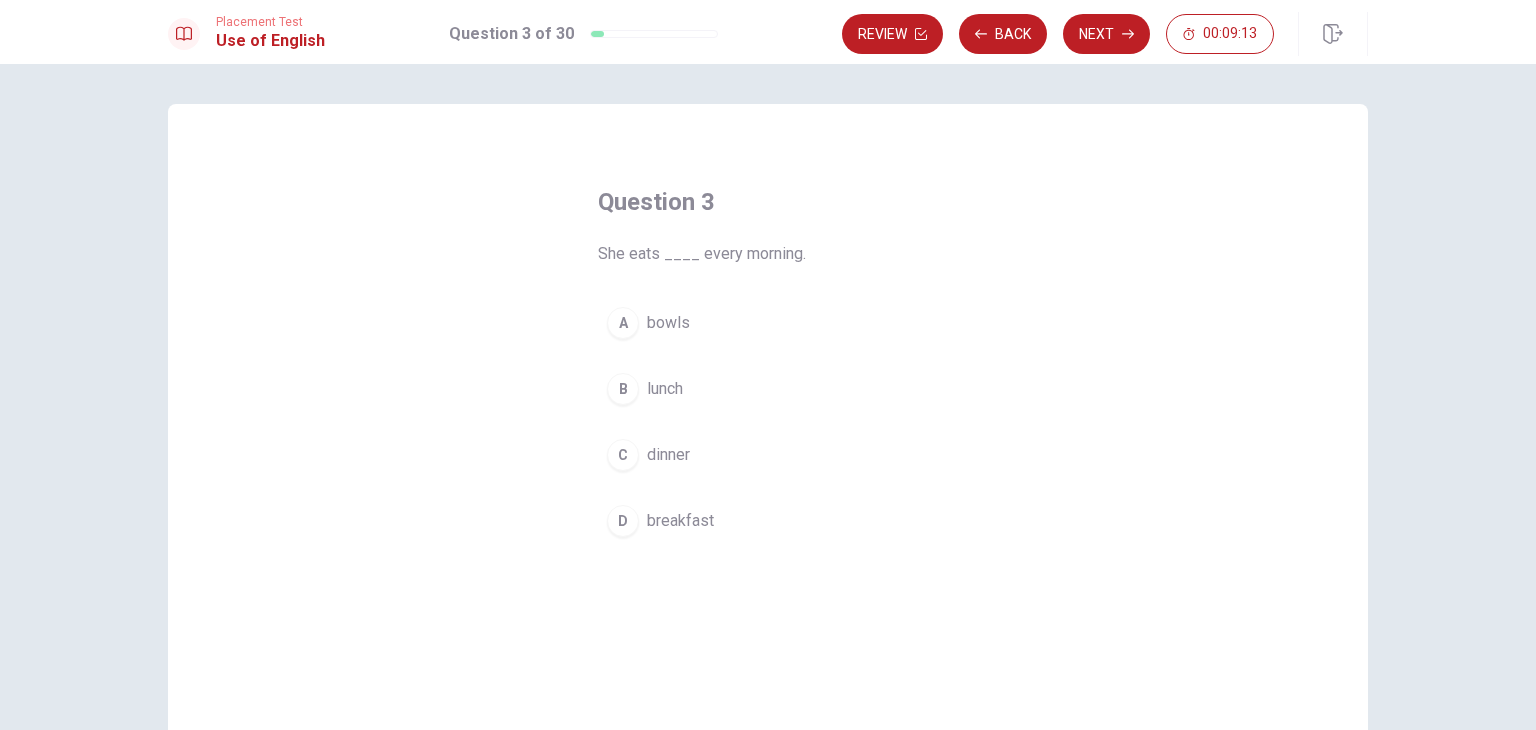 click on "breakfast" at bounding box center (680, 521) 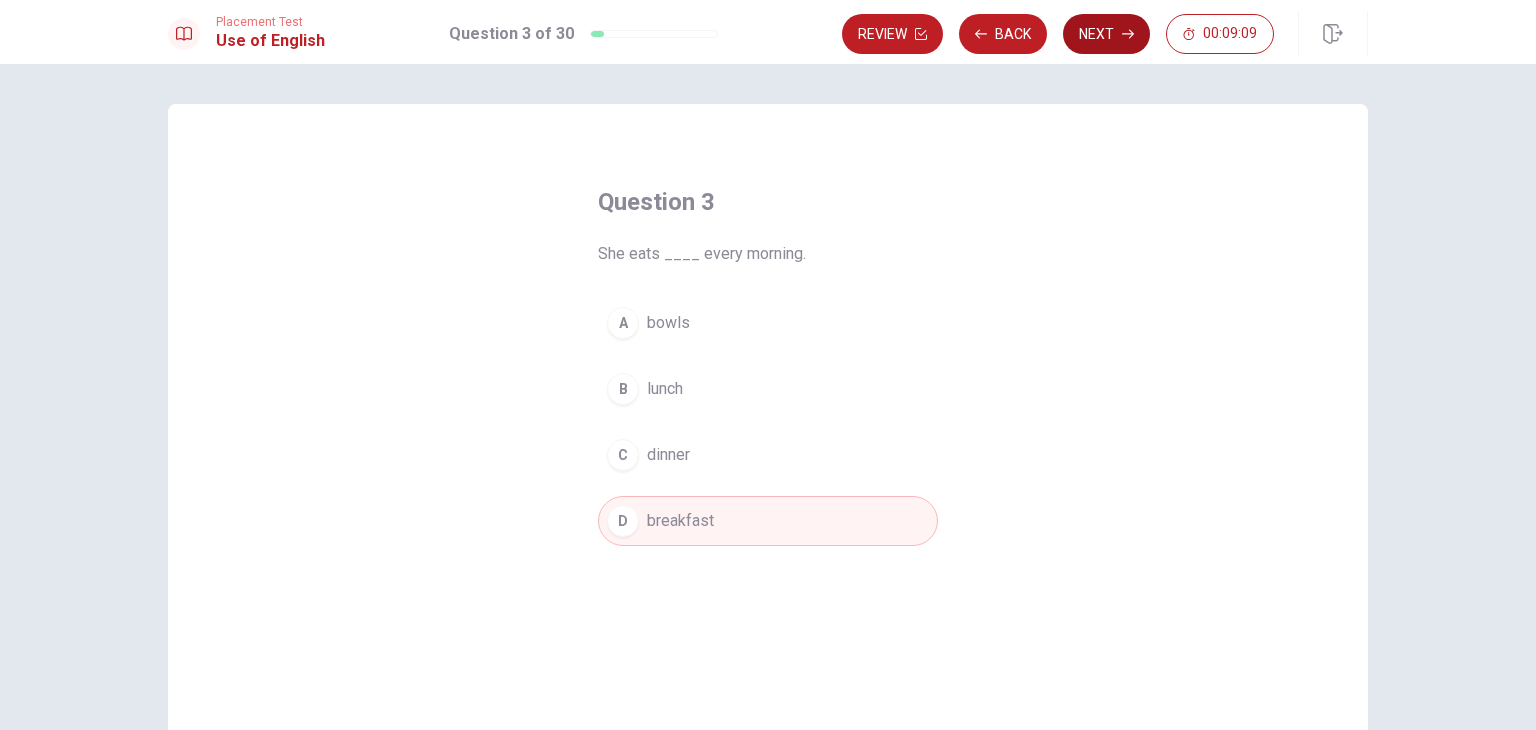 click 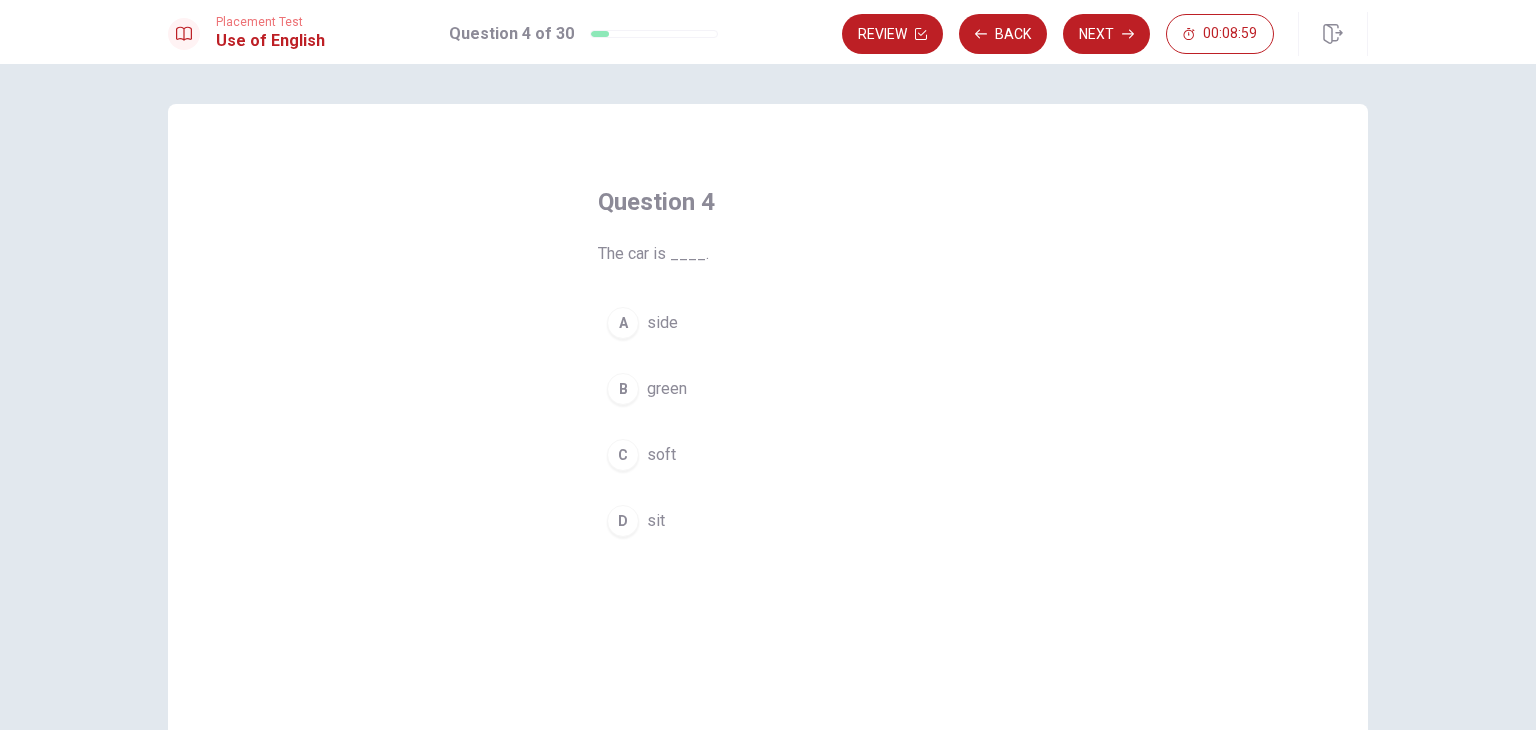 click on "green" at bounding box center (667, 389) 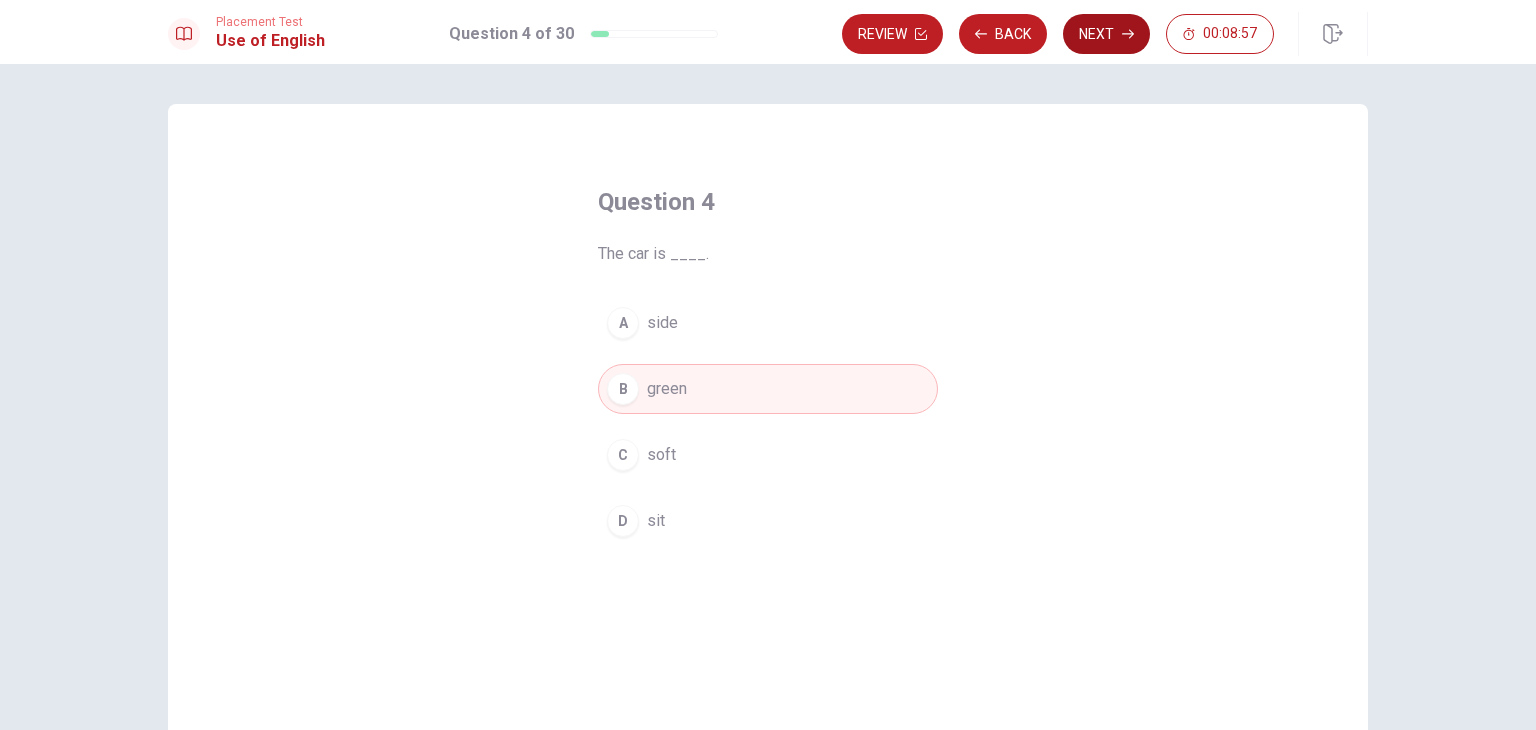 click on "Next" at bounding box center [1106, 34] 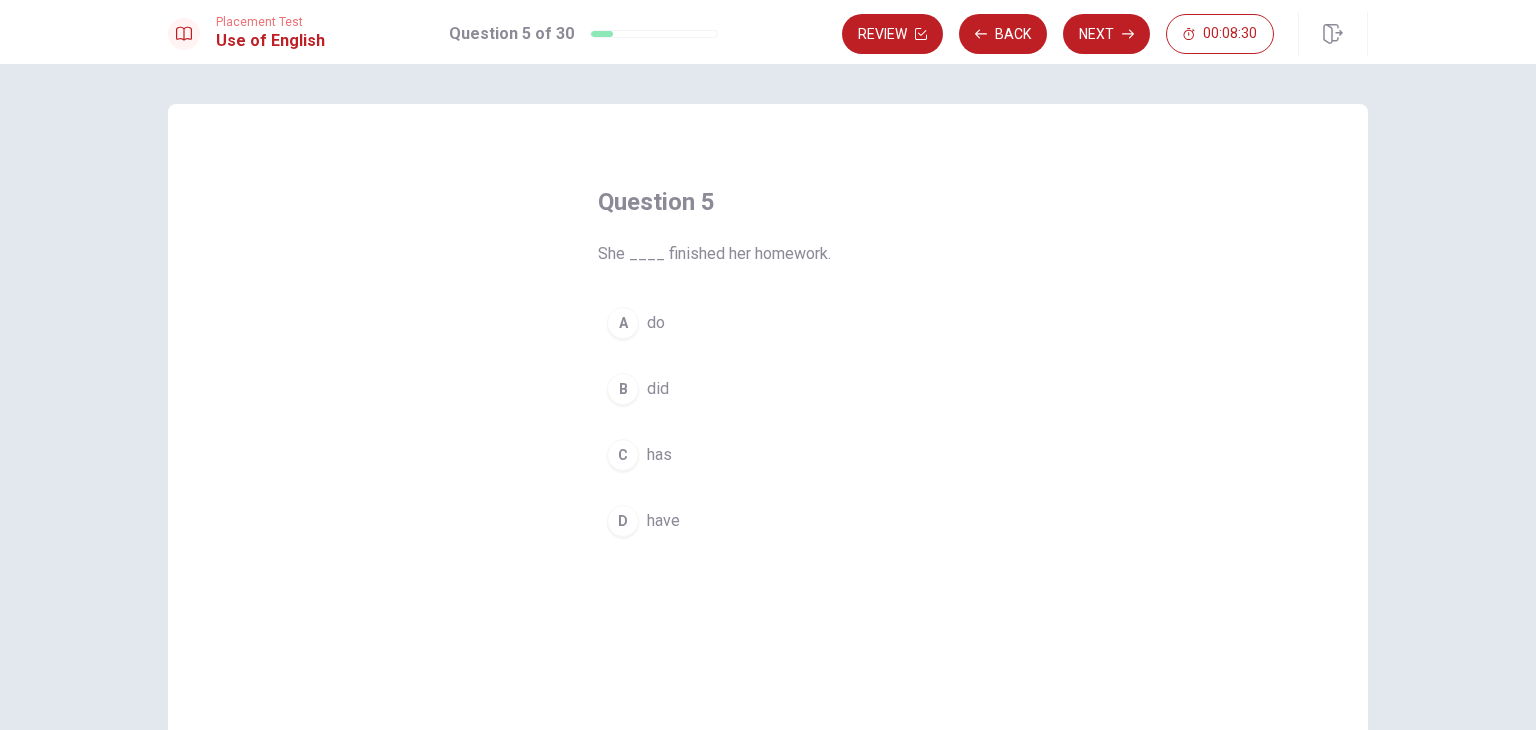 click on "has" at bounding box center (659, 455) 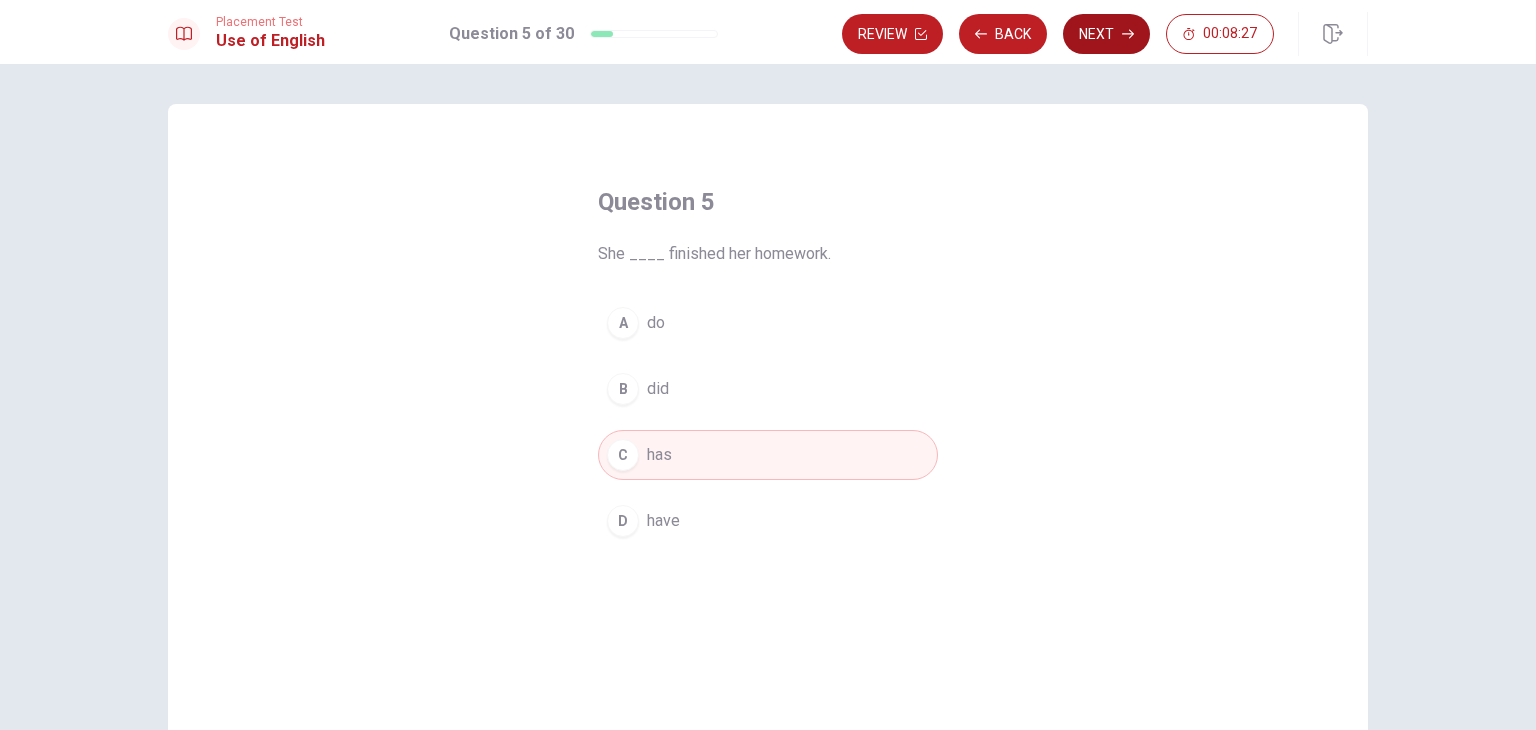 click on "Next" at bounding box center [1106, 34] 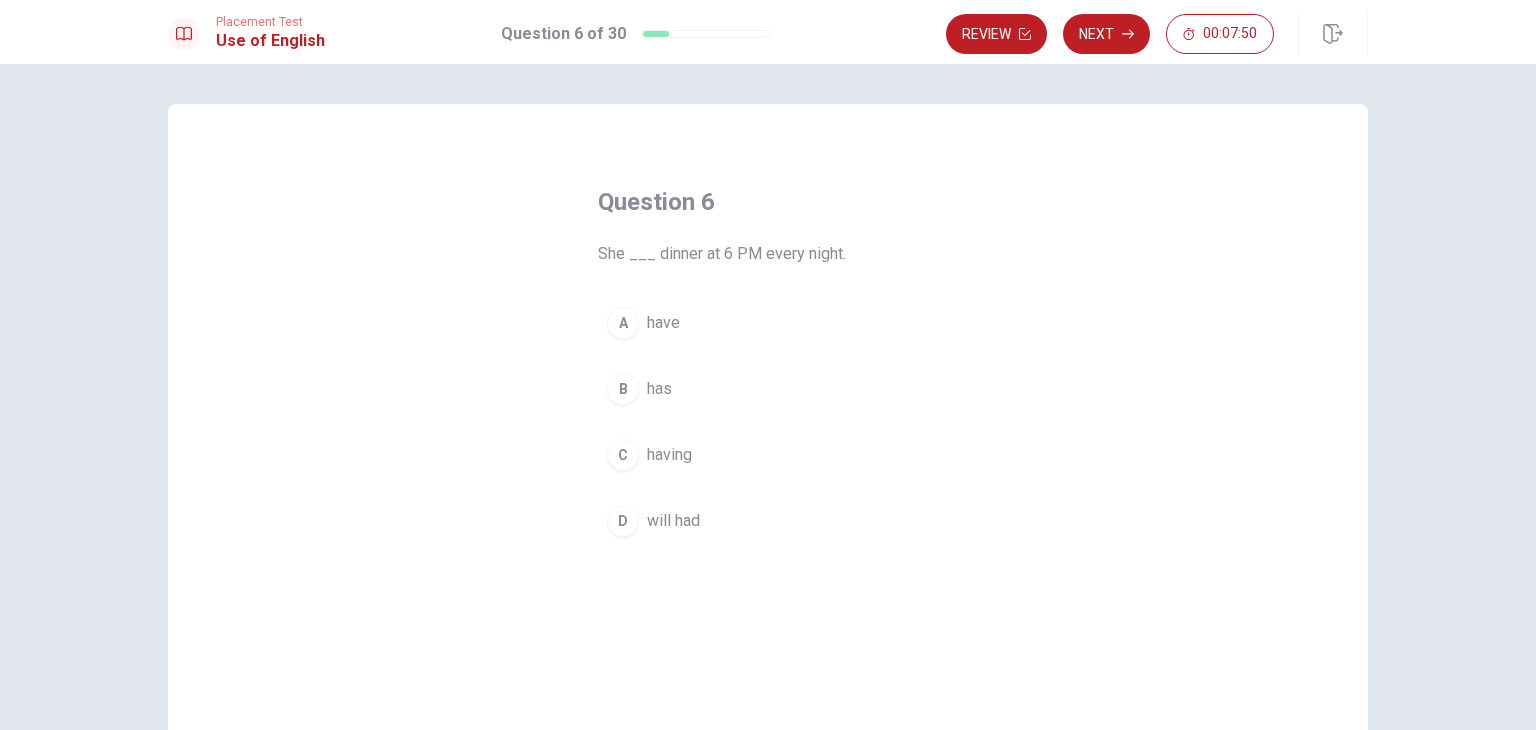 click on "will had" at bounding box center (673, 521) 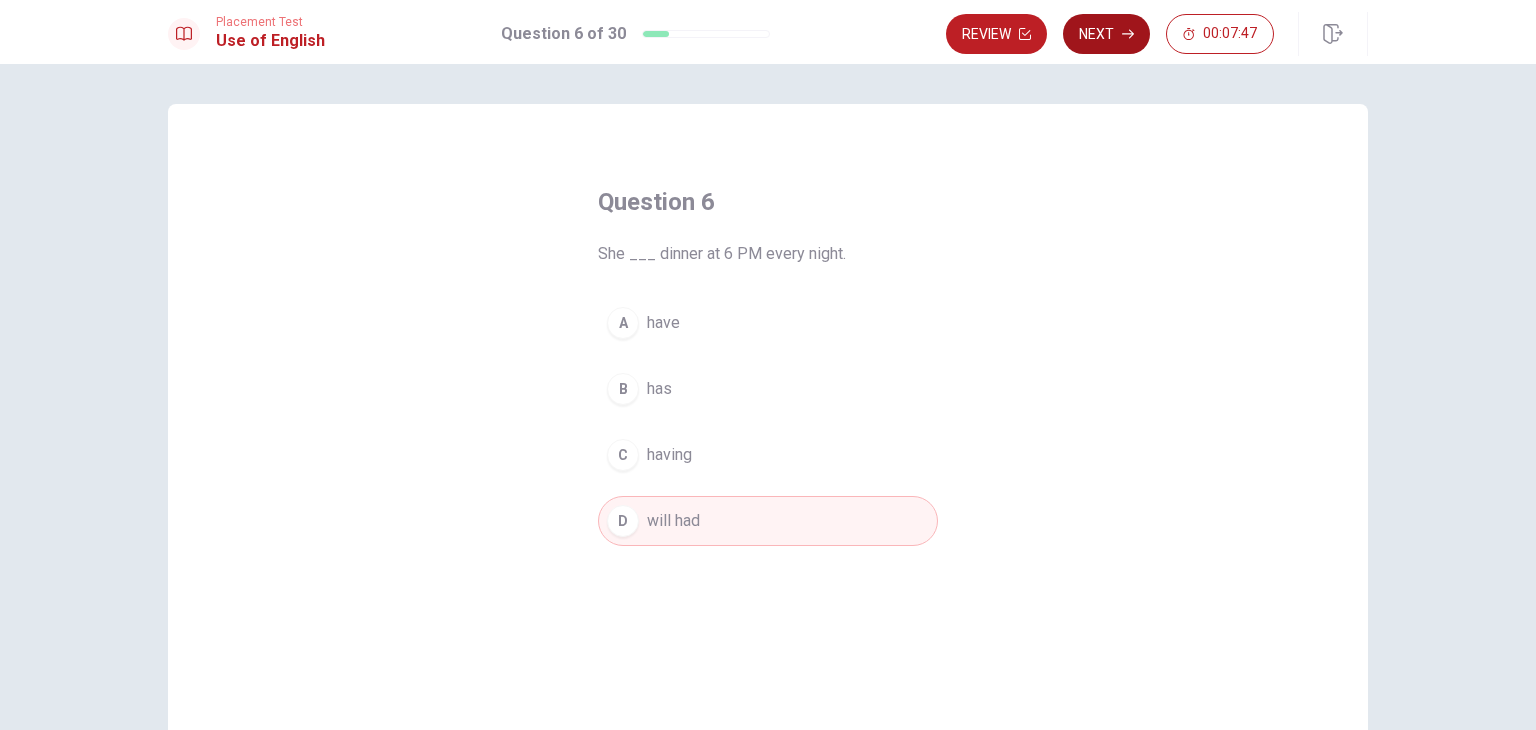 click on "Next" at bounding box center (1106, 34) 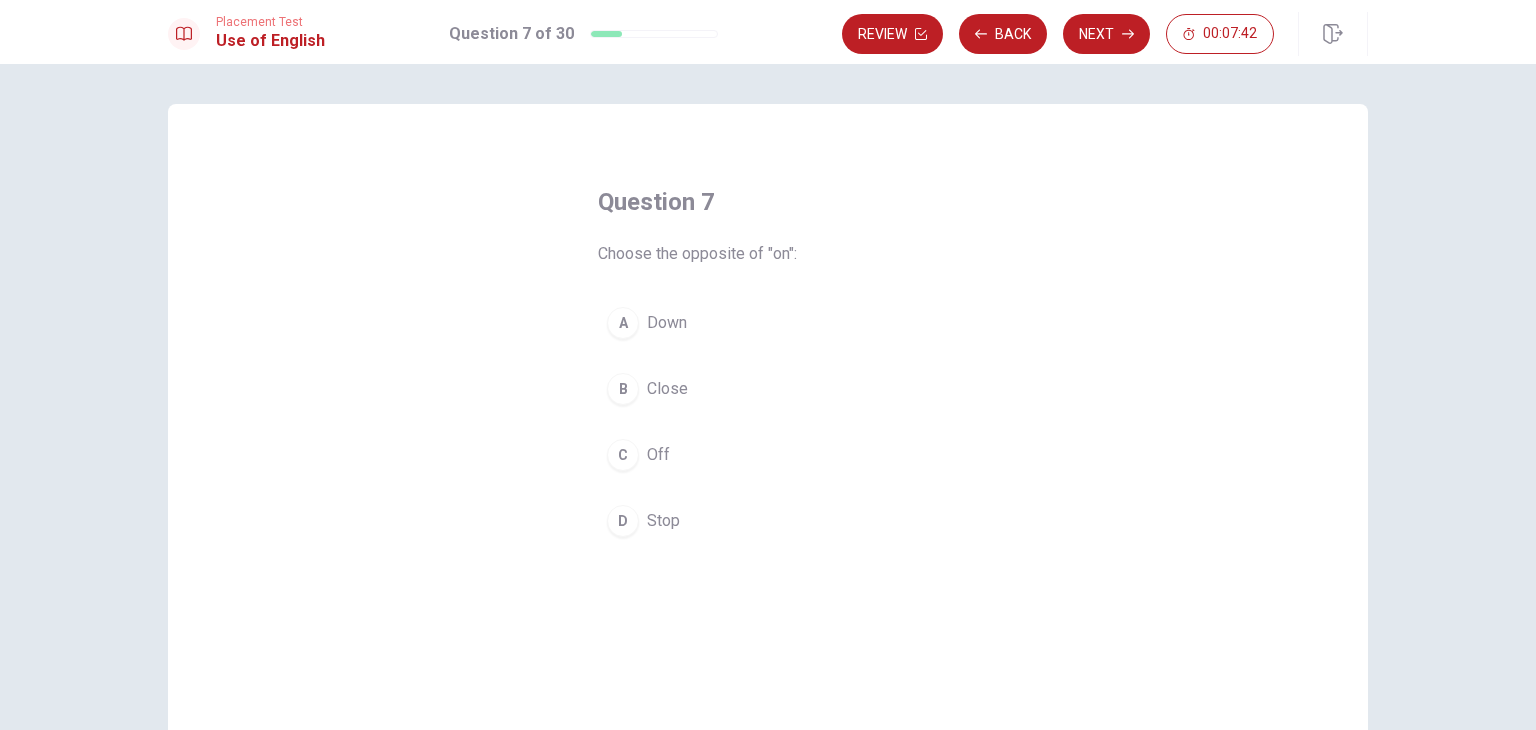 click on "C Off" at bounding box center (768, 455) 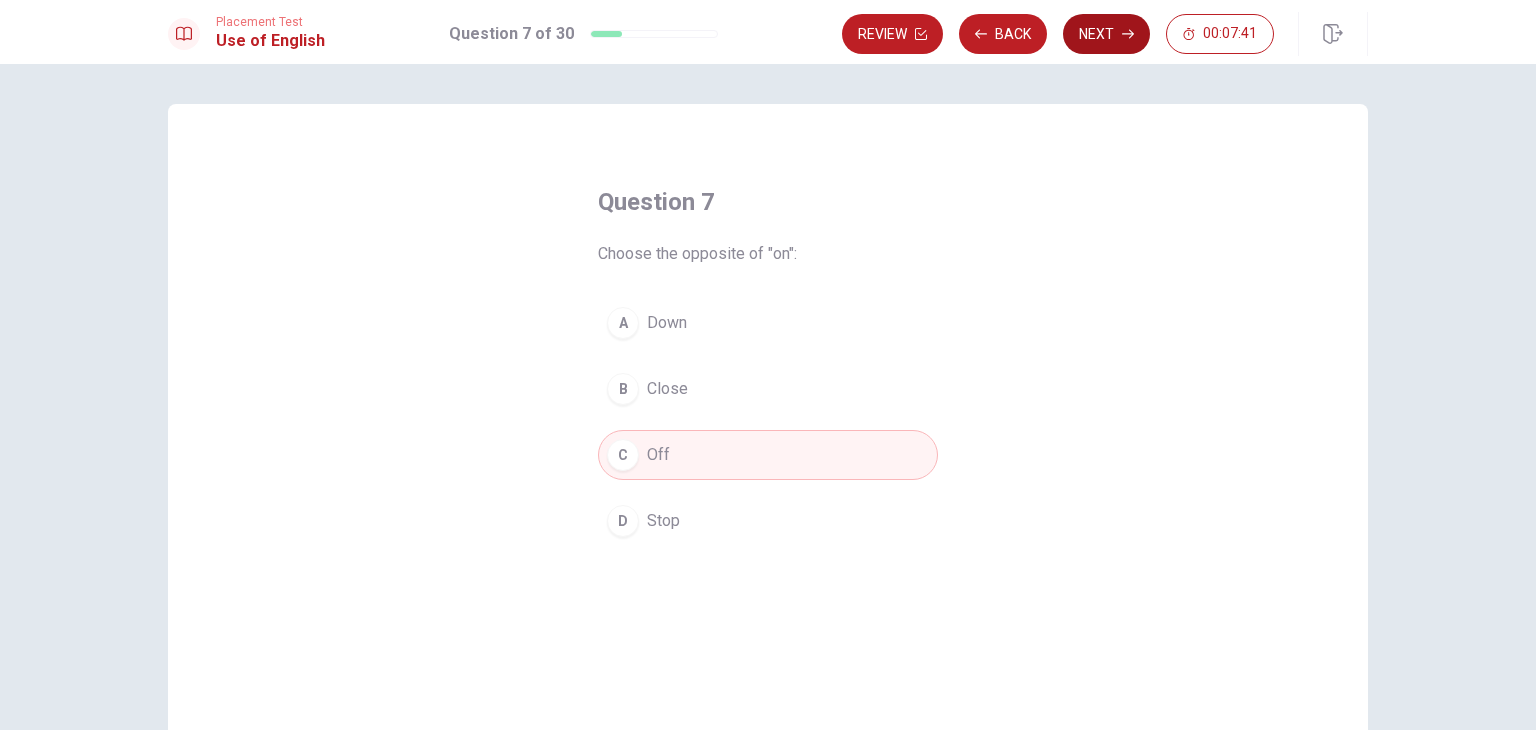 click on "Next" at bounding box center (1106, 34) 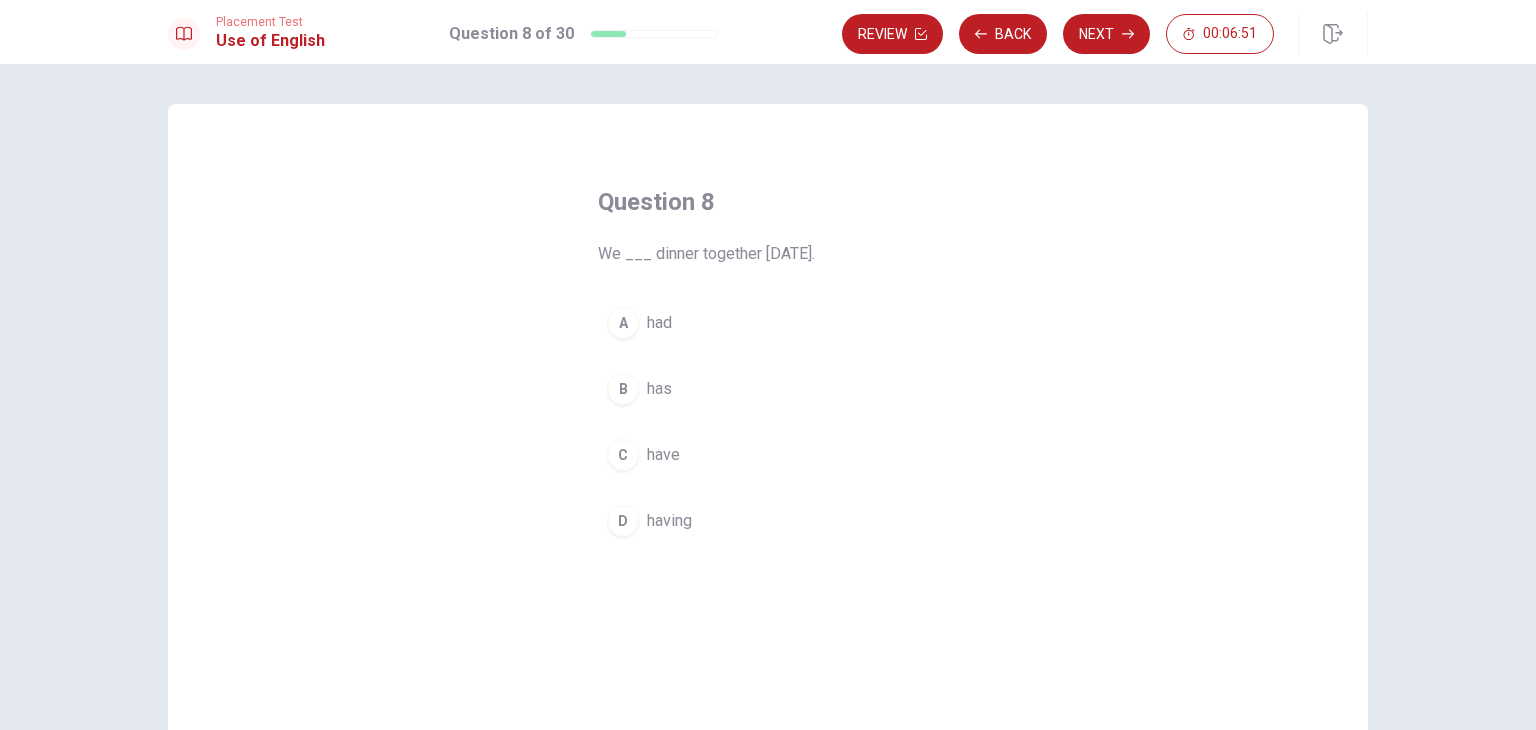 click on "C have" at bounding box center (768, 455) 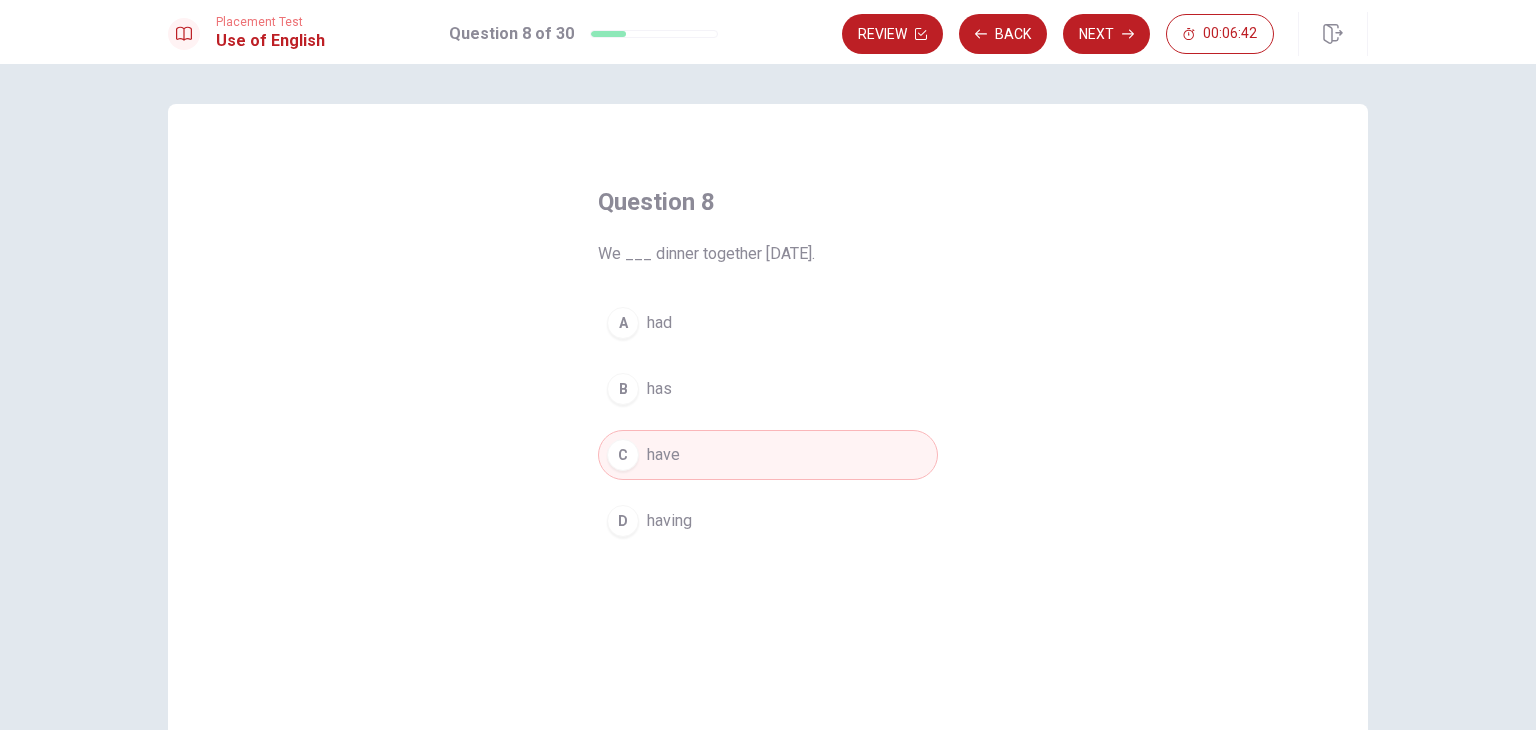 click on "A had" at bounding box center [768, 323] 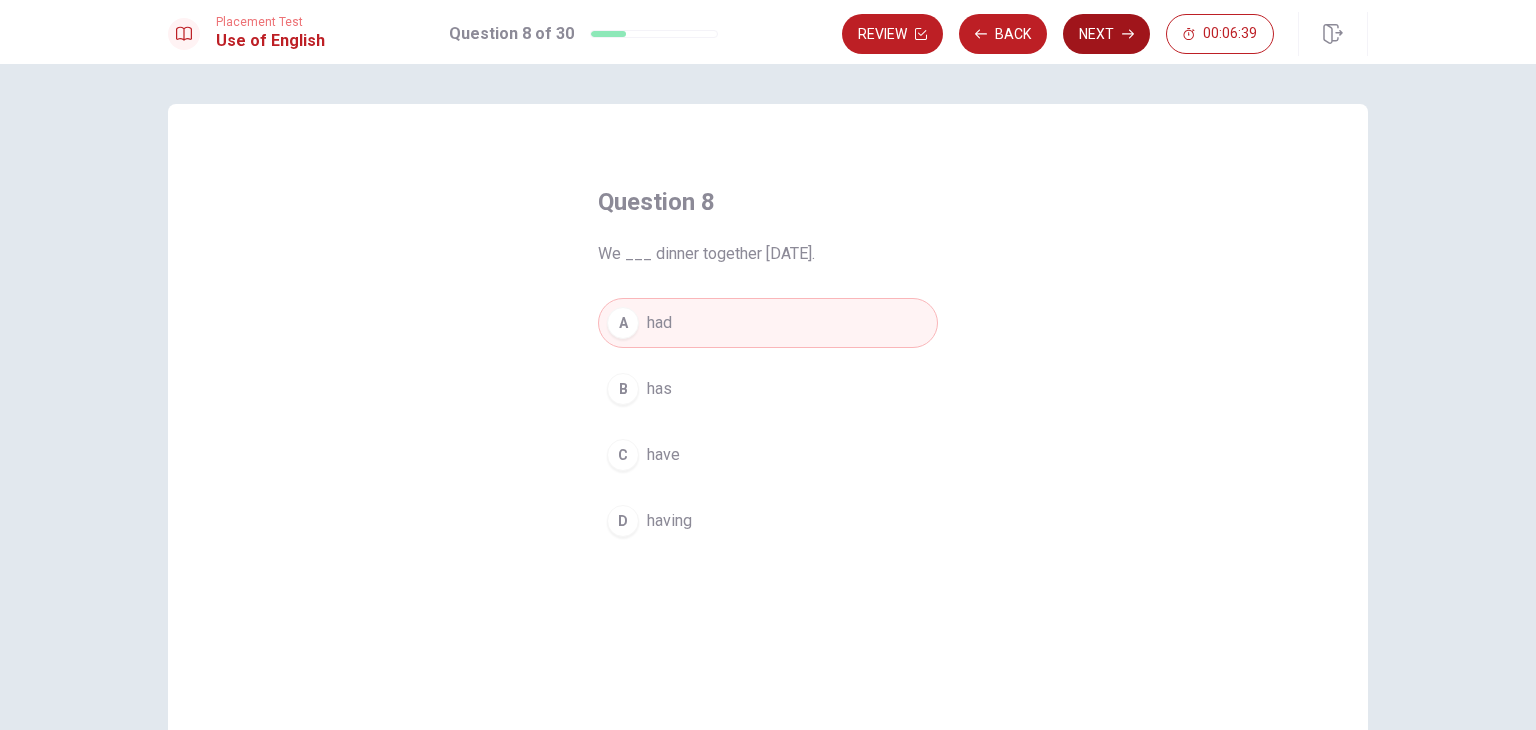 click 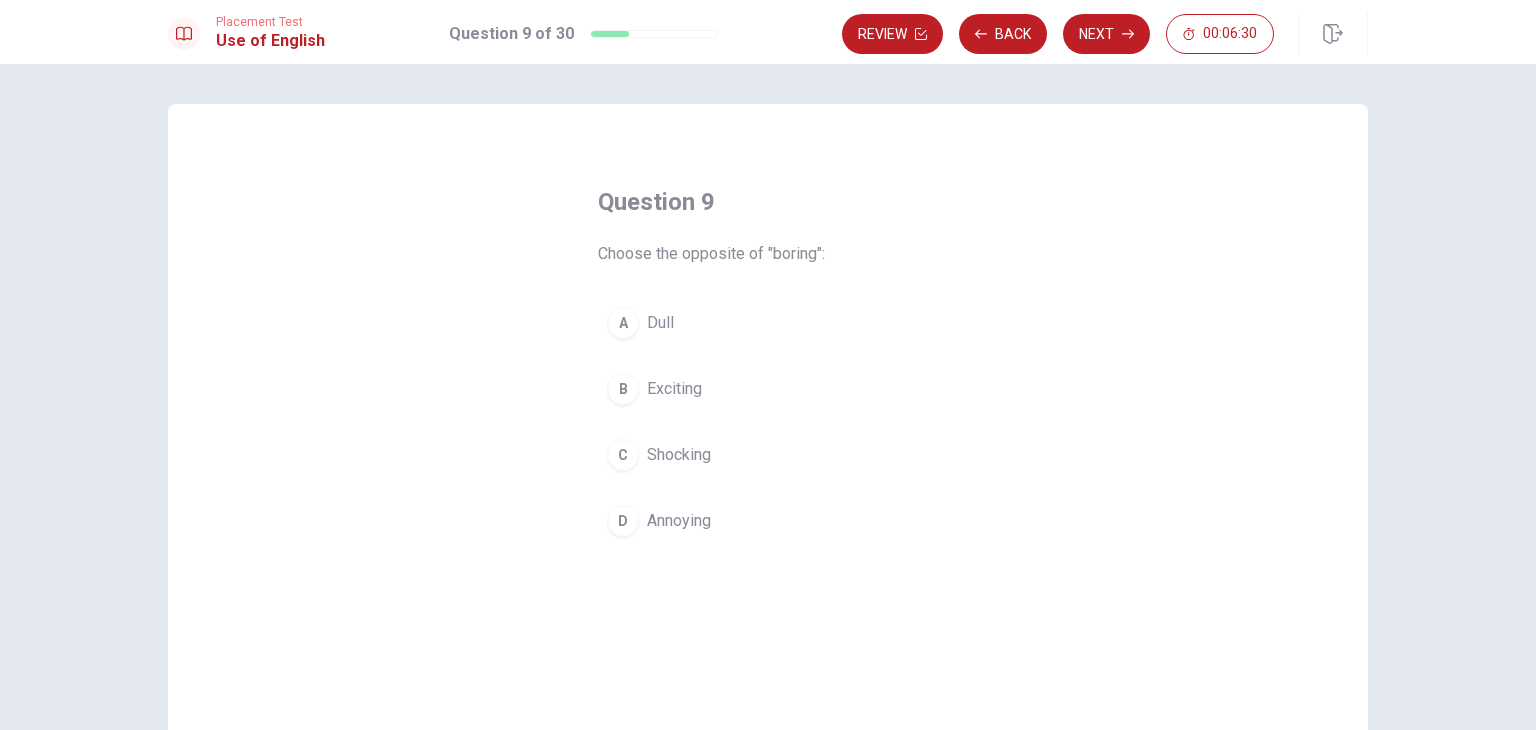 click on "Exciting" at bounding box center [674, 389] 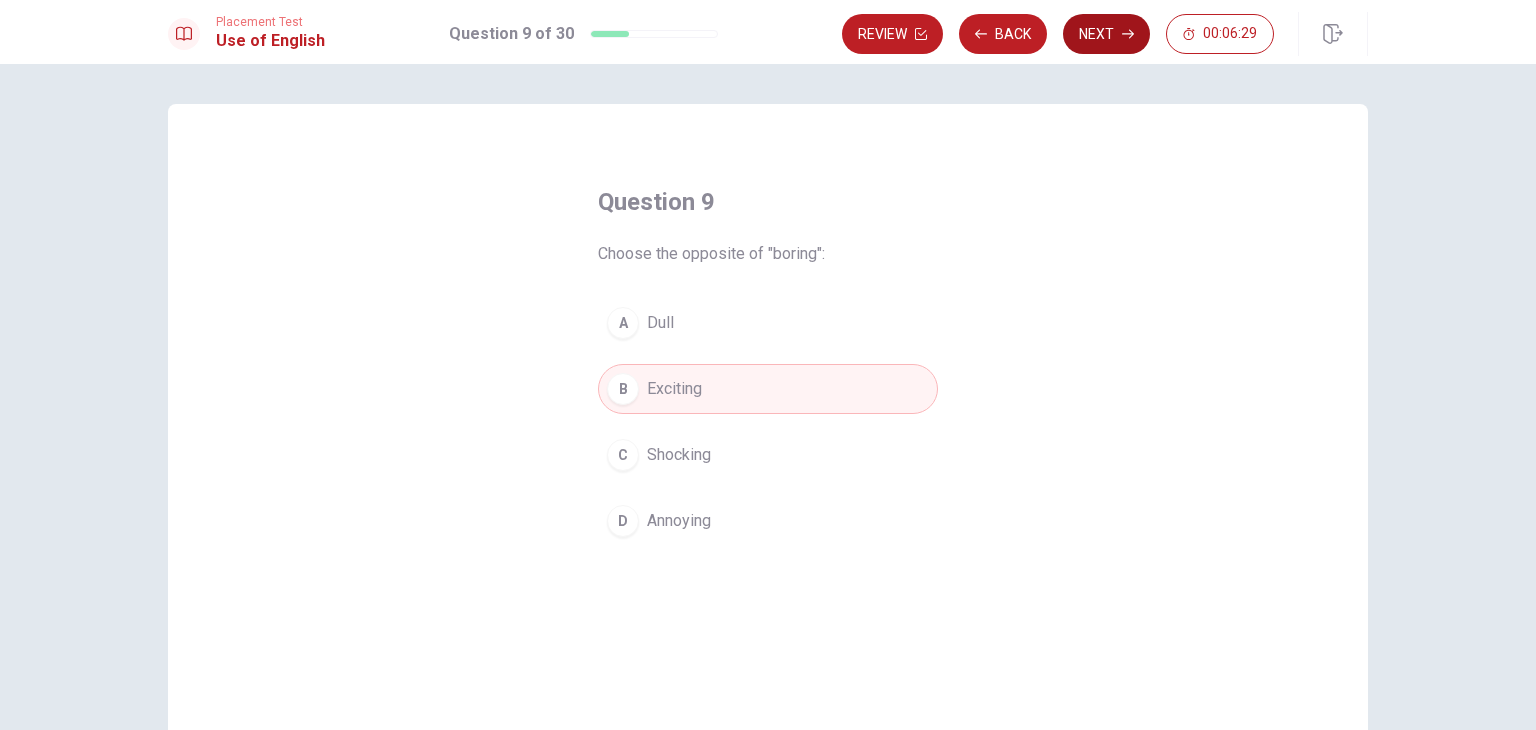 click on "Next" at bounding box center (1106, 34) 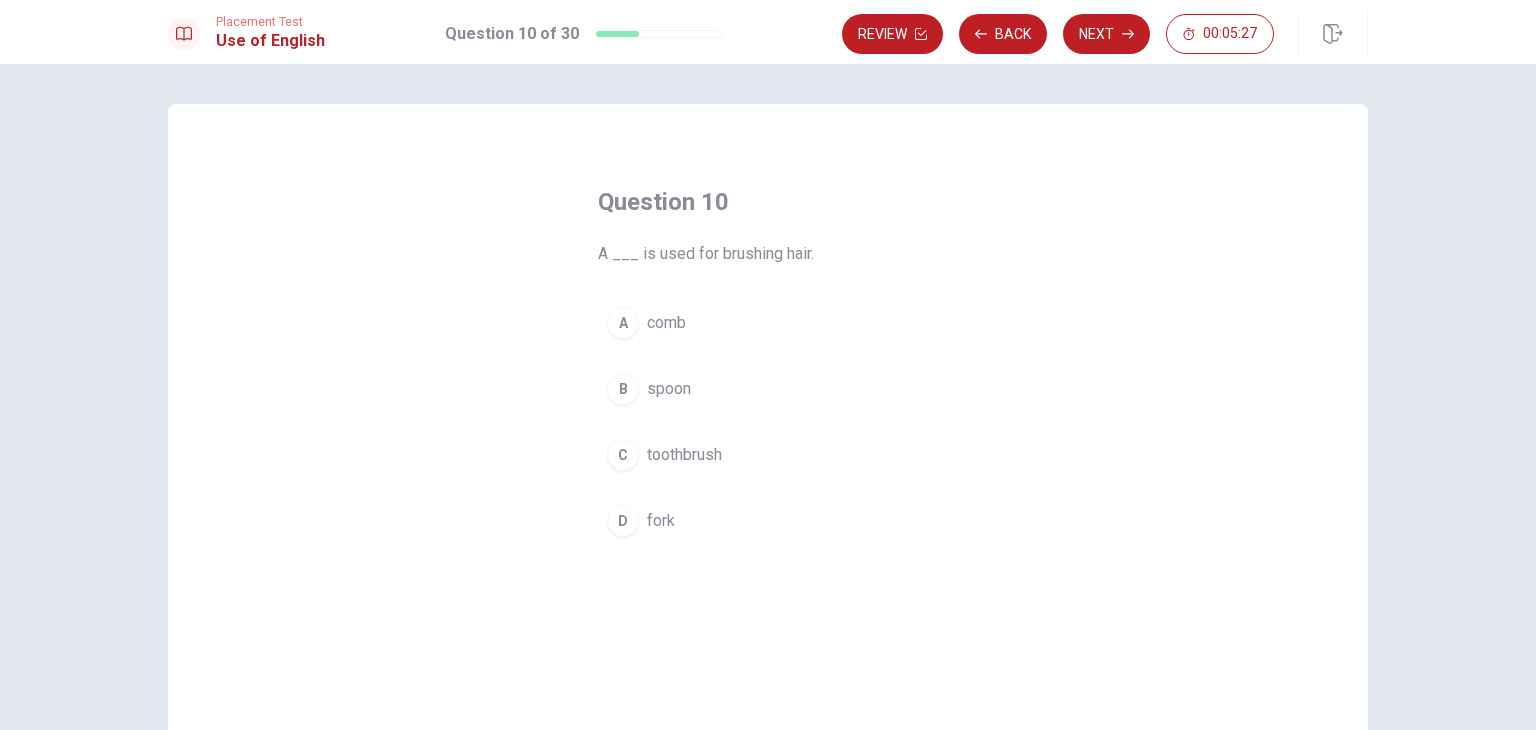 click on "toothbrush" at bounding box center [684, 455] 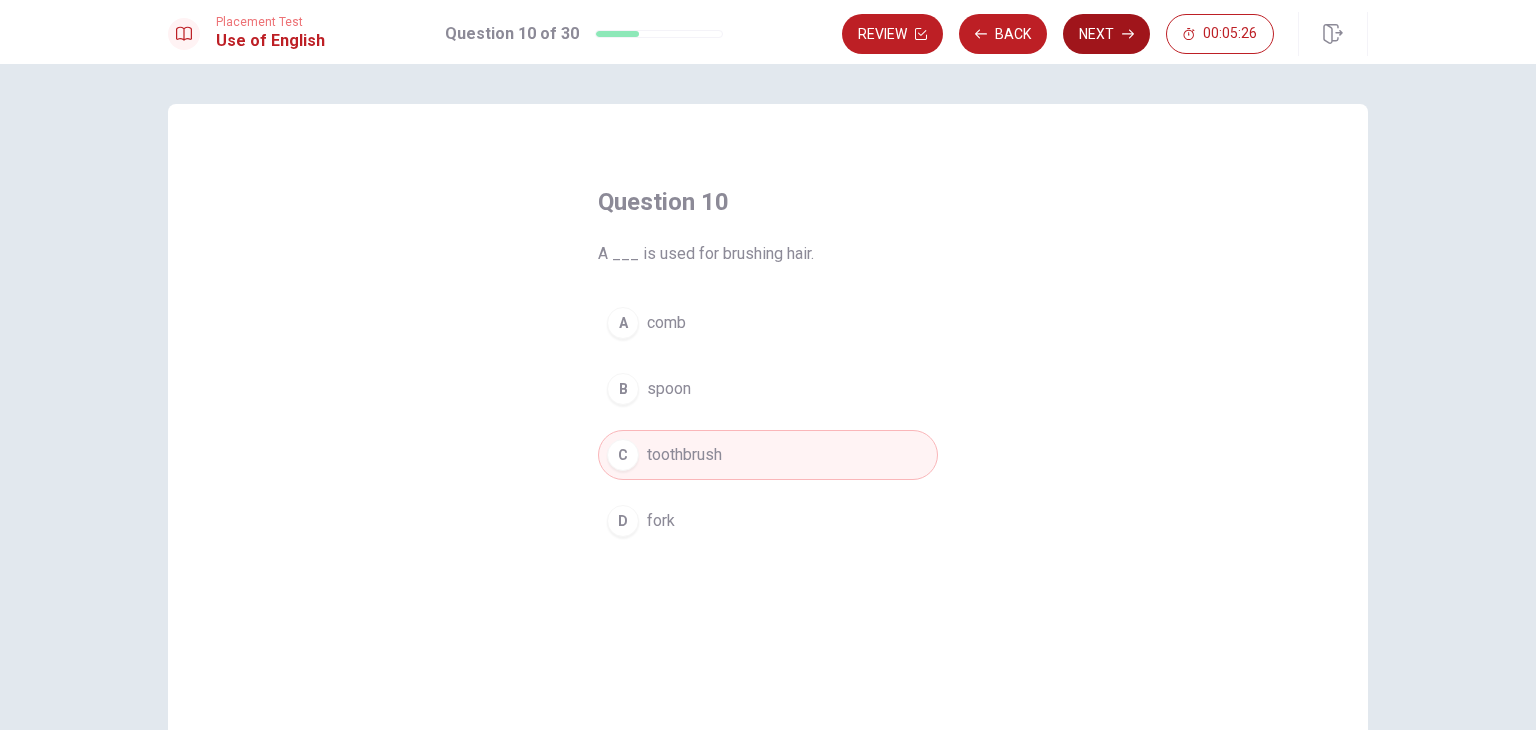 click 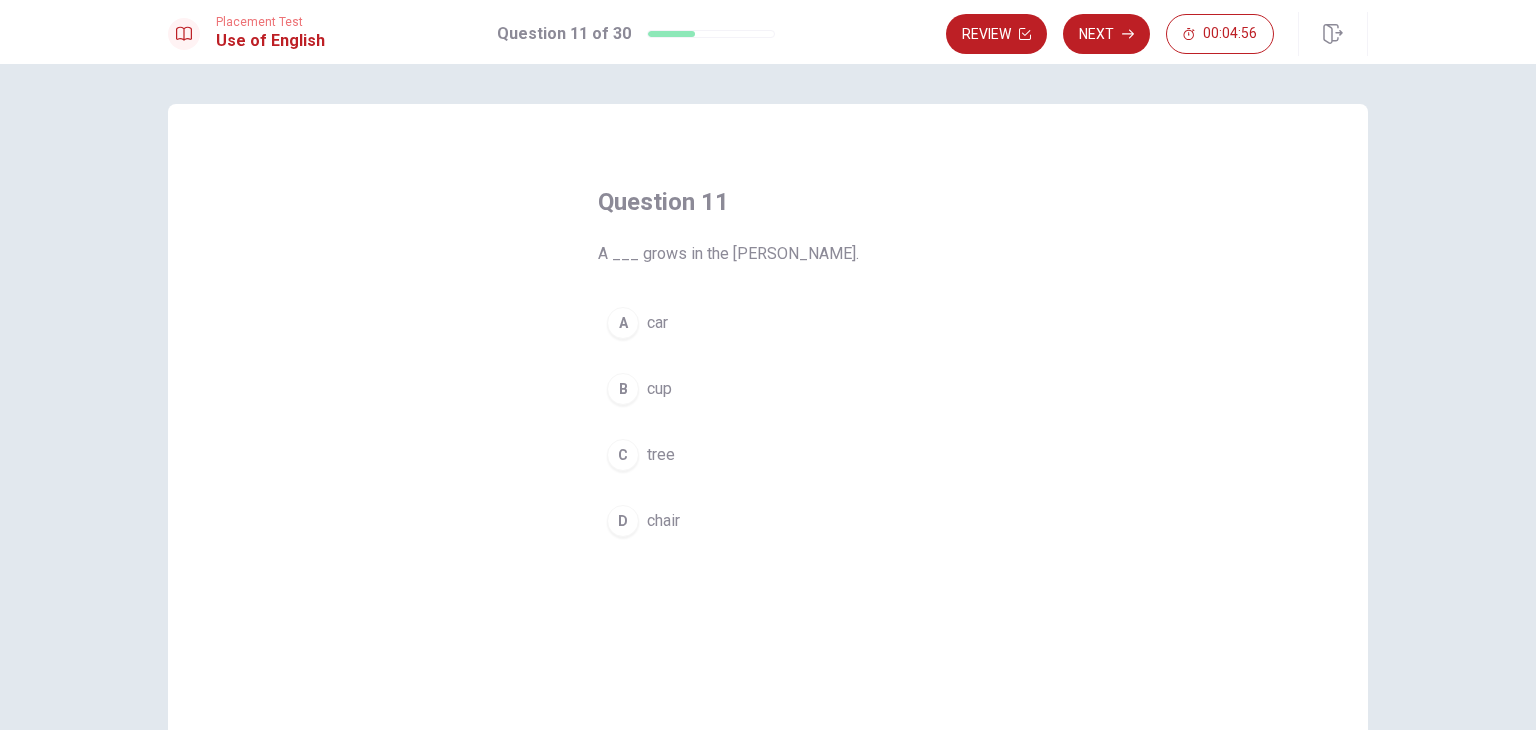 click on "tree" at bounding box center [661, 455] 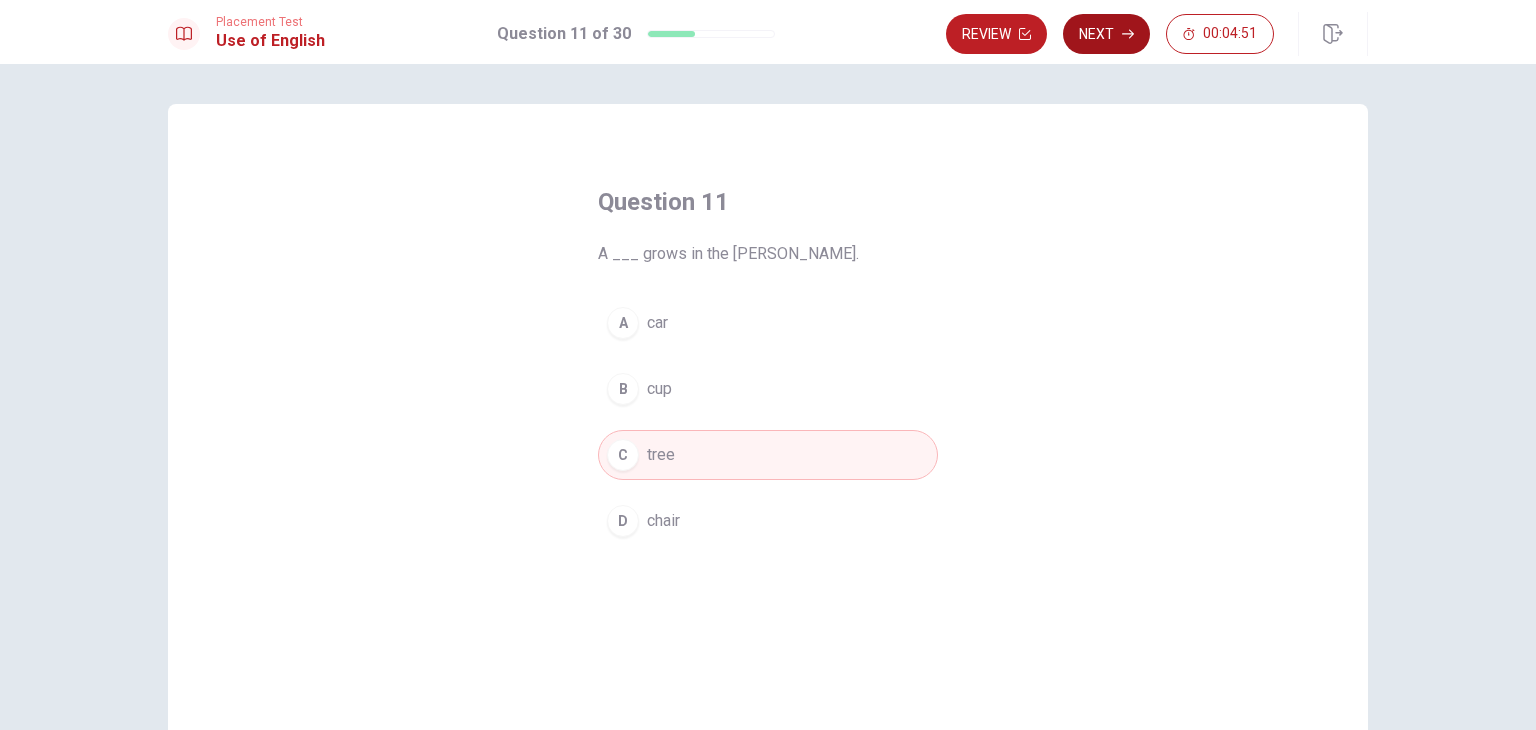 click on "Next" at bounding box center [1106, 34] 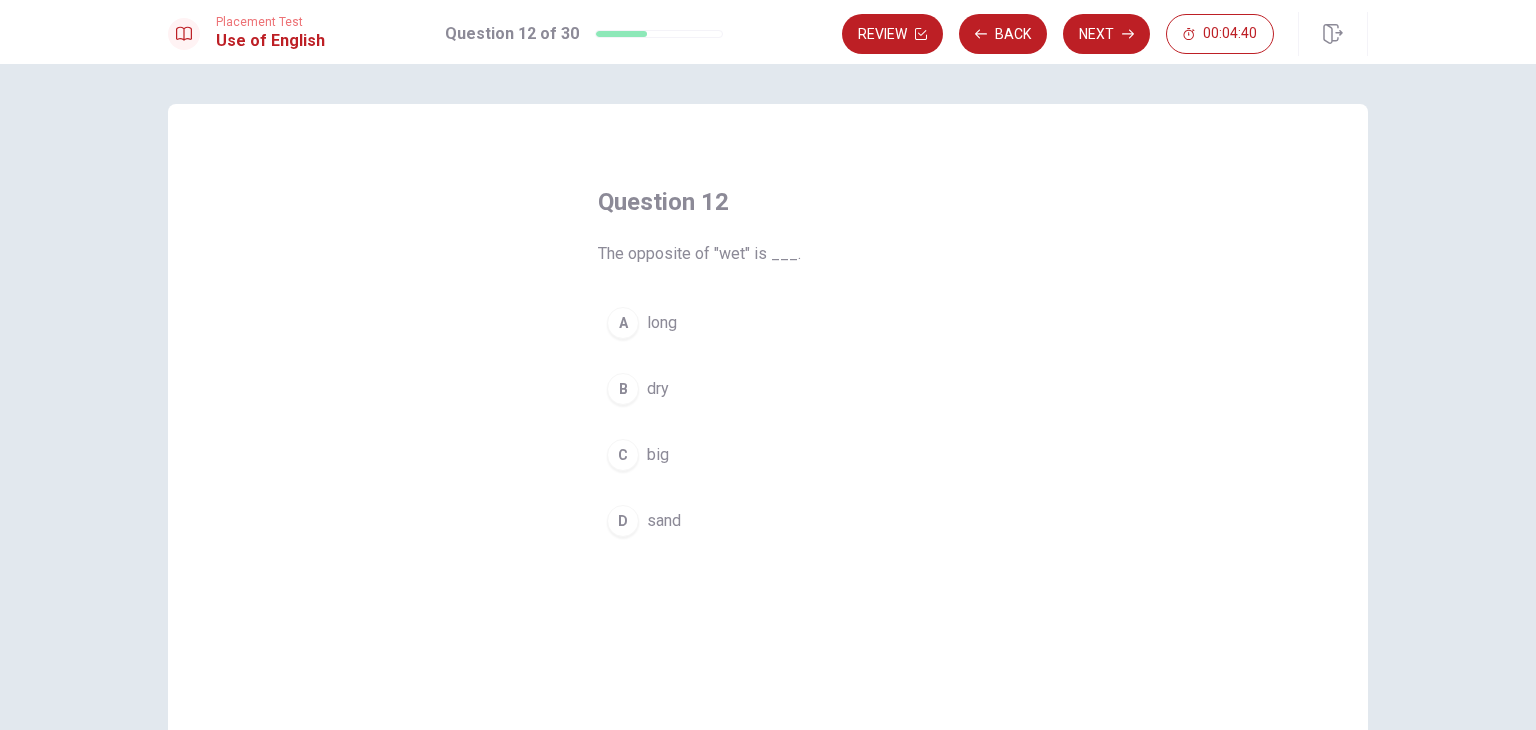 click on "B dry" at bounding box center (768, 389) 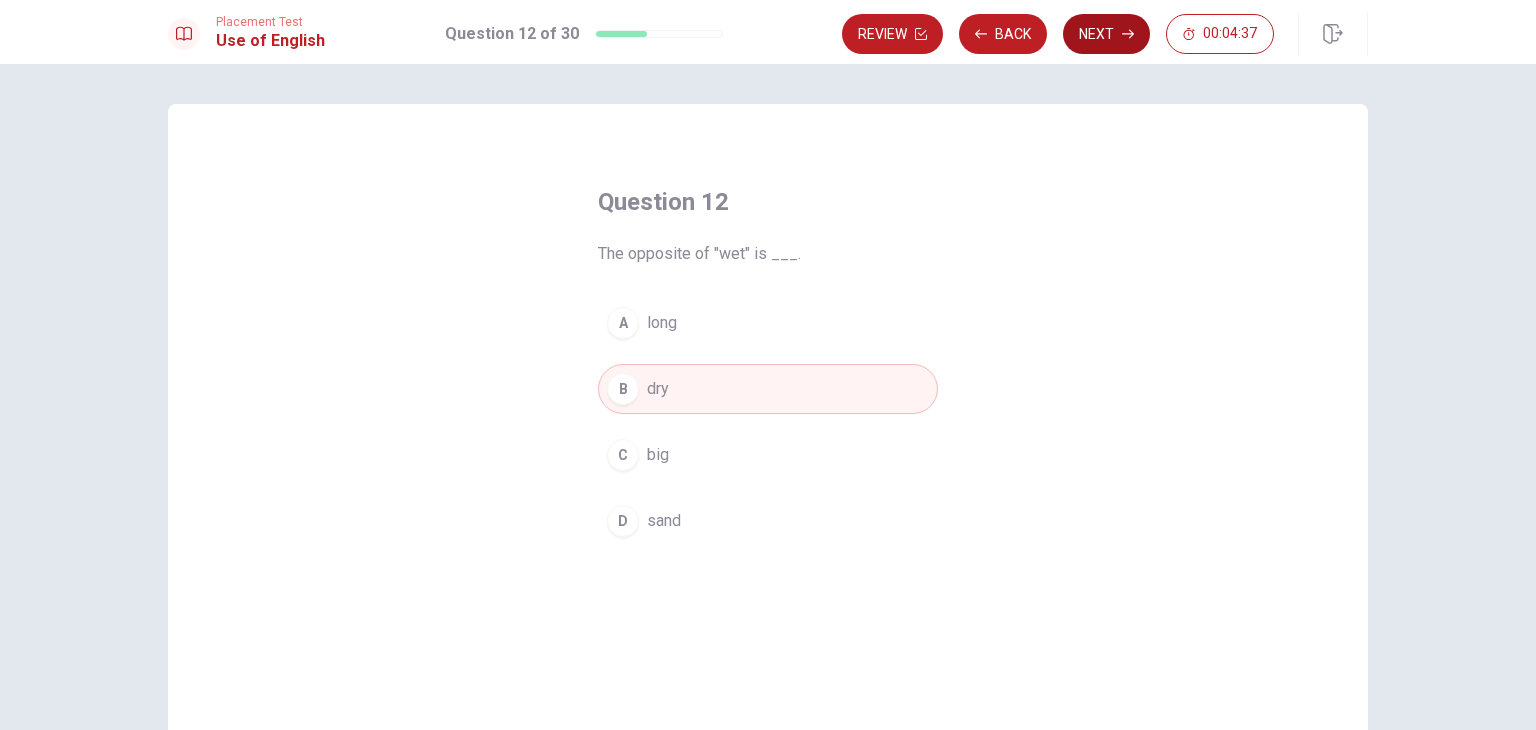 click on "Next" at bounding box center (1106, 34) 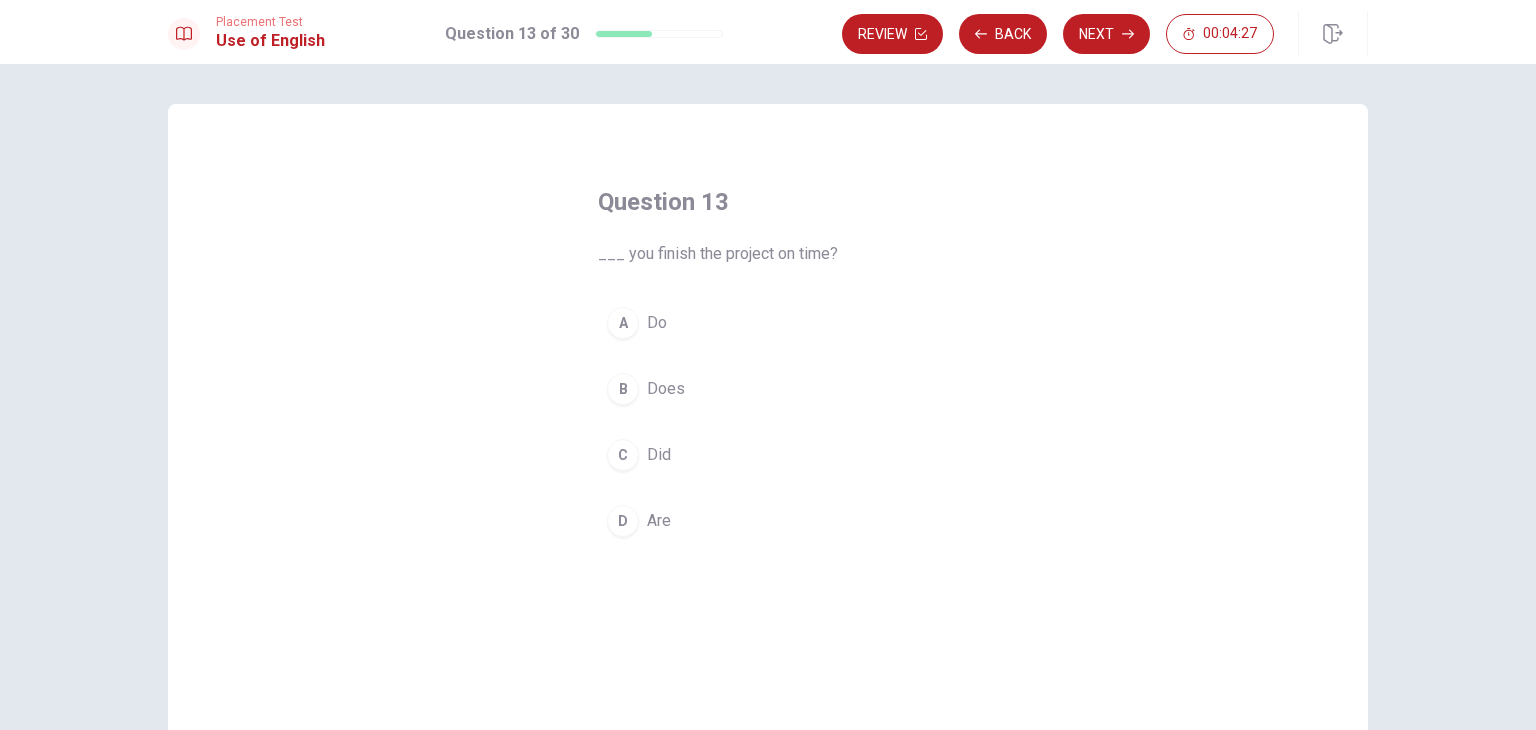 click on "Did" at bounding box center (659, 455) 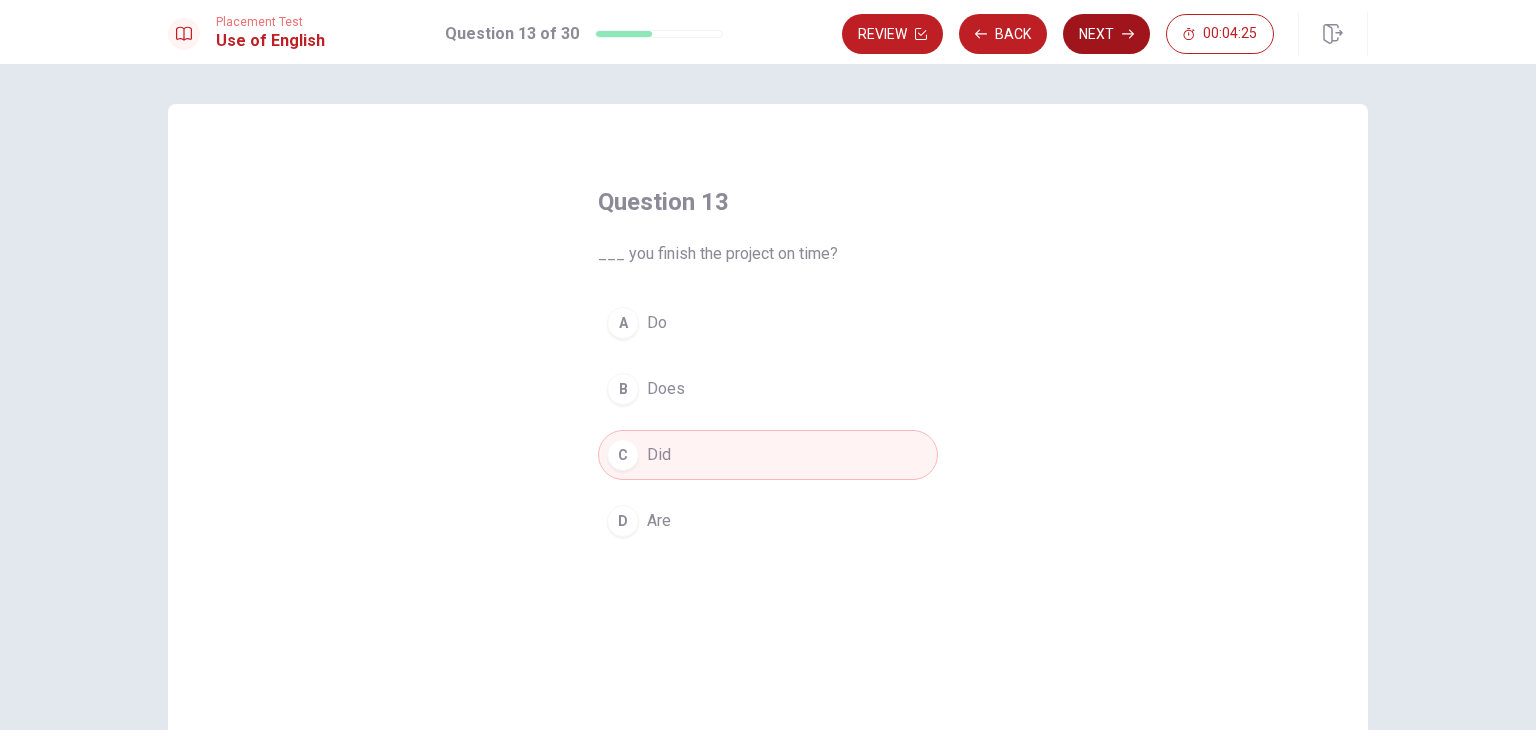 click on "Next" at bounding box center (1106, 34) 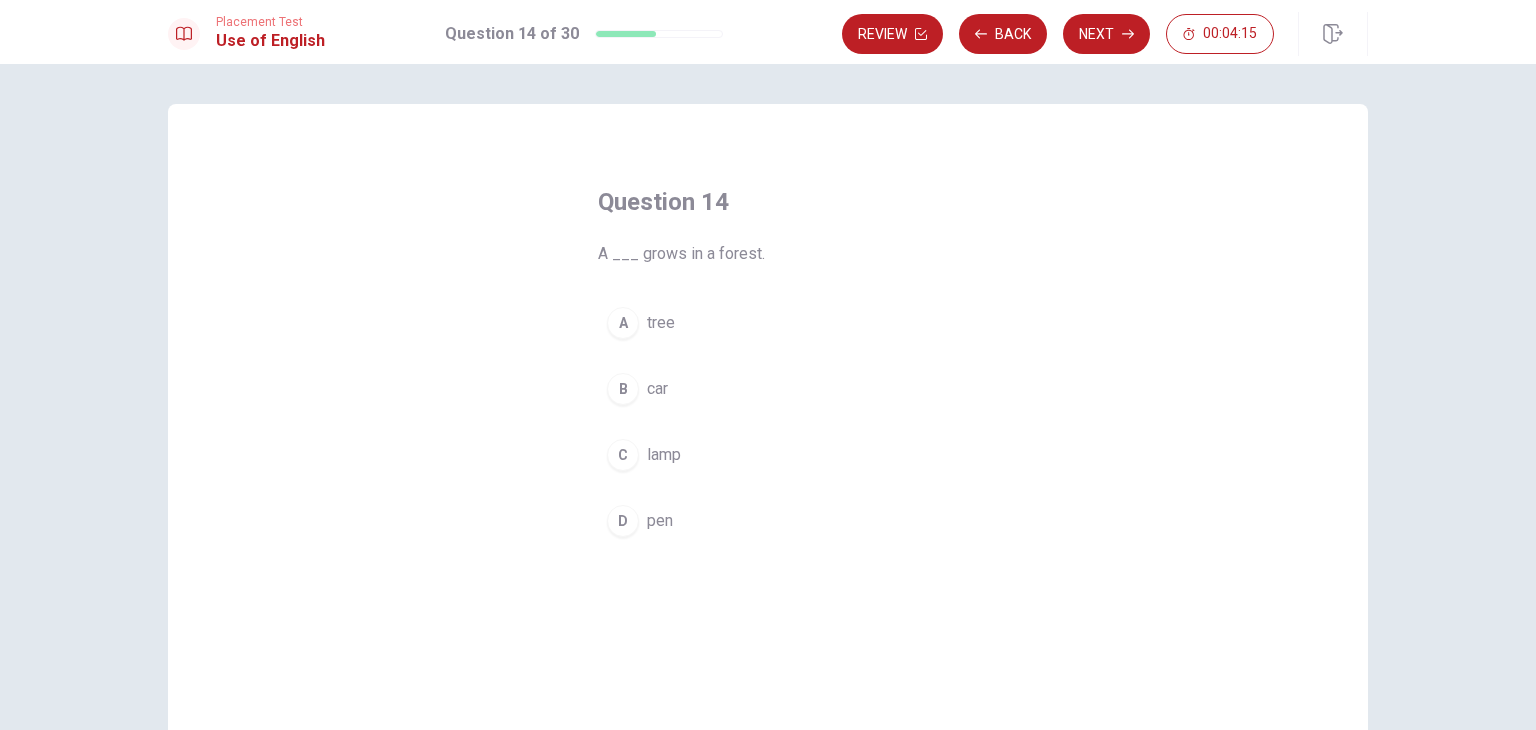 click on "tree" at bounding box center [661, 323] 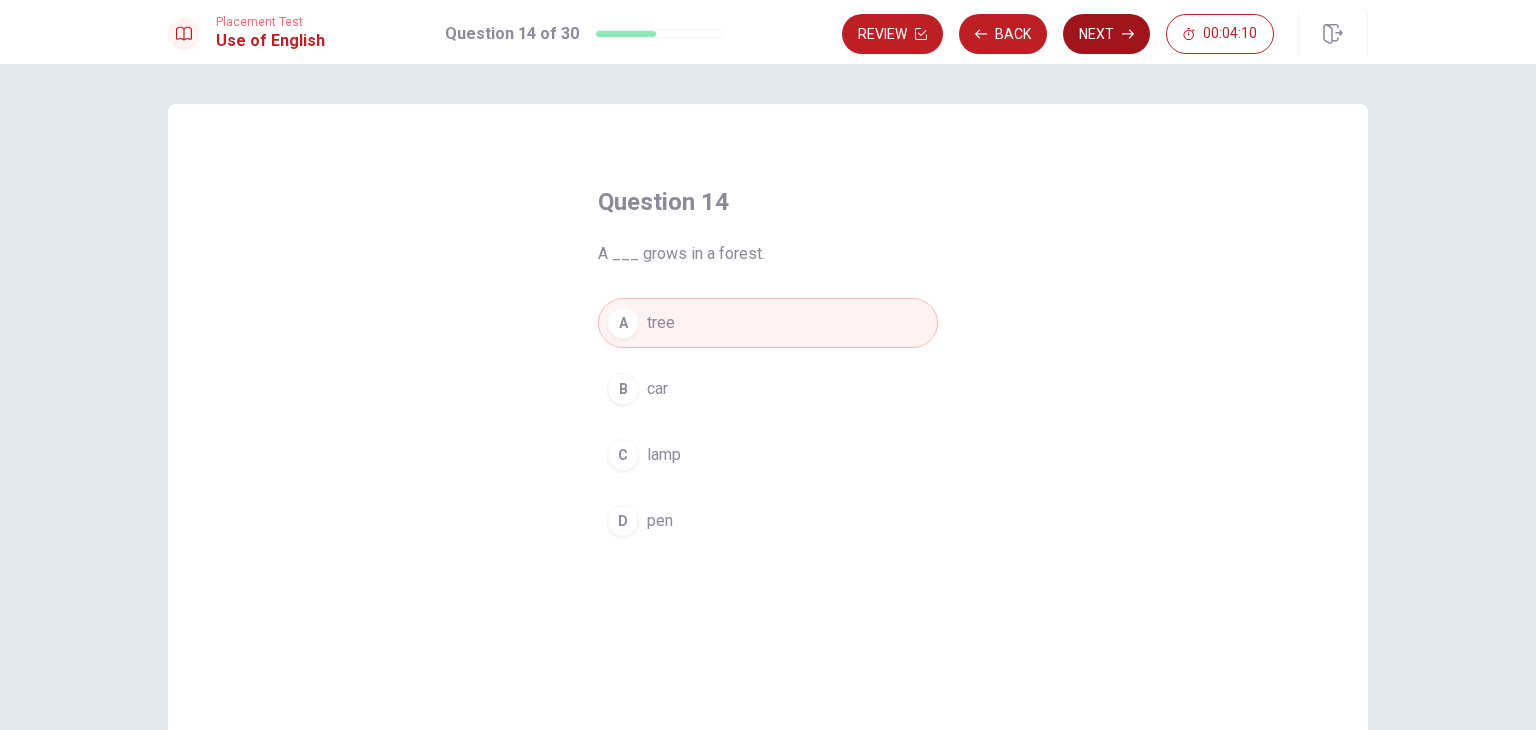click on "Next" at bounding box center (1106, 34) 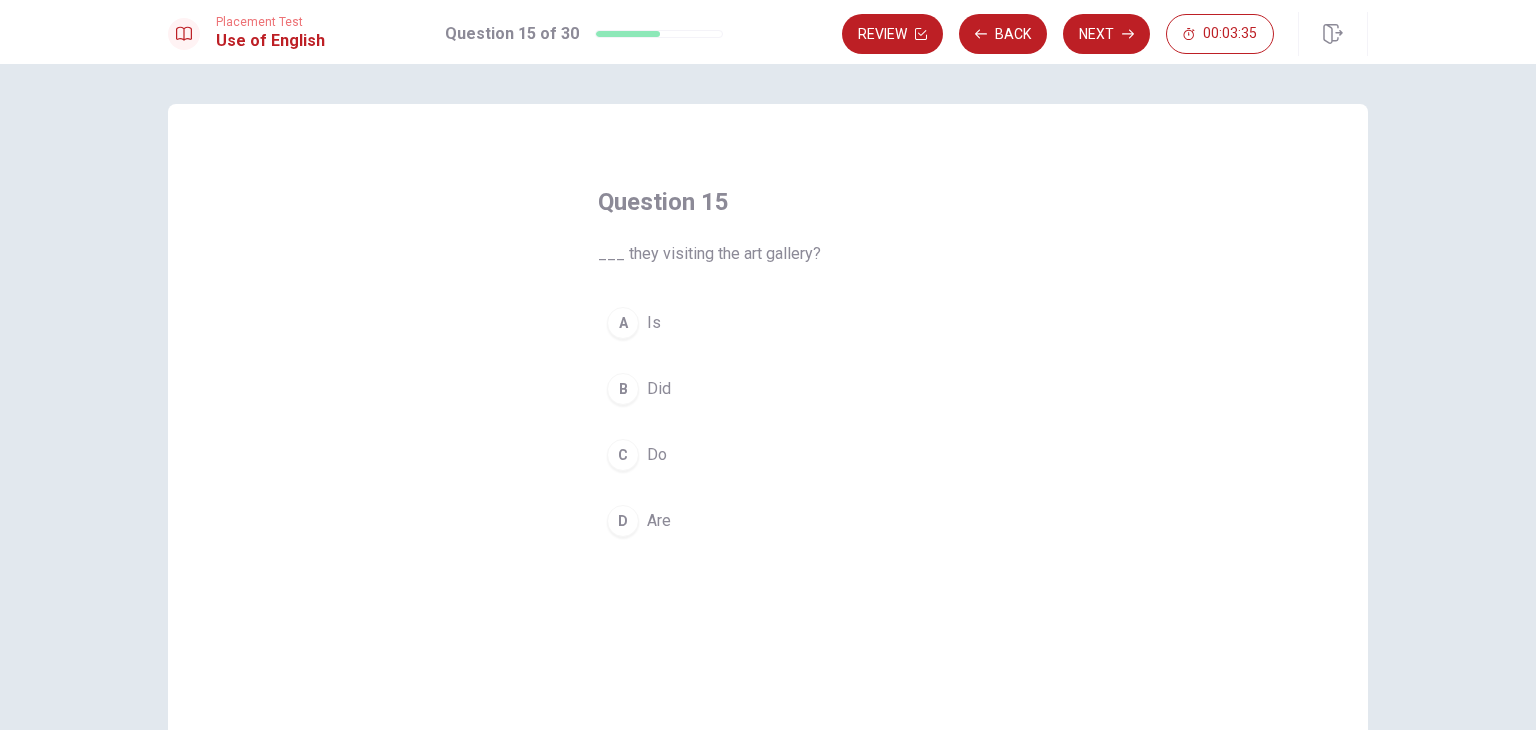 click on "Are" at bounding box center [659, 521] 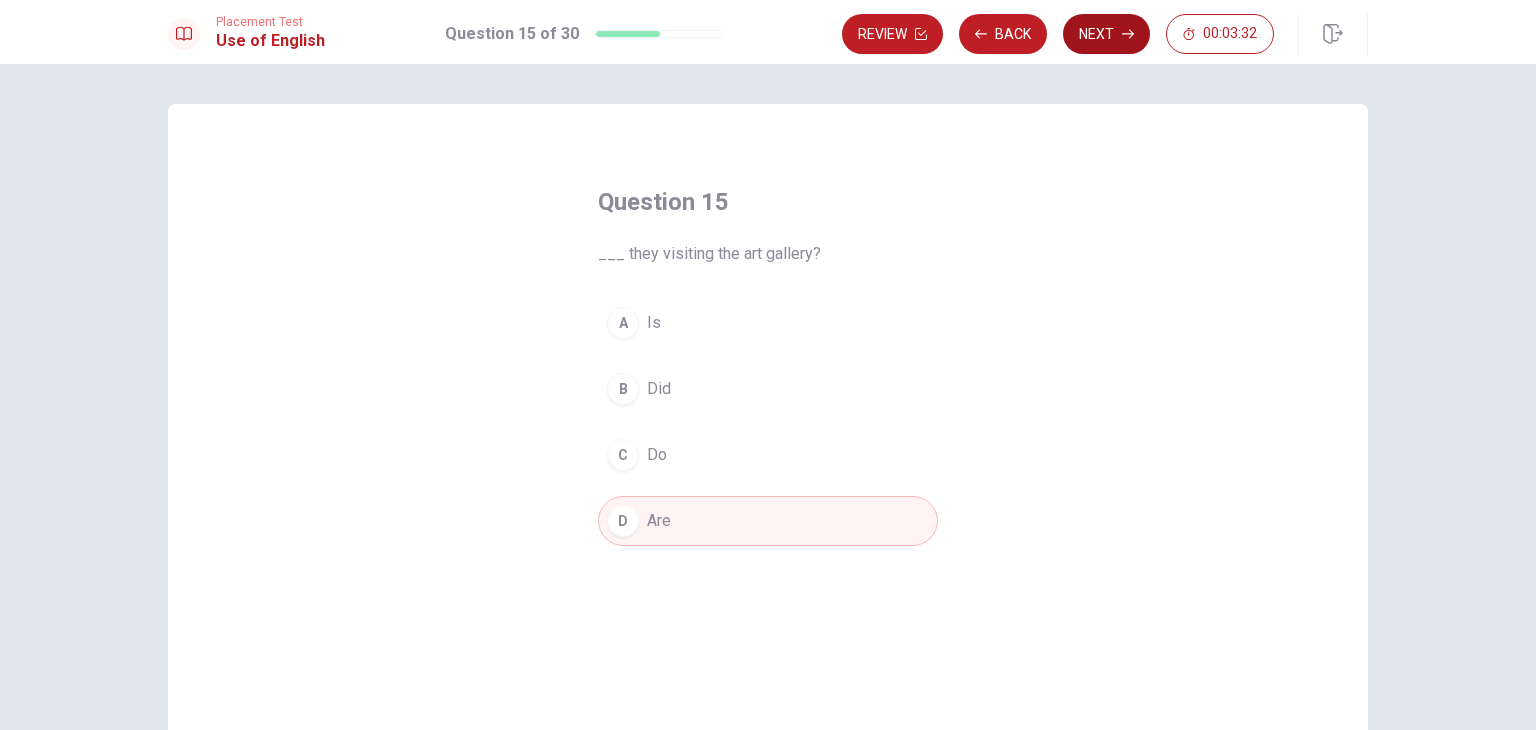 click on "Next" at bounding box center (1106, 34) 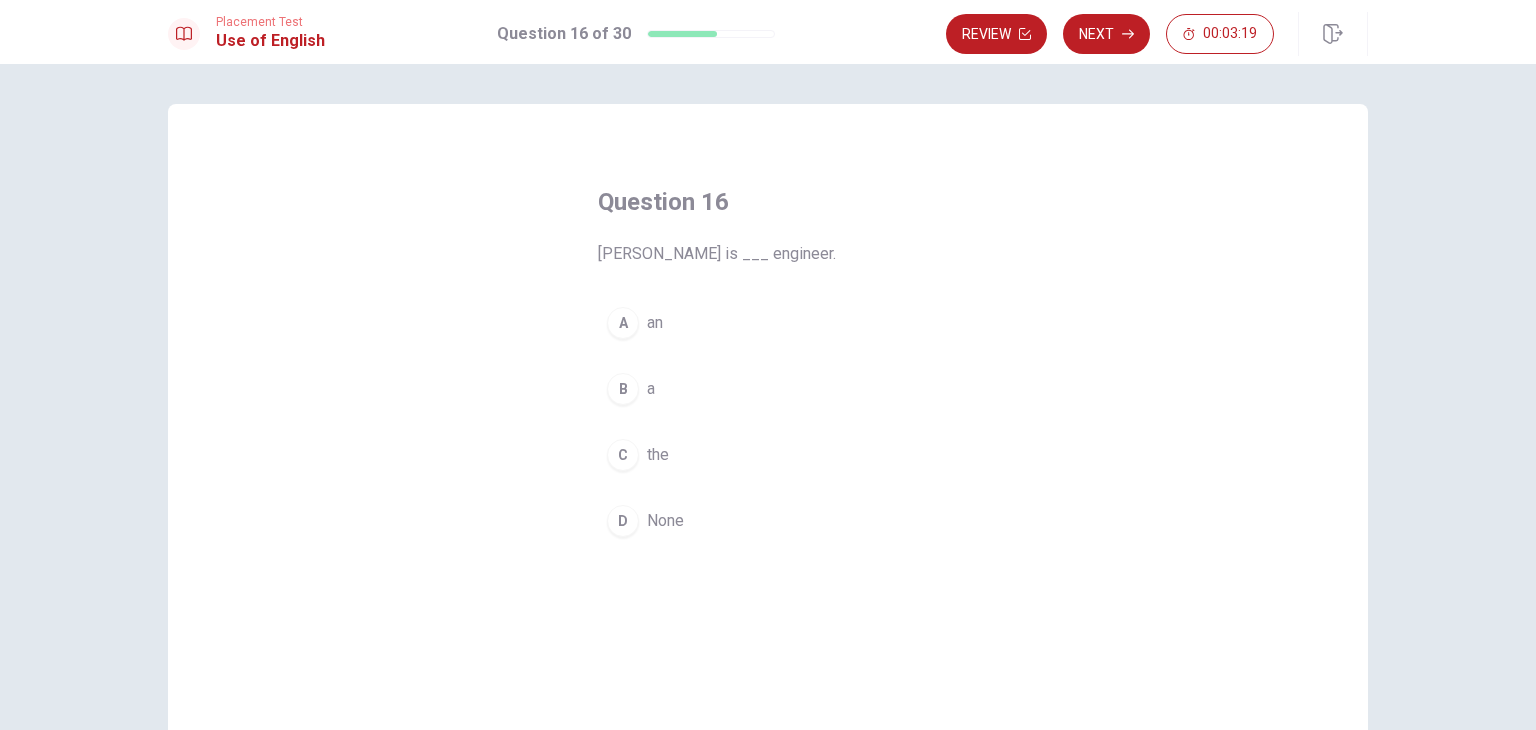 click on "A an" at bounding box center [768, 323] 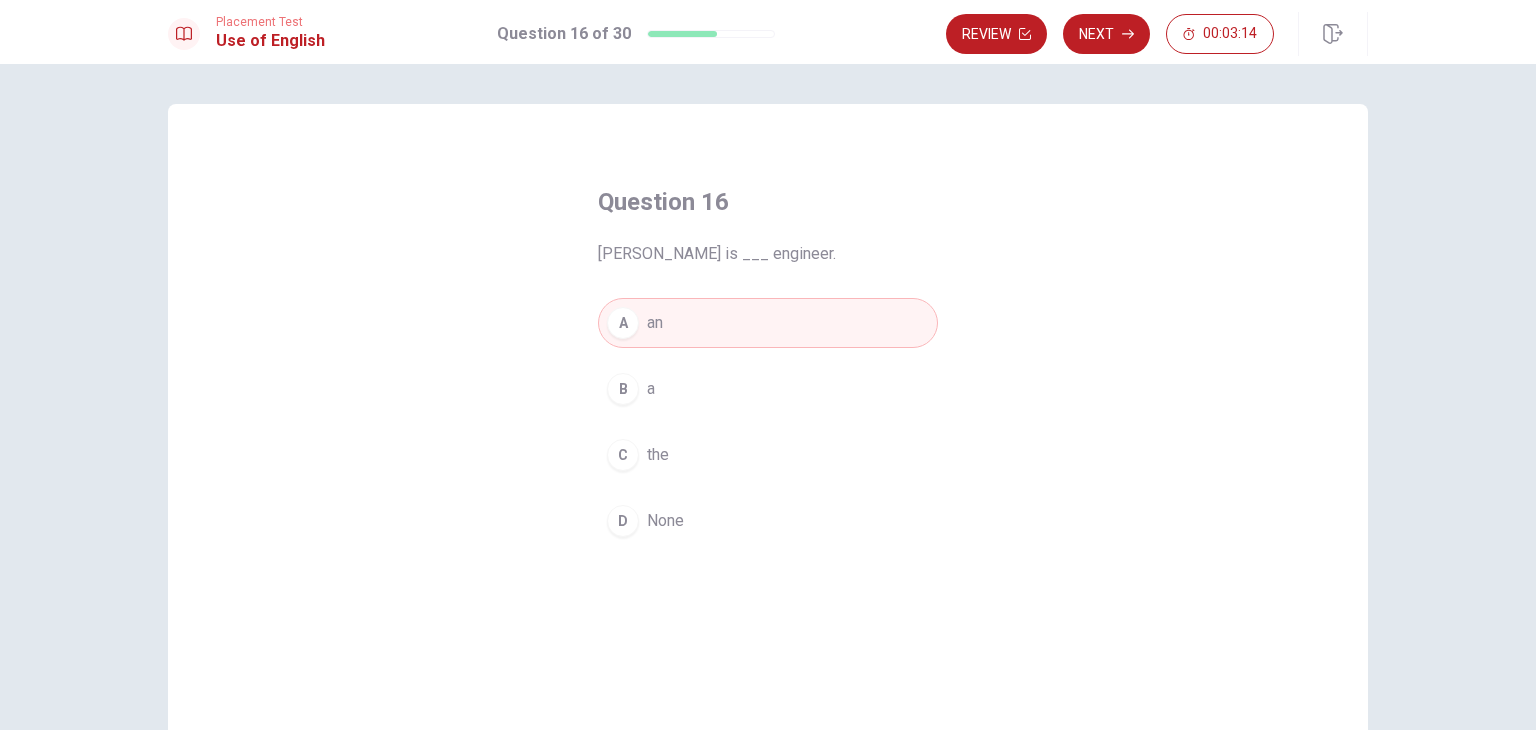 click on "B a" at bounding box center [768, 389] 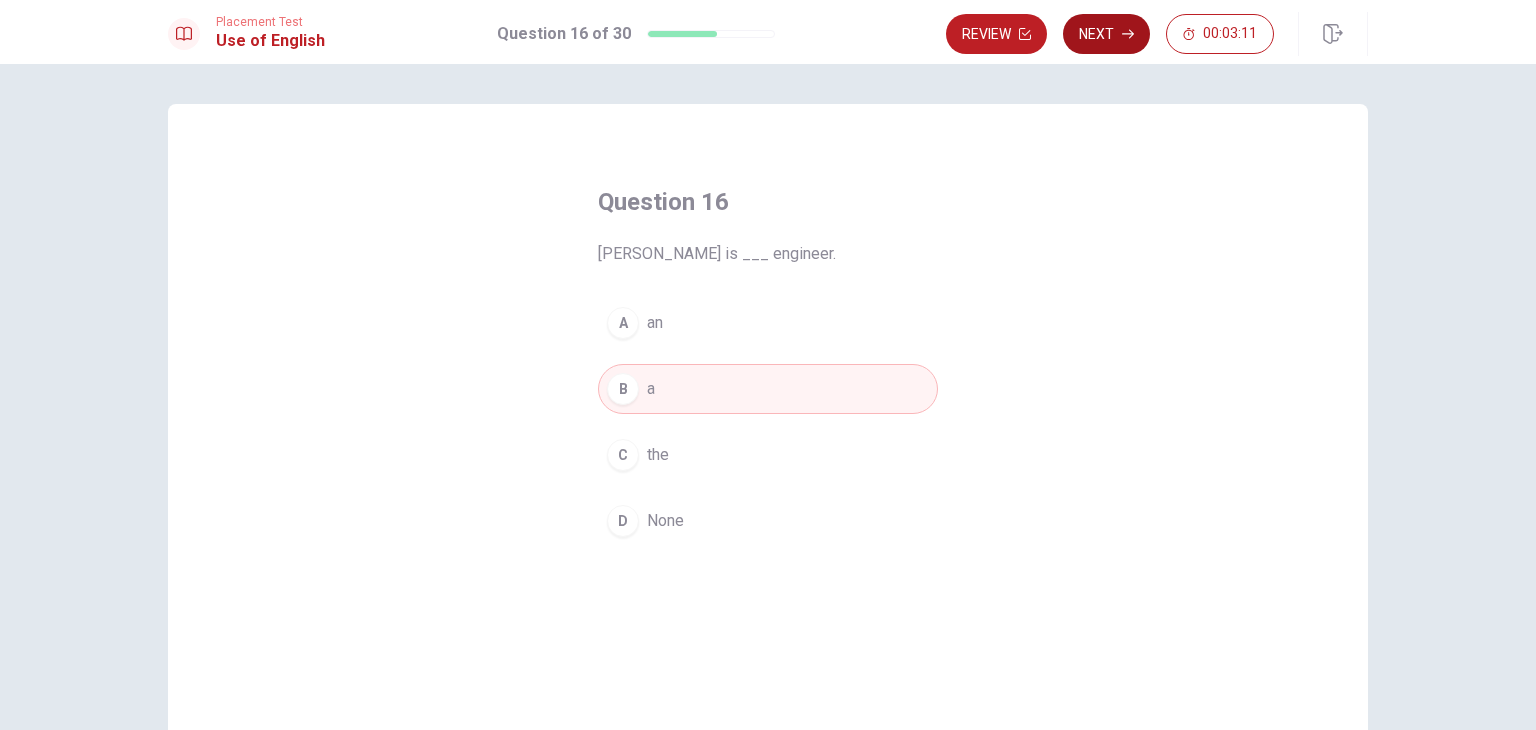 click on "Next" at bounding box center [1106, 34] 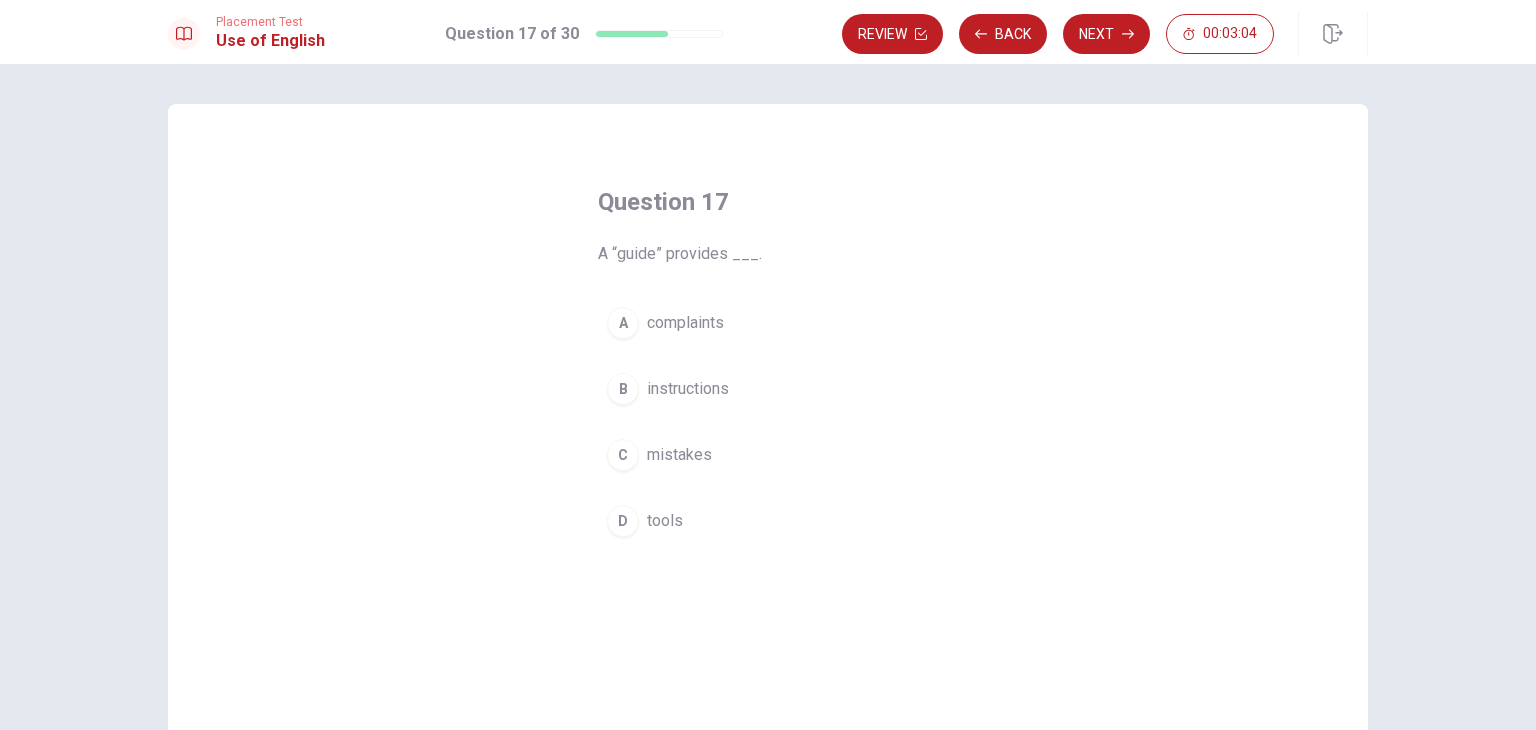 click on "instructions" at bounding box center (688, 389) 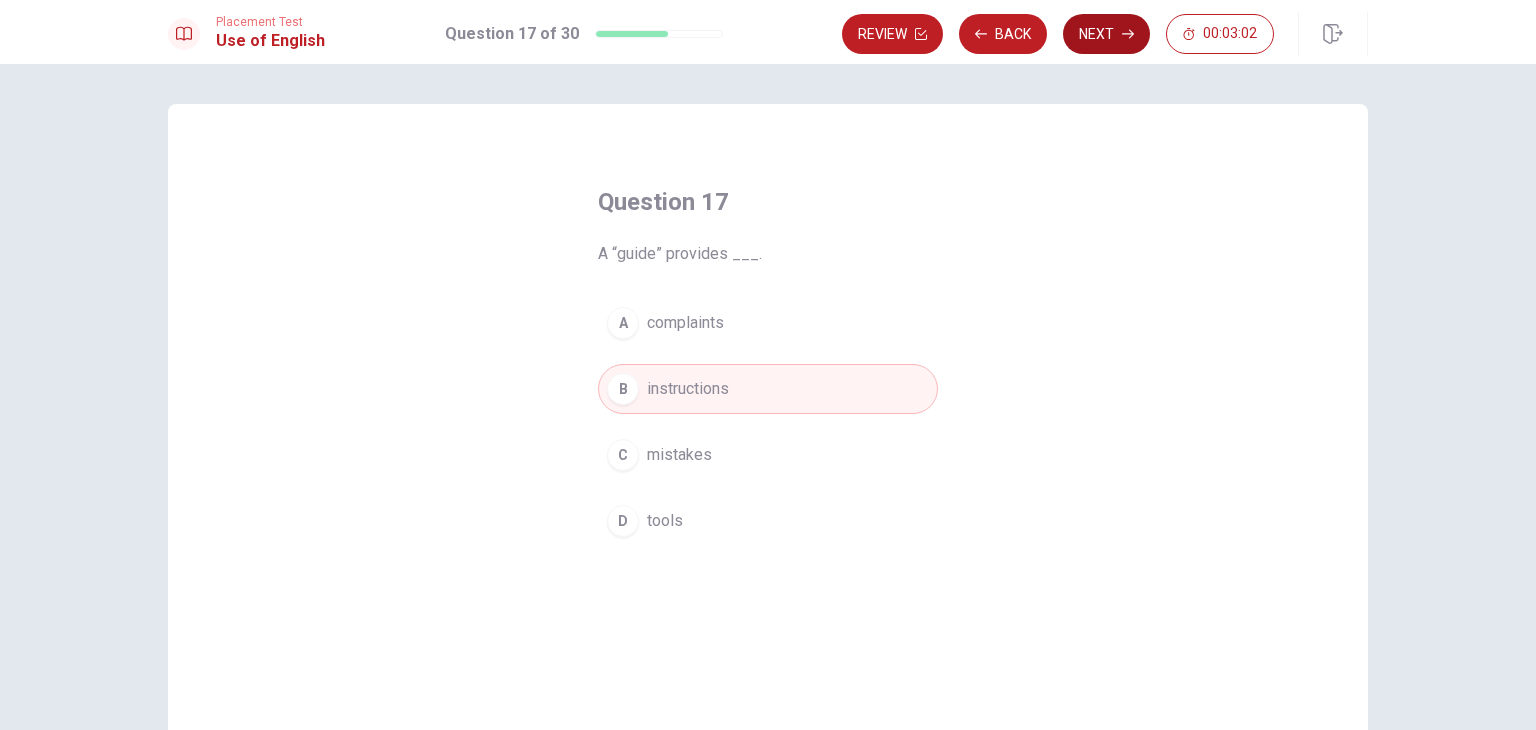 click on "Next" at bounding box center (1106, 34) 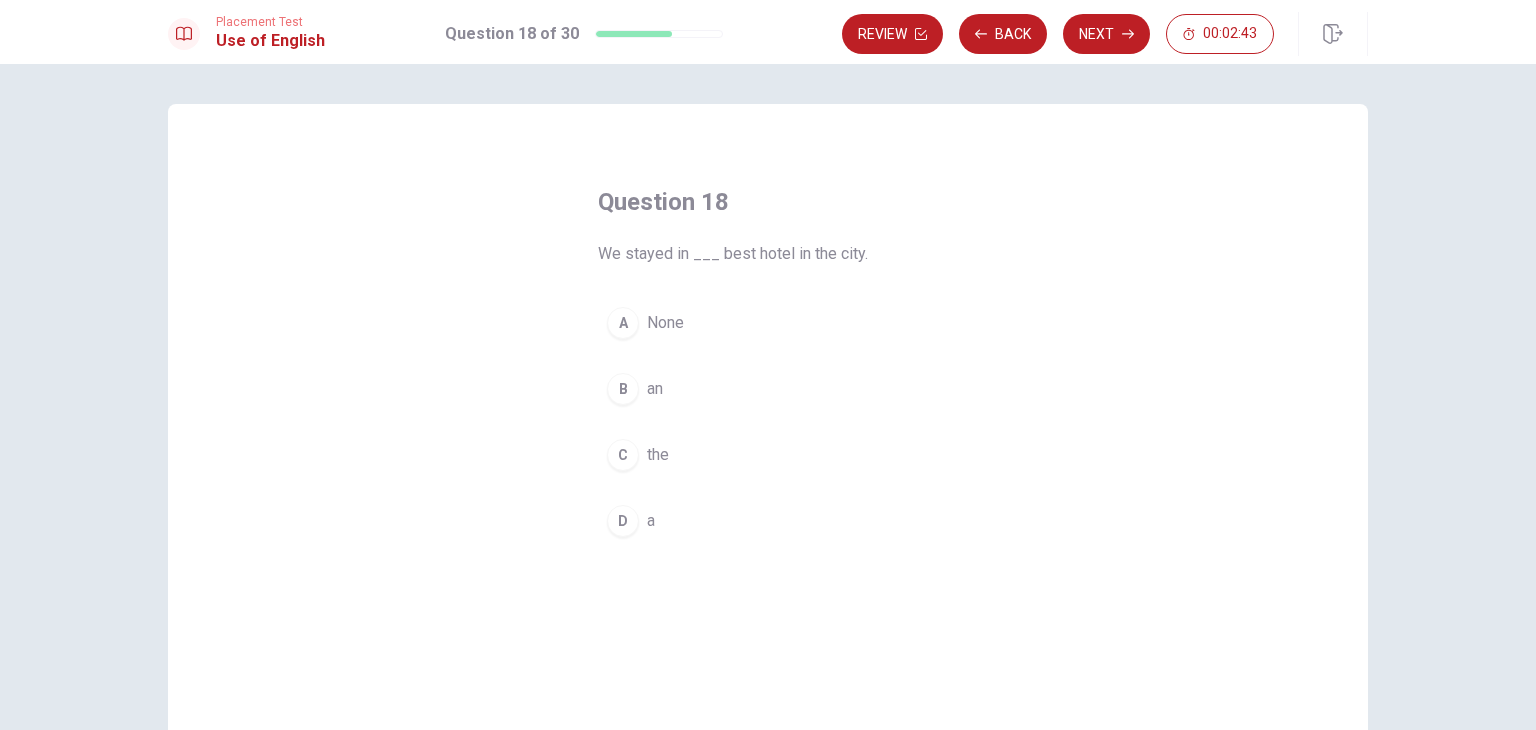 click on "the" at bounding box center [658, 455] 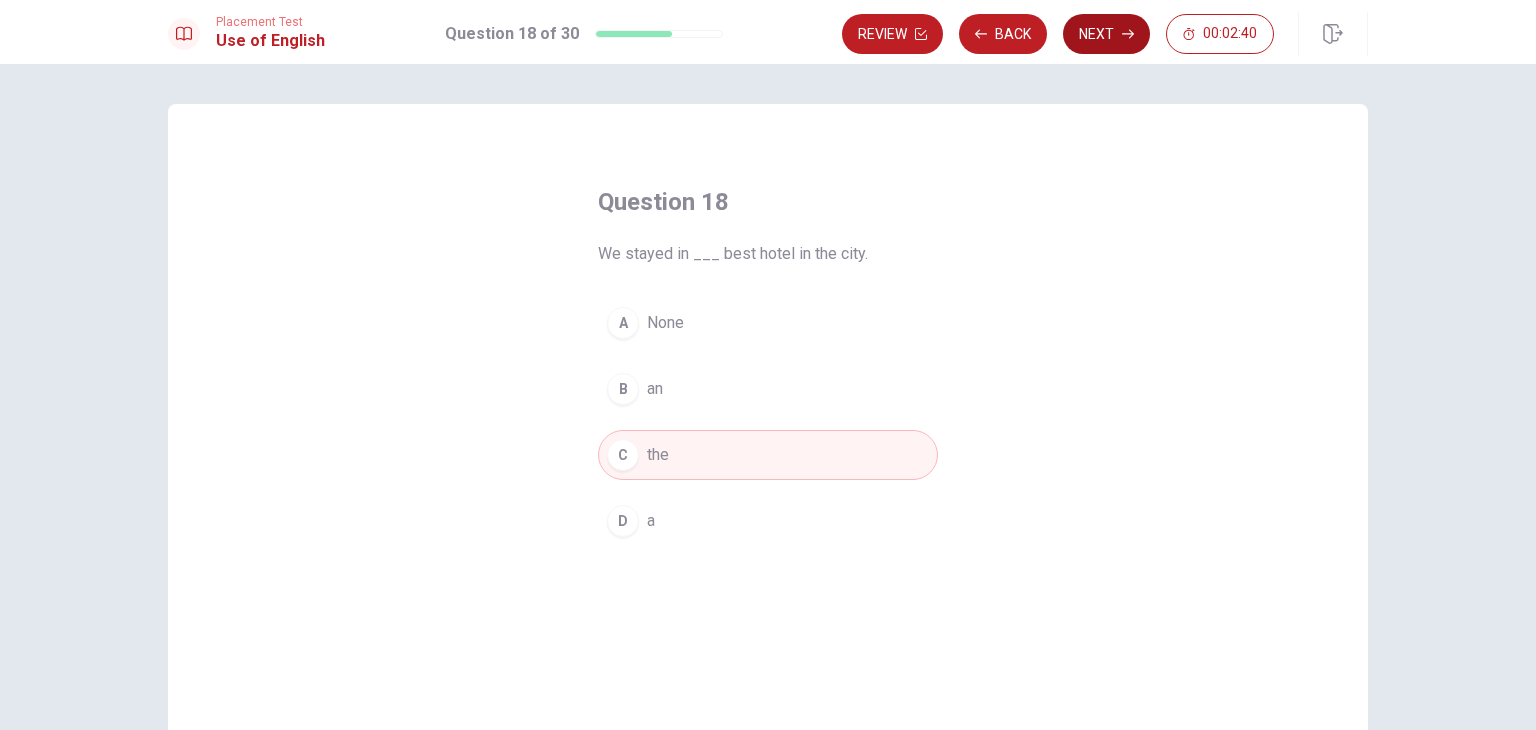 click on "Next" at bounding box center (1106, 34) 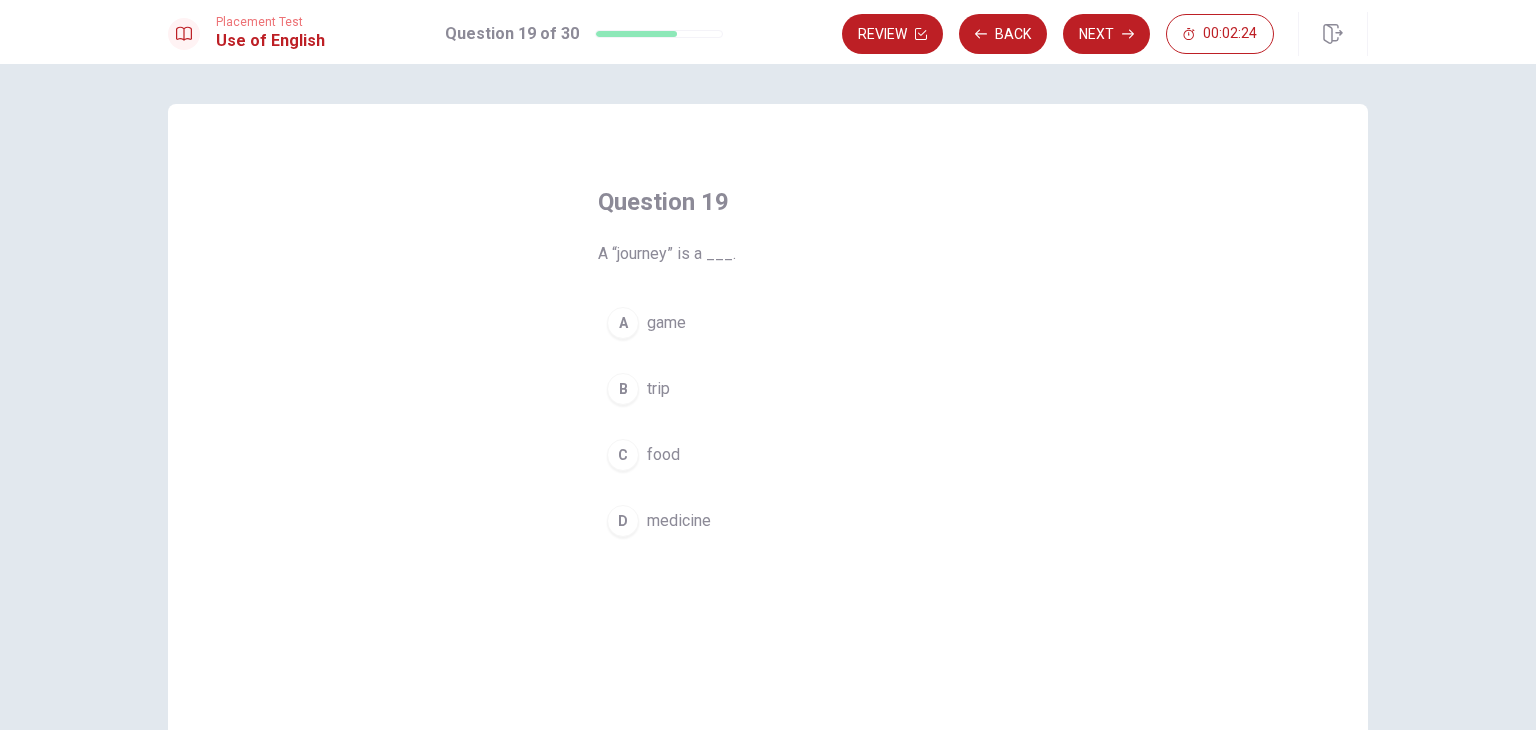 click on "B trip" at bounding box center (768, 389) 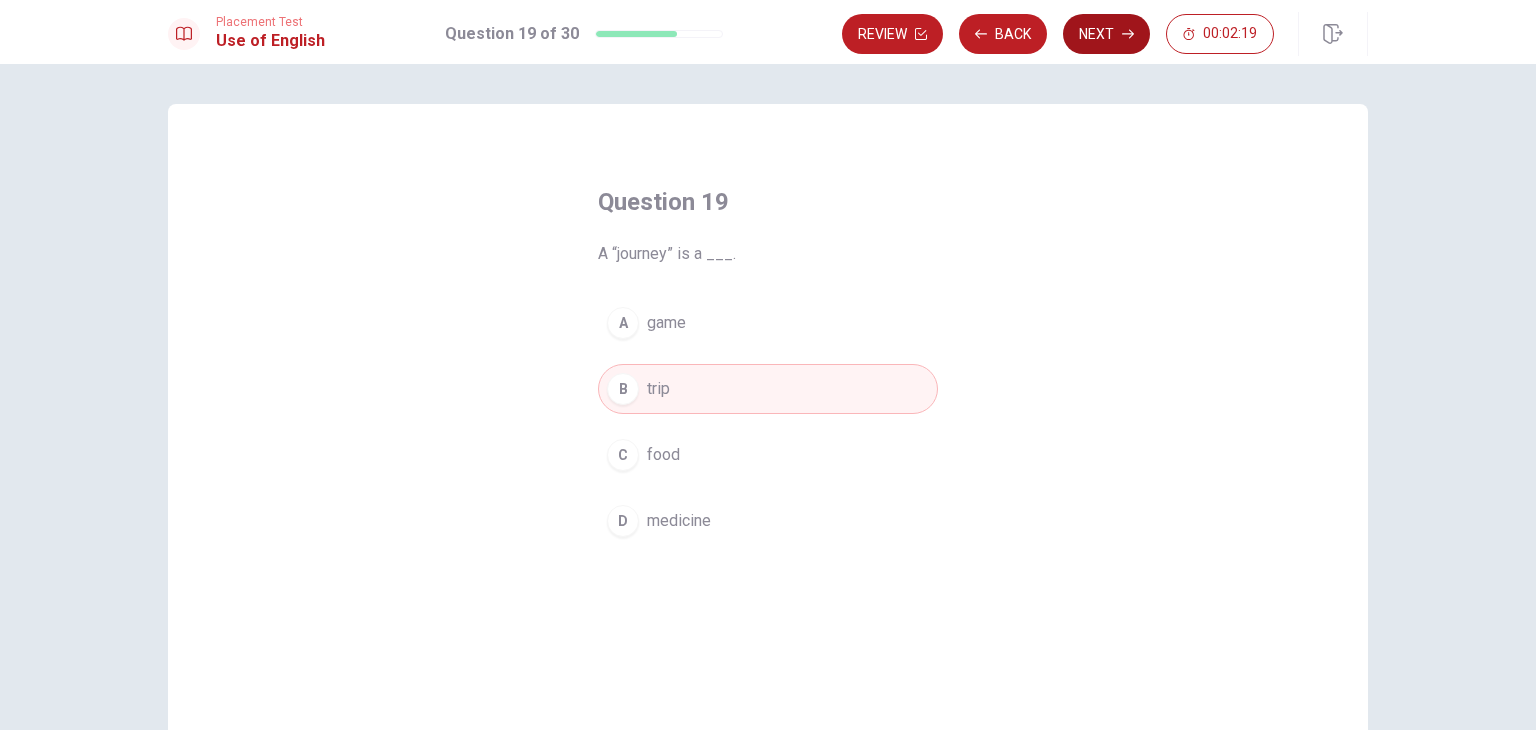 click on "Next" at bounding box center [1106, 34] 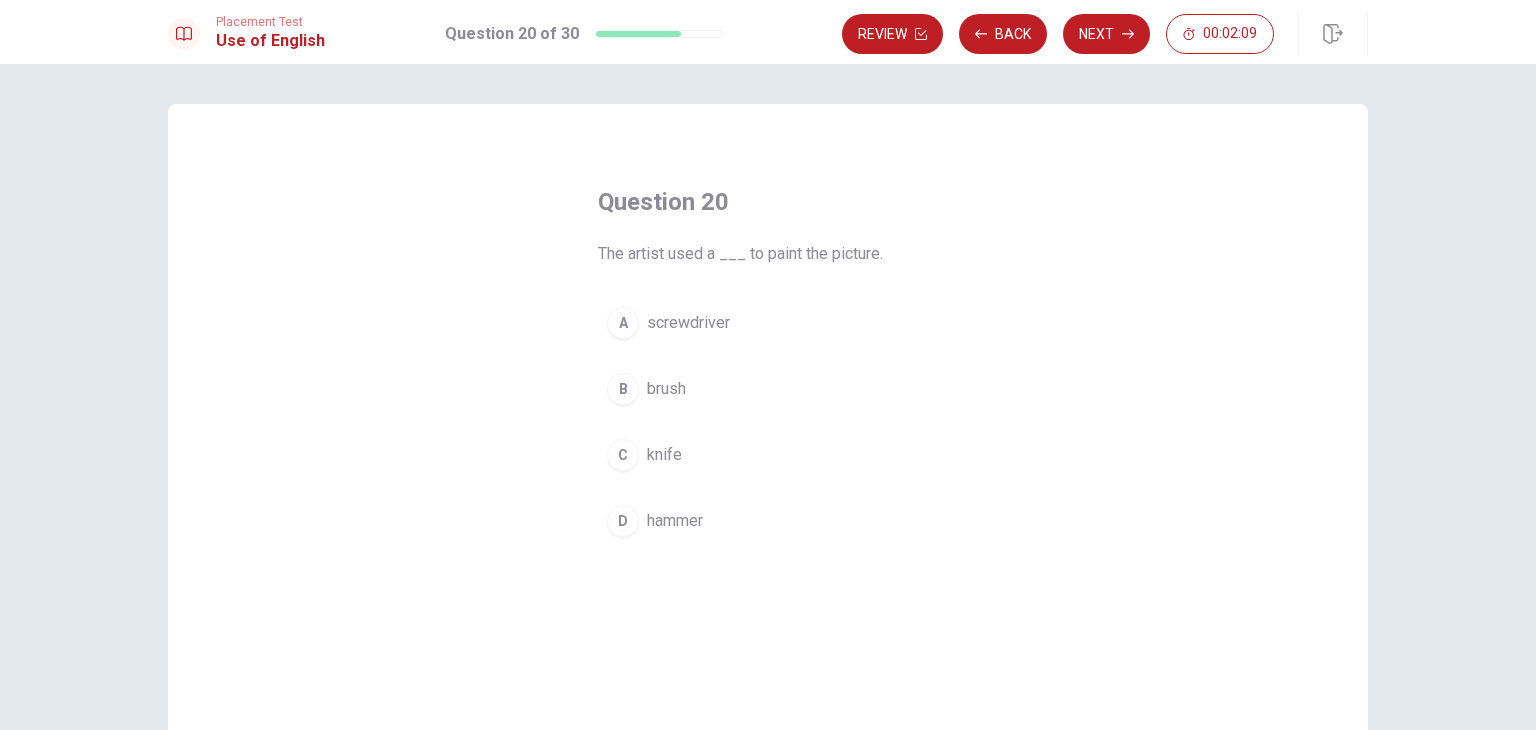 click on "brush" at bounding box center (666, 389) 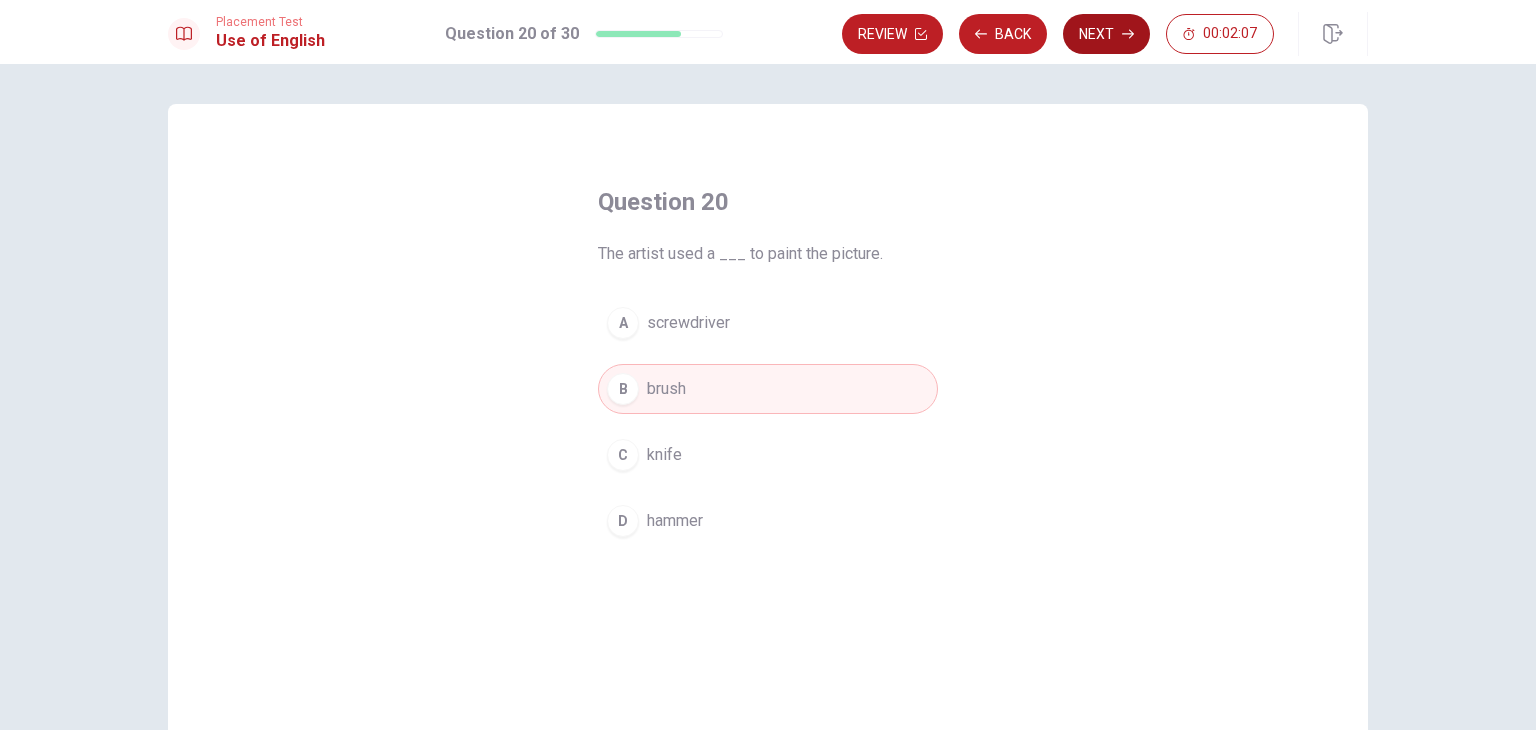 click on "Next" at bounding box center (1106, 34) 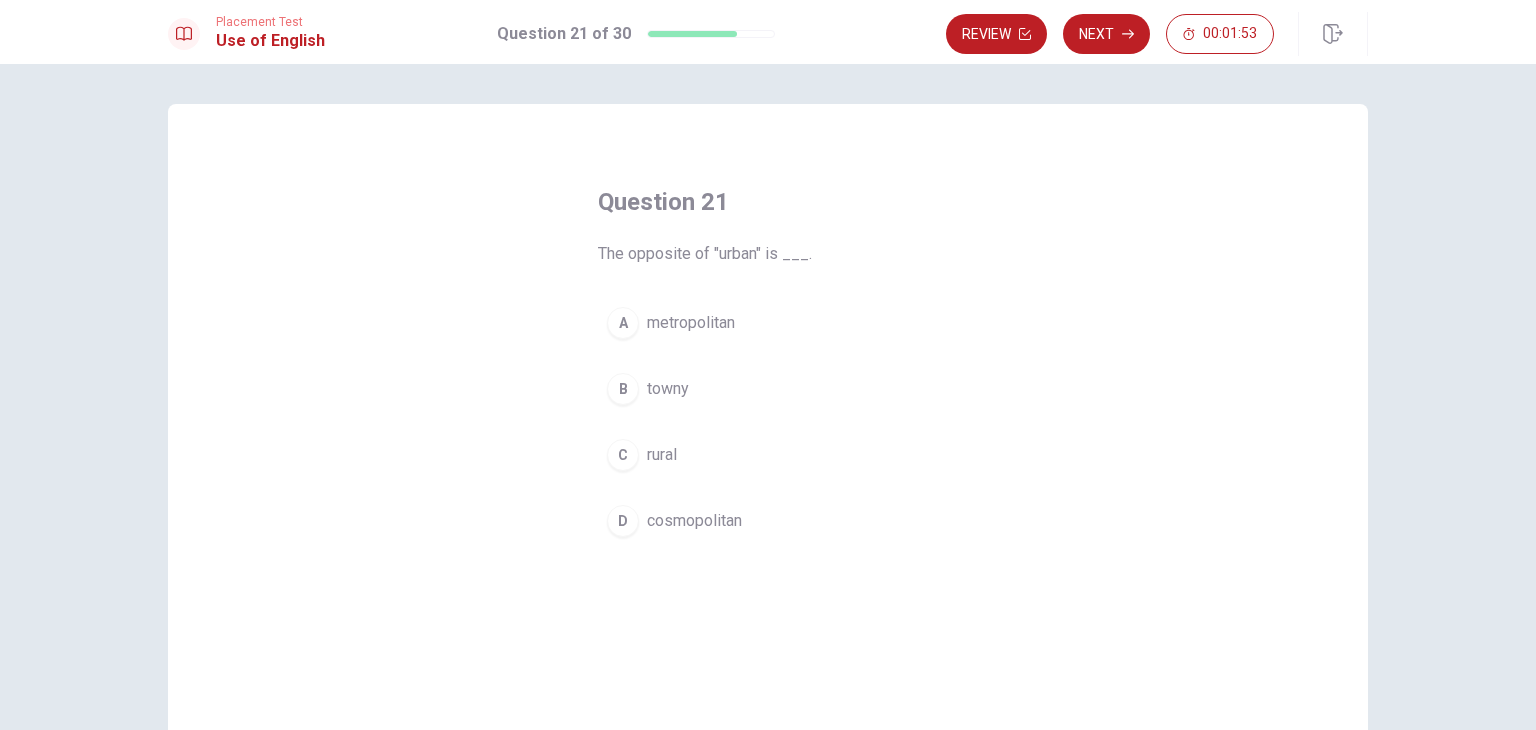 click on "C rural" at bounding box center (768, 455) 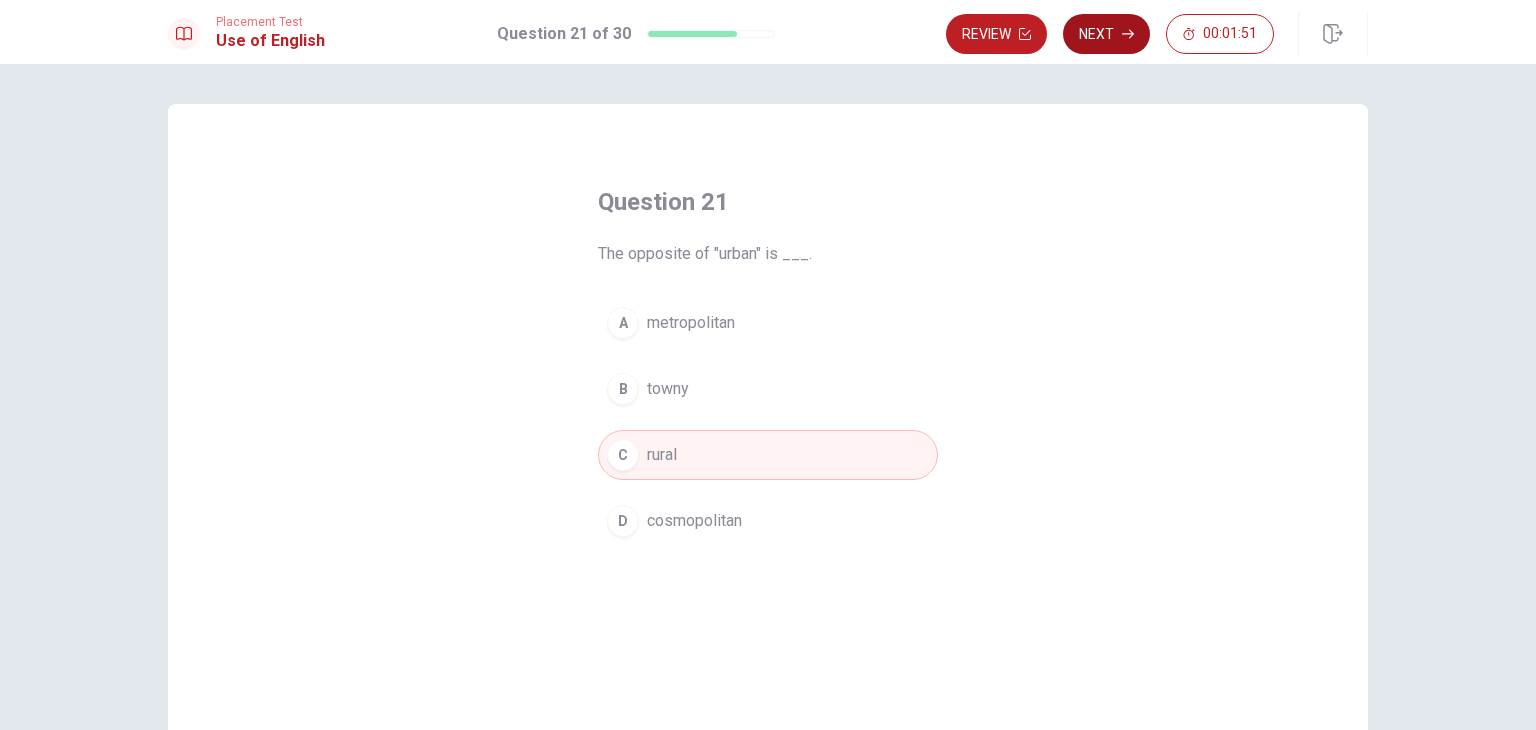 click on "Next" at bounding box center [1106, 34] 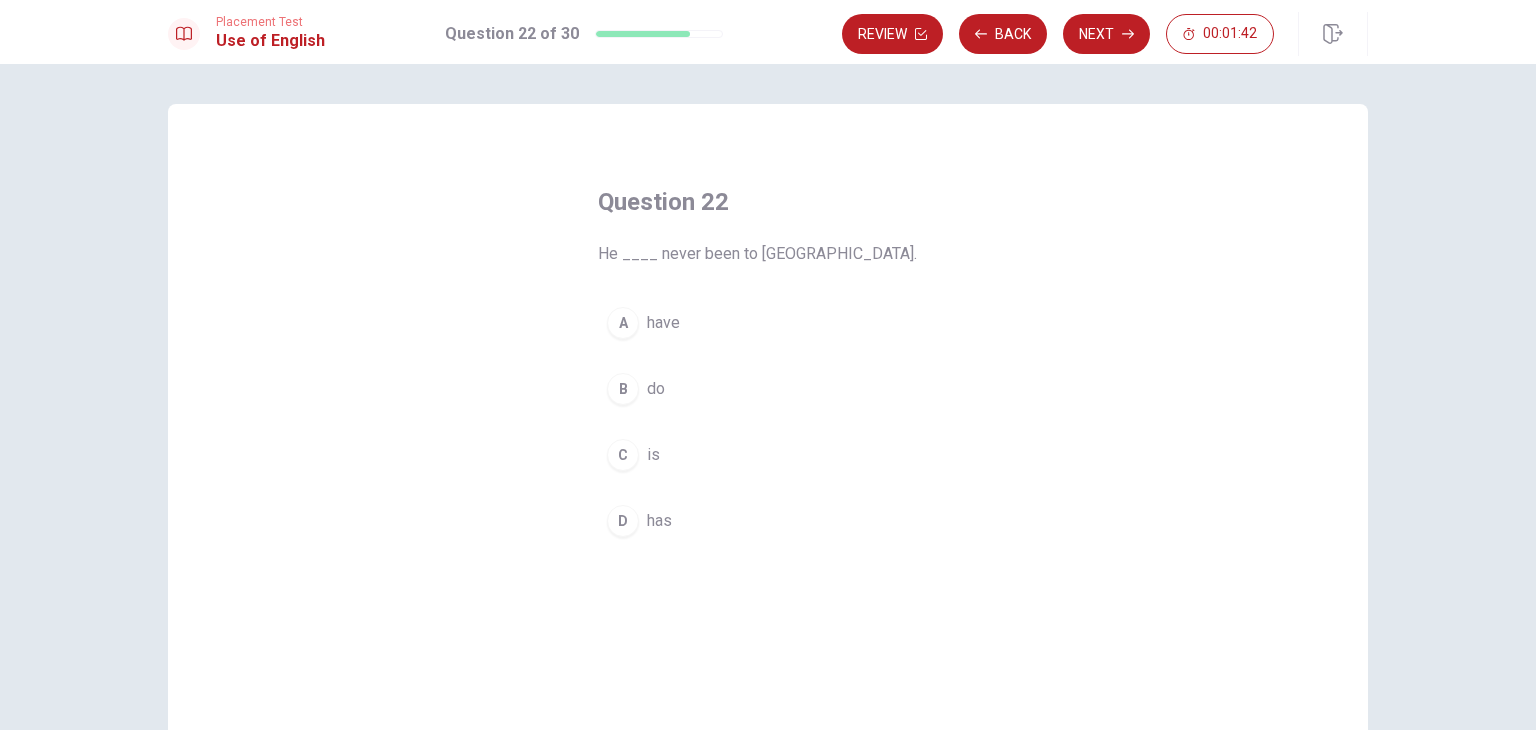 click on "A have" at bounding box center (768, 323) 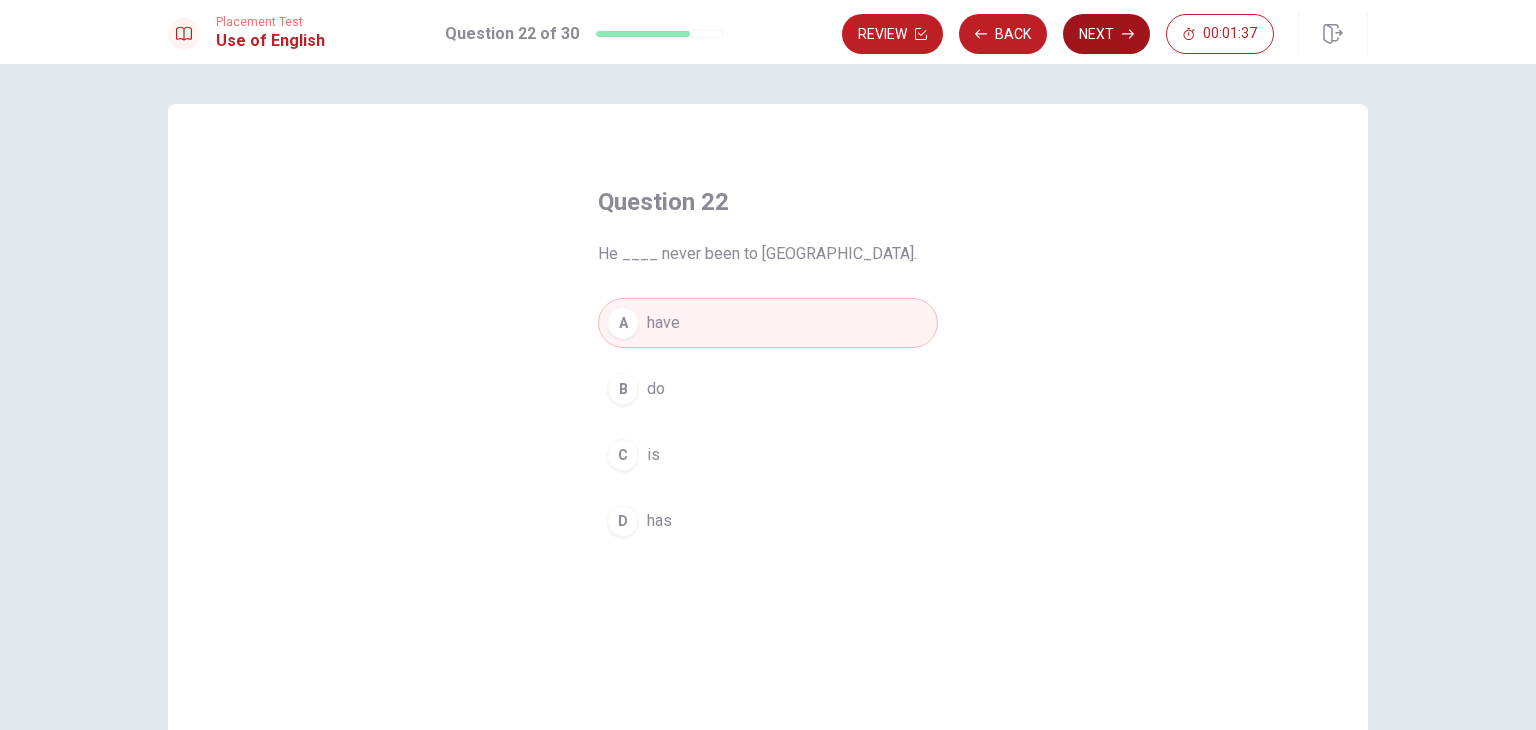 click on "Next" at bounding box center (1106, 34) 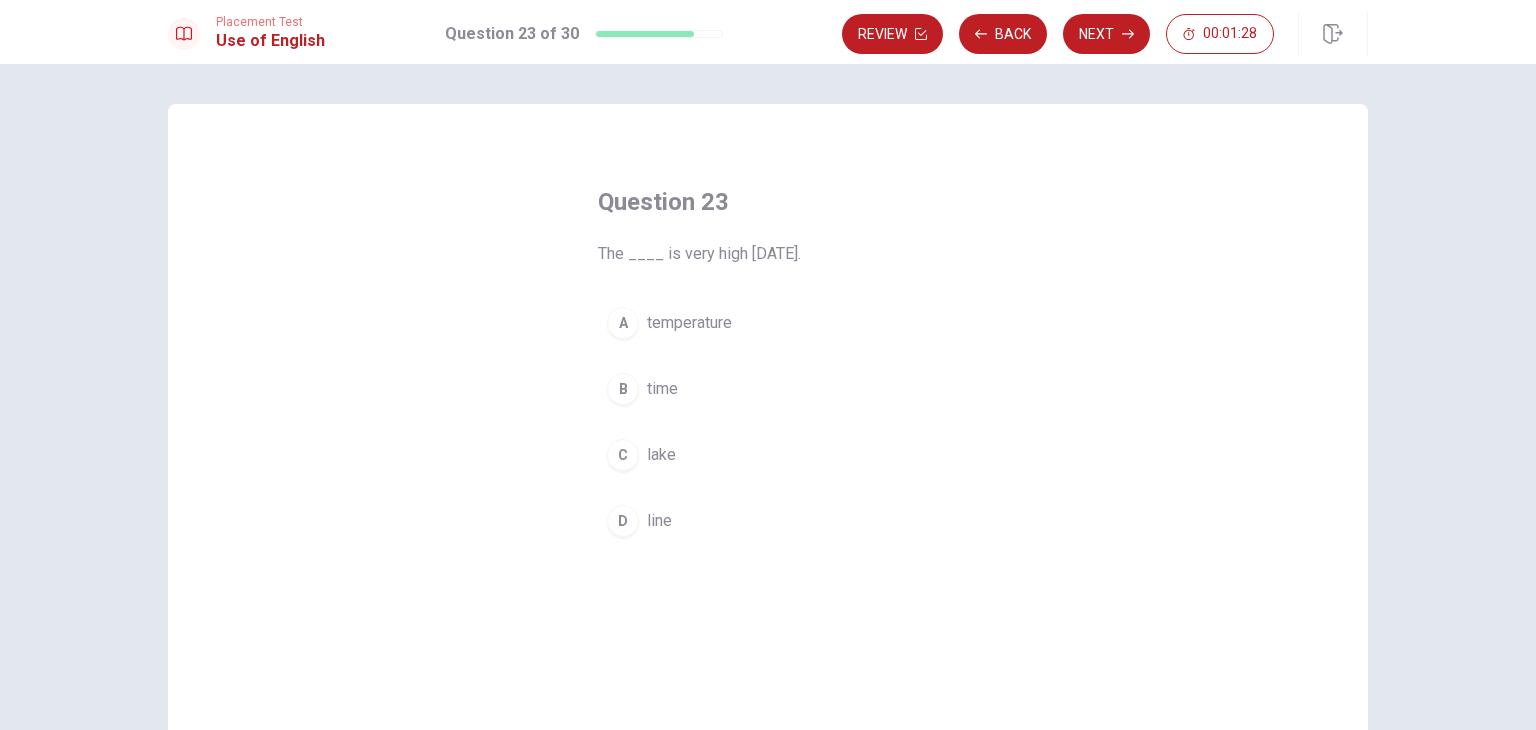 click on "temperature" at bounding box center [689, 323] 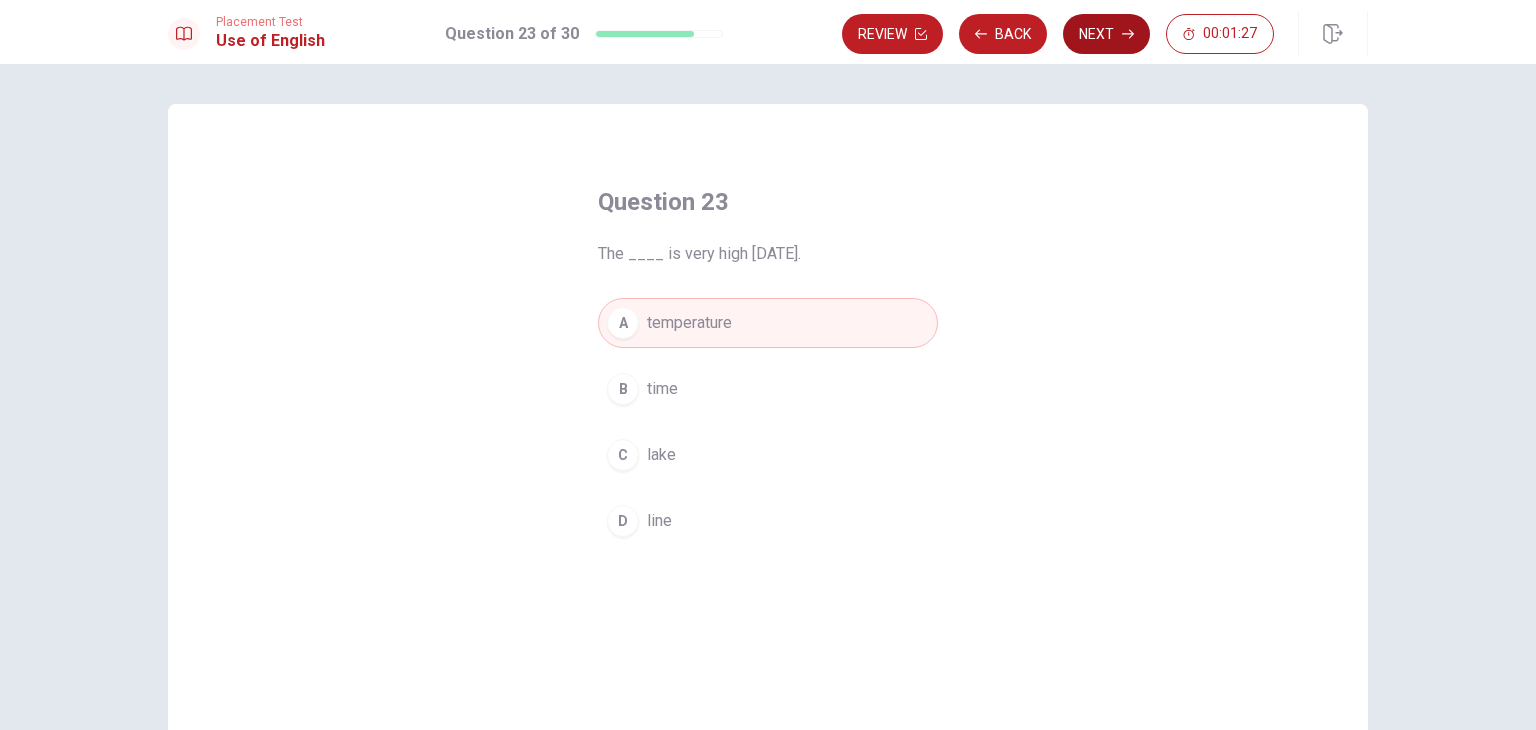 click on "Next" at bounding box center (1106, 34) 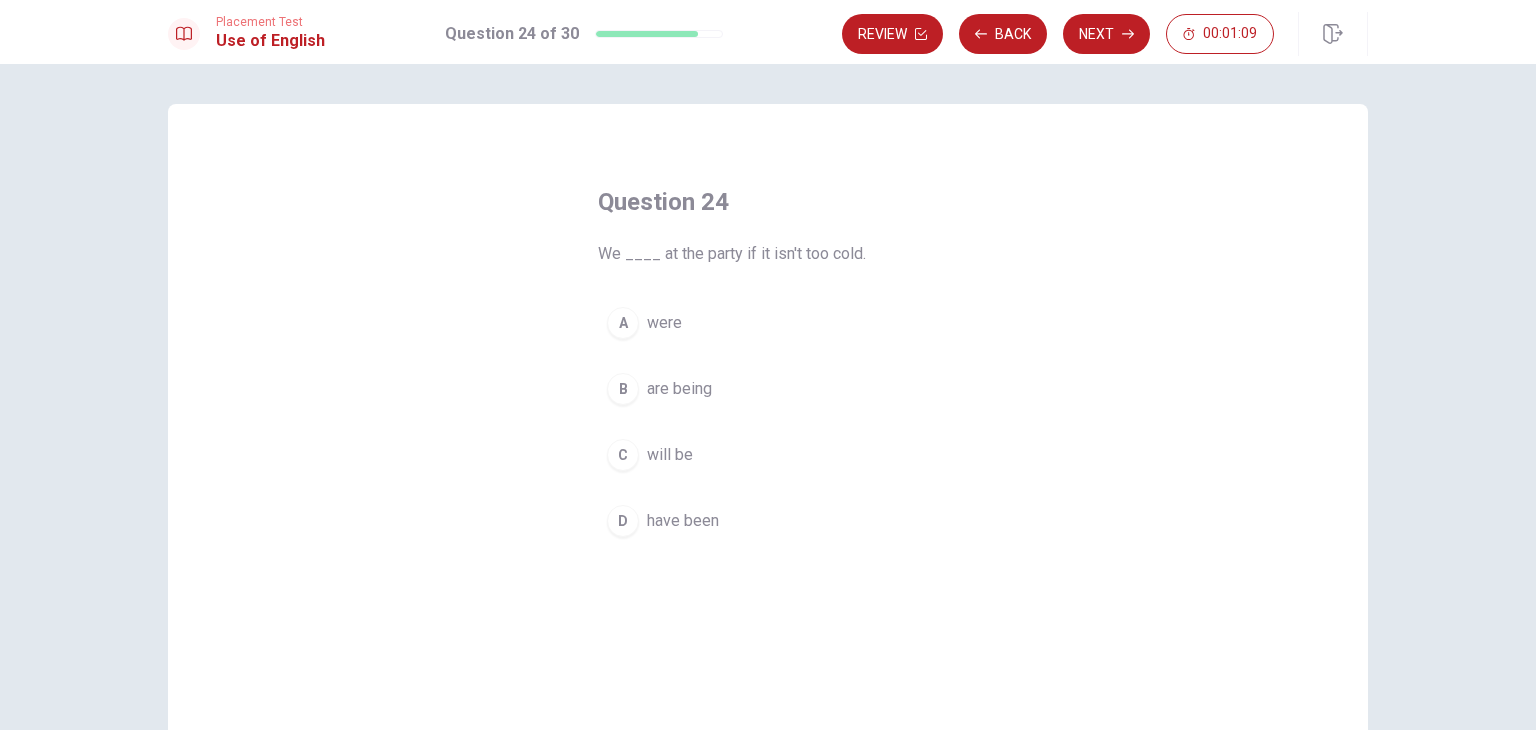 click on "A were" at bounding box center [768, 323] 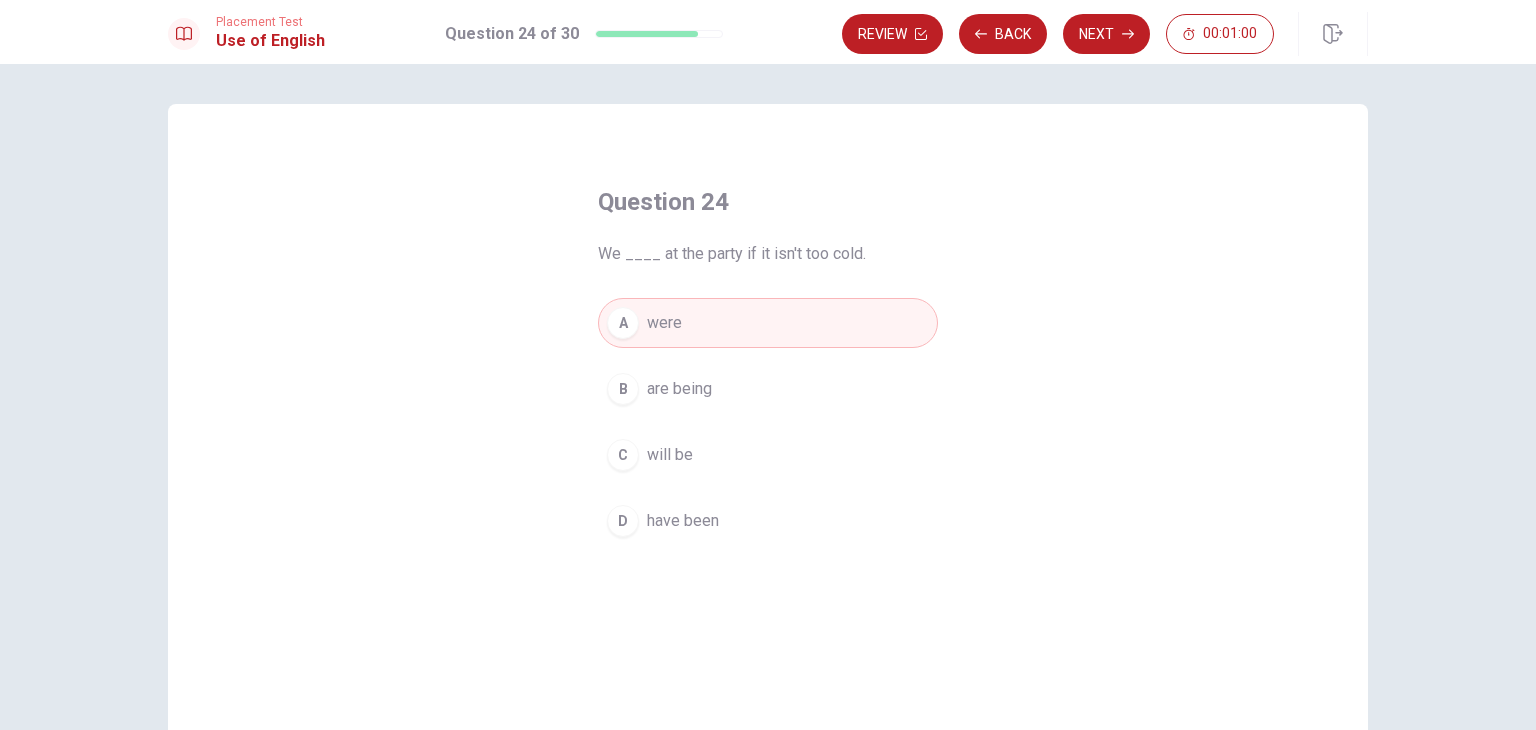click on "C will be" at bounding box center (768, 455) 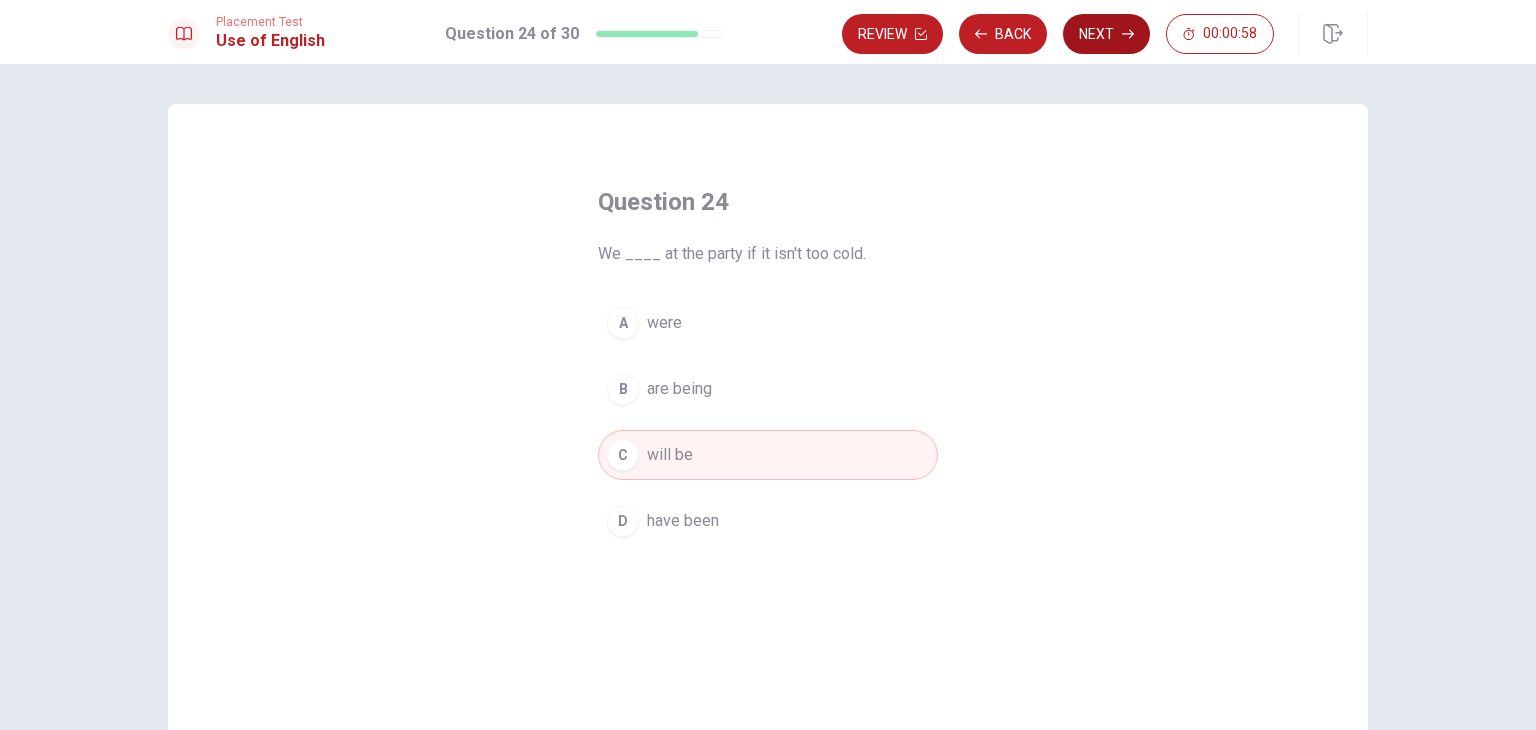 click on "Next" at bounding box center (1106, 34) 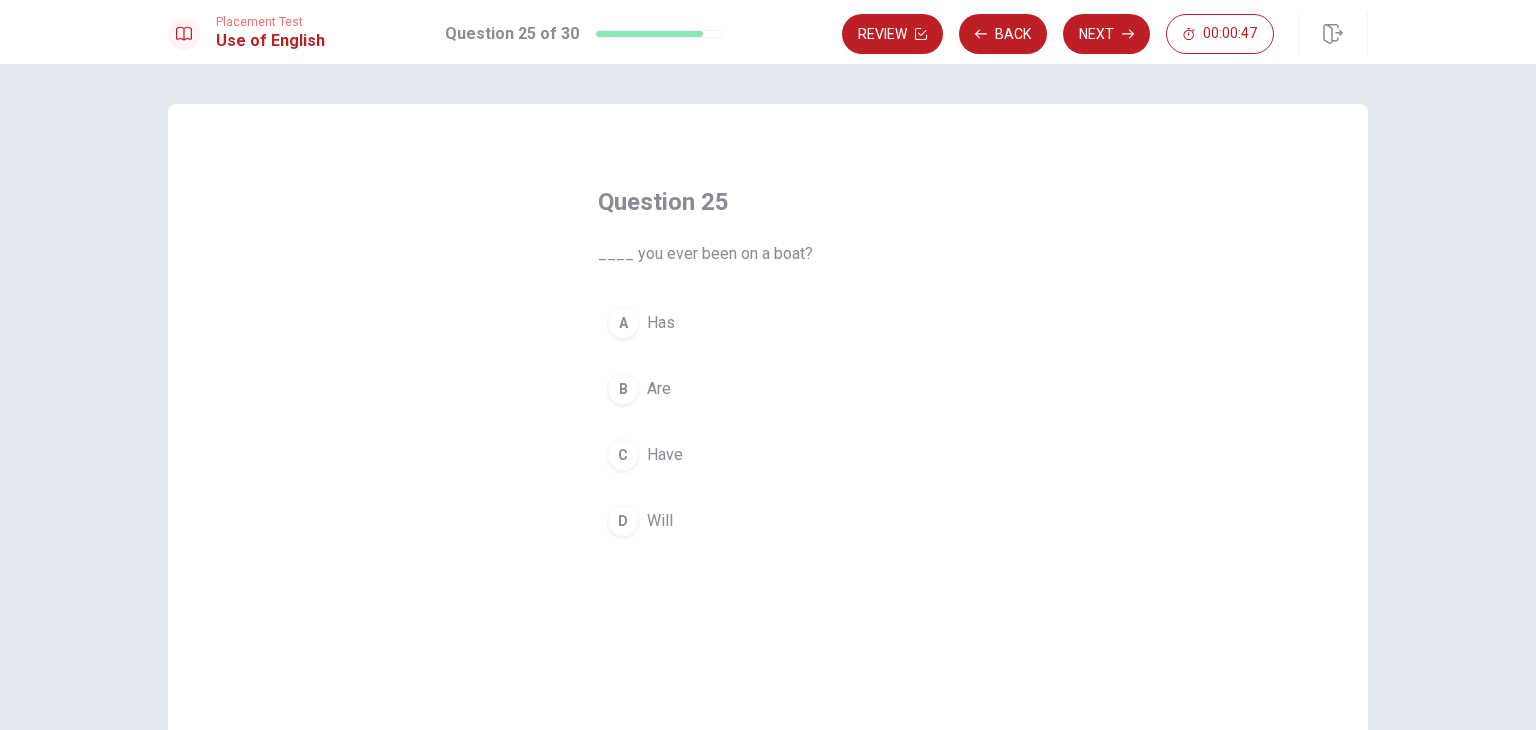 click on "C Have" at bounding box center (768, 455) 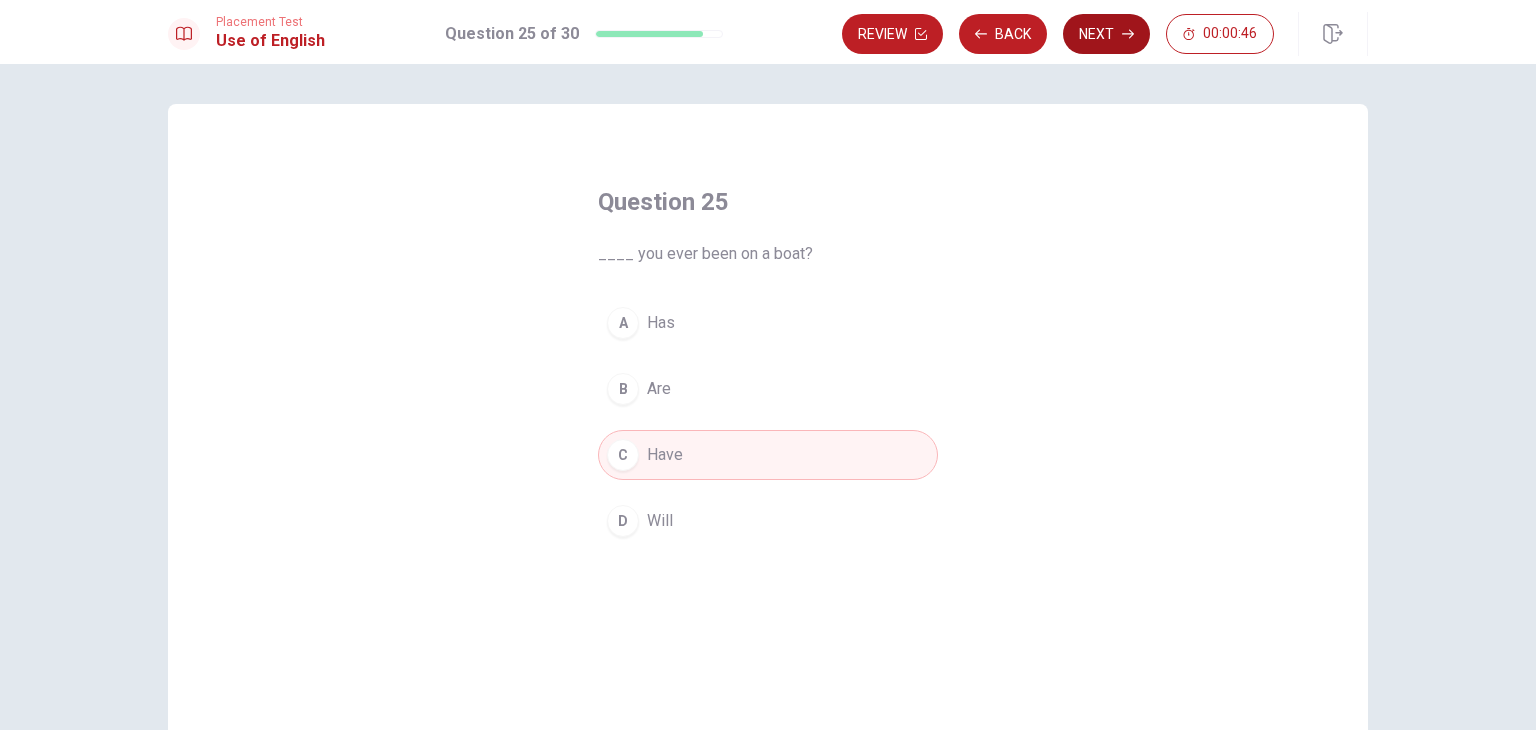 click on "Next" at bounding box center (1106, 34) 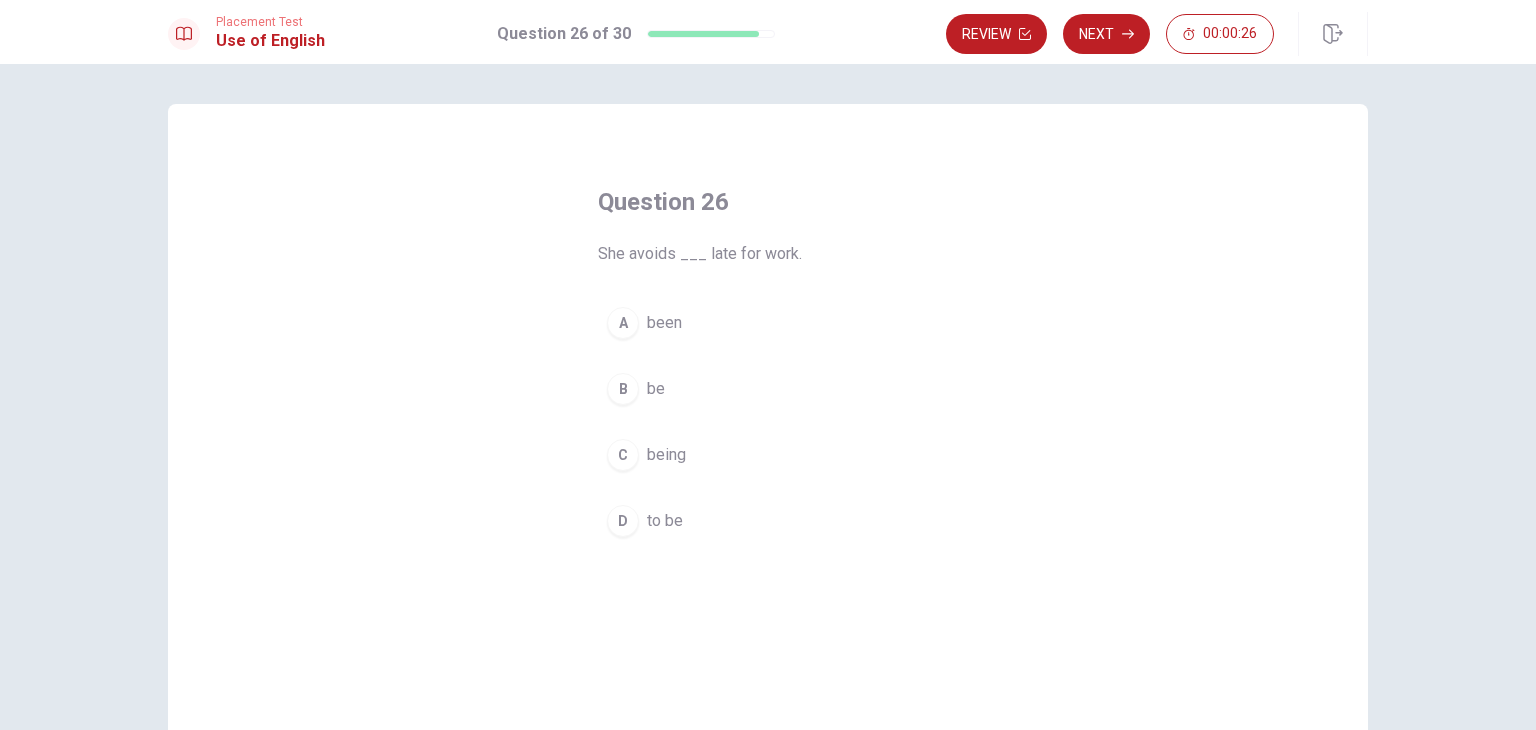 click on "been" at bounding box center [664, 323] 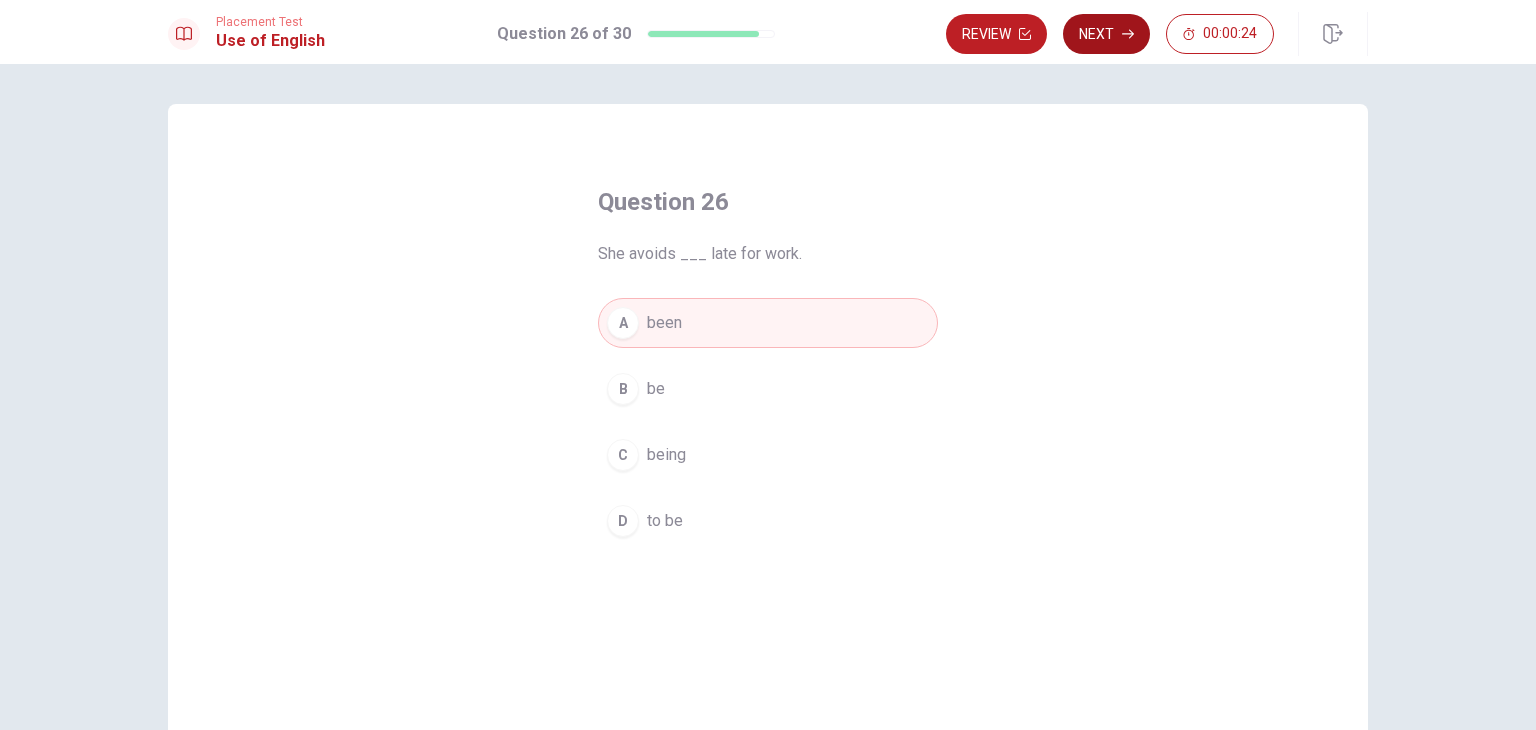 click 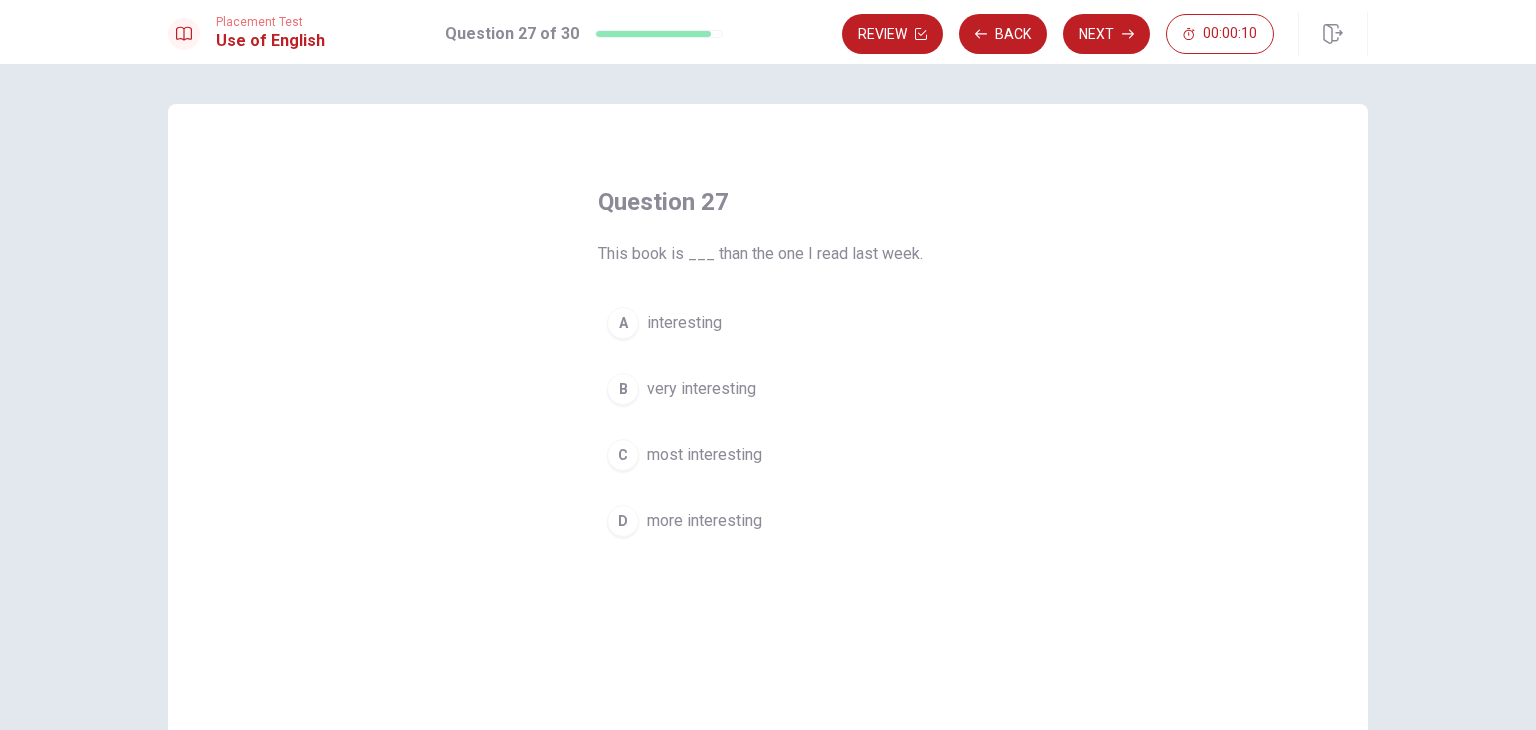click on "most interesting" at bounding box center [704, 455] 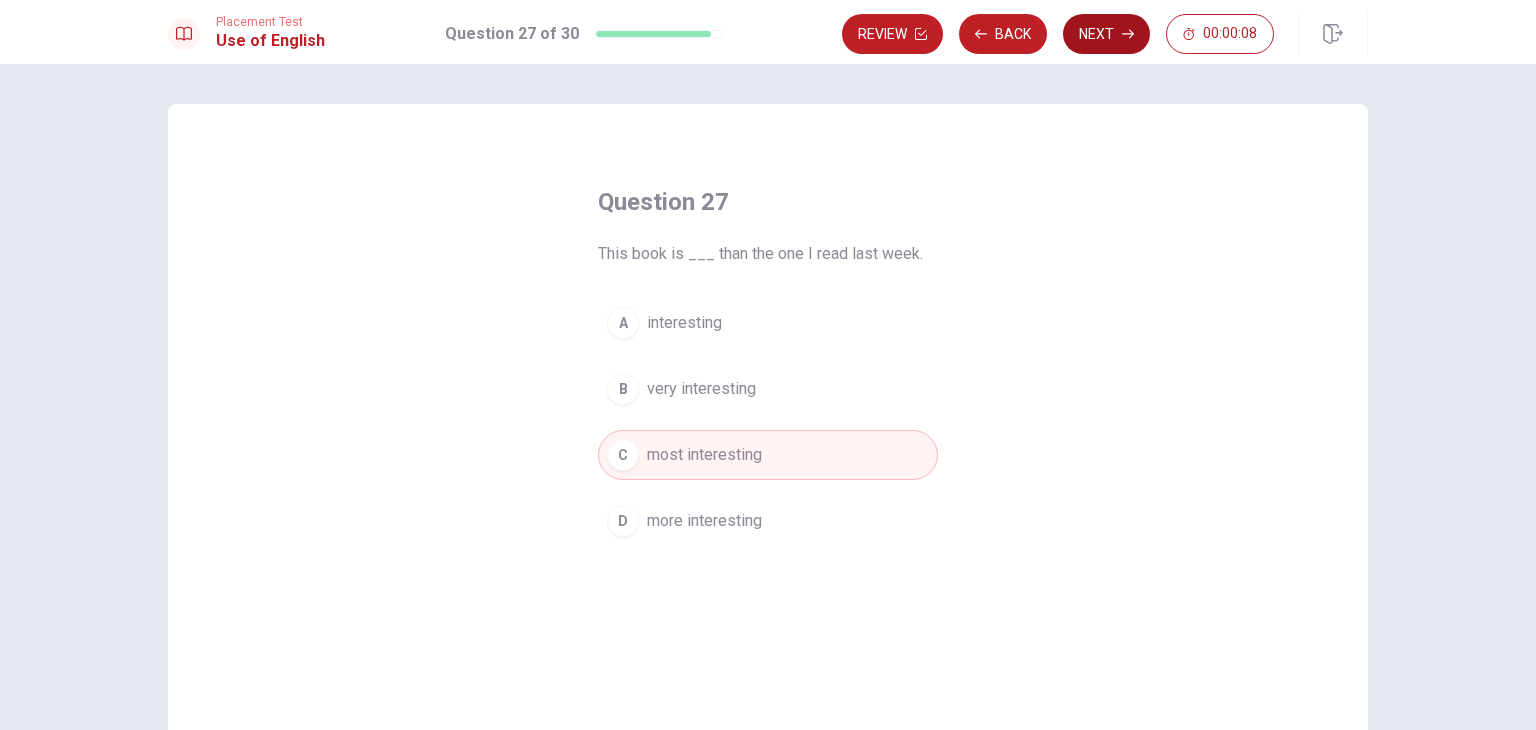 click on "Next" at bounding box center (1106, 34) 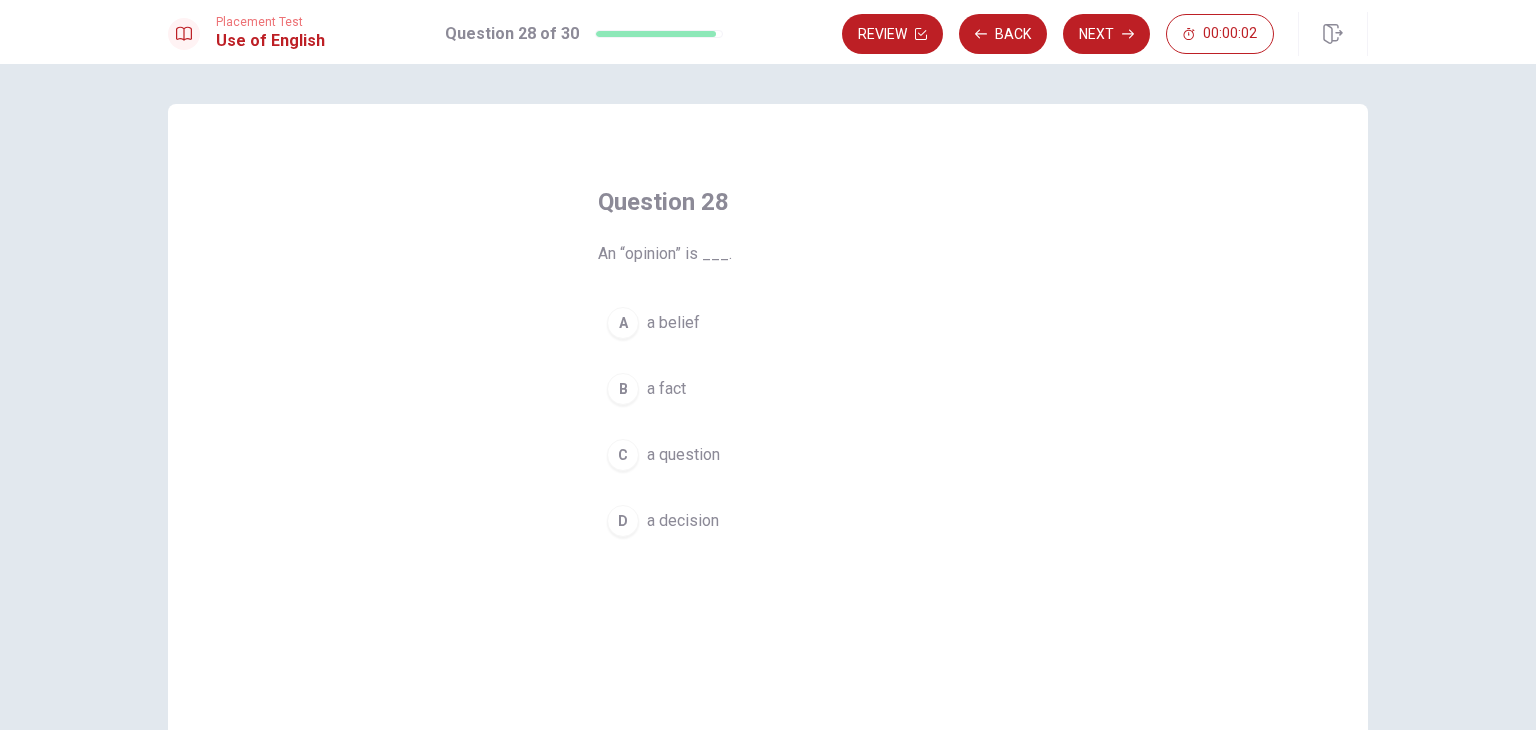 click on "B a fact" at bounding box center [768, 389] 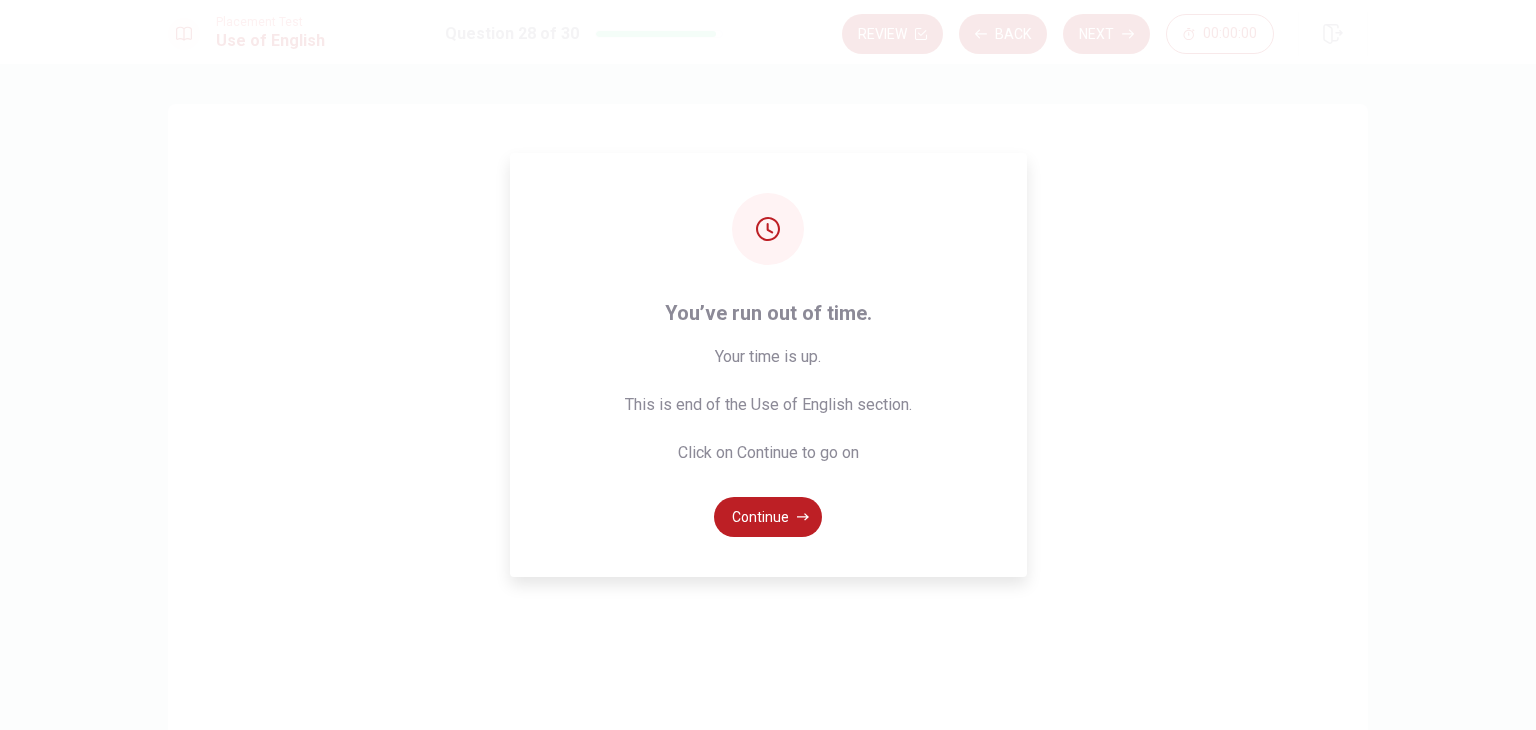 click on "You’ve run out of time. Your time is up. This is end of the Use of English section. Click on Continue to go on Continue" at bounding box center [768, 365] 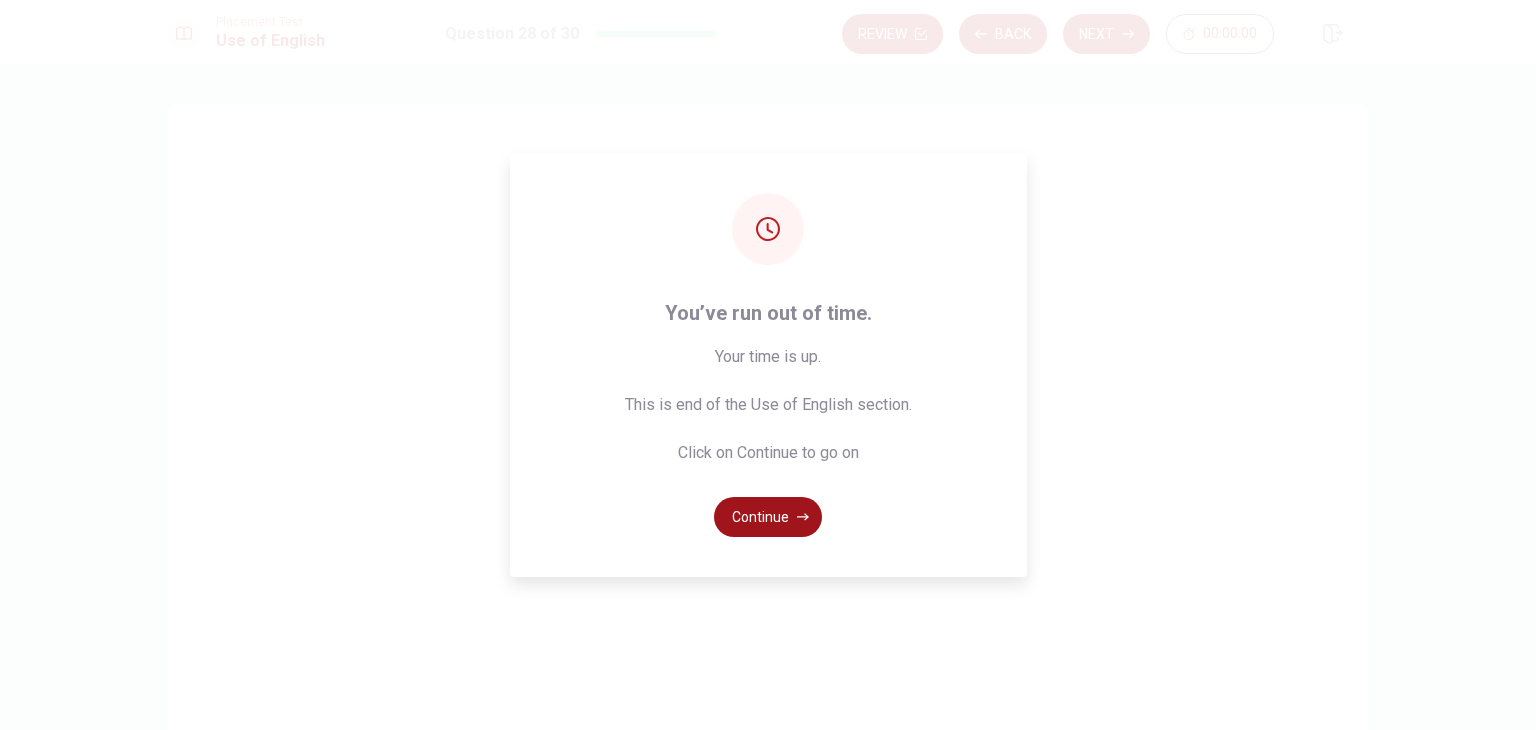 click on "Continue" at bounding box center [768, 517] 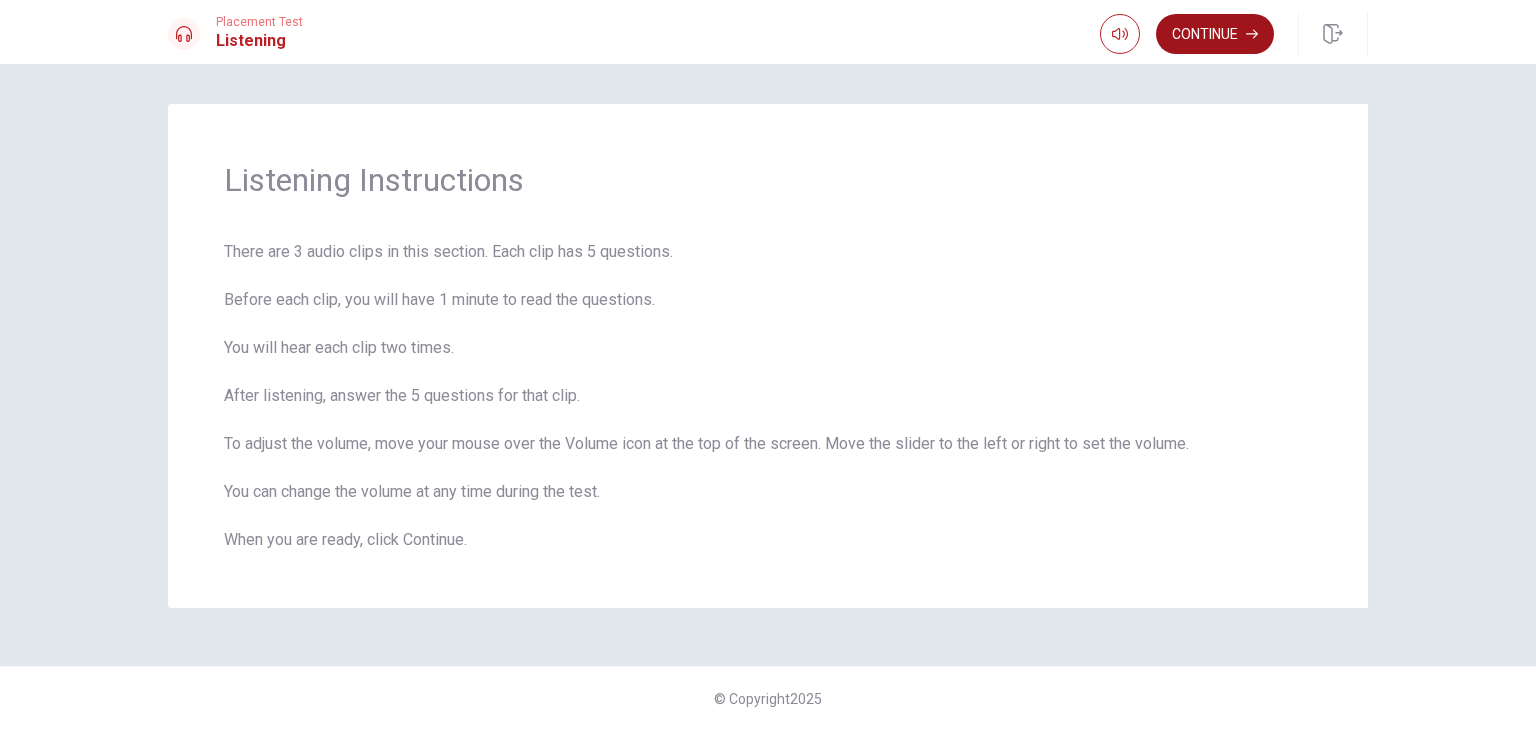 click on "Continue" at bounding box center (1215, 34) 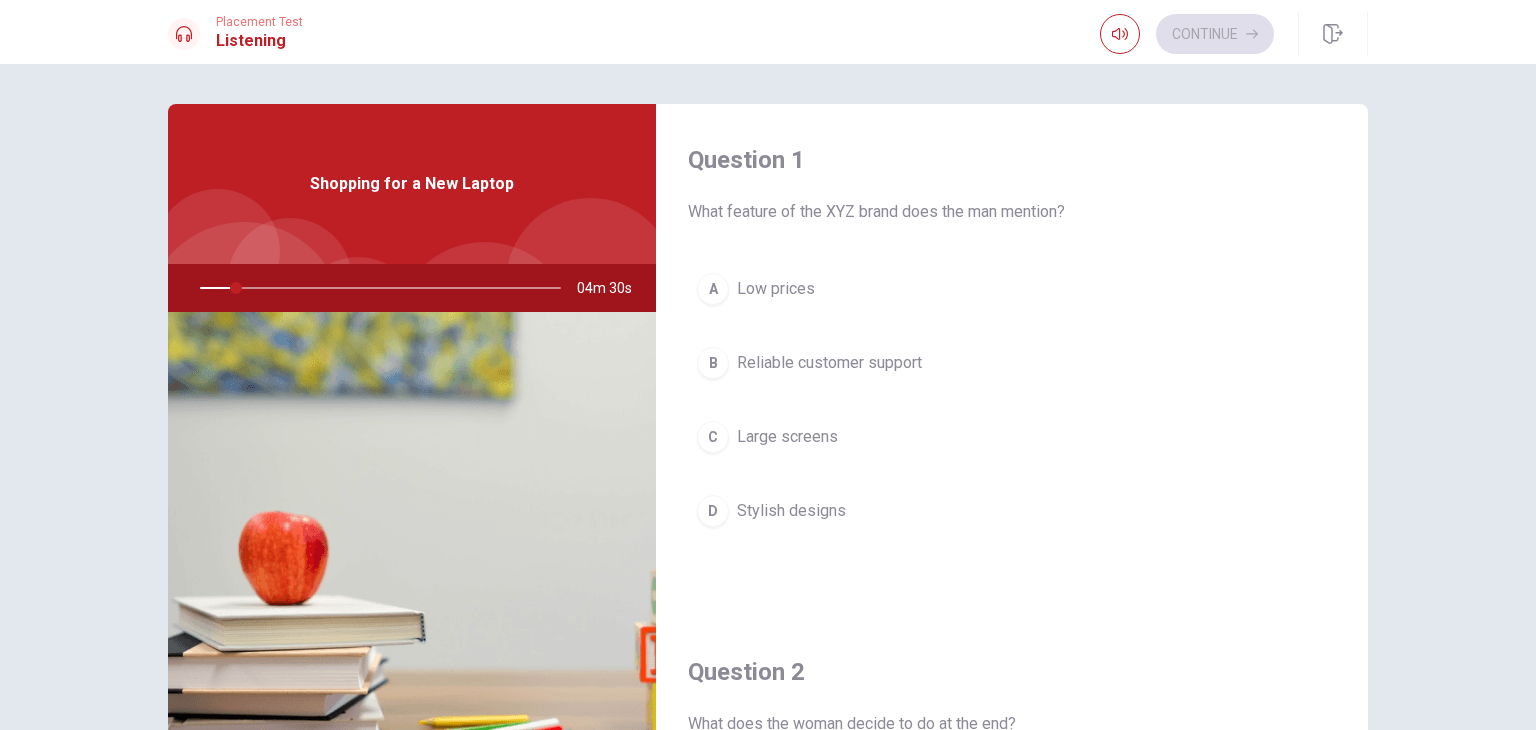 click on "Question 1 What feature of the XYZ brand does the man mention? A Low prices B Reliable customer support C Large screens D Stylish designs" at bounding box center [1012, 360] 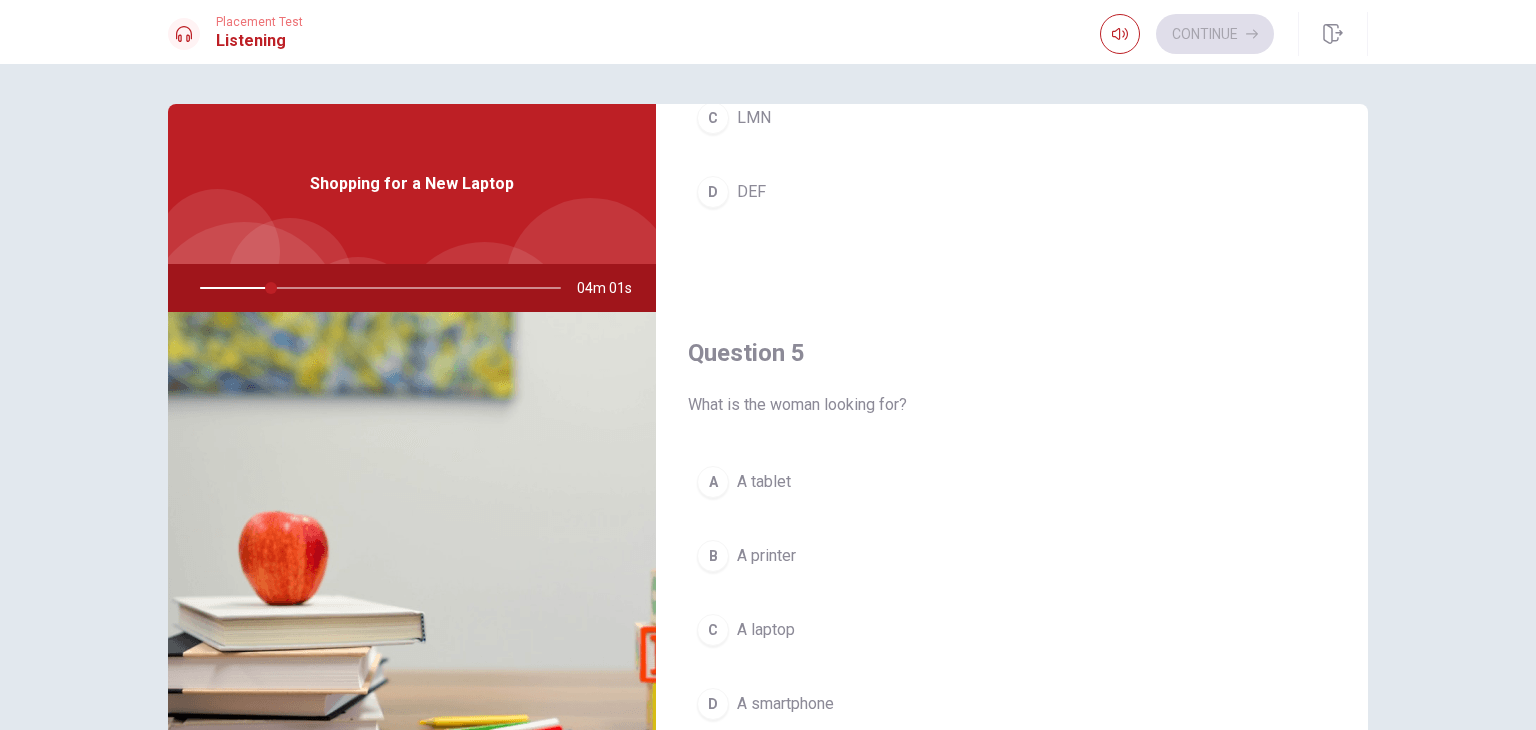scroll, scrollTop: 1856, scrollLeft: 0, axis: vertical 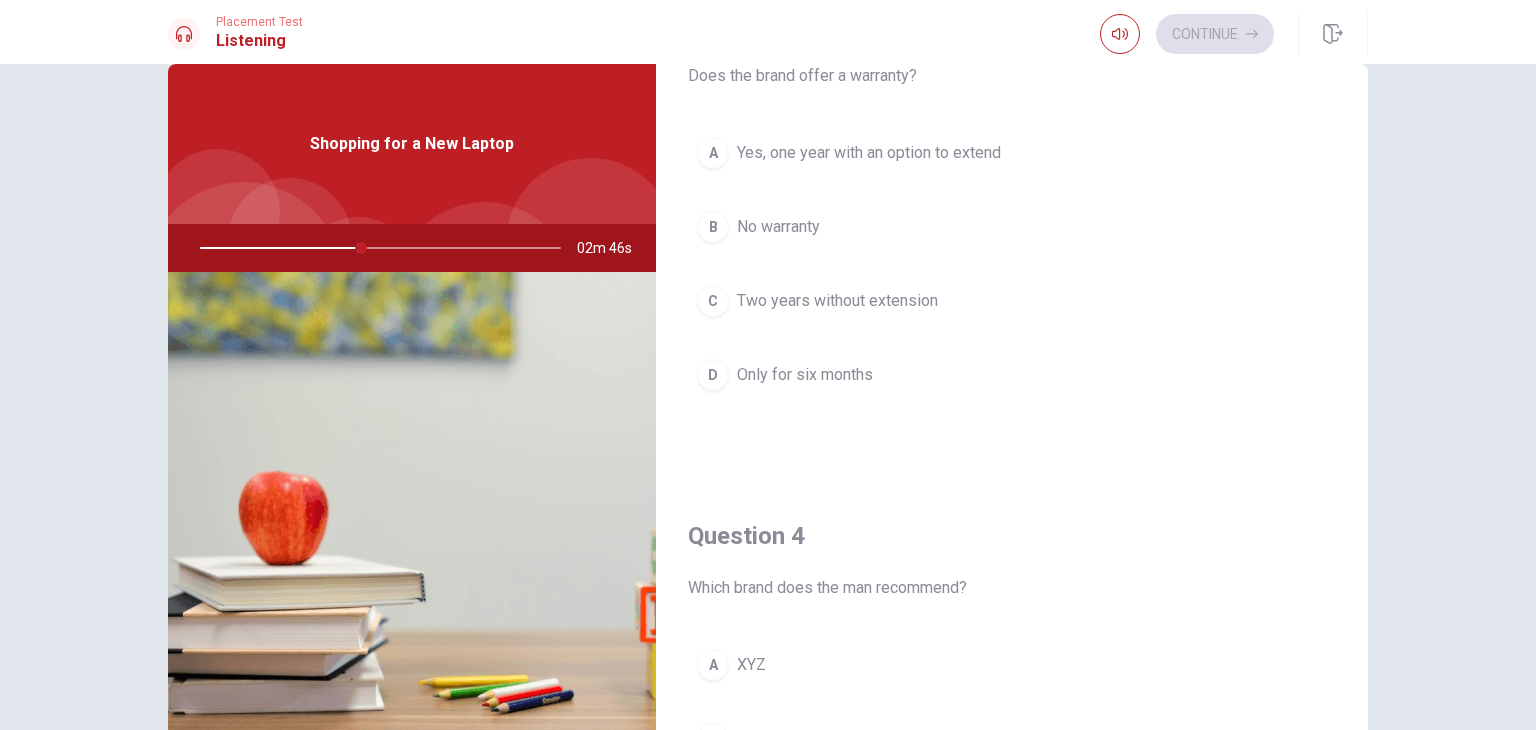 click on "Yes, one year with an option to extend" at bounding box center (869, 153) 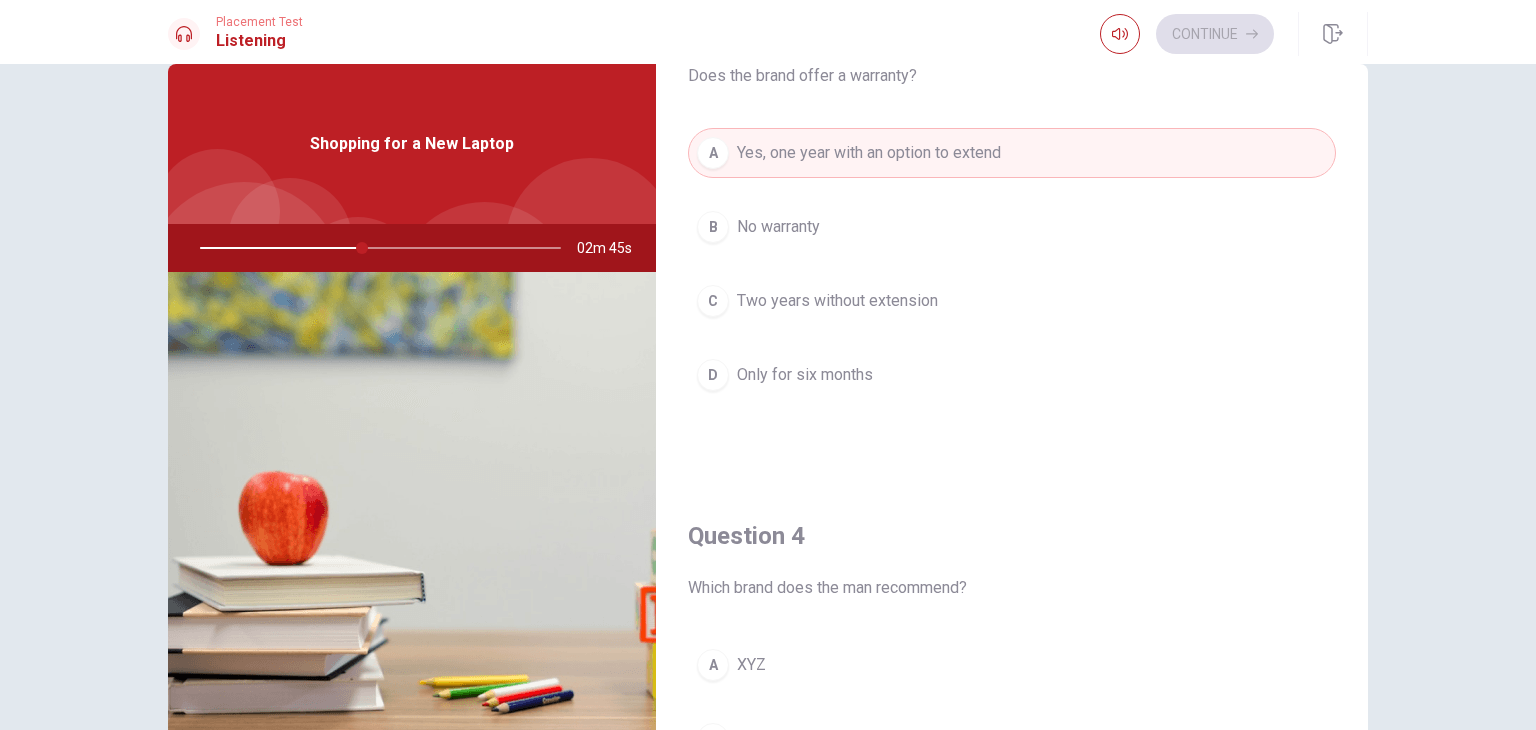 type on "45" 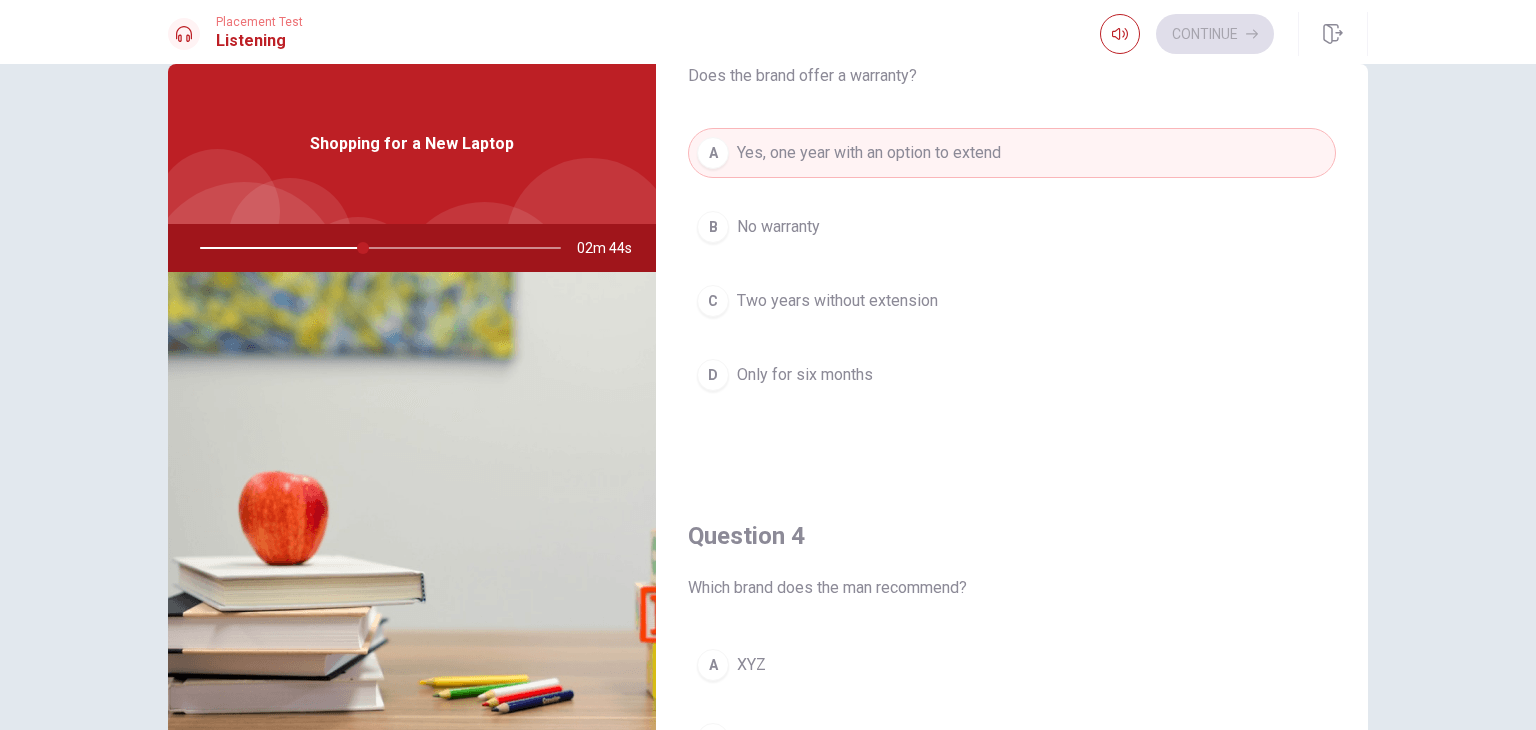 type 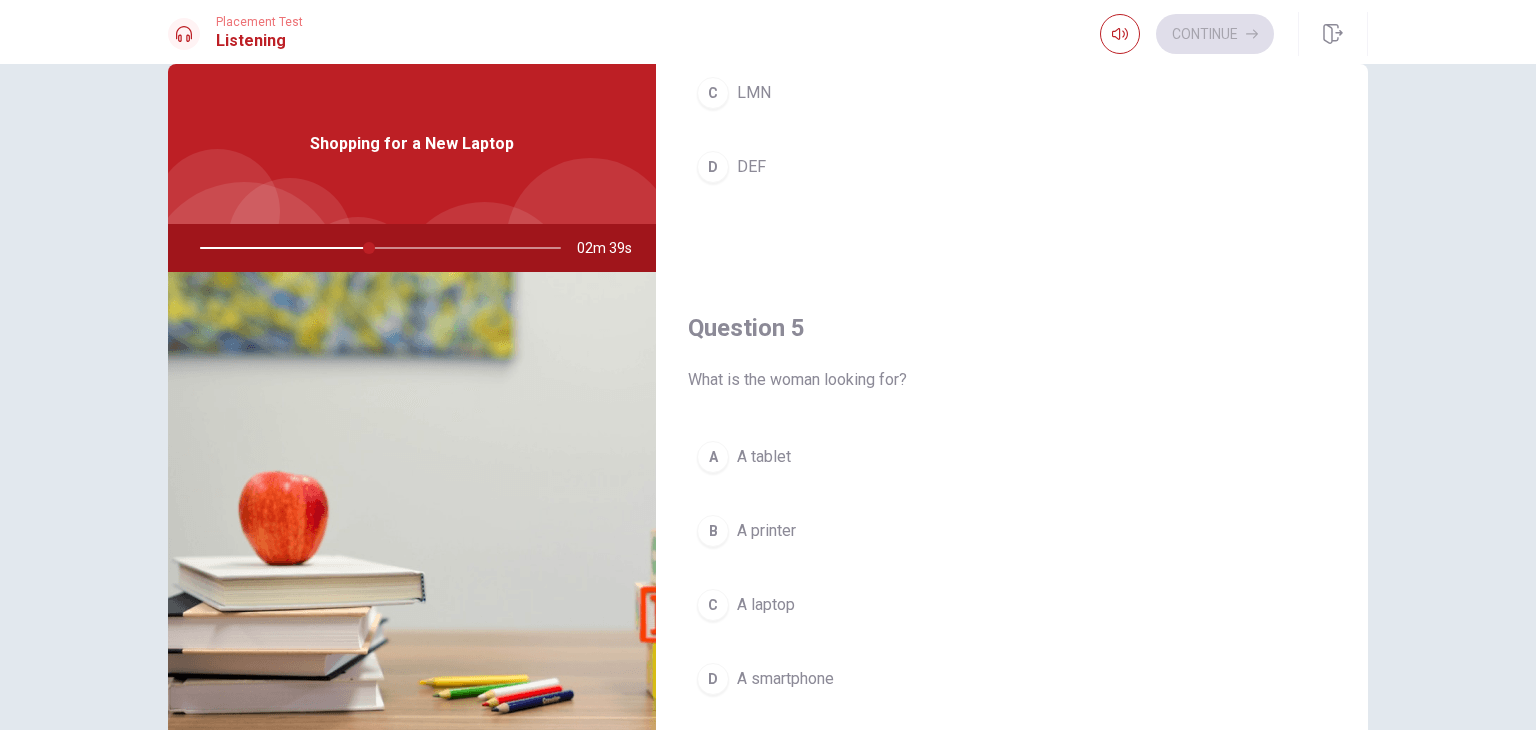 scroll, scrollTop: 1856, scrollLeft: 0, axis: vertical 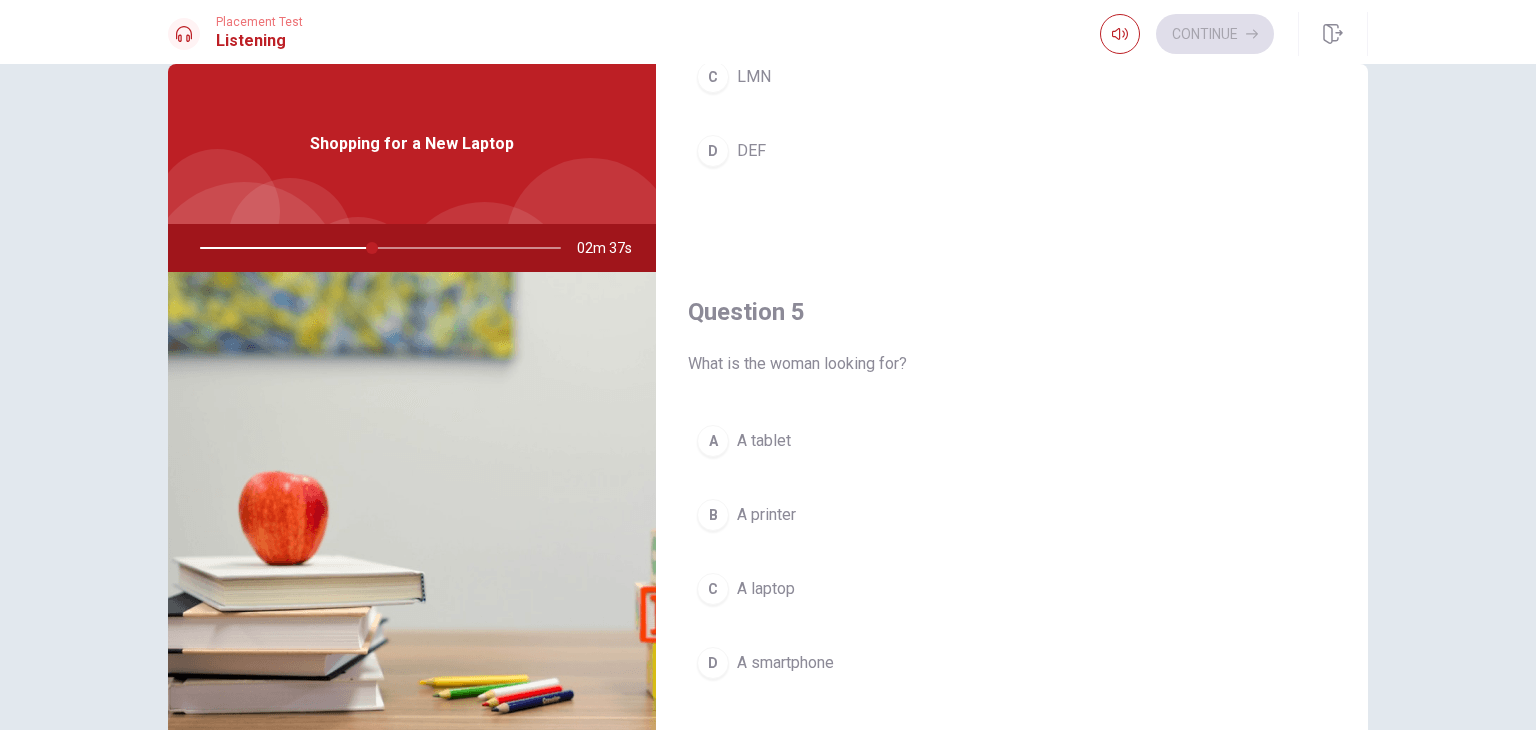 click on "C A laptop" at bounding box center [1012, 589] 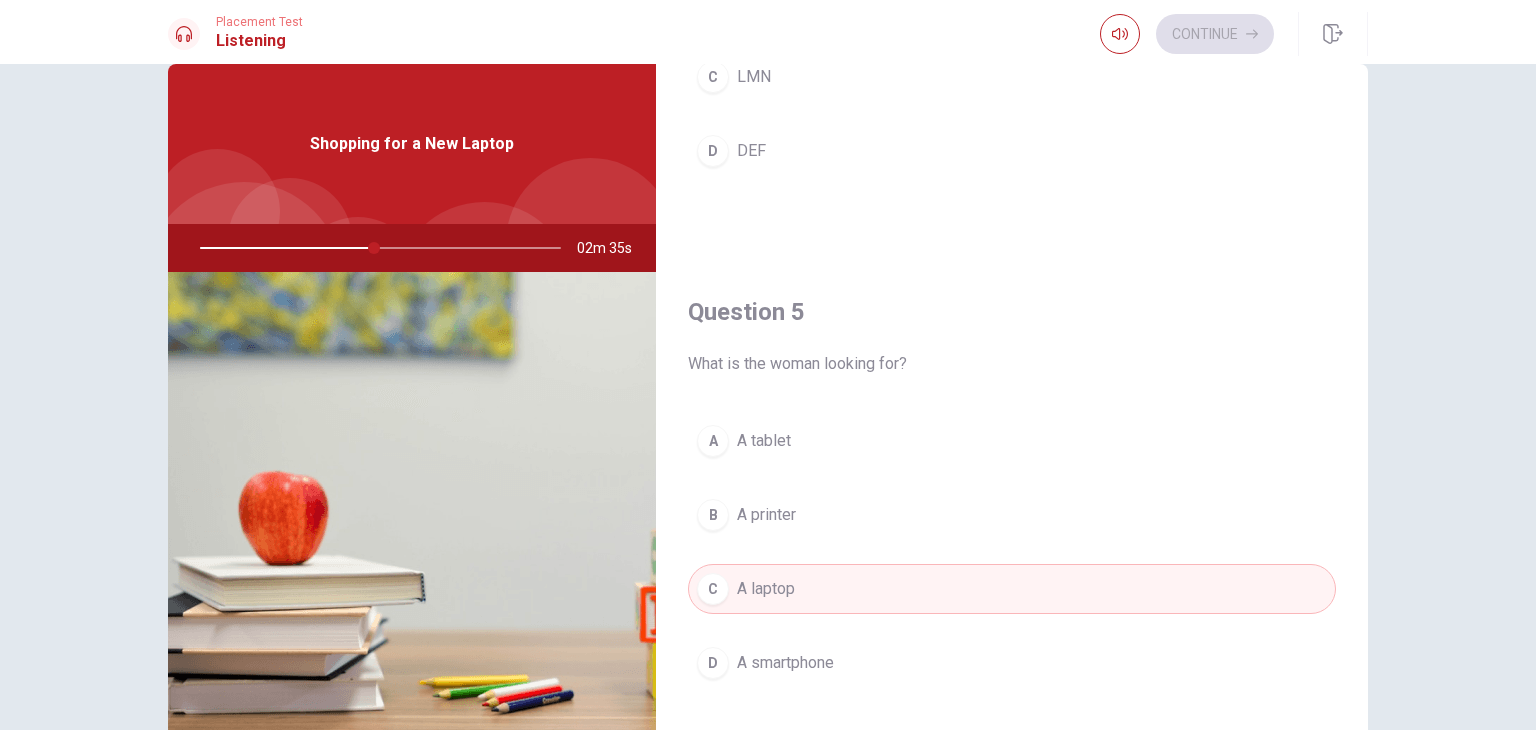 type on "49" 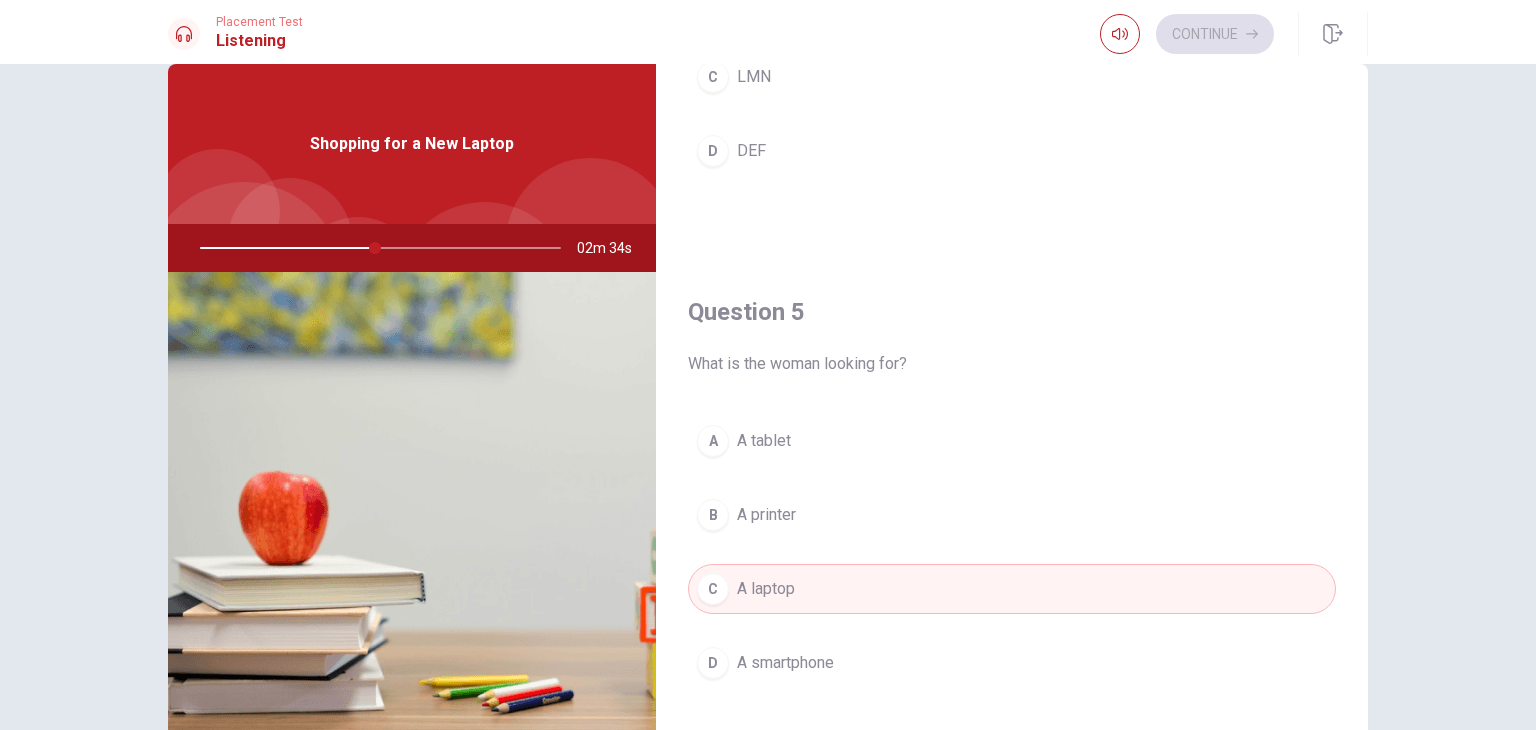 type 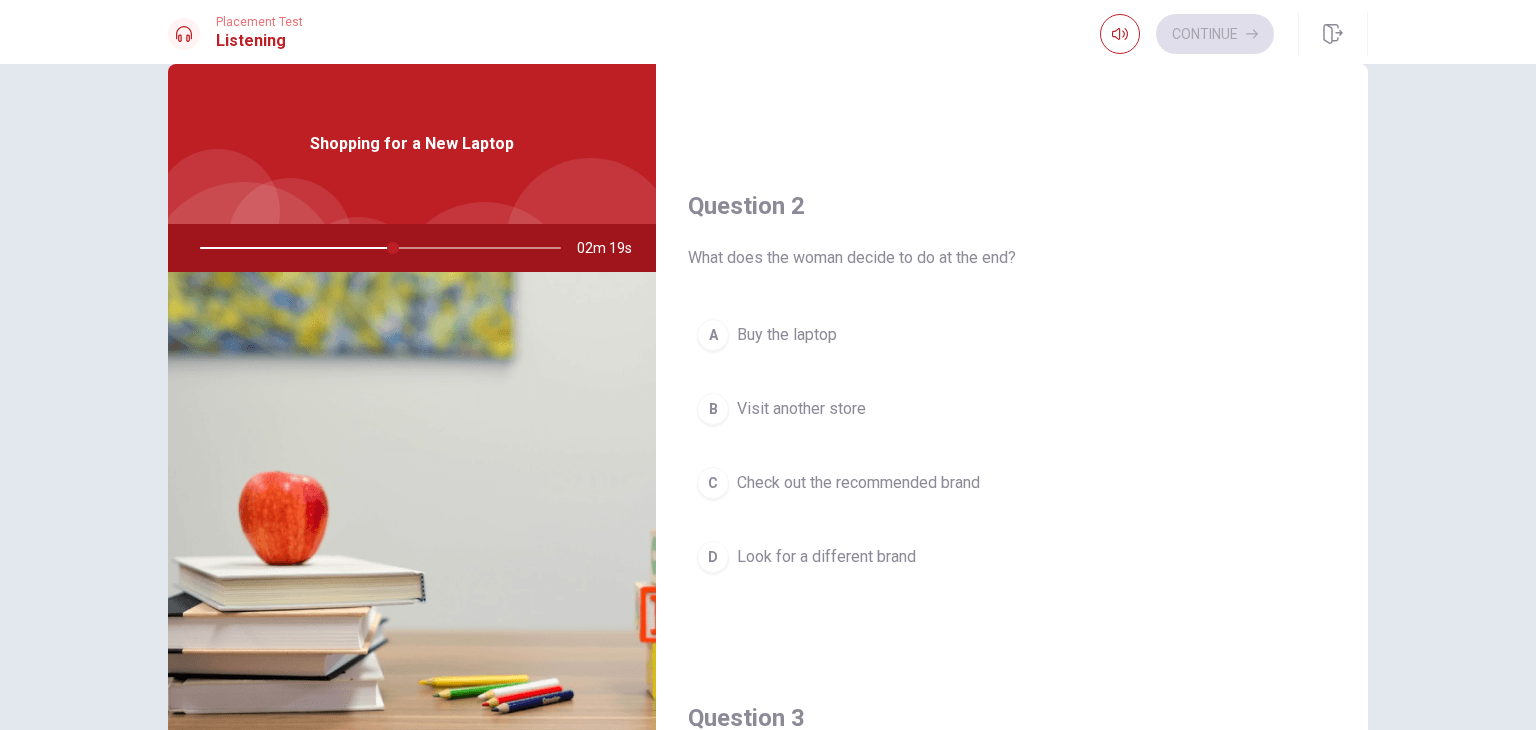 scroll, scrollTop: 456, scrollLeft: 0, axis: vertical 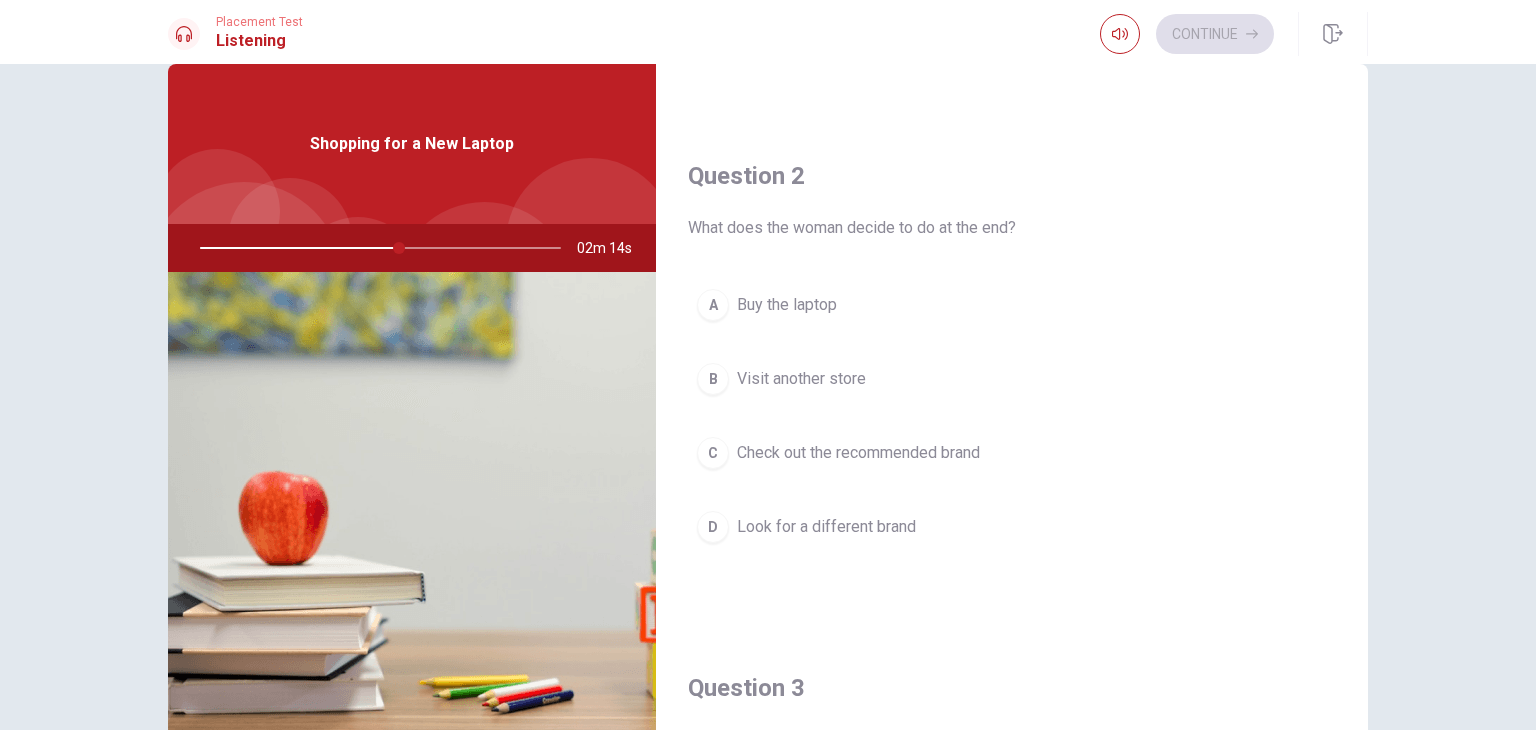 click on "Check out the recommended brand" at bounding box center [858, 453] 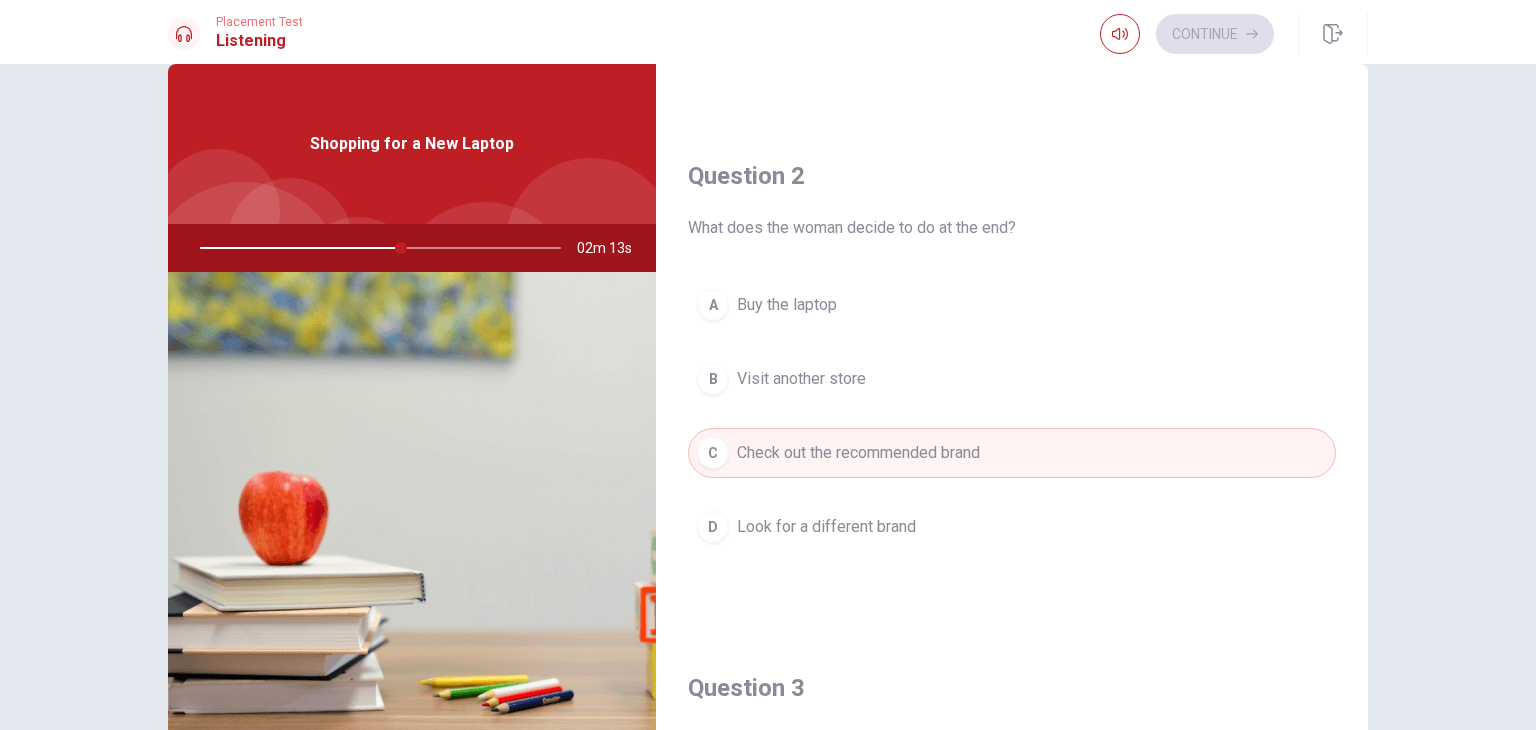 type on "56" 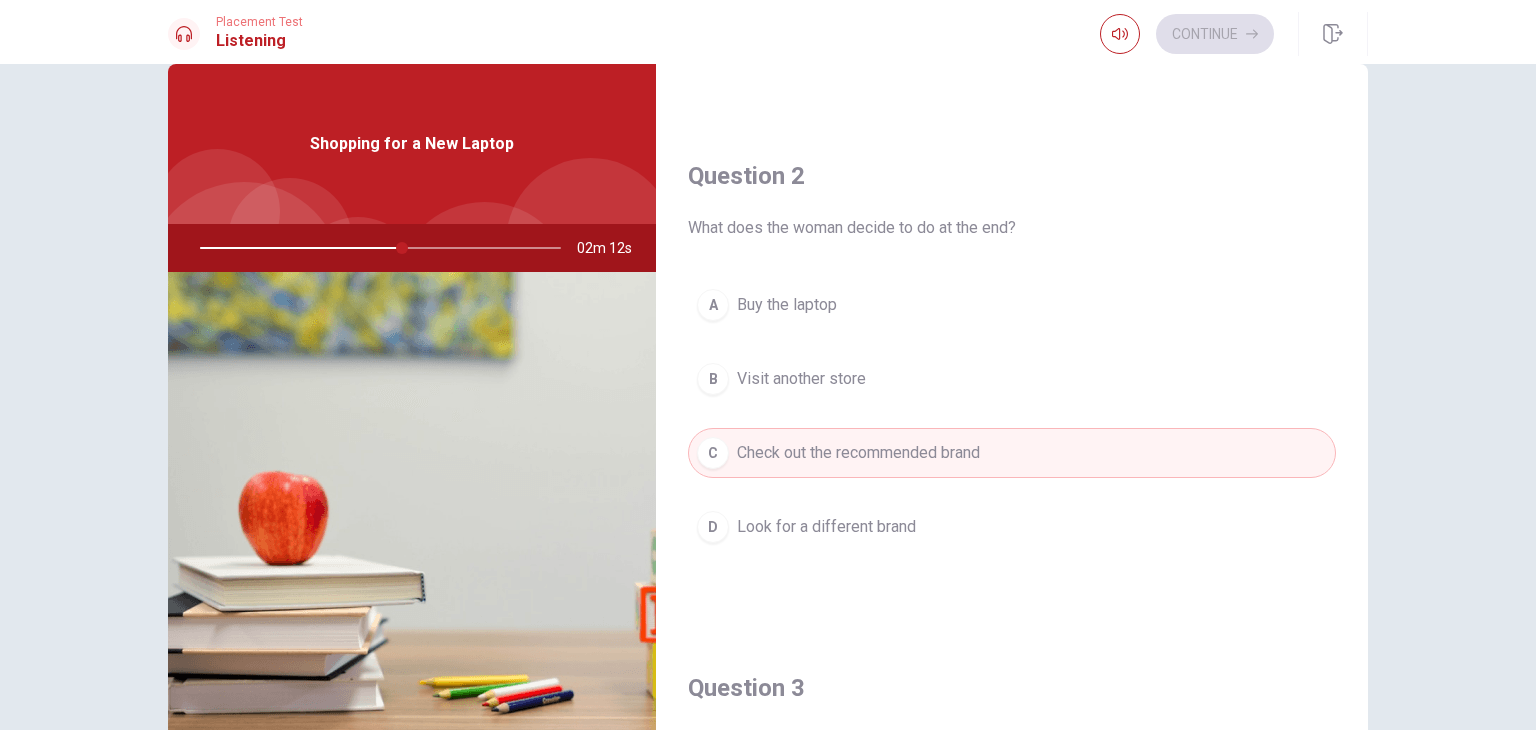 type 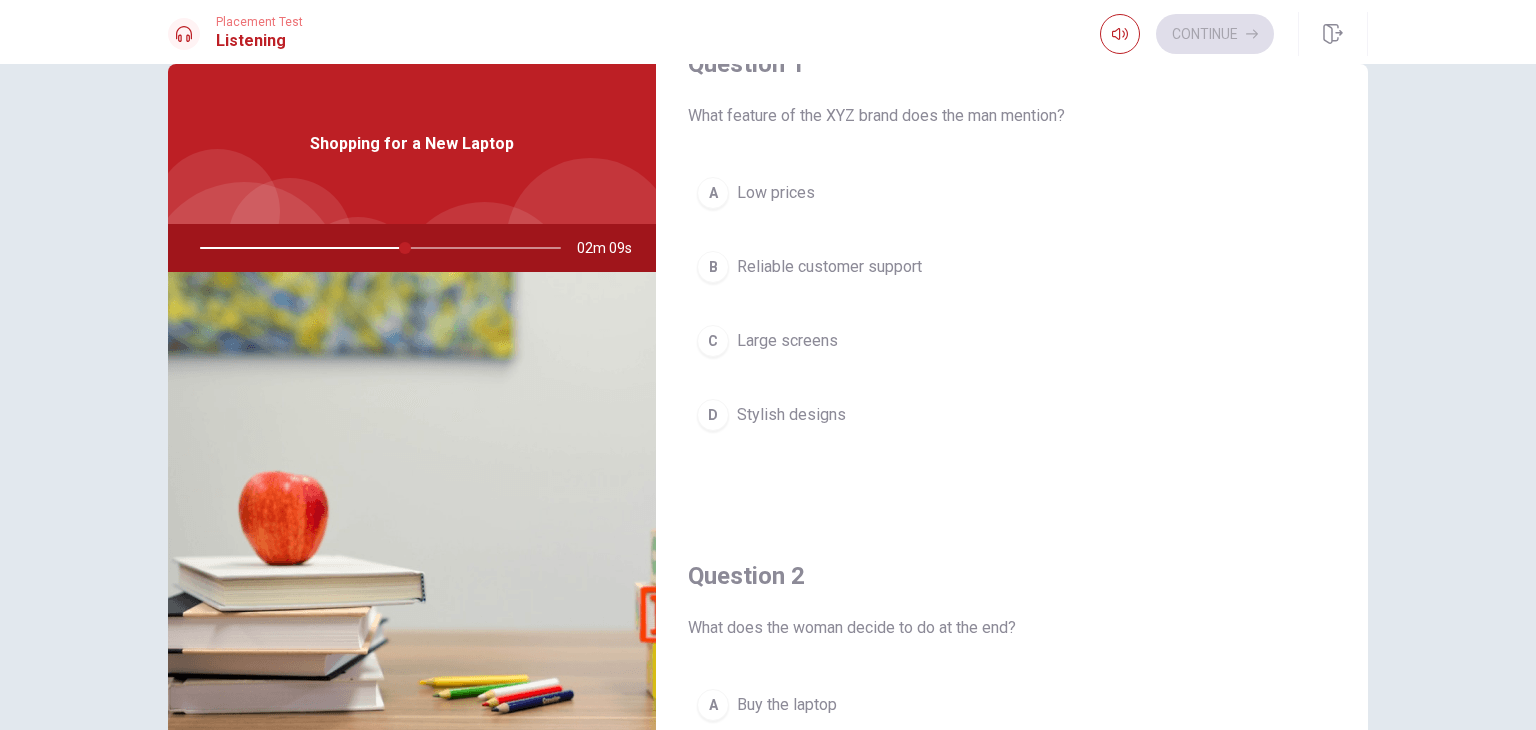 scroll, scrollTop: 16, scrollLeft: 0, axis: vertical 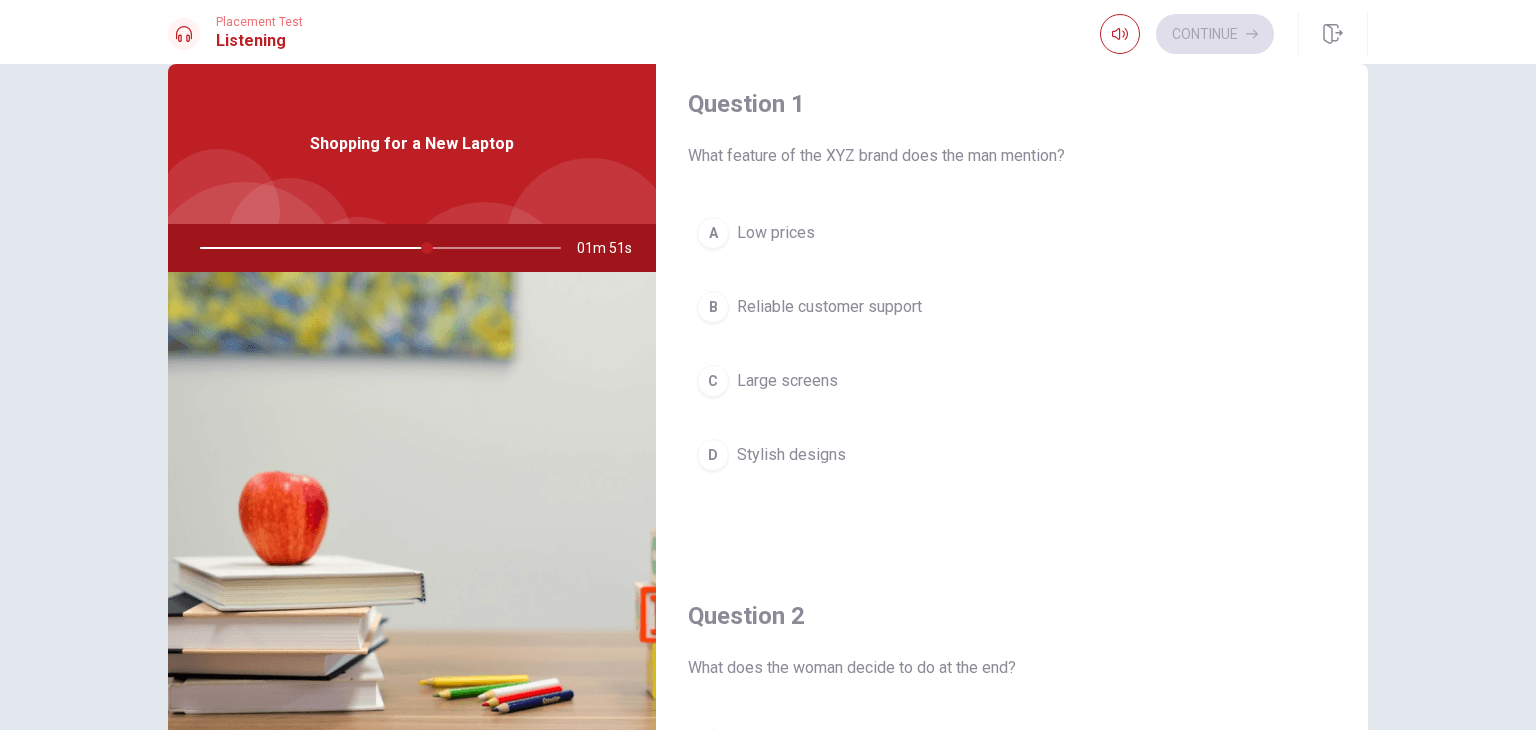 click on "B Reliable customer support" at bounding box center [1012, 307] 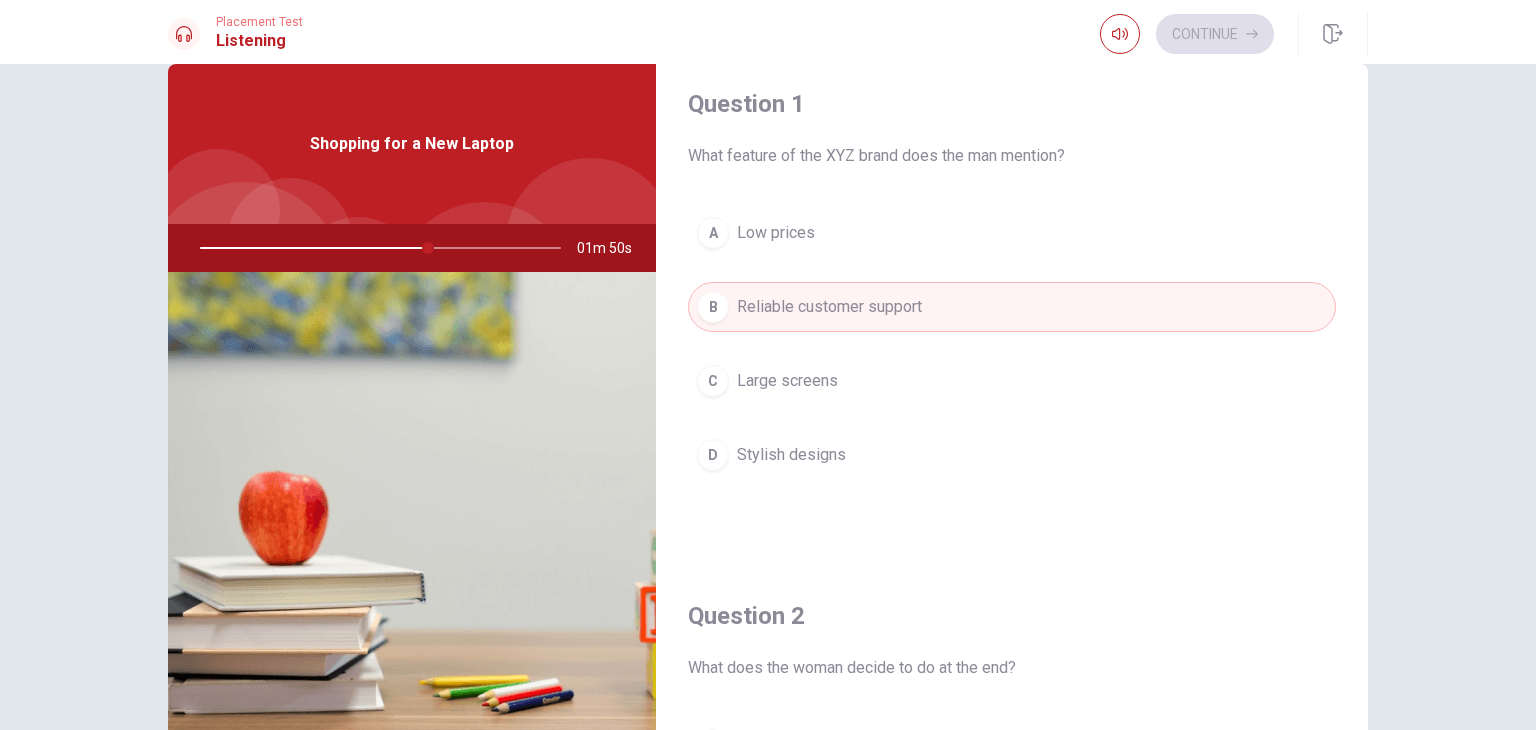 type on "64" 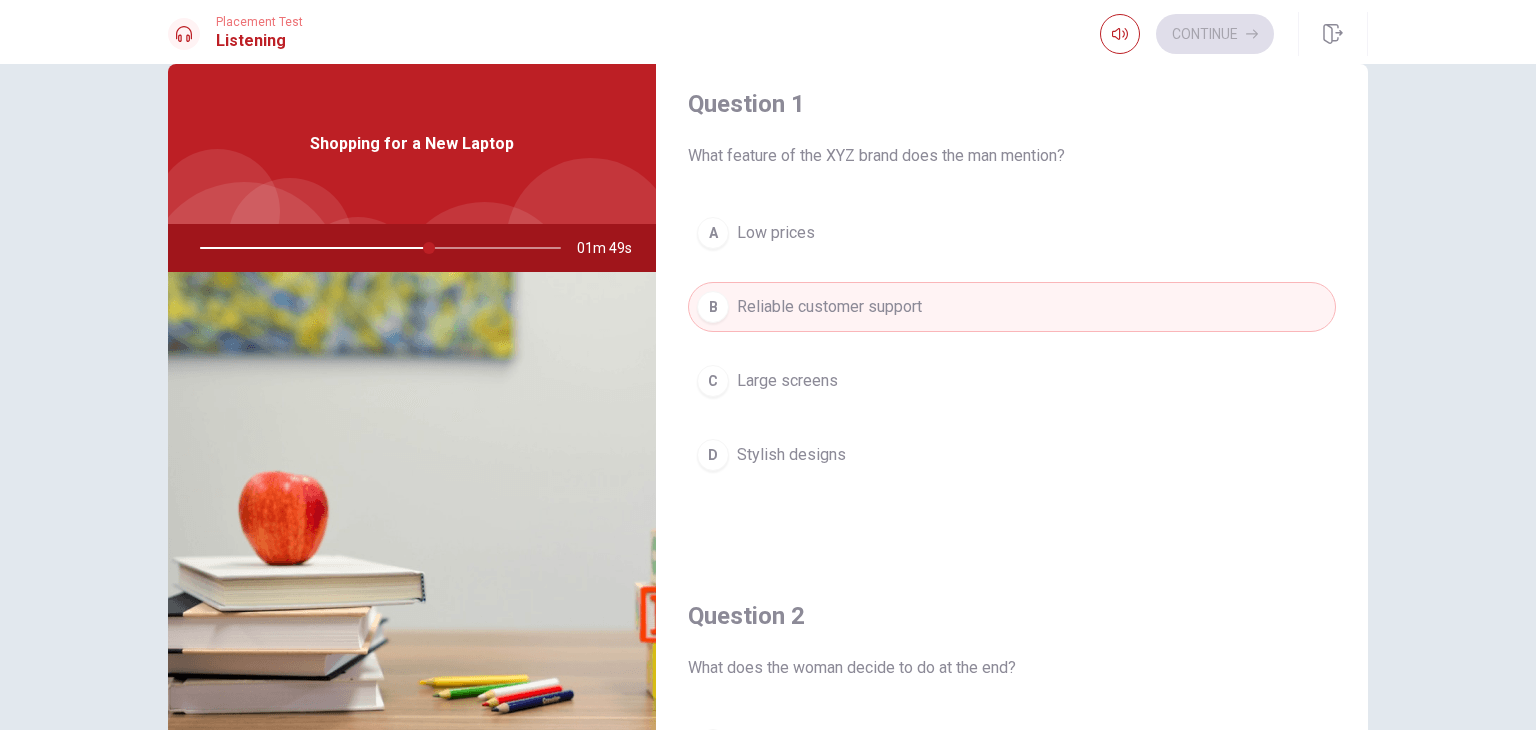 type 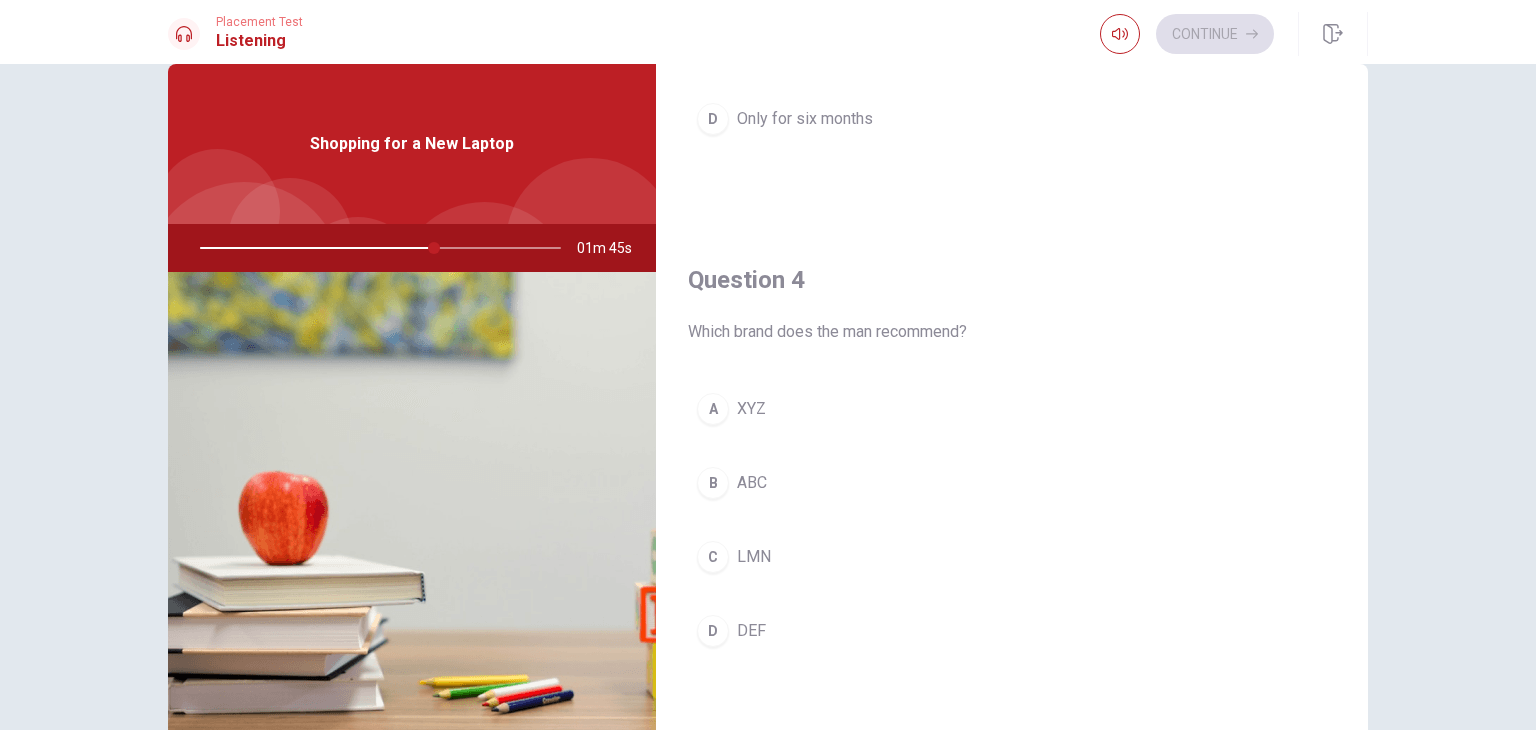 scroll, scrollTop: 1416, scrollLeft: 0, axis: vertical 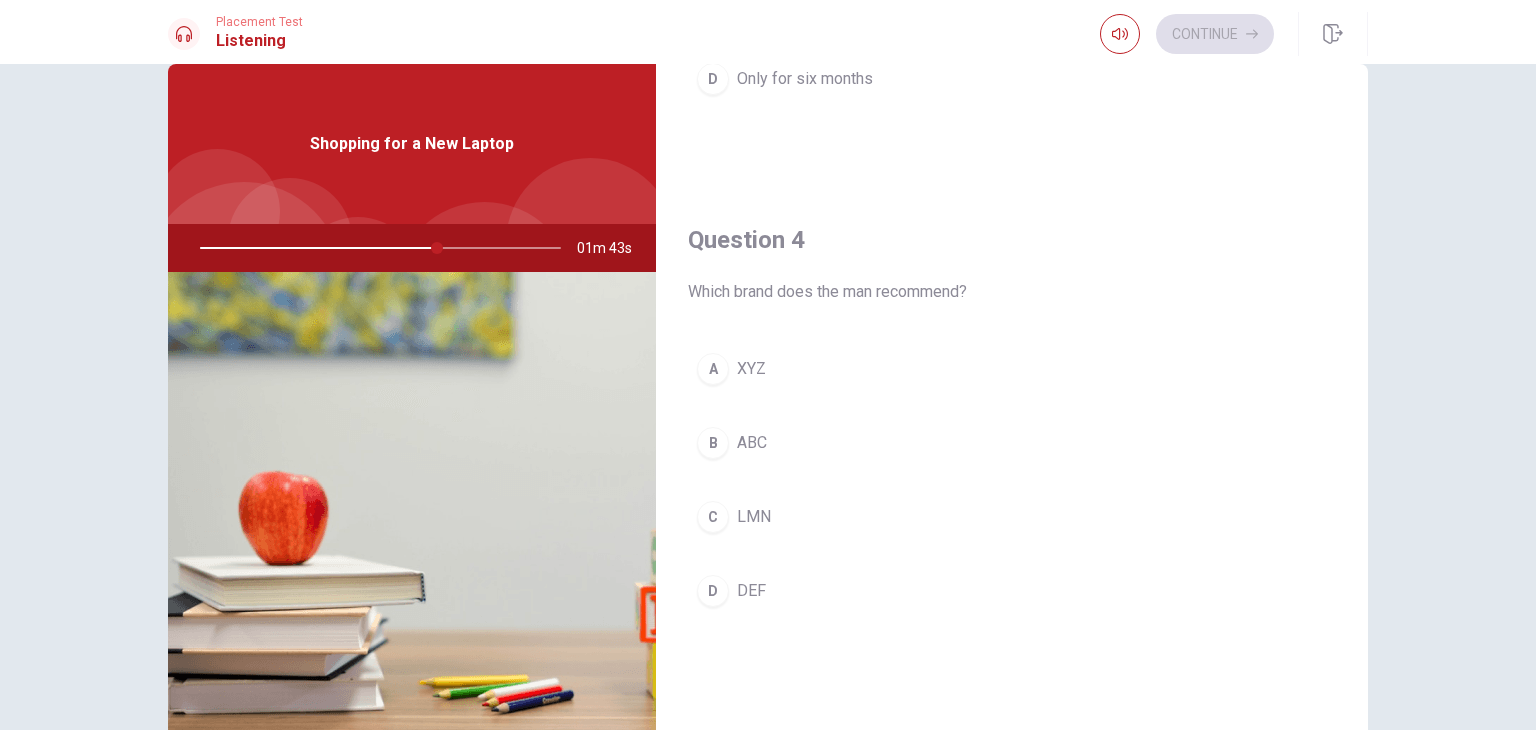click on "A XYZ" at bounding box center [1012, 369] 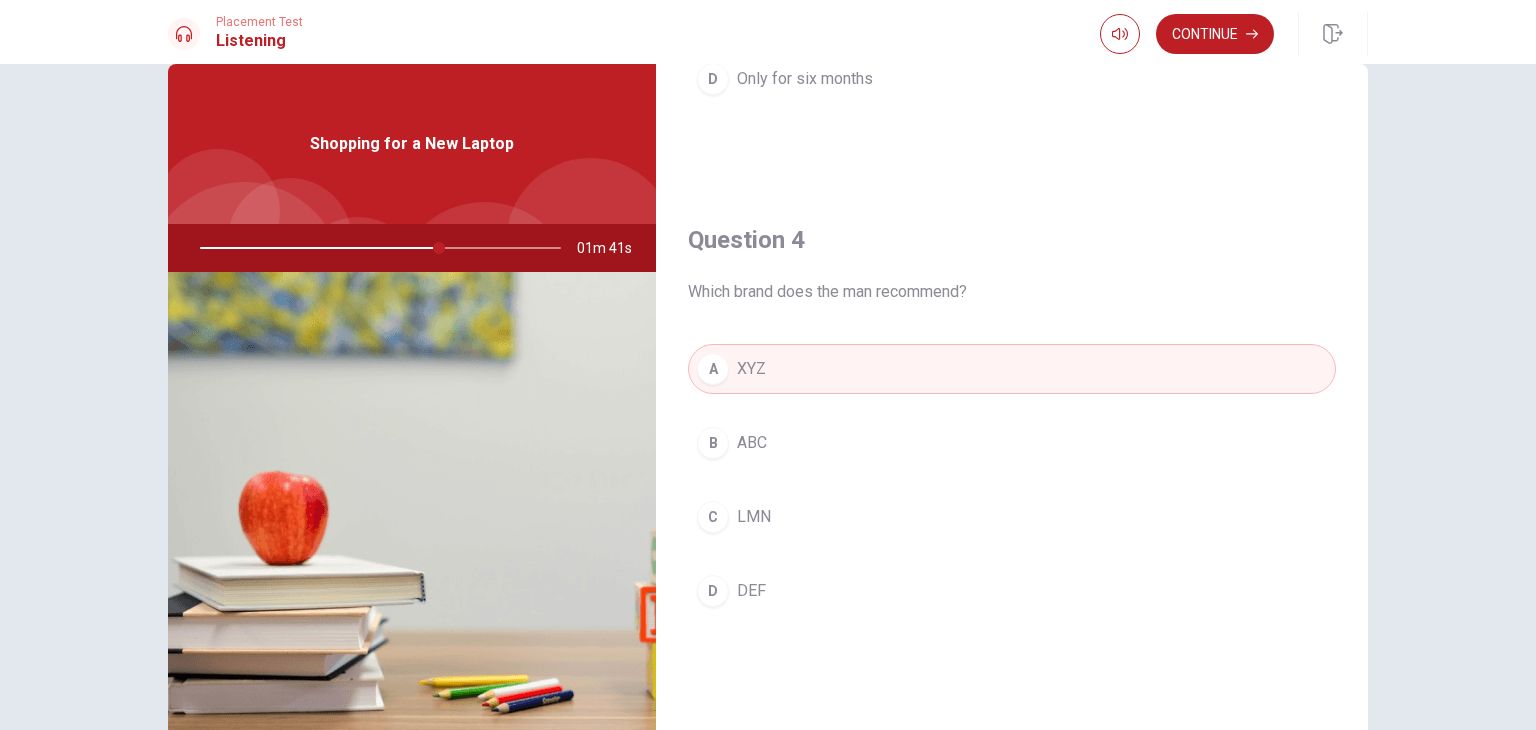 type on "67" 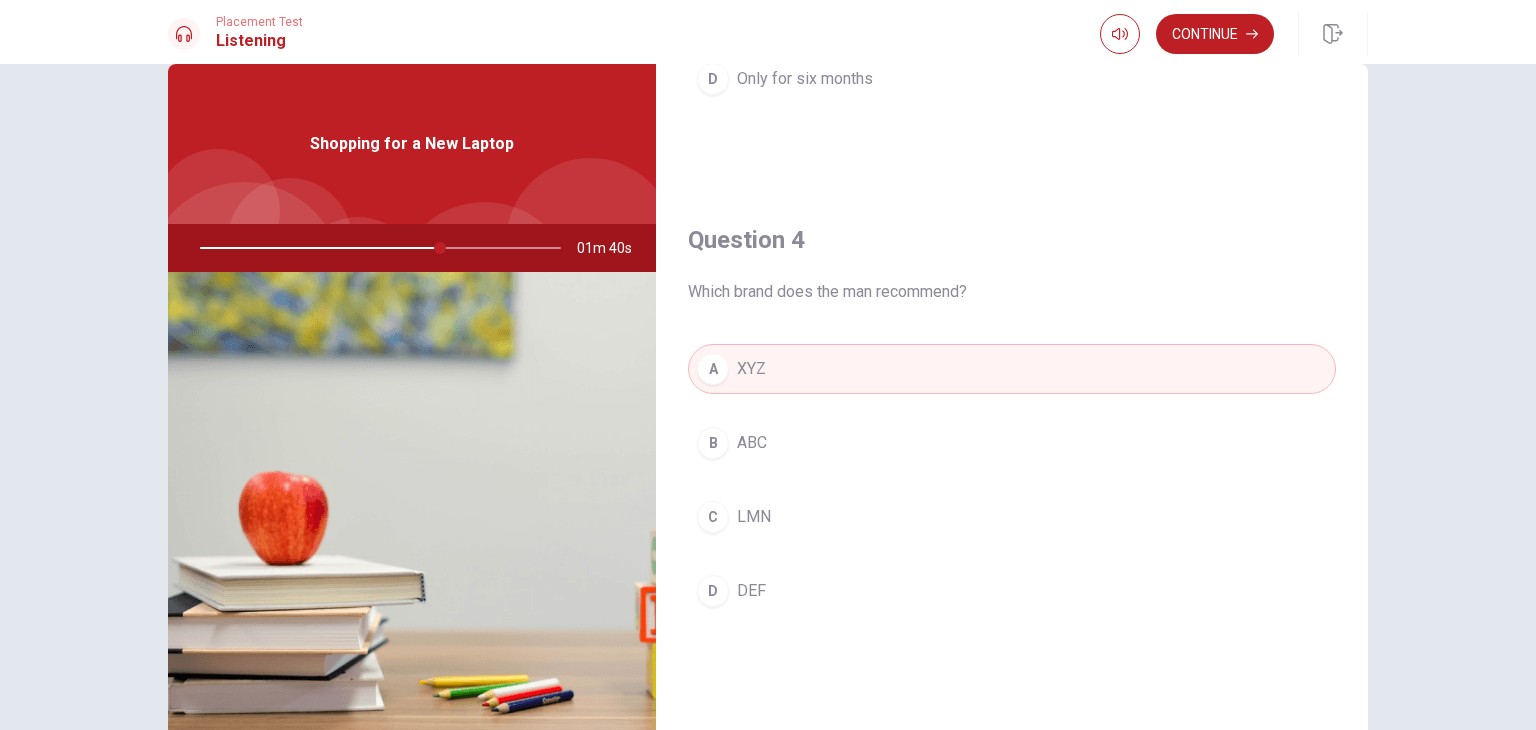type 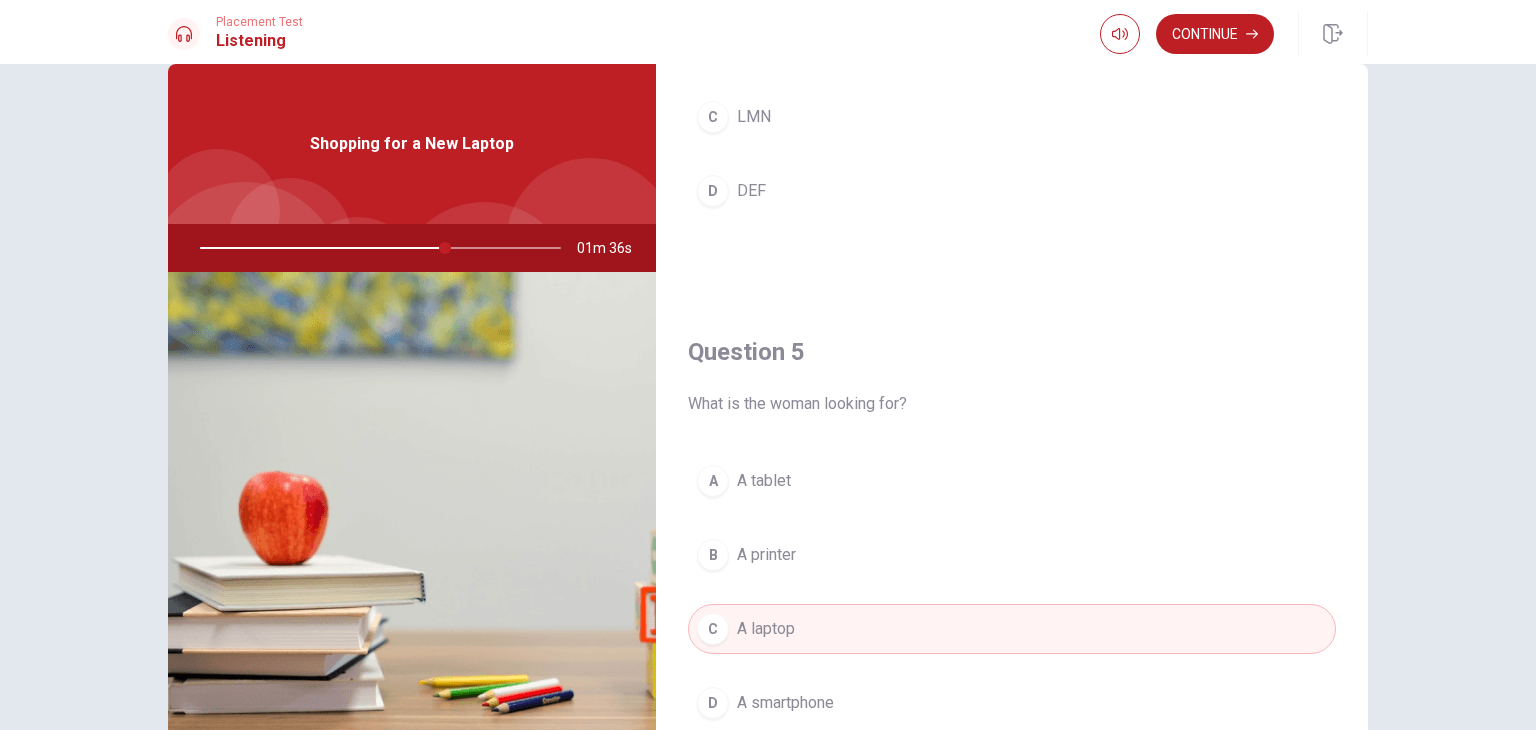 scroll, scrollTop: 1856, scrollLeft: 0, axis: vertical 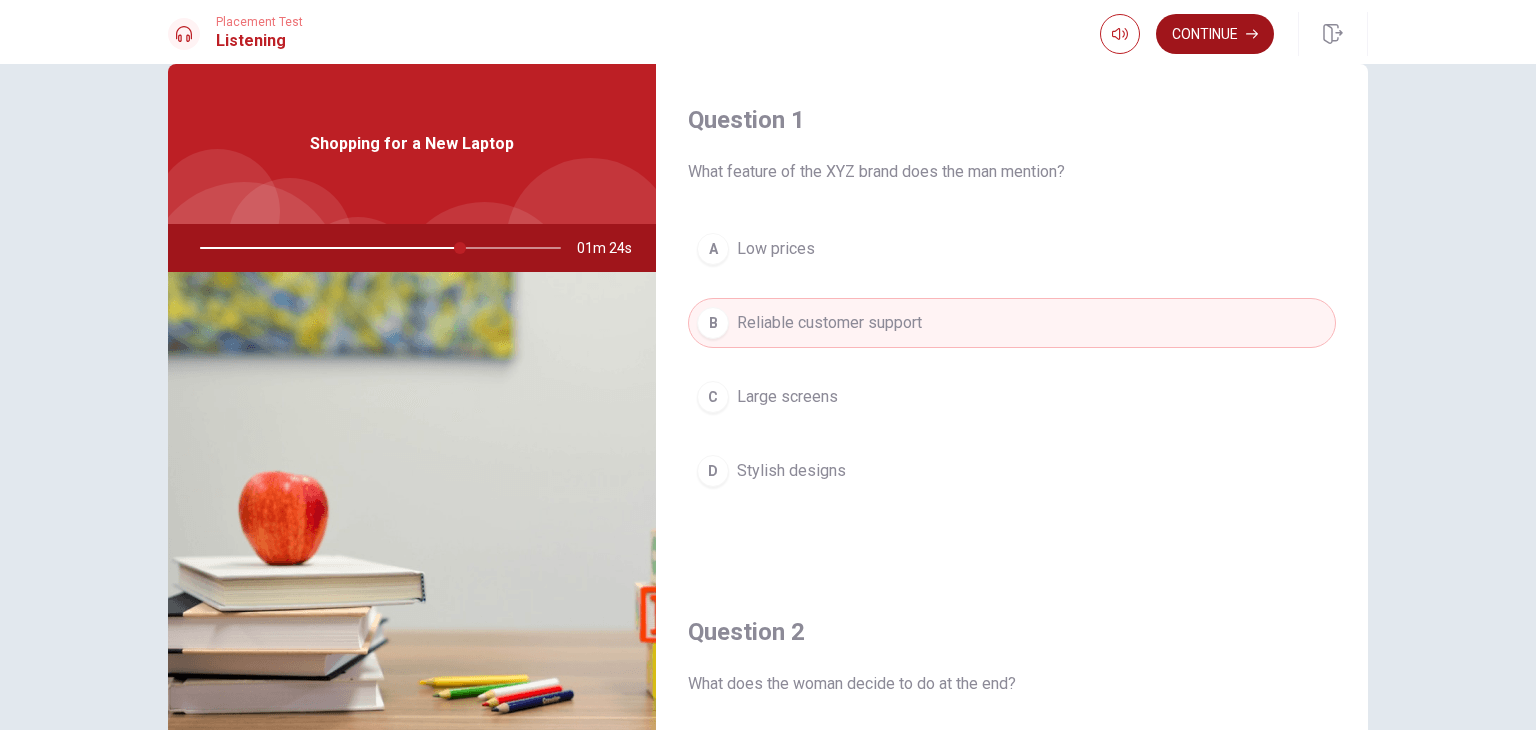 click on "Continue" at bounding box center [1215, 34] 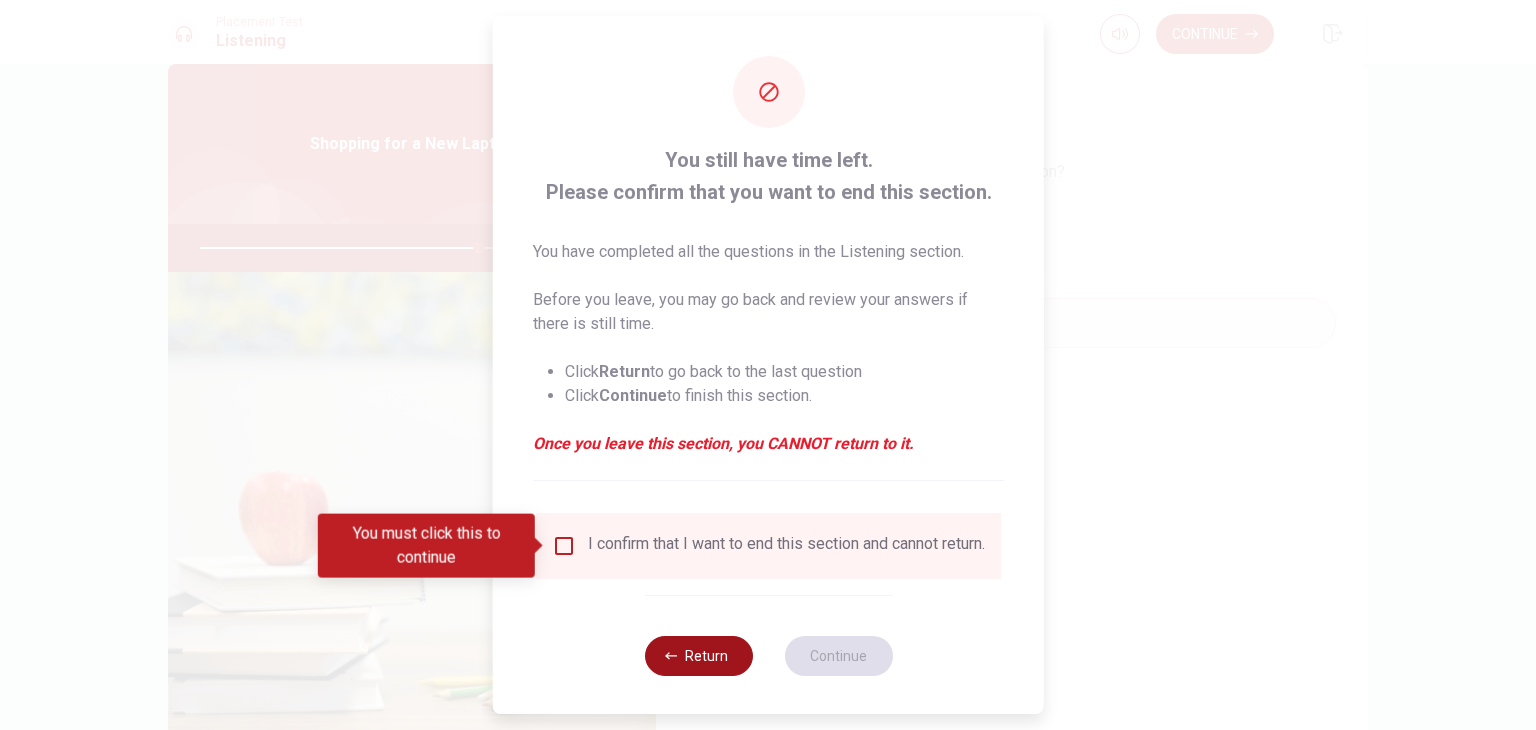 click on "Return" at bounding box center [698, 656] 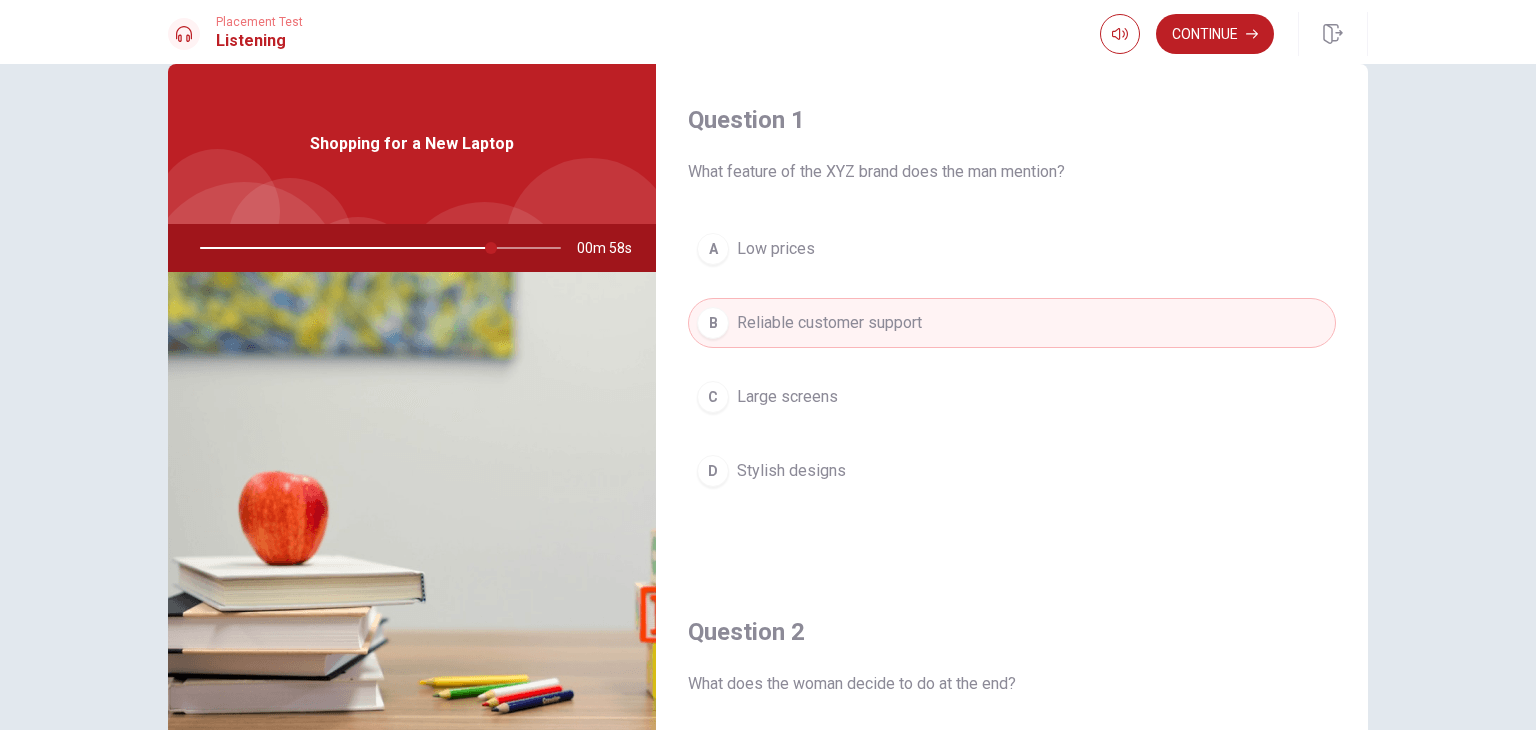 click on "Question 1" at bounding box center (1012, 120) 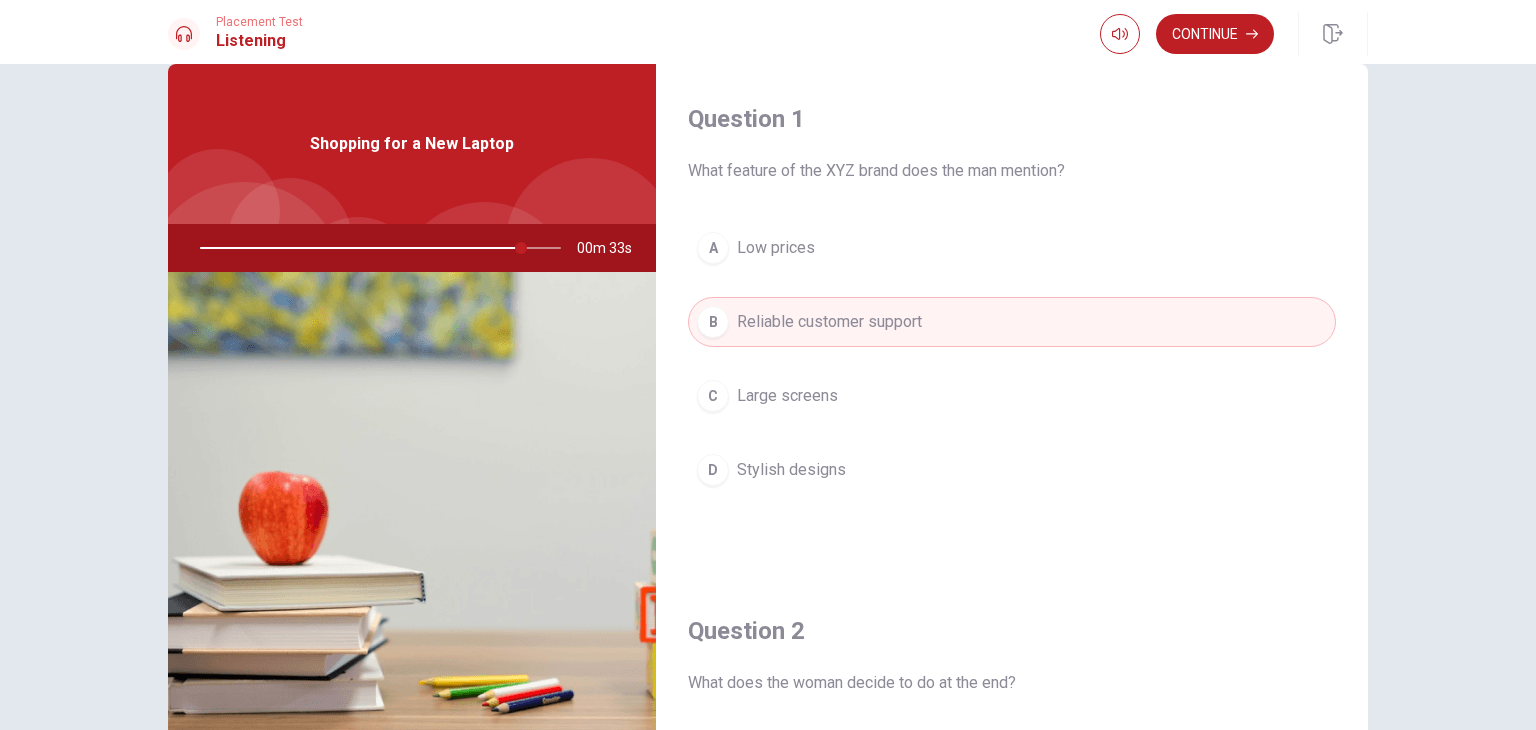 scroll, scrollTop: 0, scrollLeft: 0, axis: both 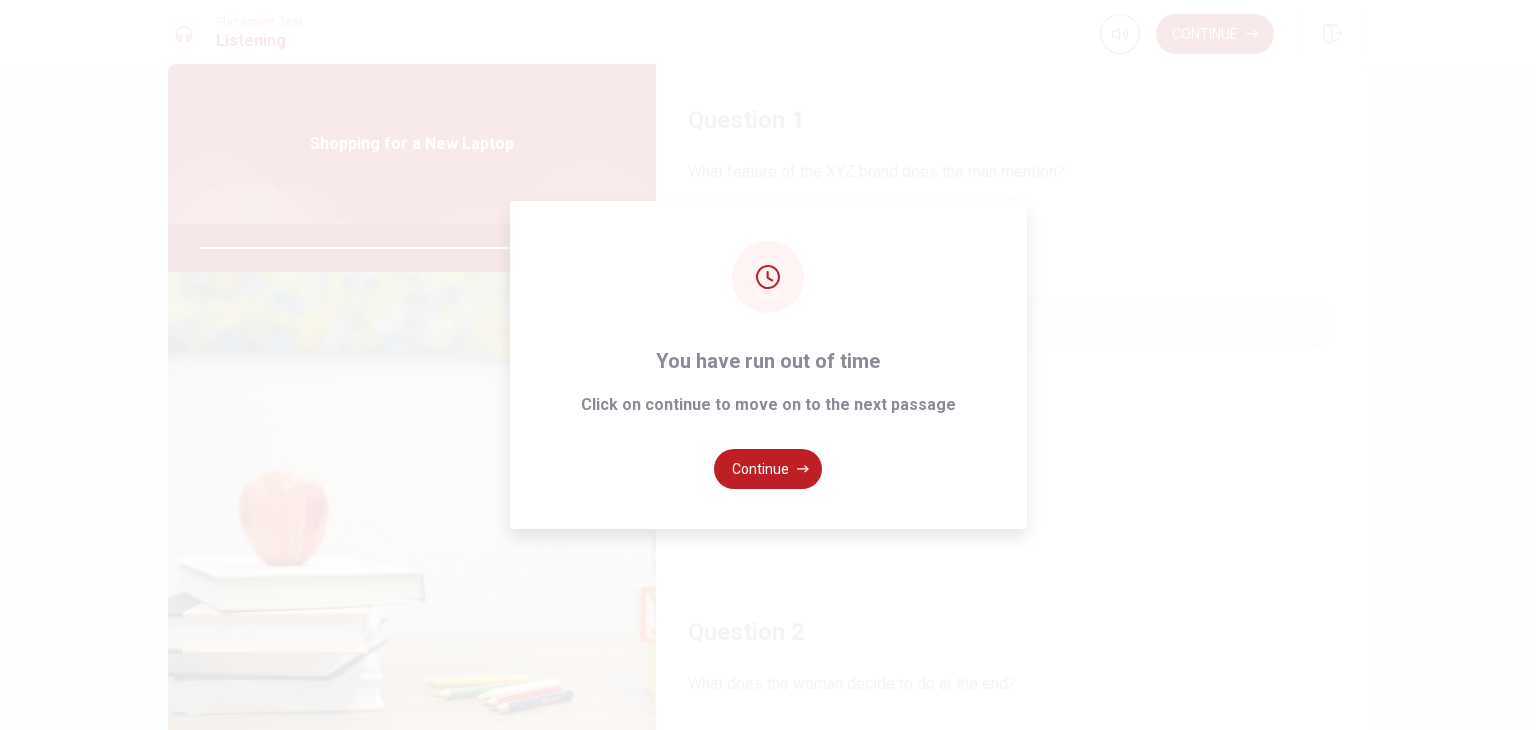 type on "0" 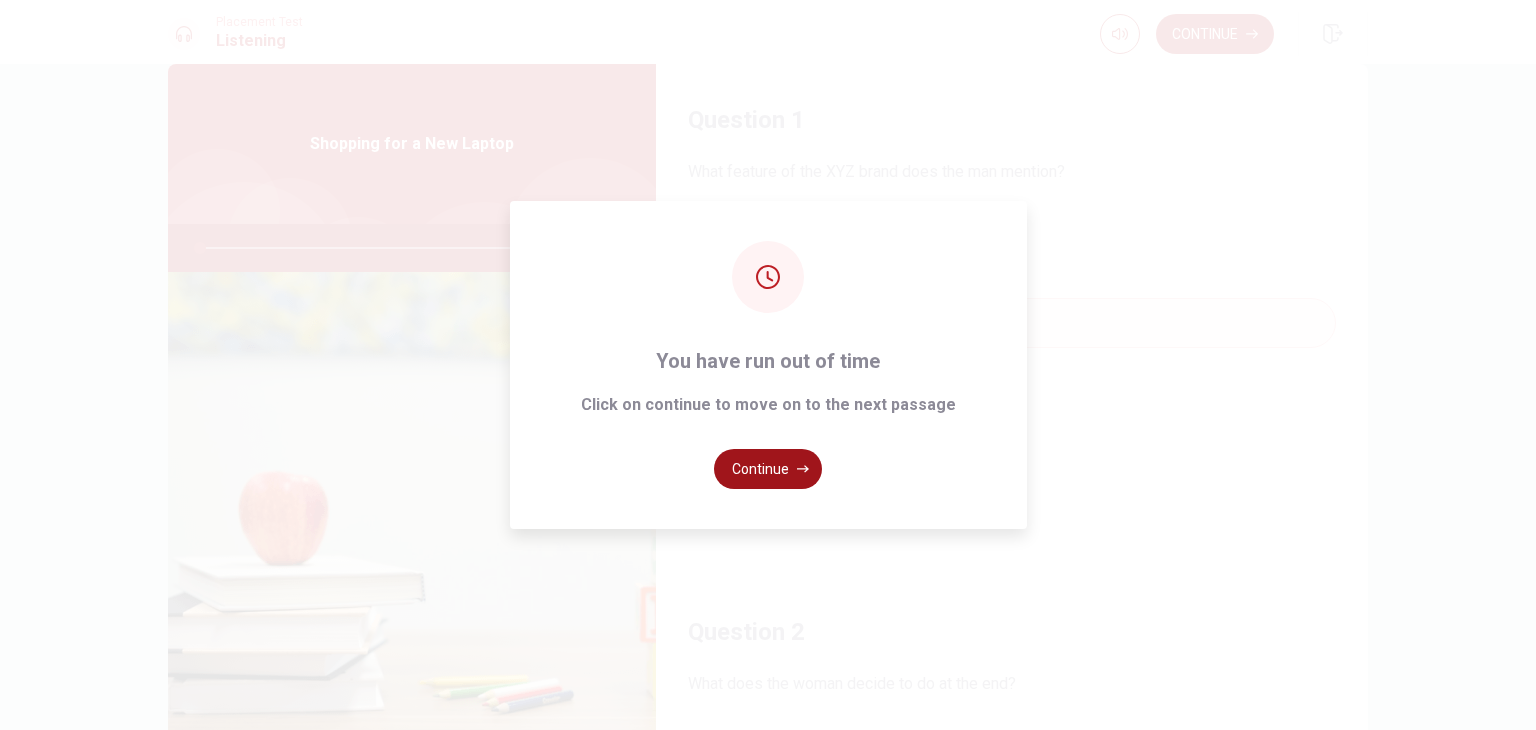 click on "Continue" at bounding box center (768, 469) 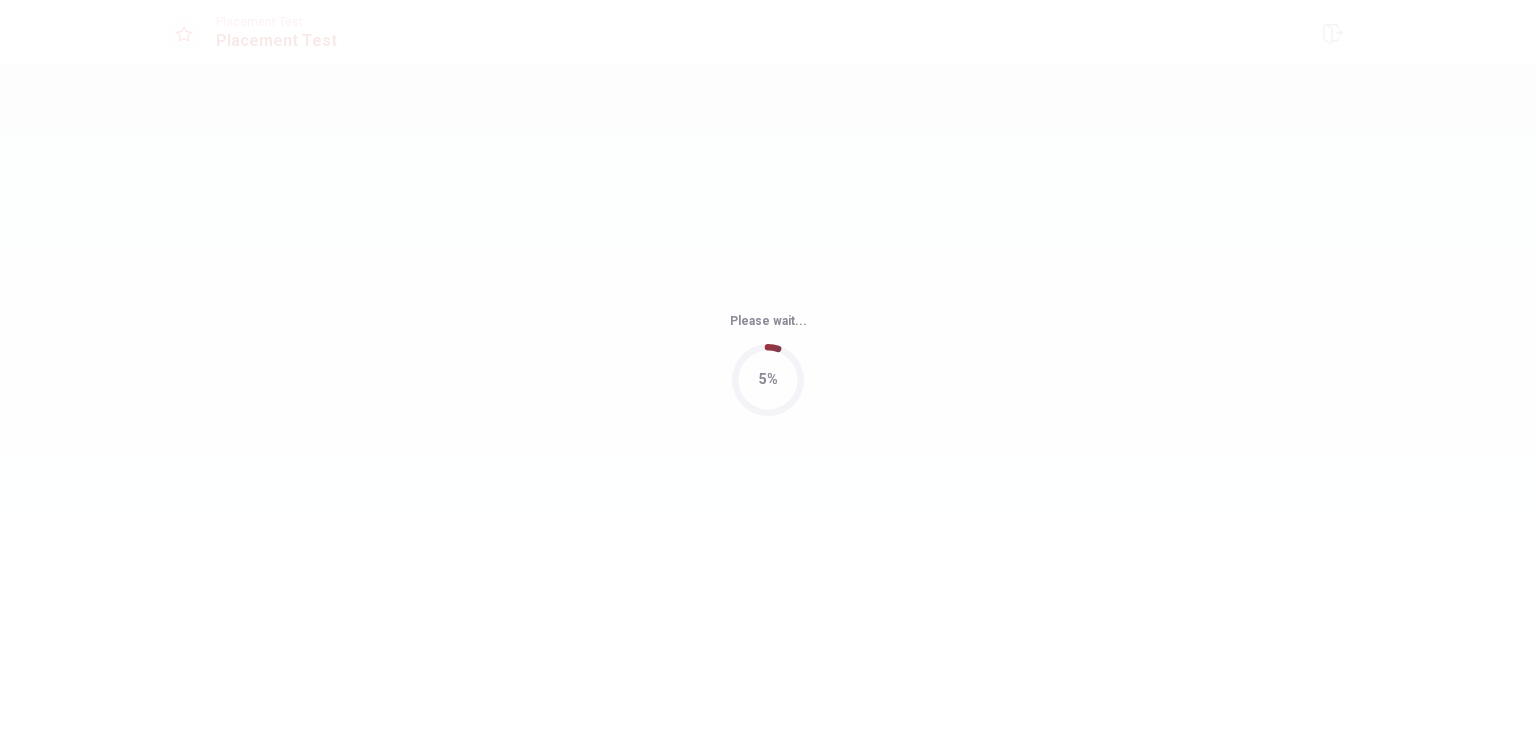 scroll, scrollTop: 0, scrollLeft: 0, axis: both 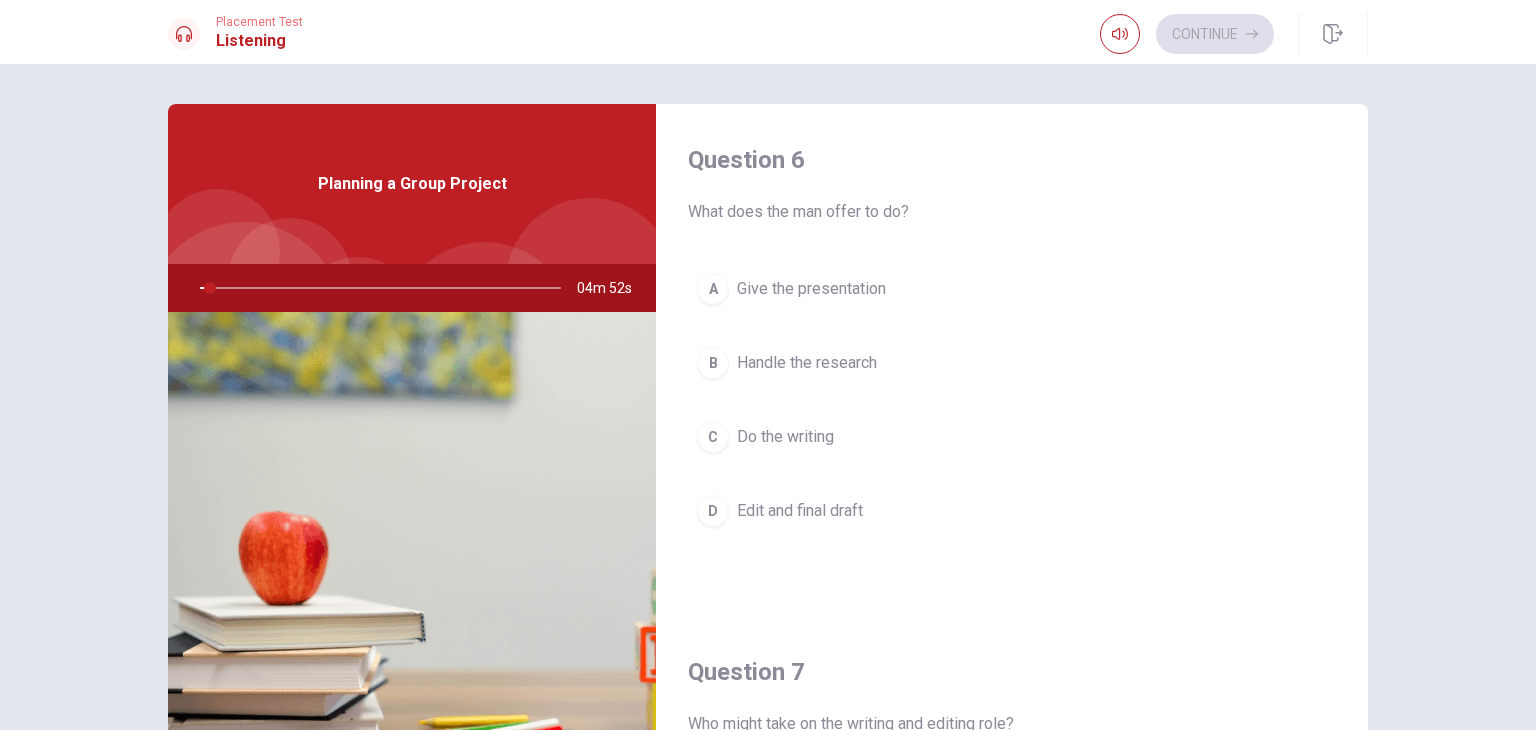 click on "B Handle the research" at bounding box center [1012, 363] 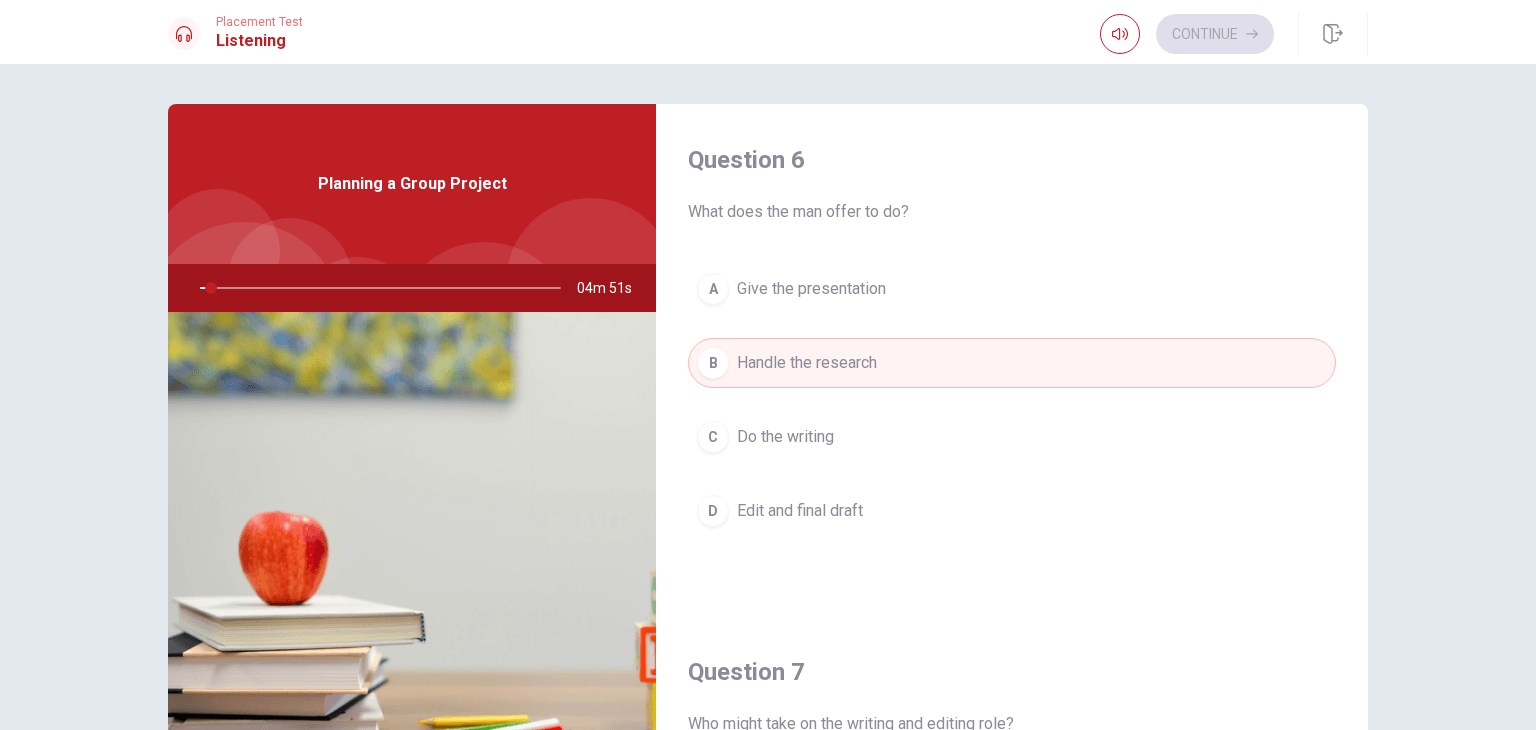 click on "Question 6" at bounding box center (1012, 160) 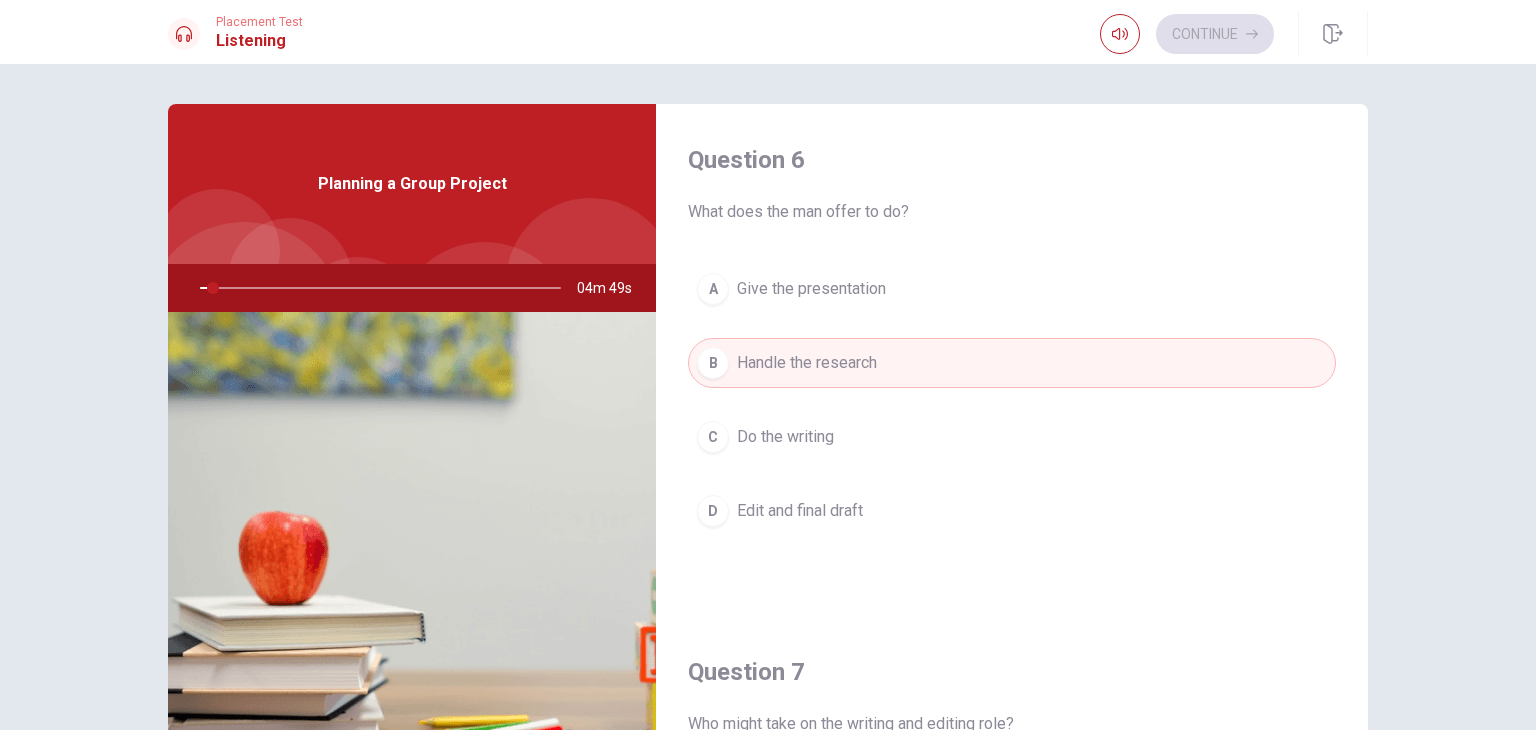 click on "What does the man offer to do?" at bounding box center (1012, 212) 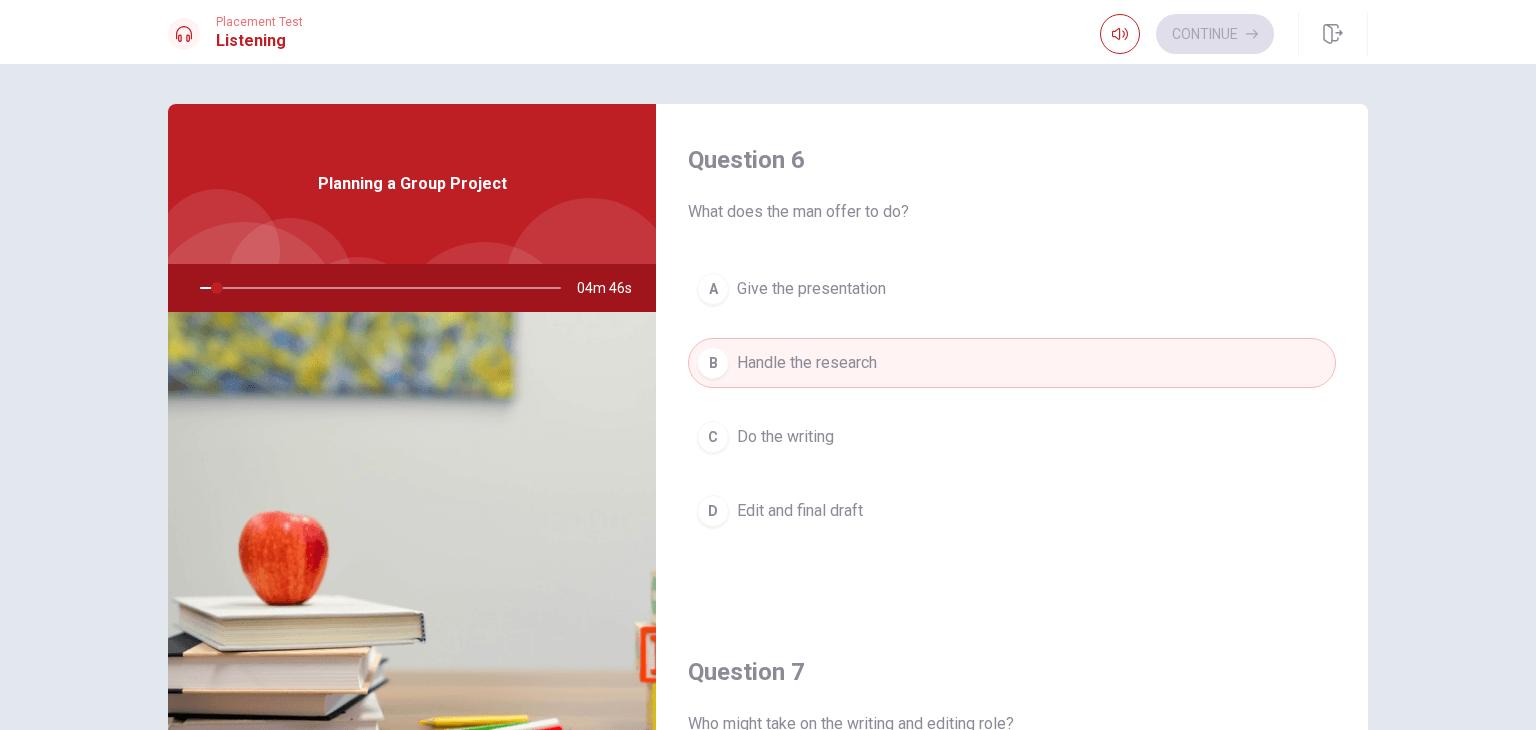 click on "A Give the presentation B Handle the research C Do the writing D Edit and final draft" at bounding box center (1012, 420) 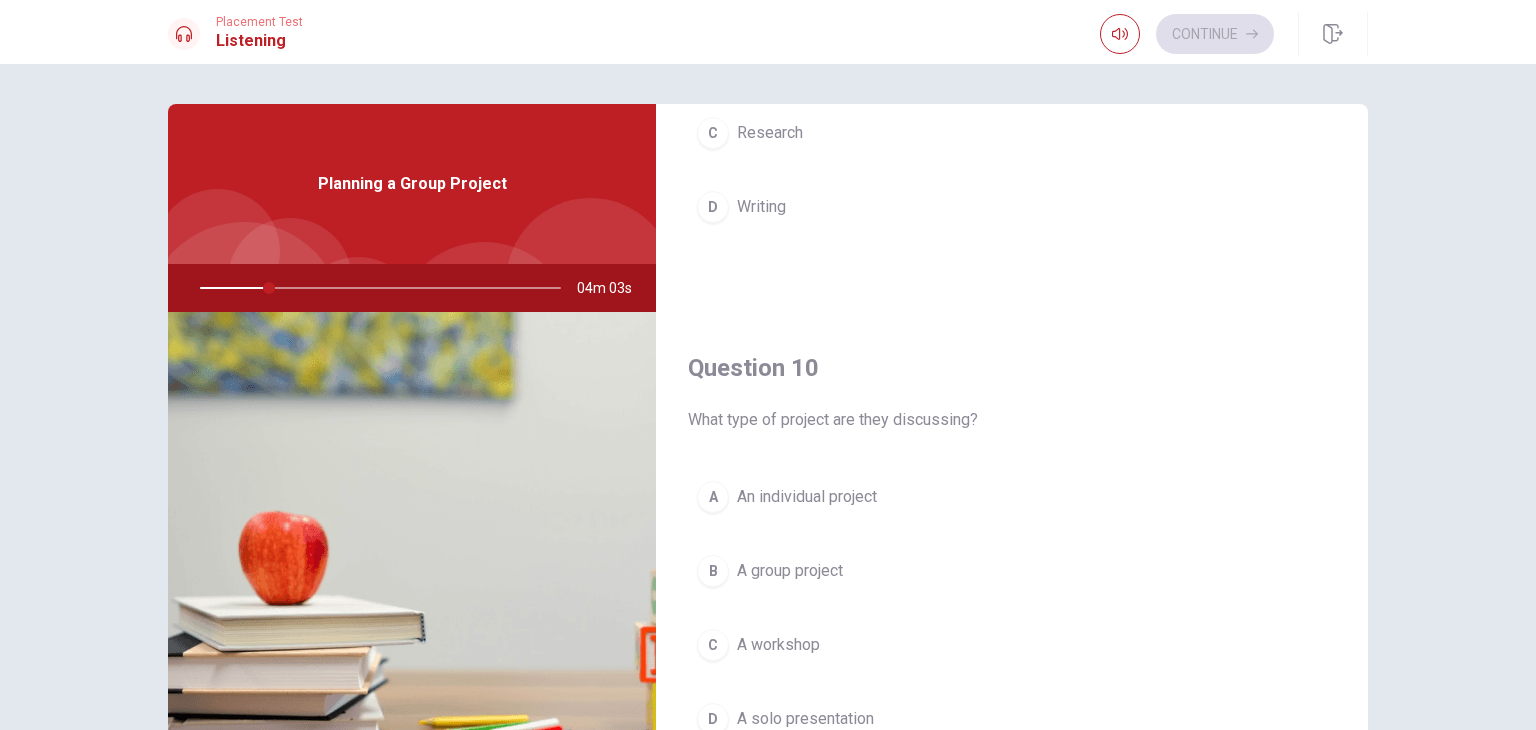 scroll, scrollTop: 1856, scrollLeft: 0, axis: vertical 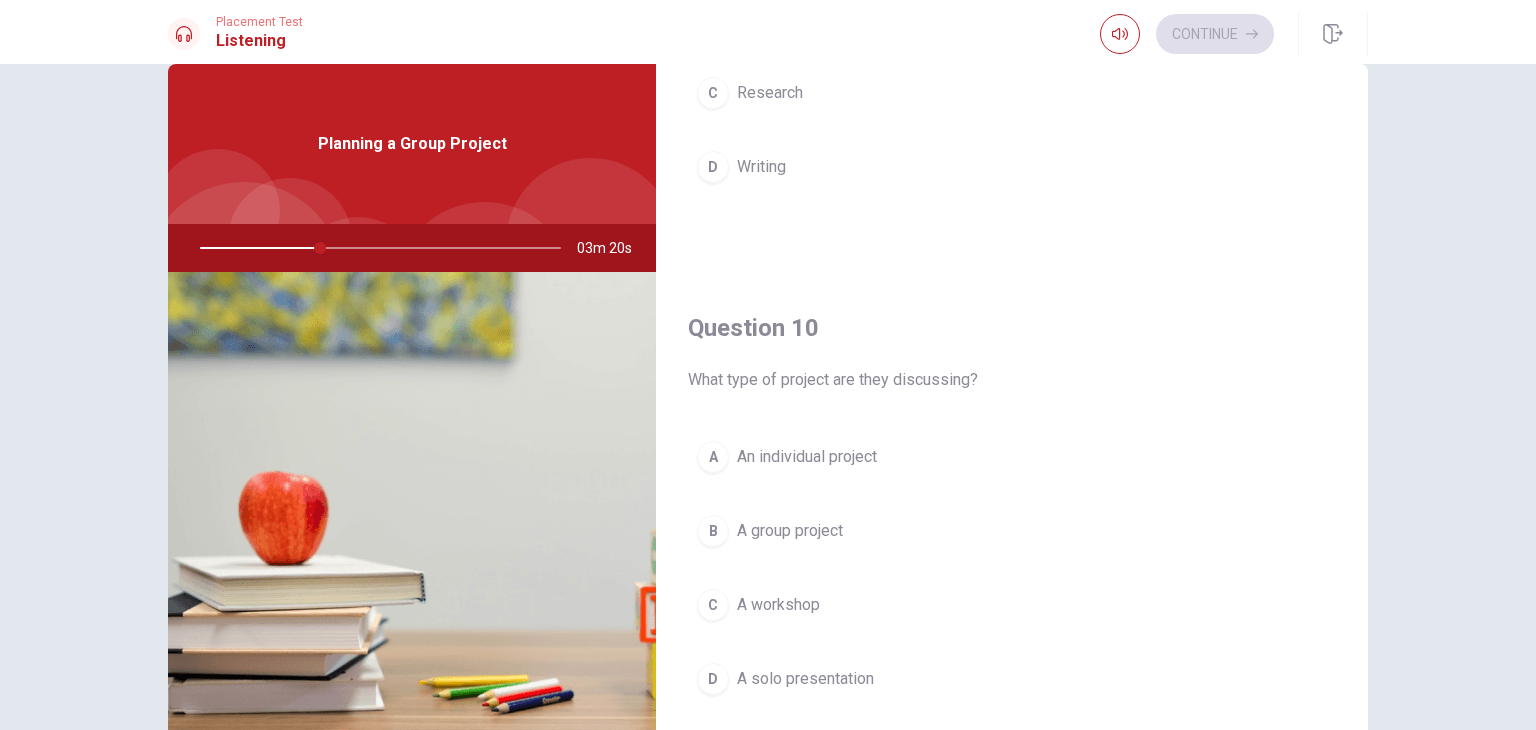 click on "B A group project" at bounding box center (1012, 531) 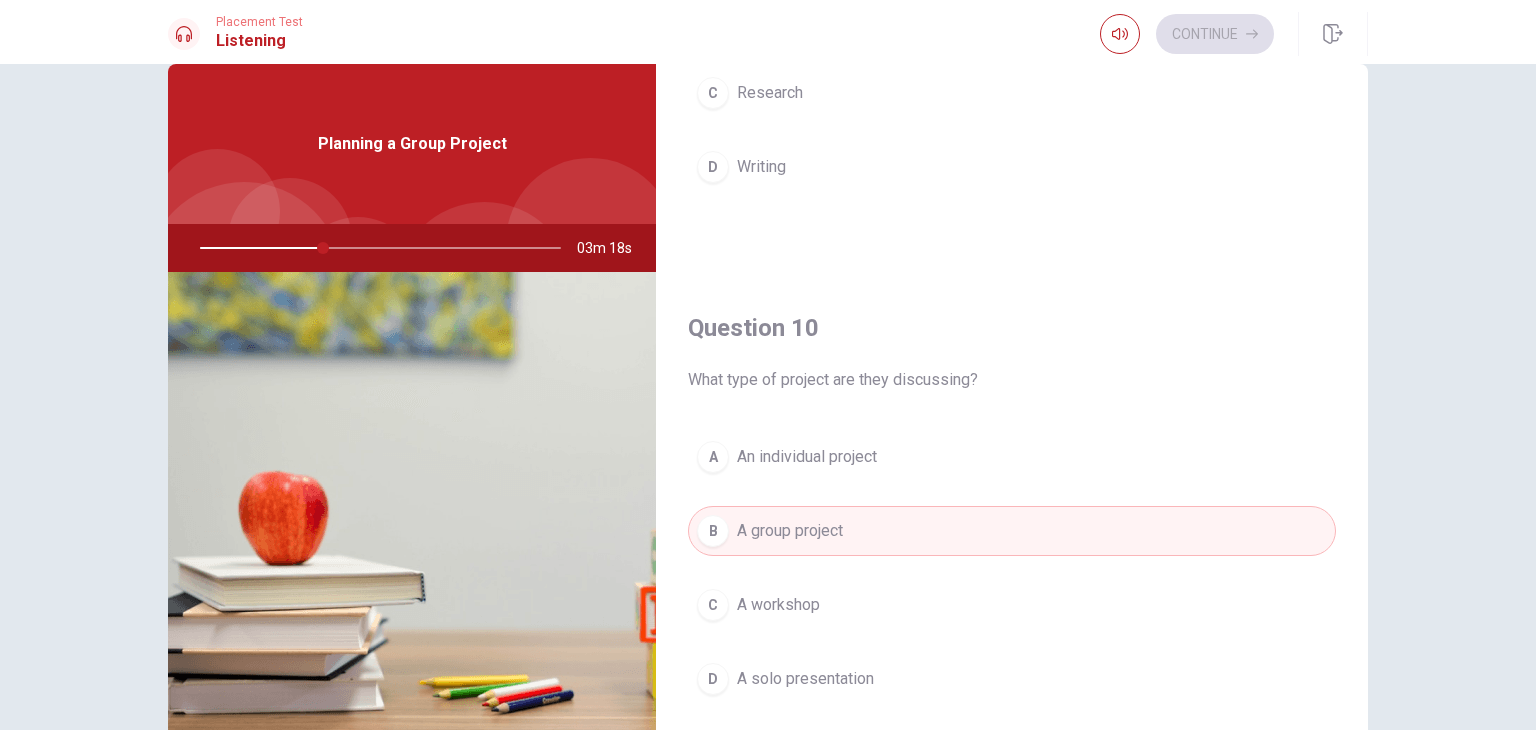 click on "C Research" at bounding box center [1012, 93] 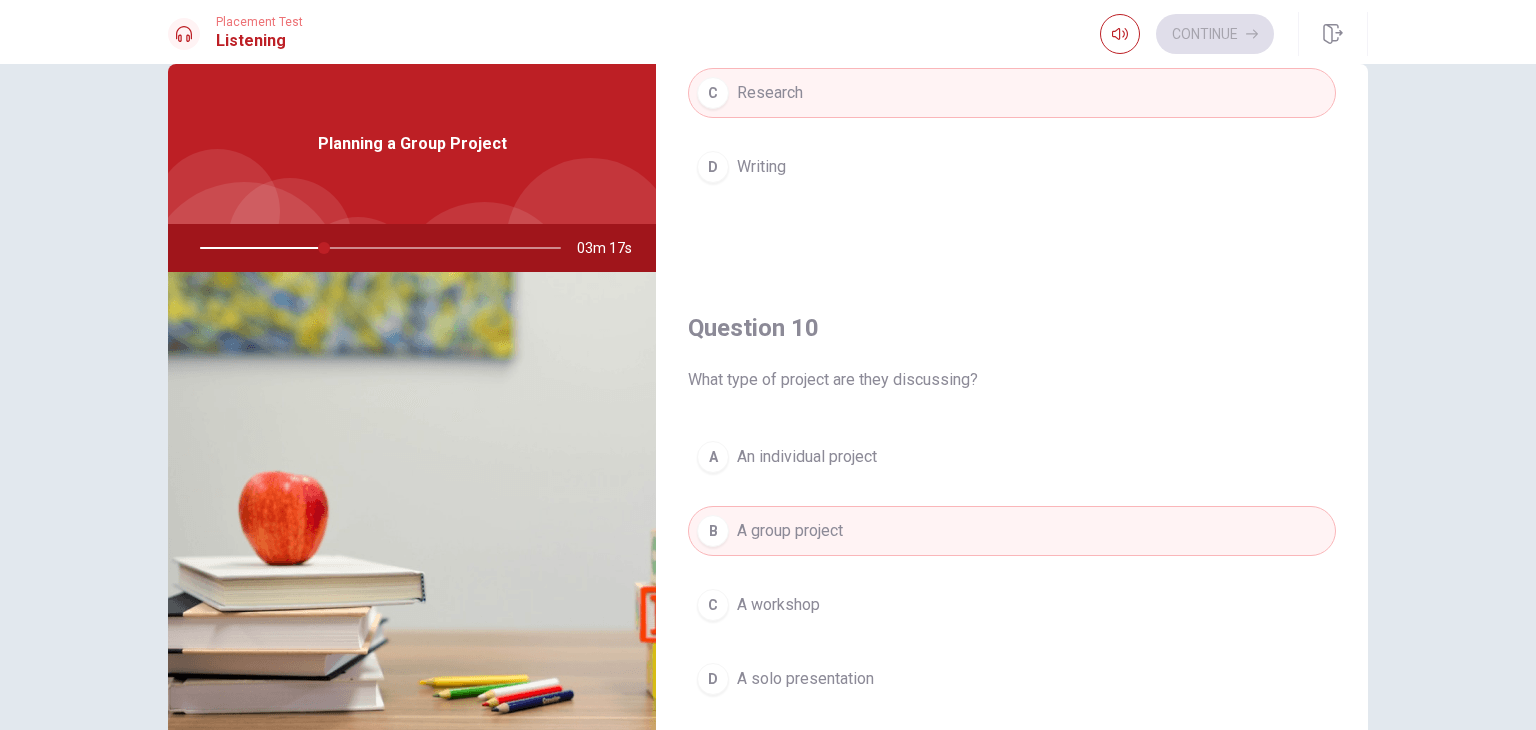type on "35" 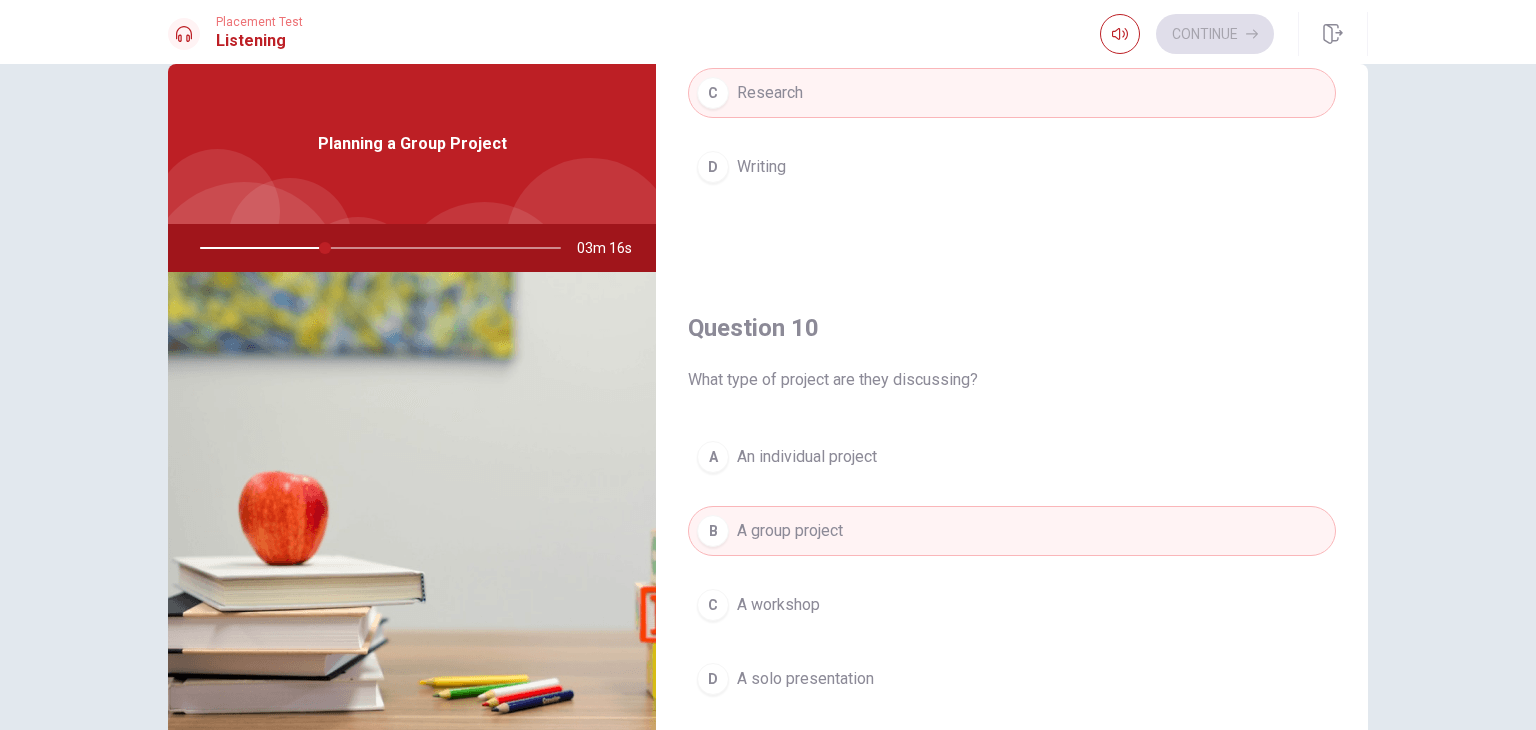 type 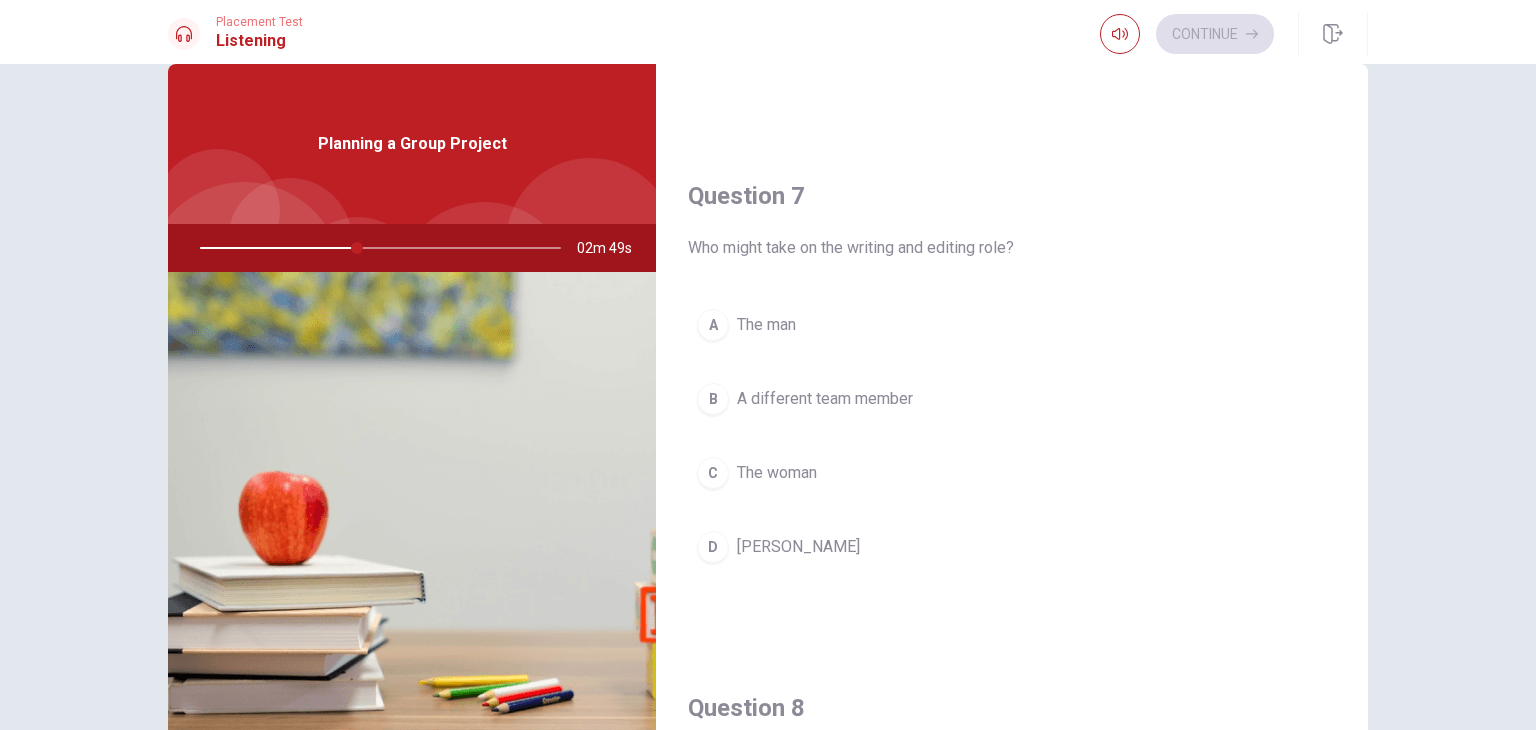 scroll, scrollTop: 440, scrollLeft: 0, axis: vertical 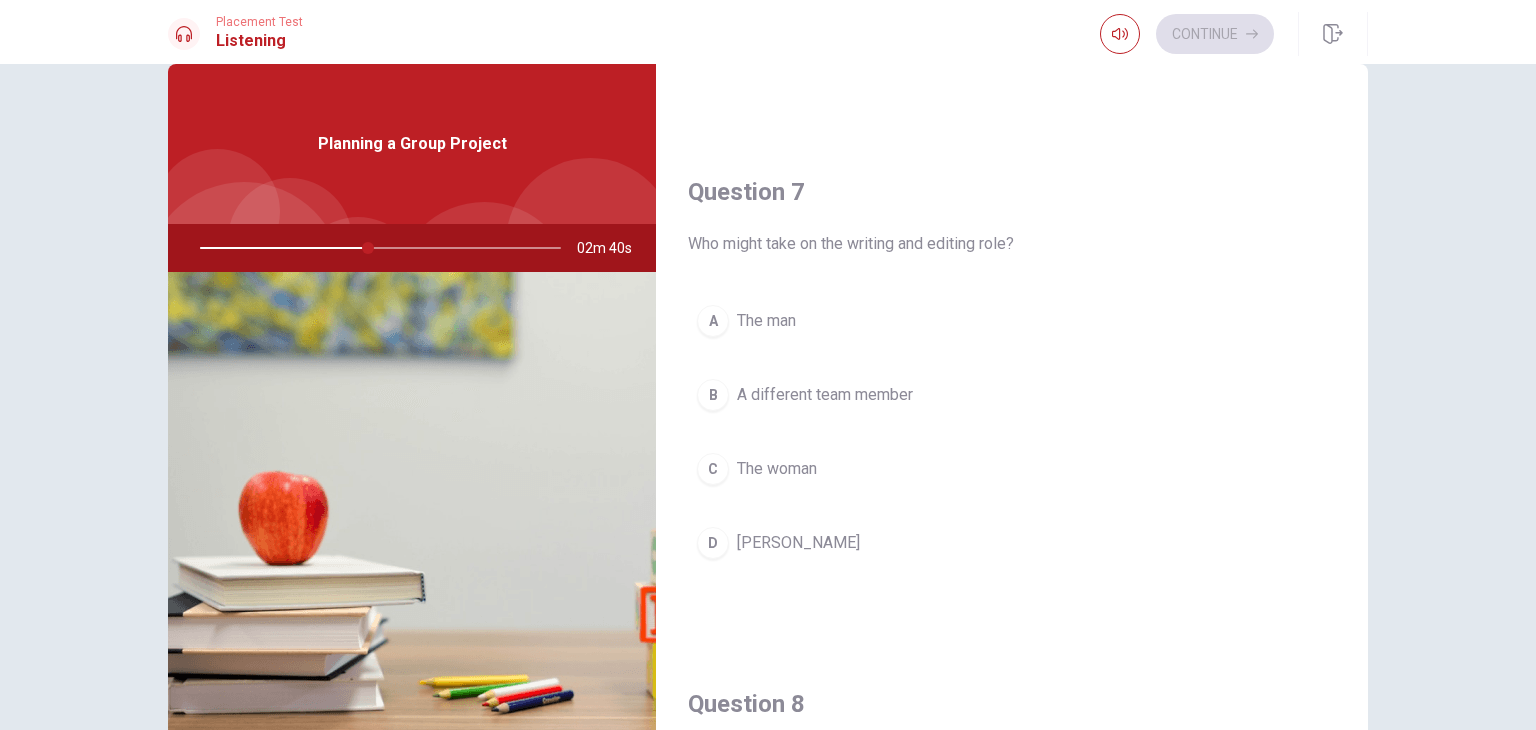 click on "[PERSON_NAME]" at bounding box center [798, 543] 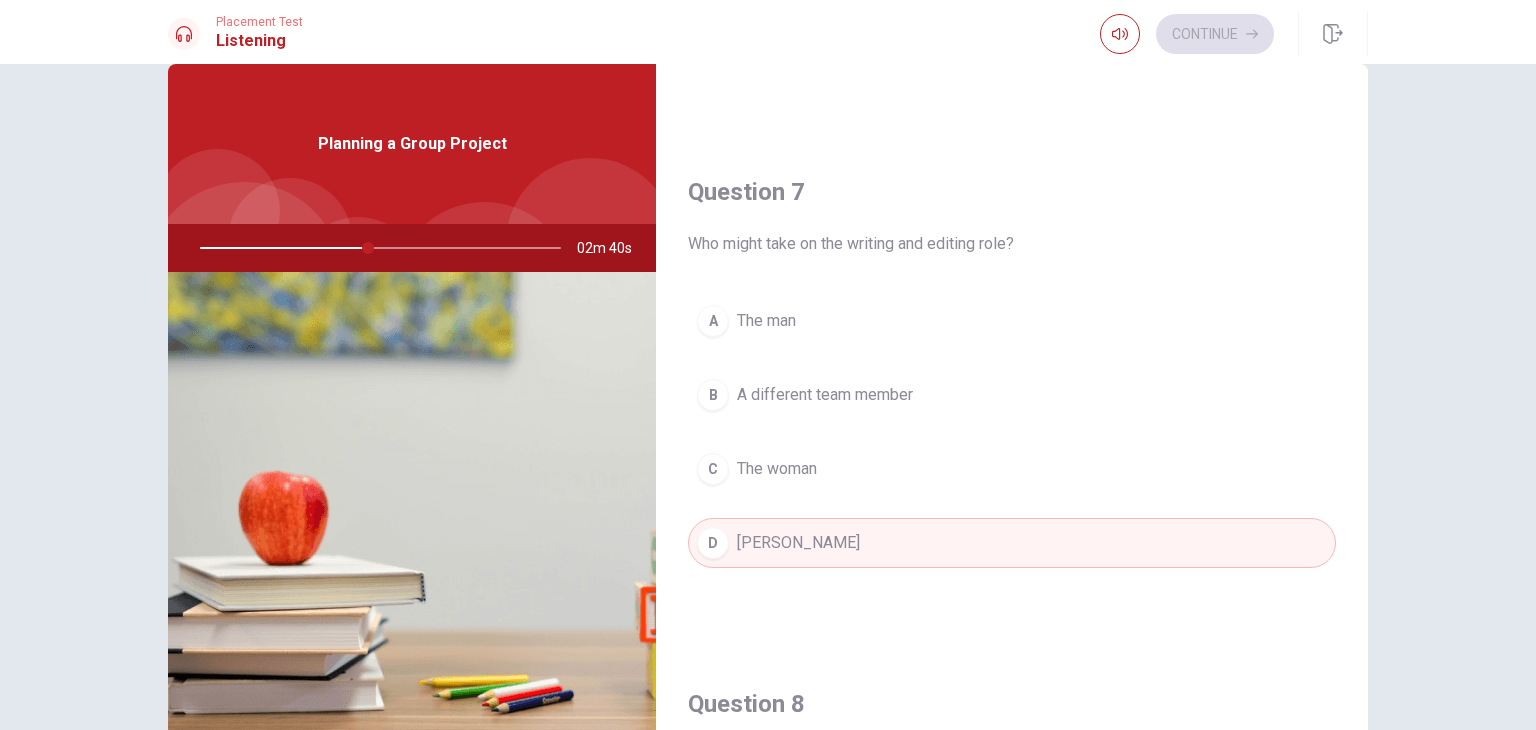 type on "47" 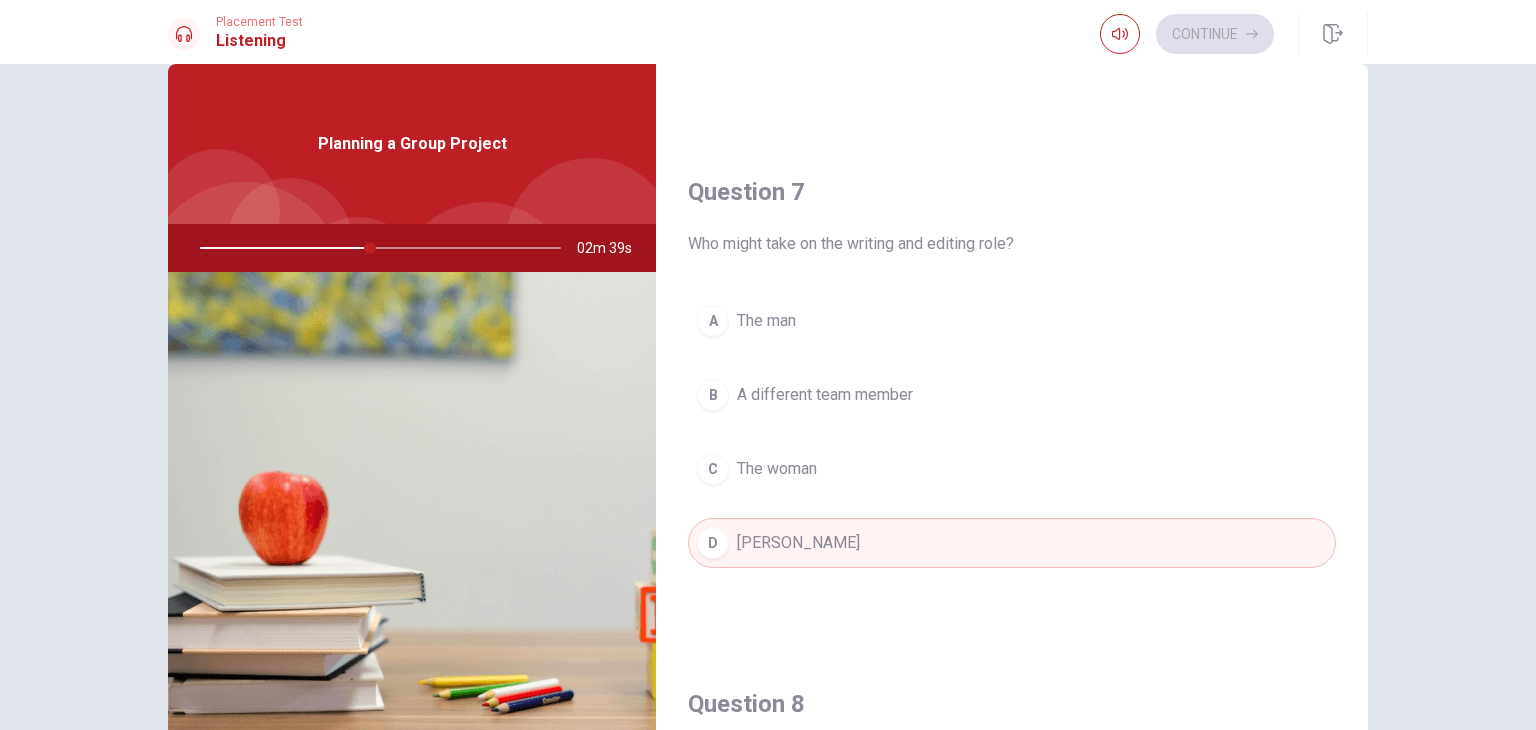 type 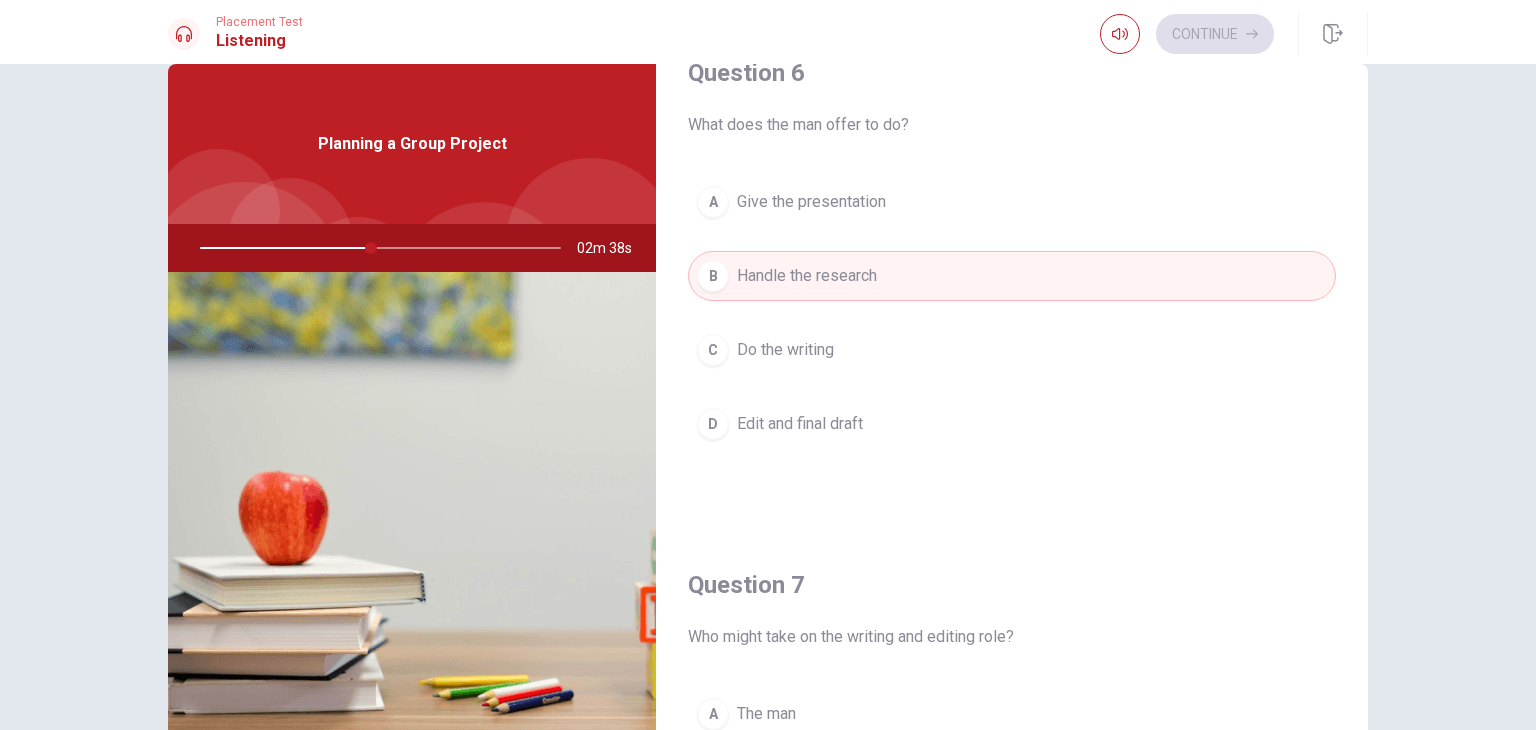 scroll, scrollTop: 40, scrollLeft: 0, axis: vertical 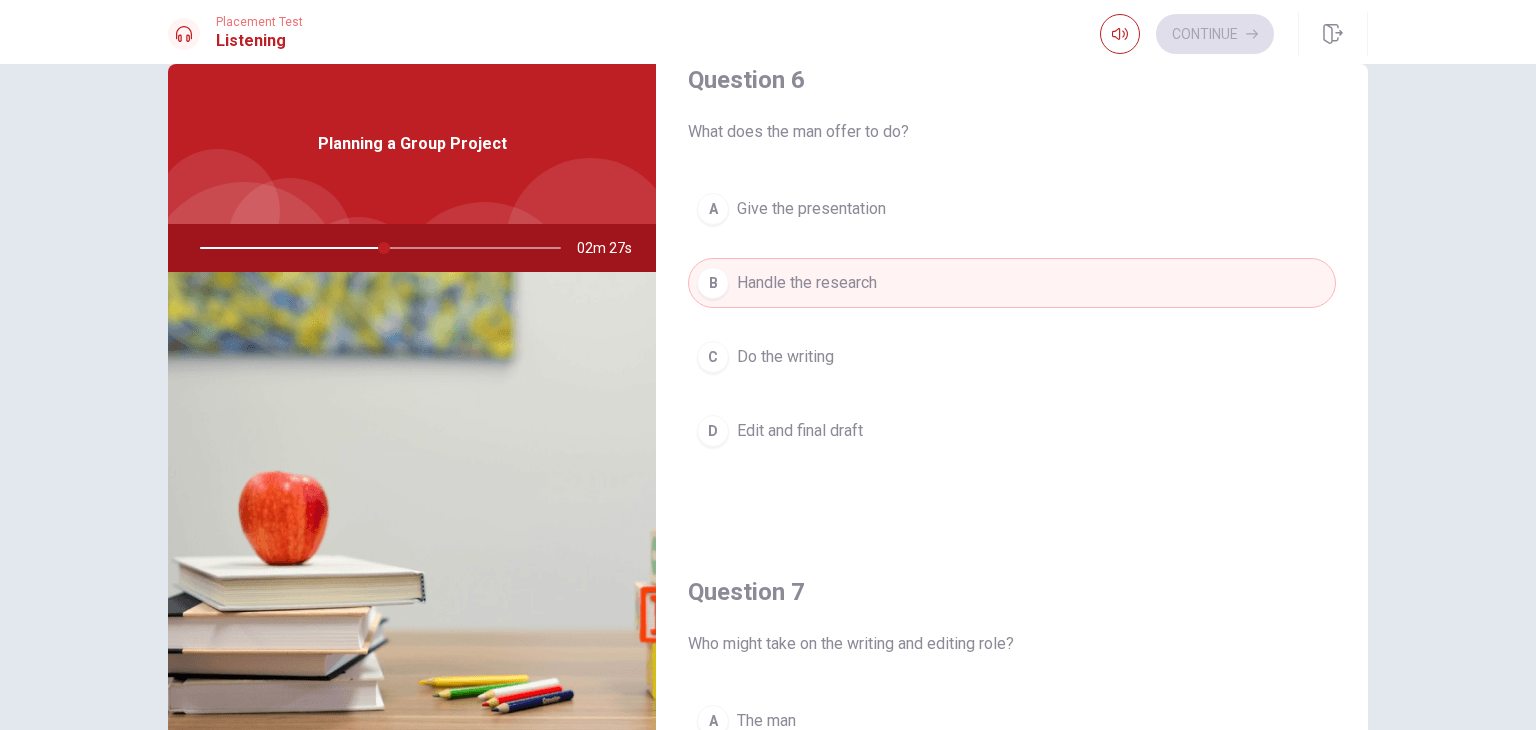 click on "Edit and final draft" at bounding box center [800, 431] 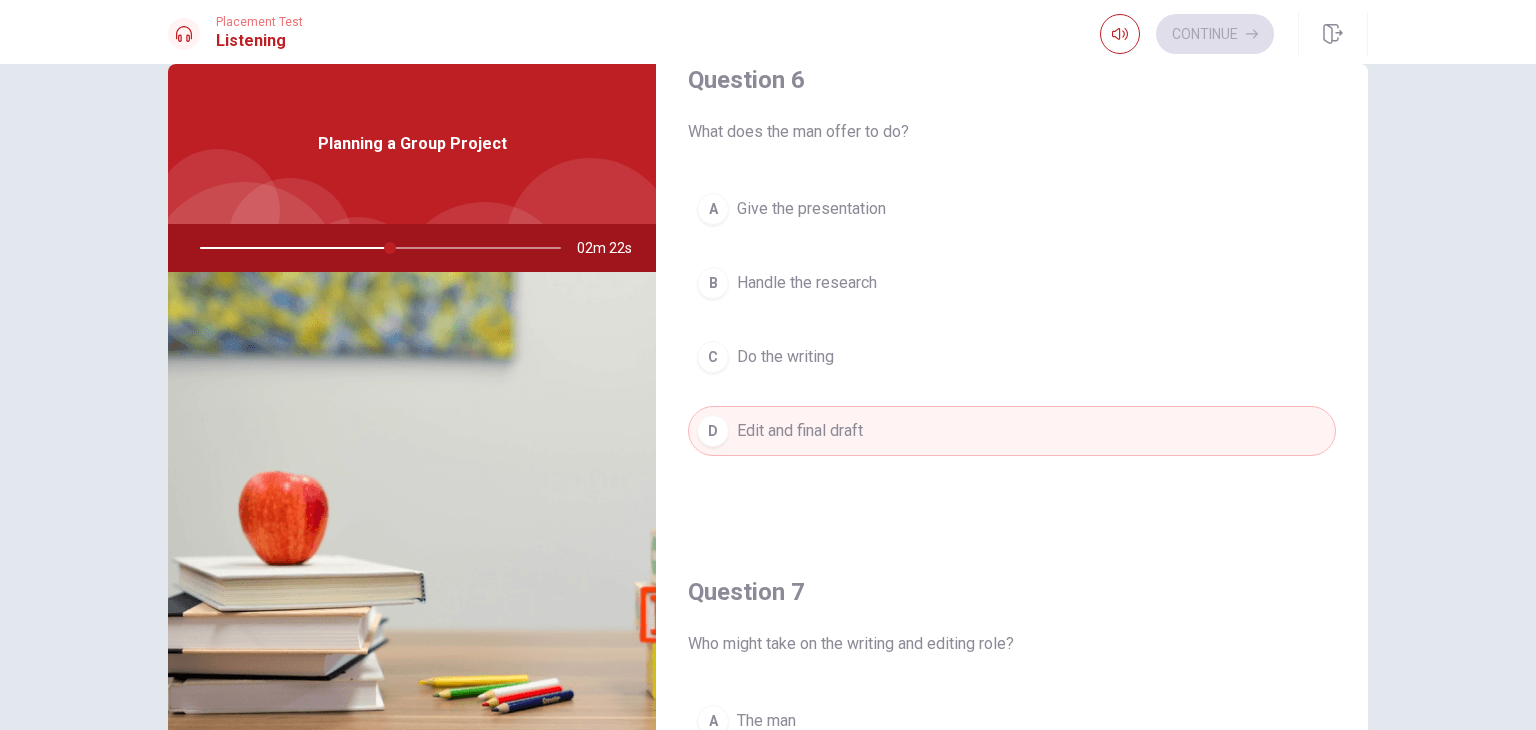 type on "53" 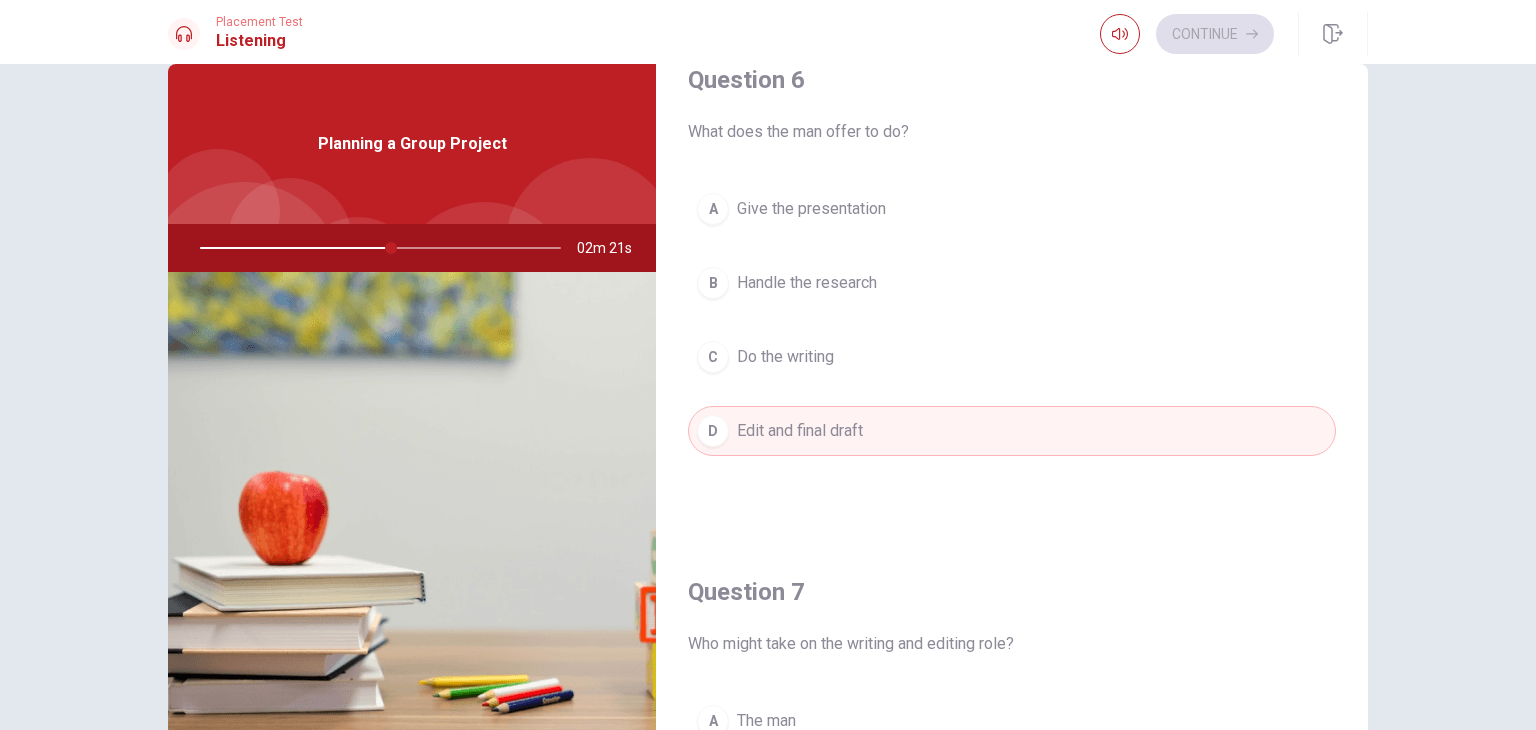 type 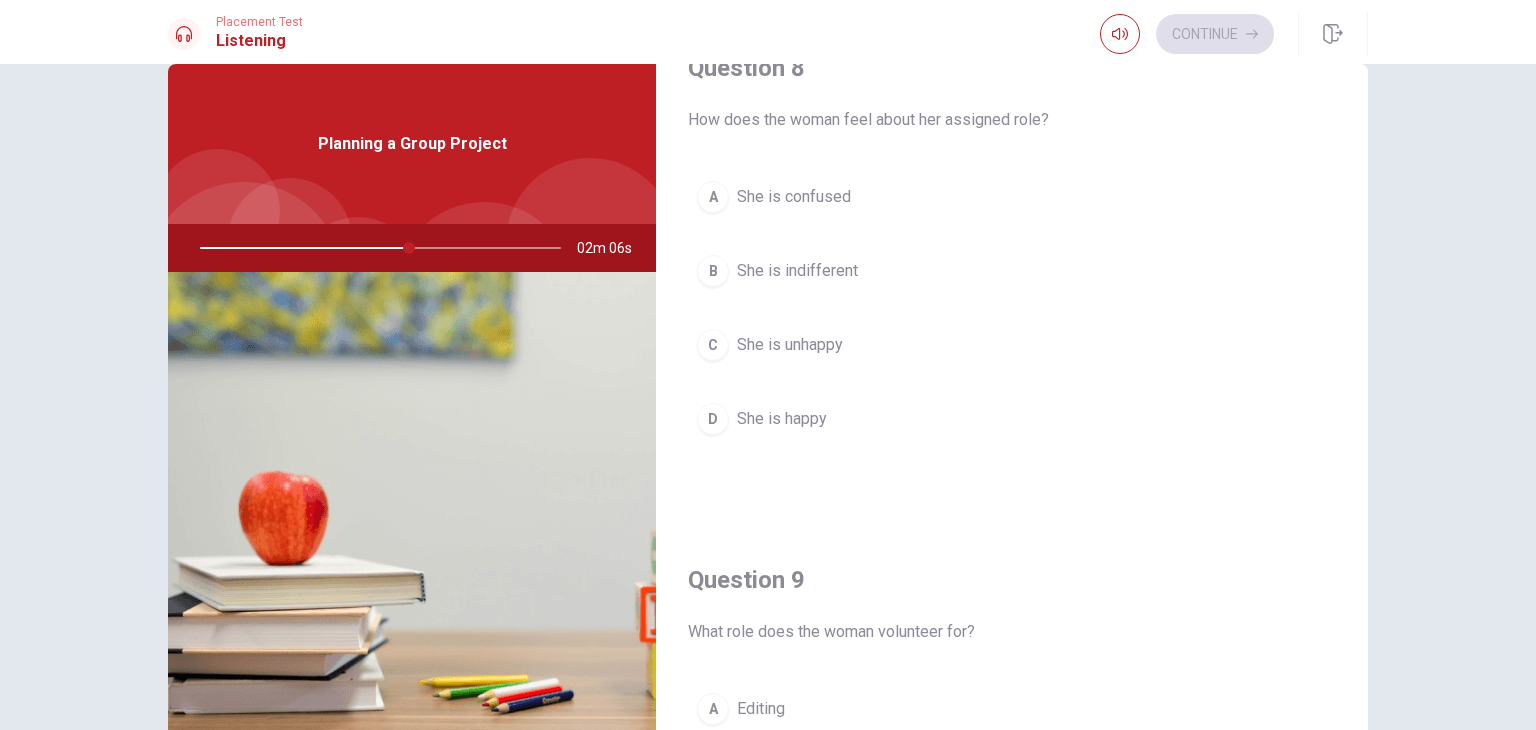 scroll, scrollTop: 1080, scrollLeft: 0, axis: vertical 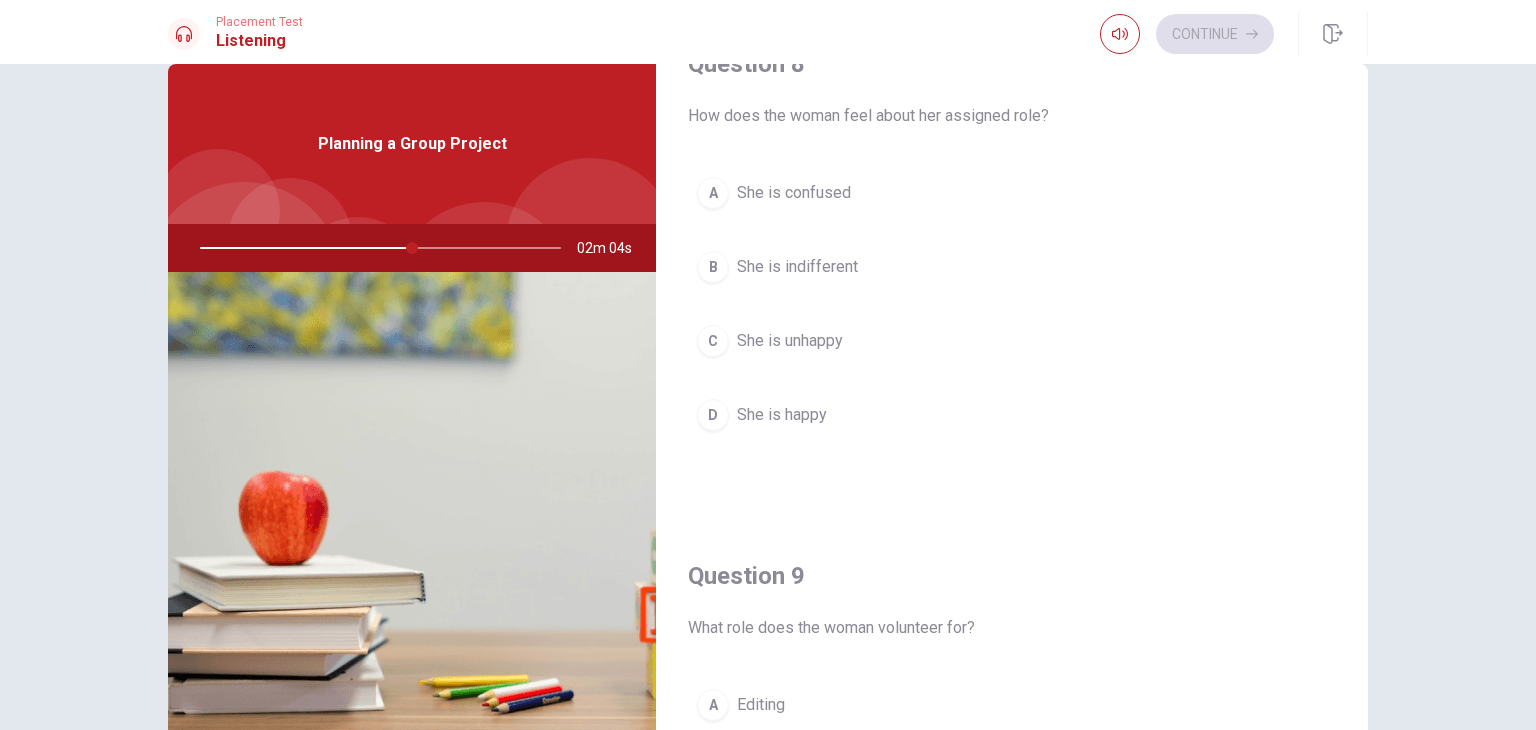 click on "D She is happy" at bounding box center [1012, 415] 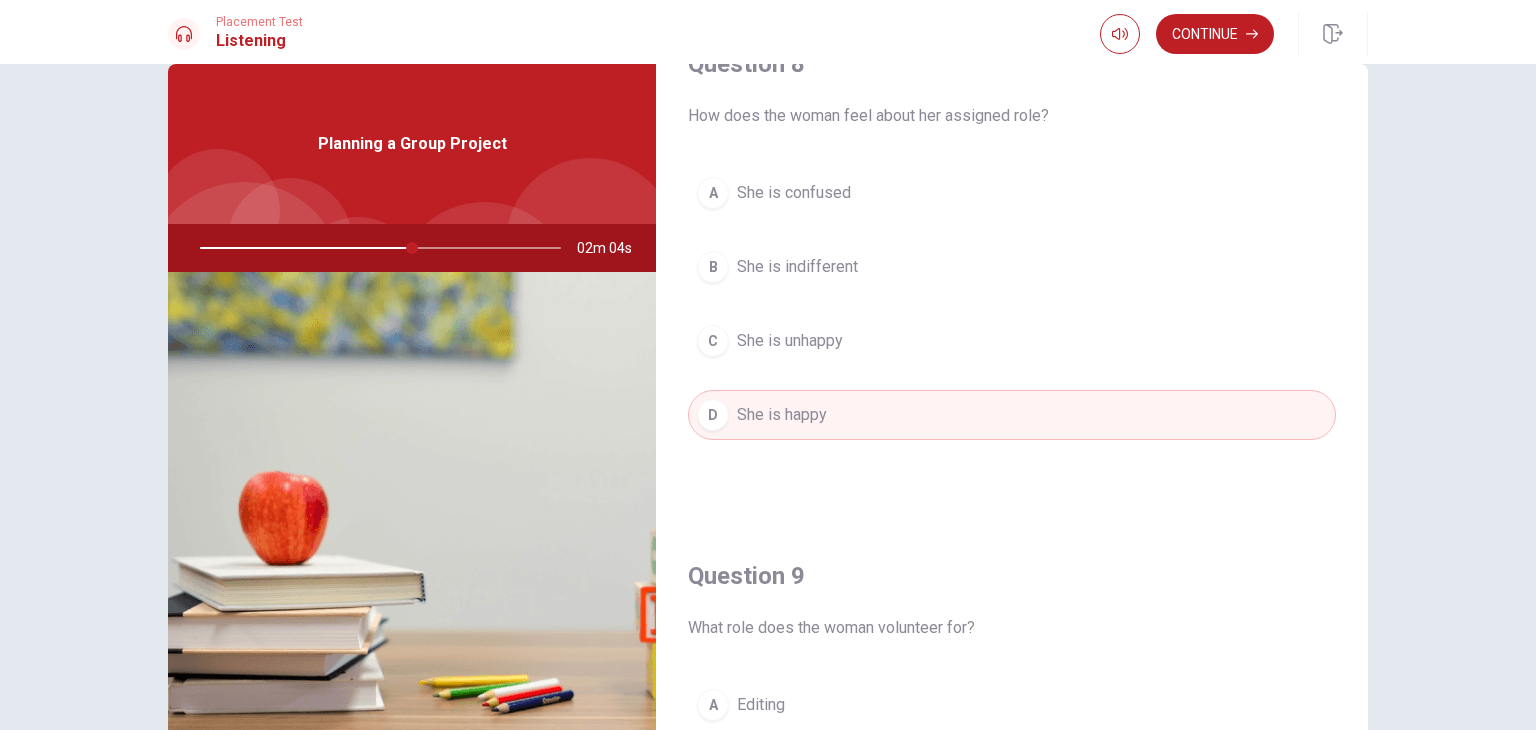 type on "59" 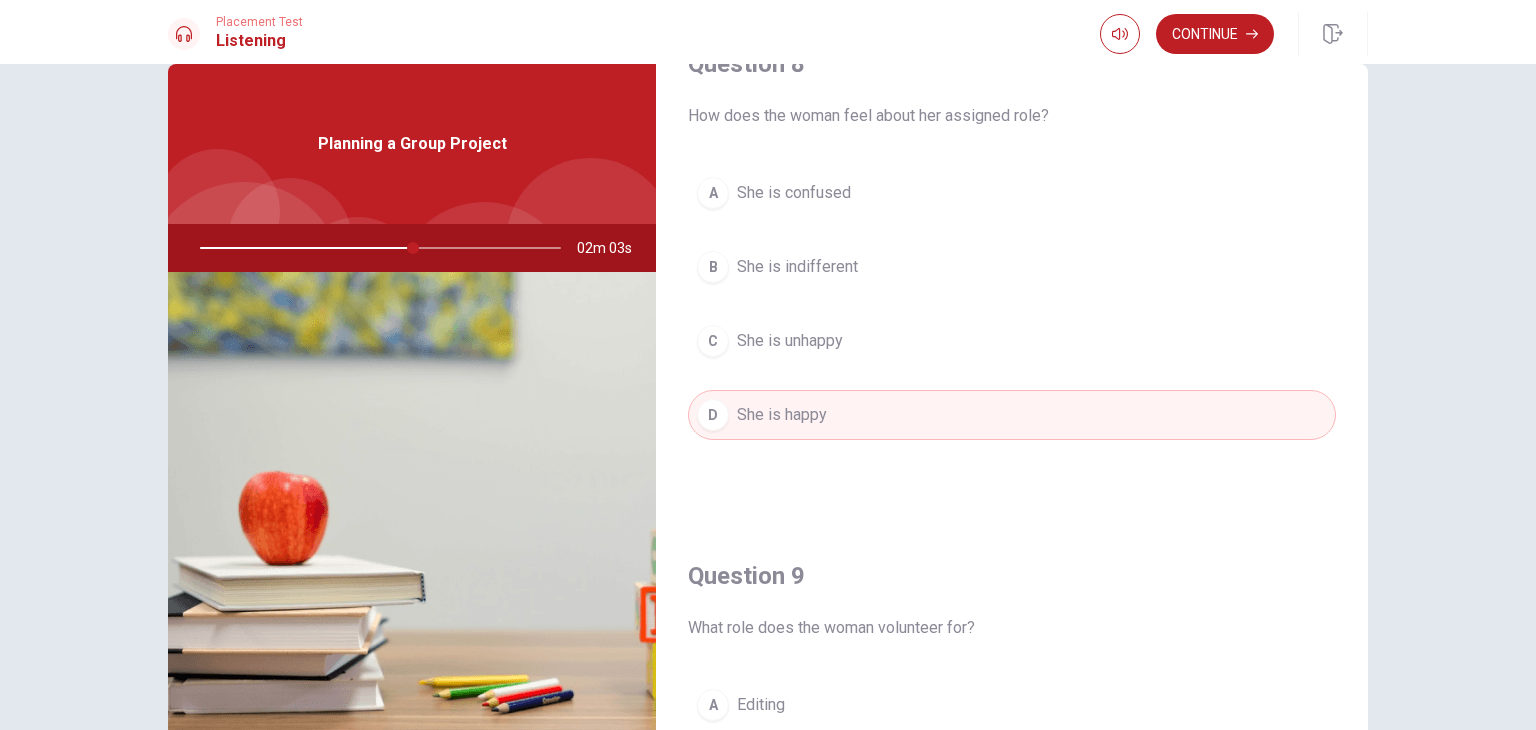 type 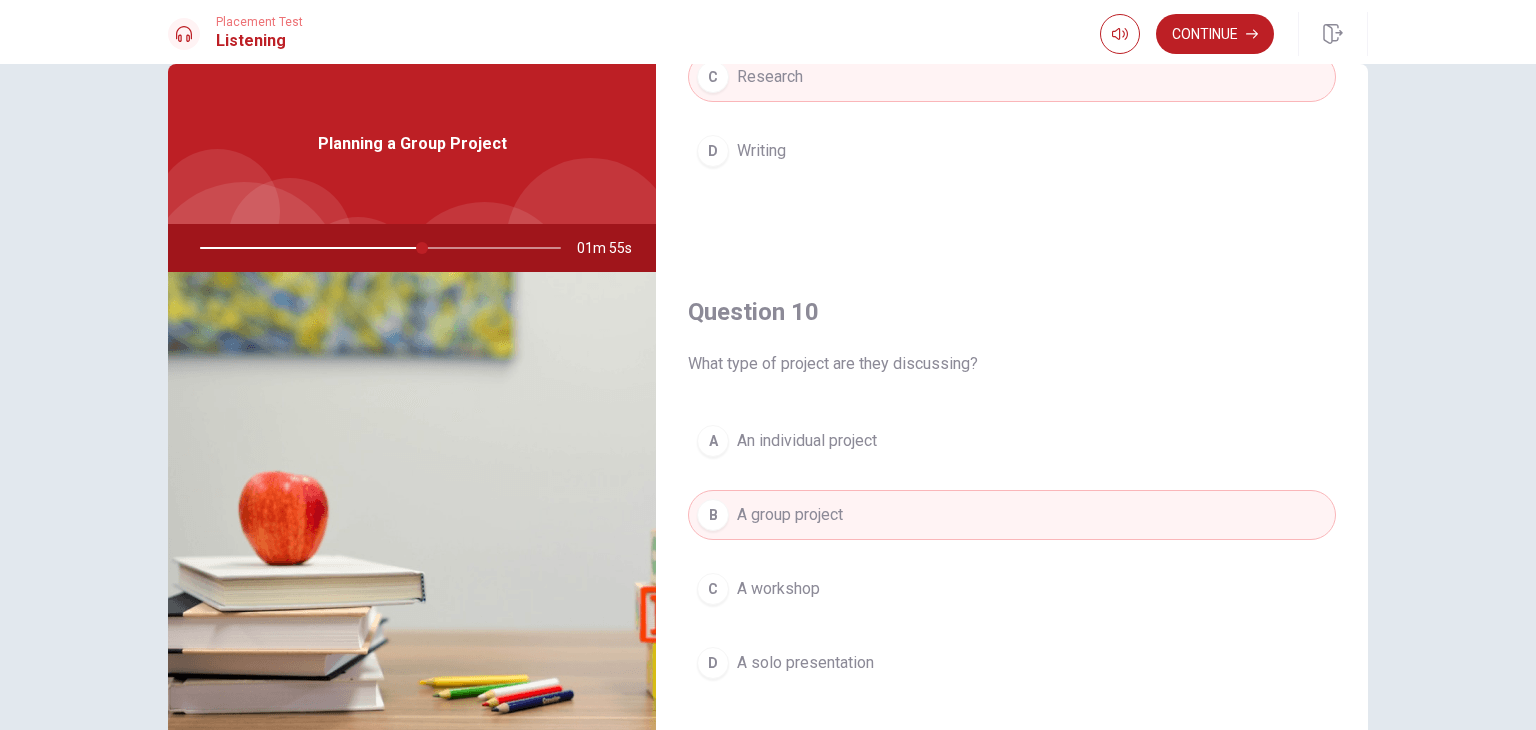scroll, scrollTop: 1856, scrollLeft: 0, axis: vertical 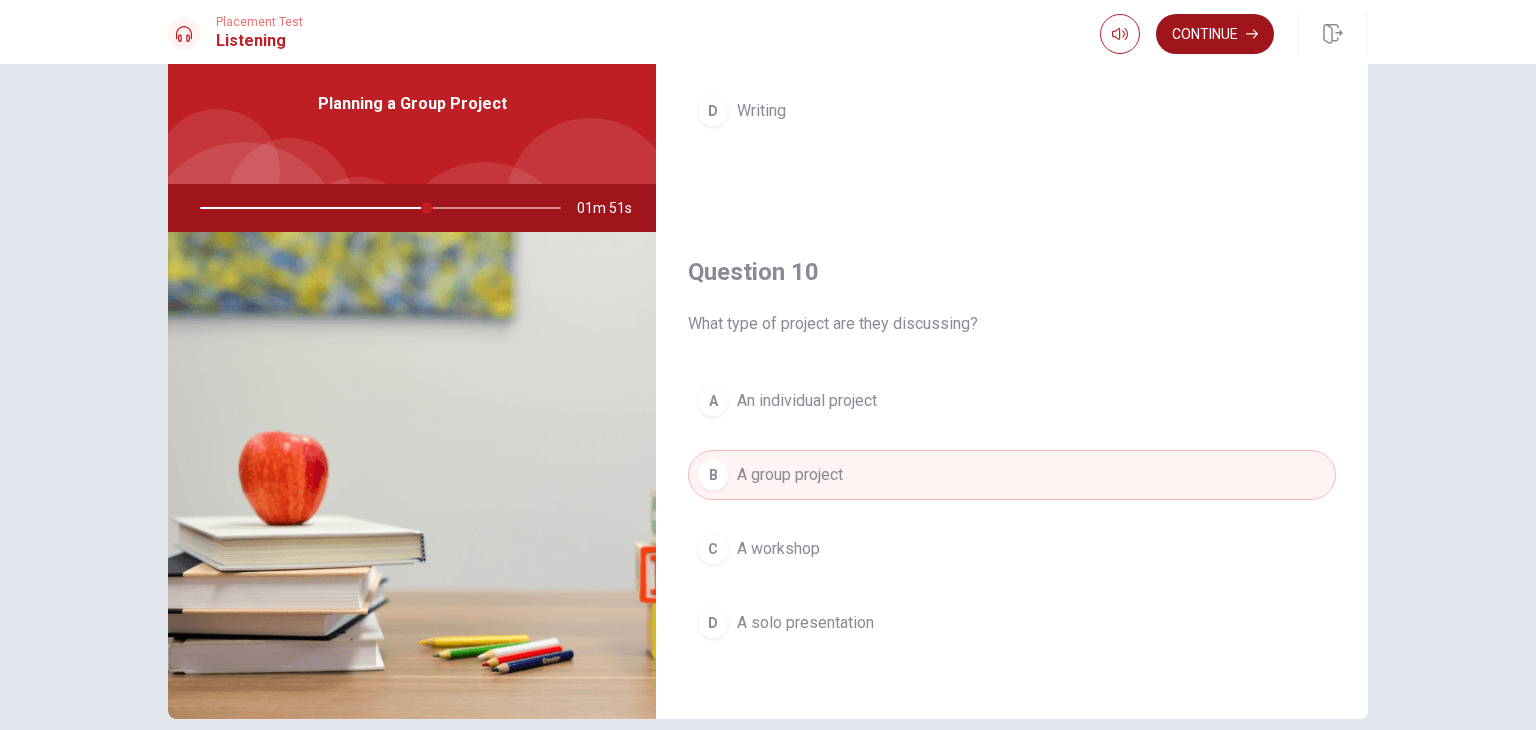 click on "Continue" at bounding box center [1215, 34] 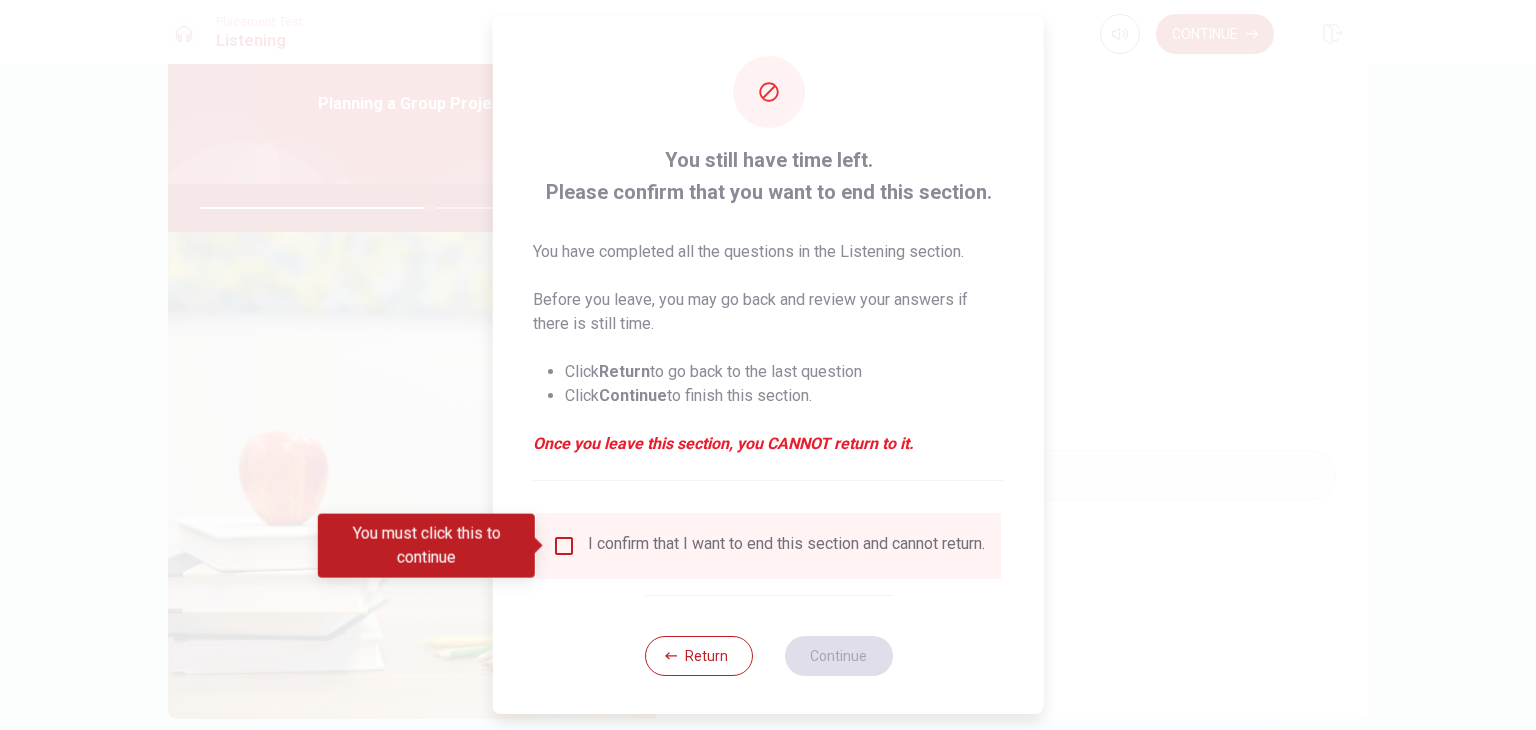 click at bounding box center (564, 546) 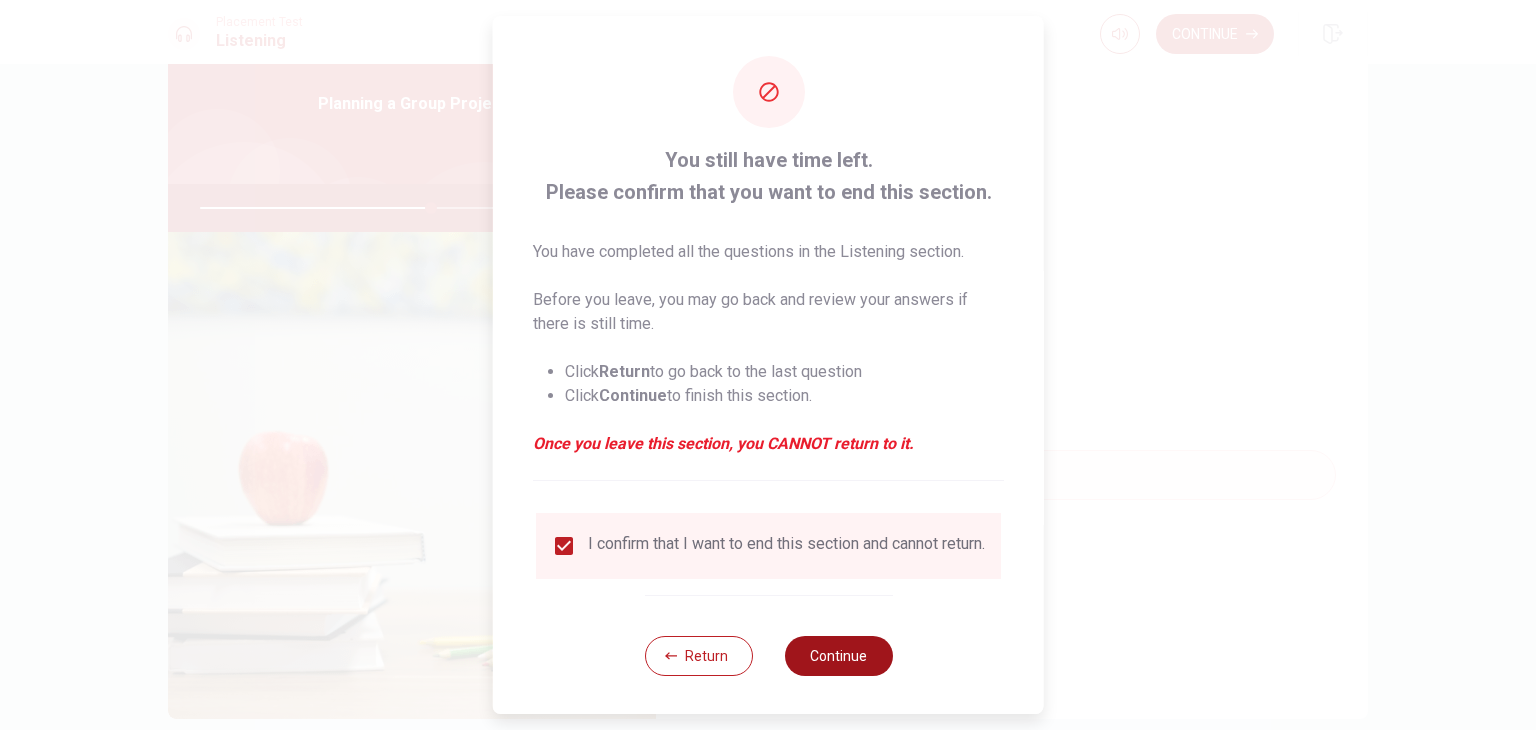 click on "Continue" at bounding box center [838, 656] 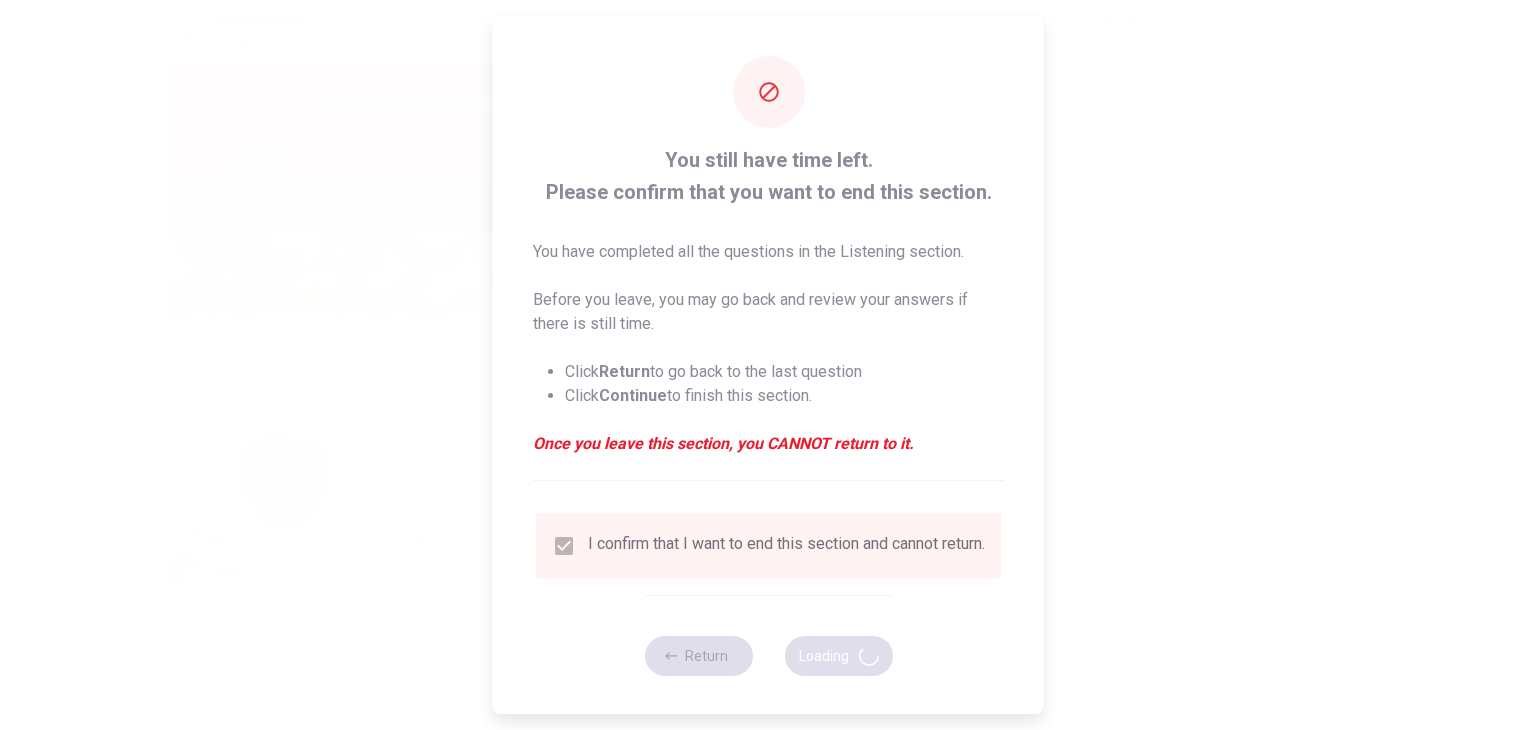 type on "65" 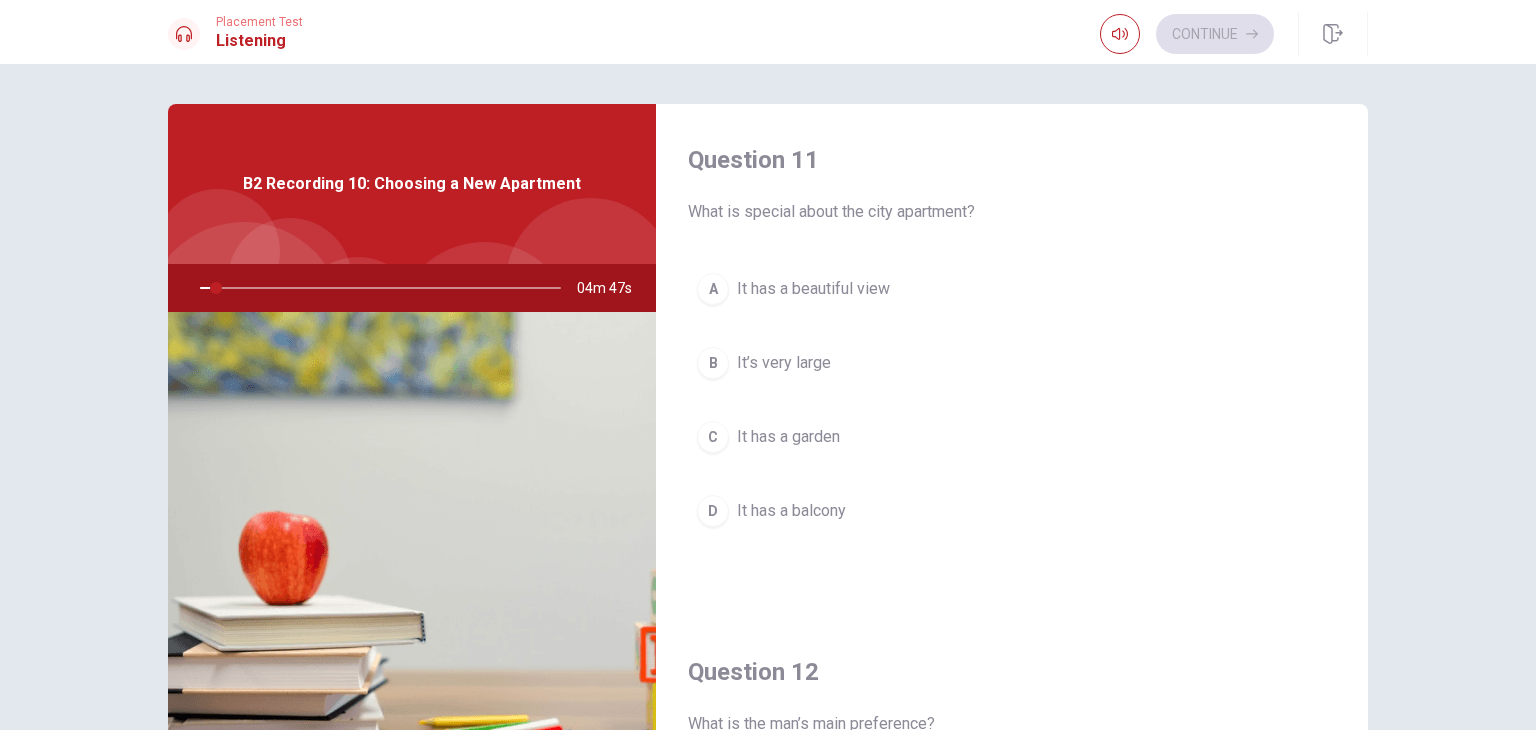 click on "Question 11" at bounding box center (1012, 160) 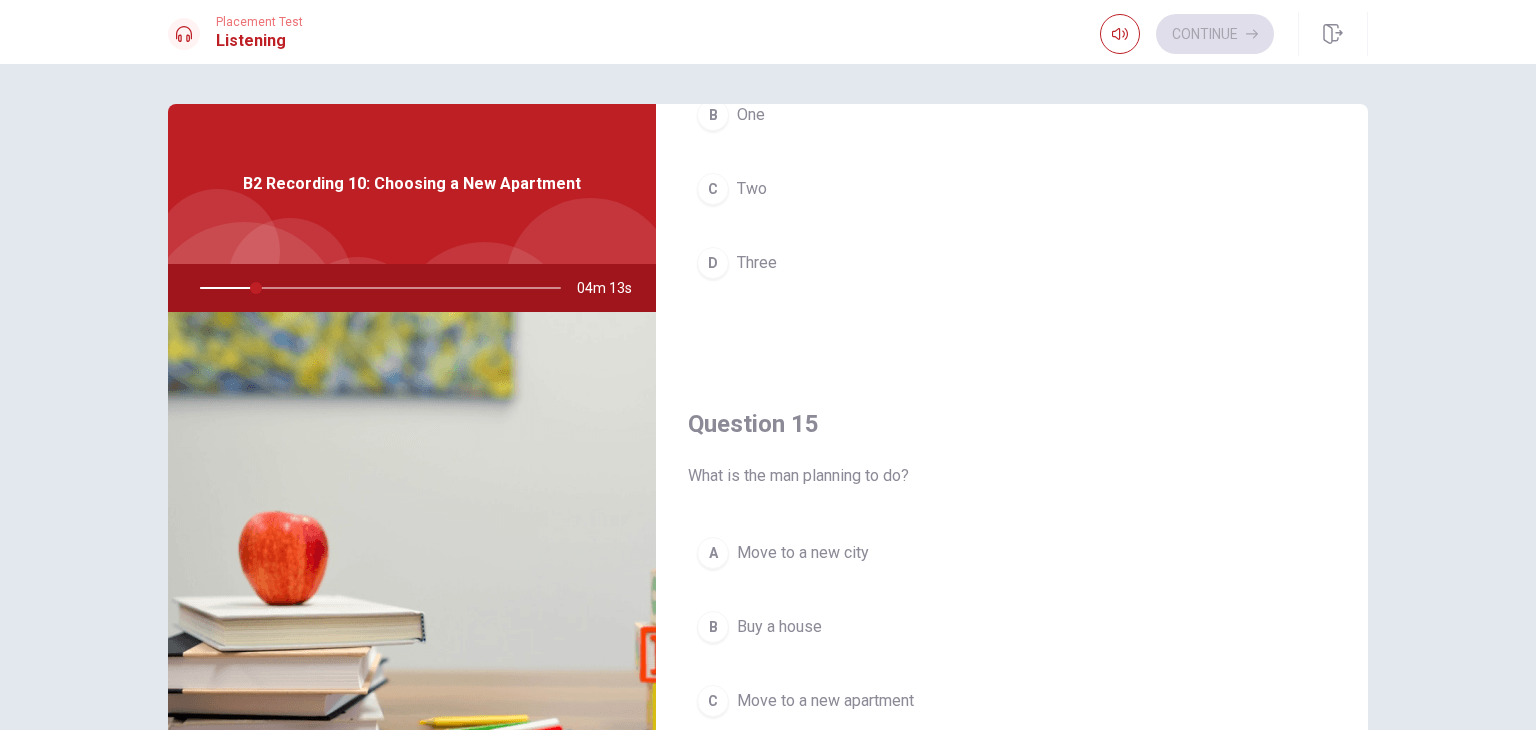 scroll, scrollTop: 1856, scrollLeft: 0, axis: vertical 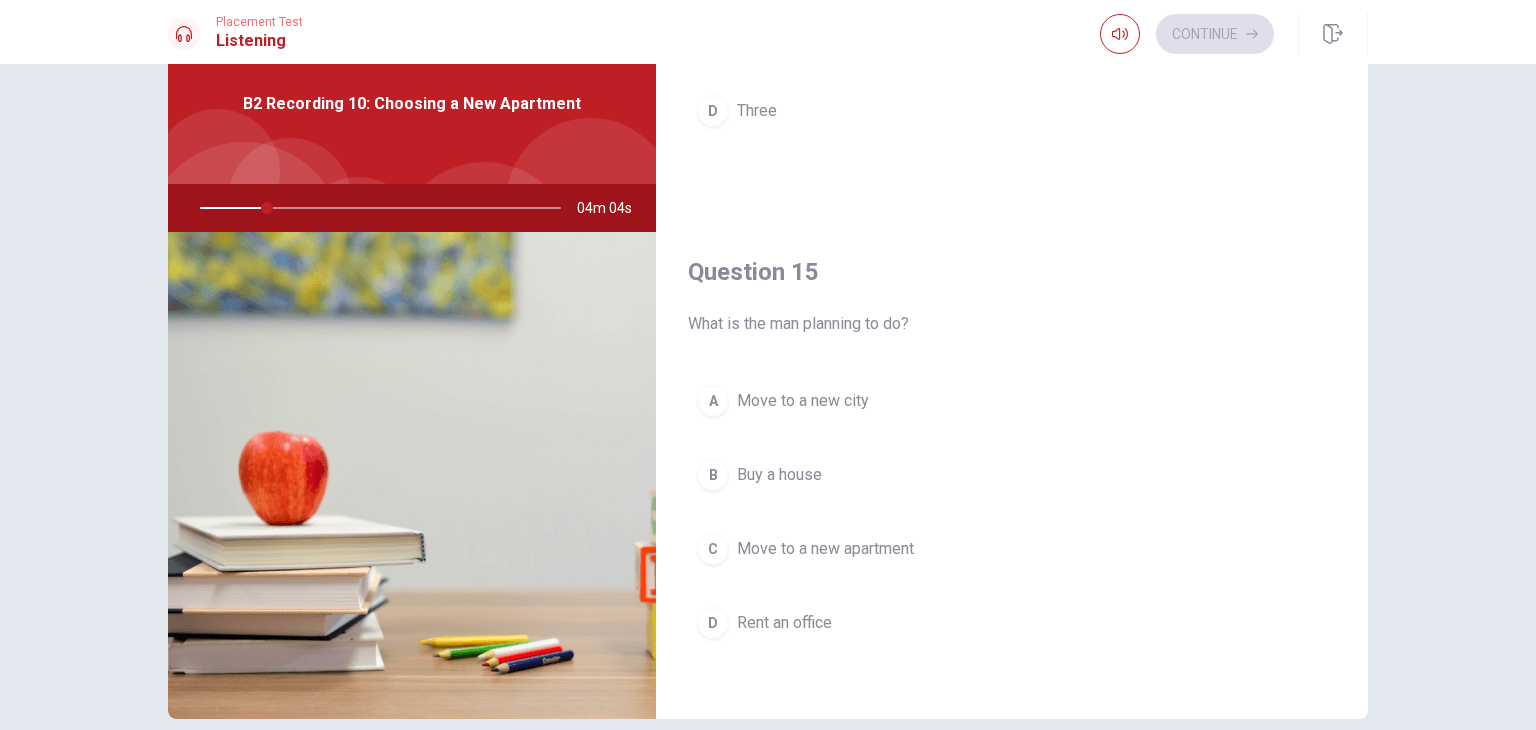 click on "Move to a new apartment" at bounding box center [825, 549] 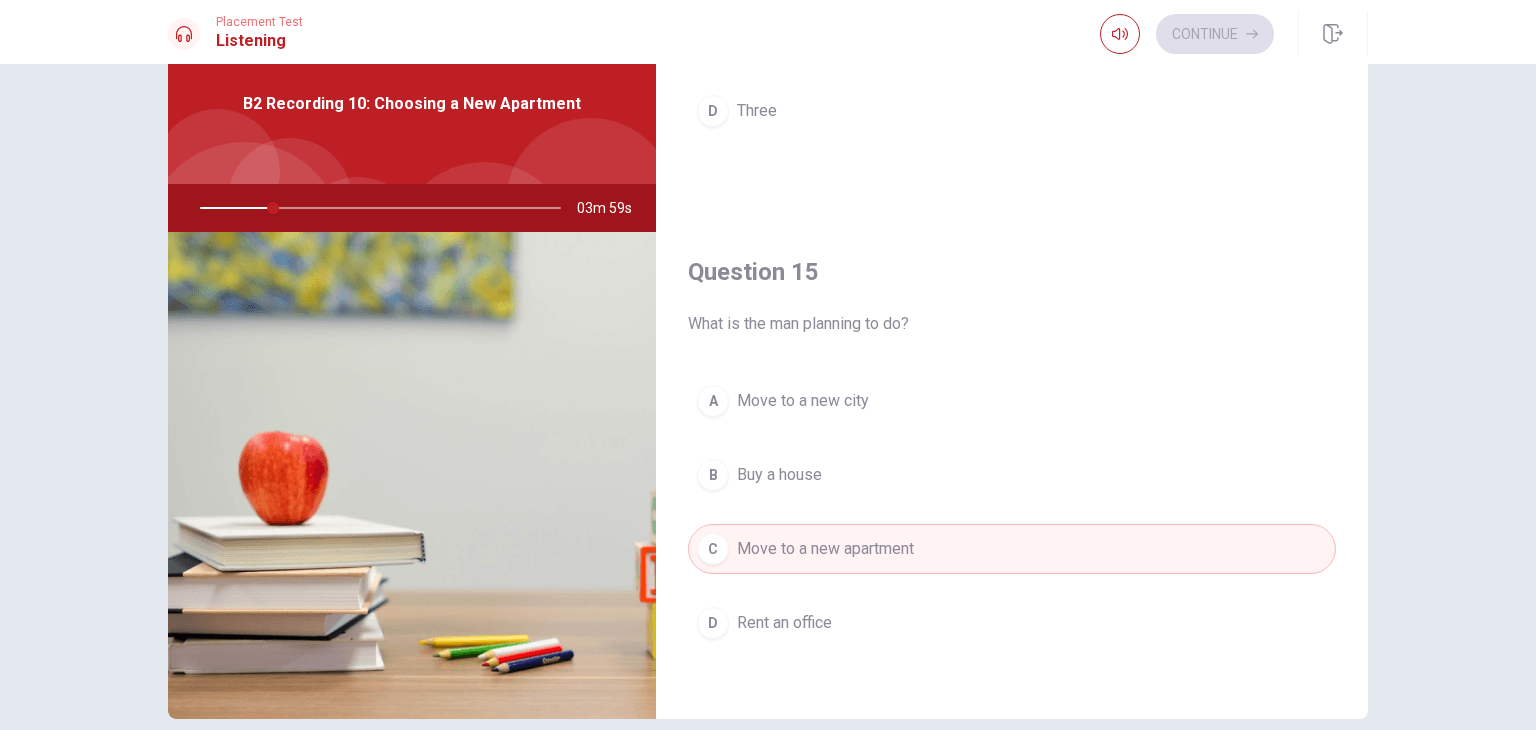 type on "20" 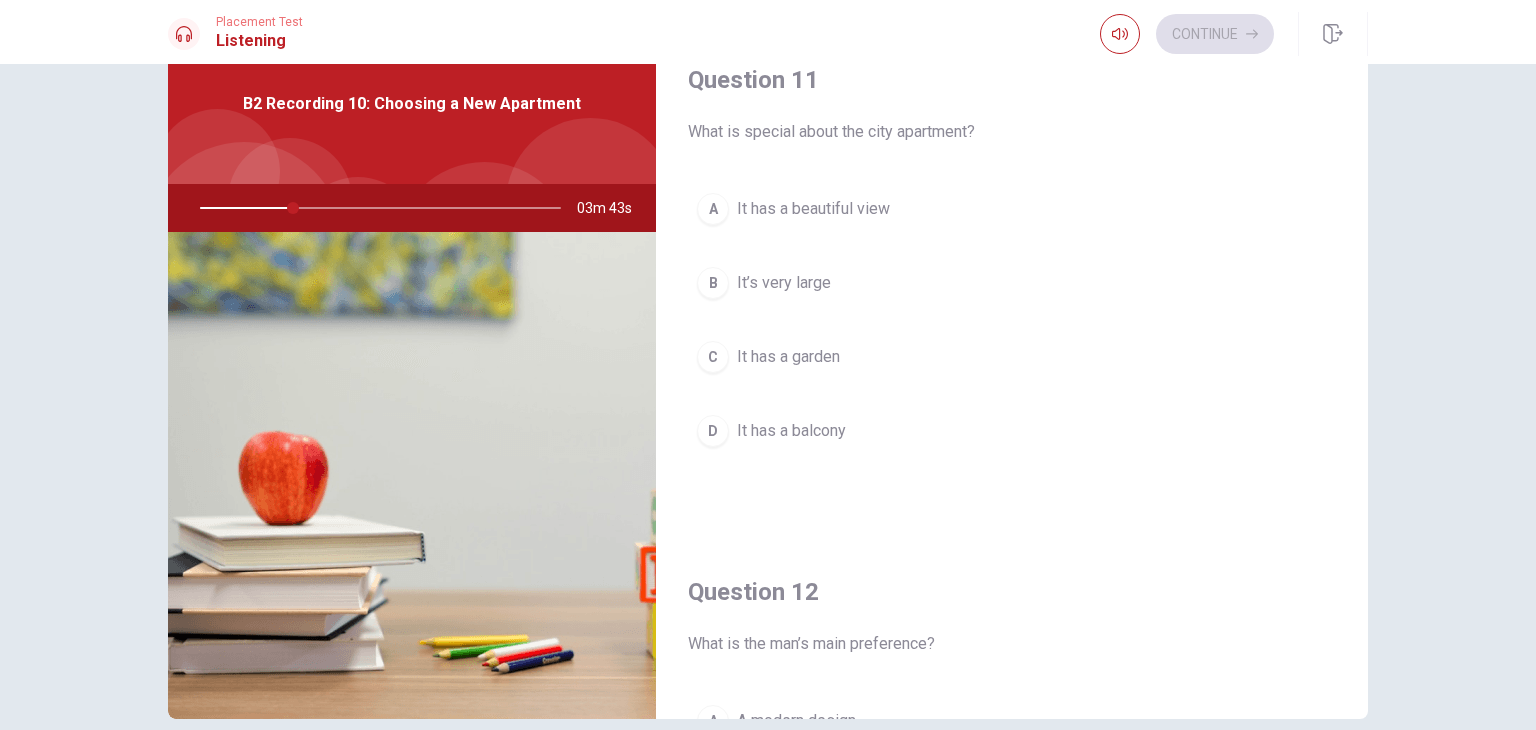 scroll, scrollTop: 0, scrollLeft: 0, axis: both 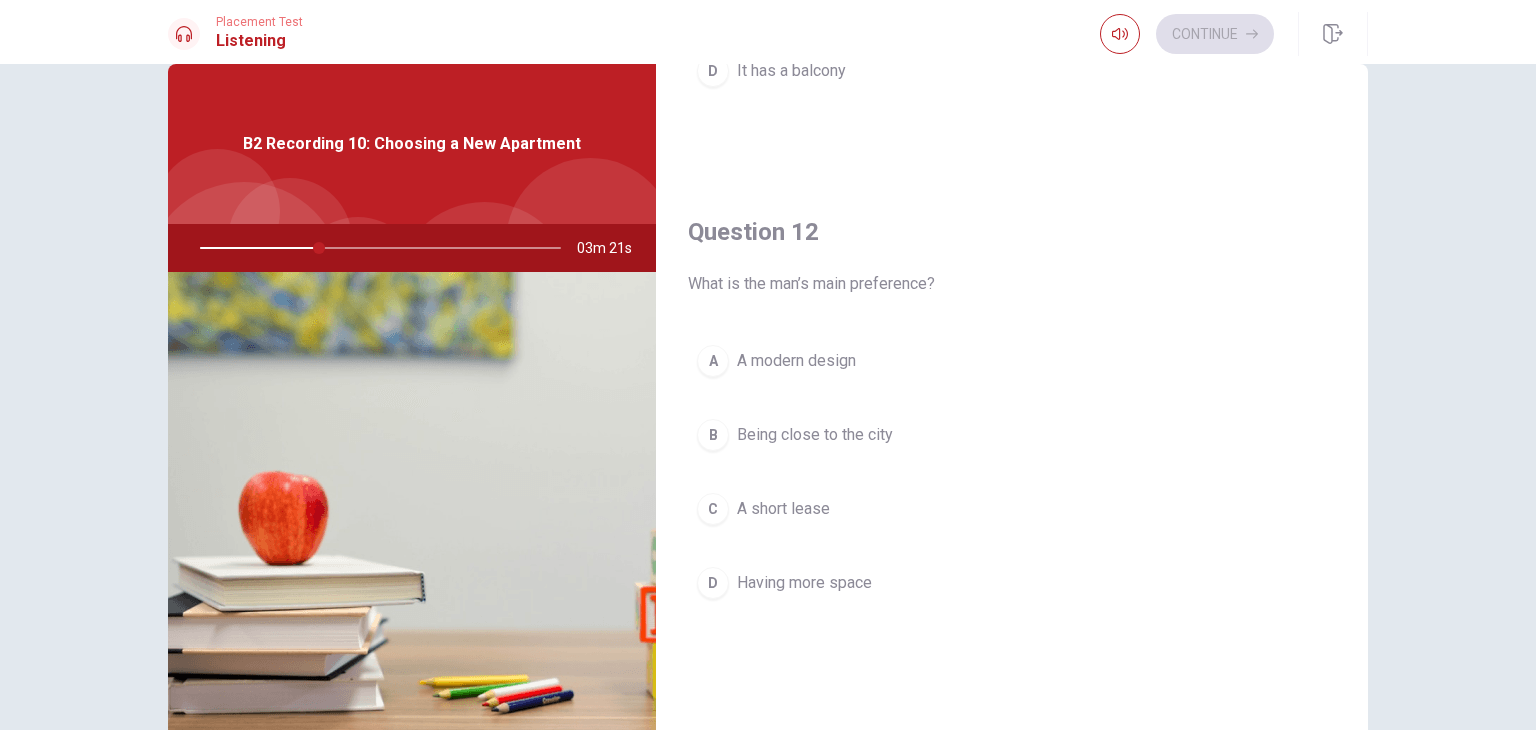 click on "Having more space" at bounding box center [804, 583] 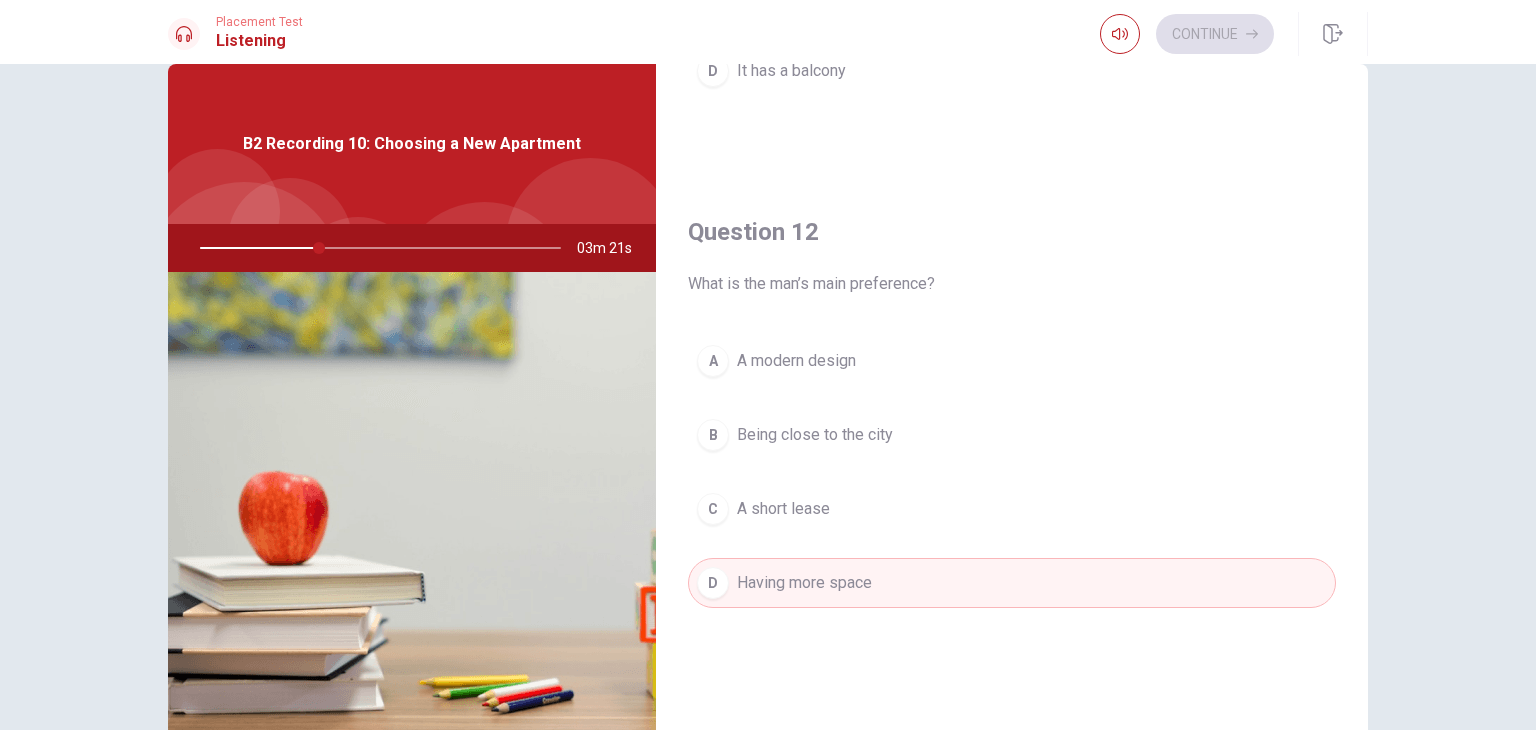 type on "33" 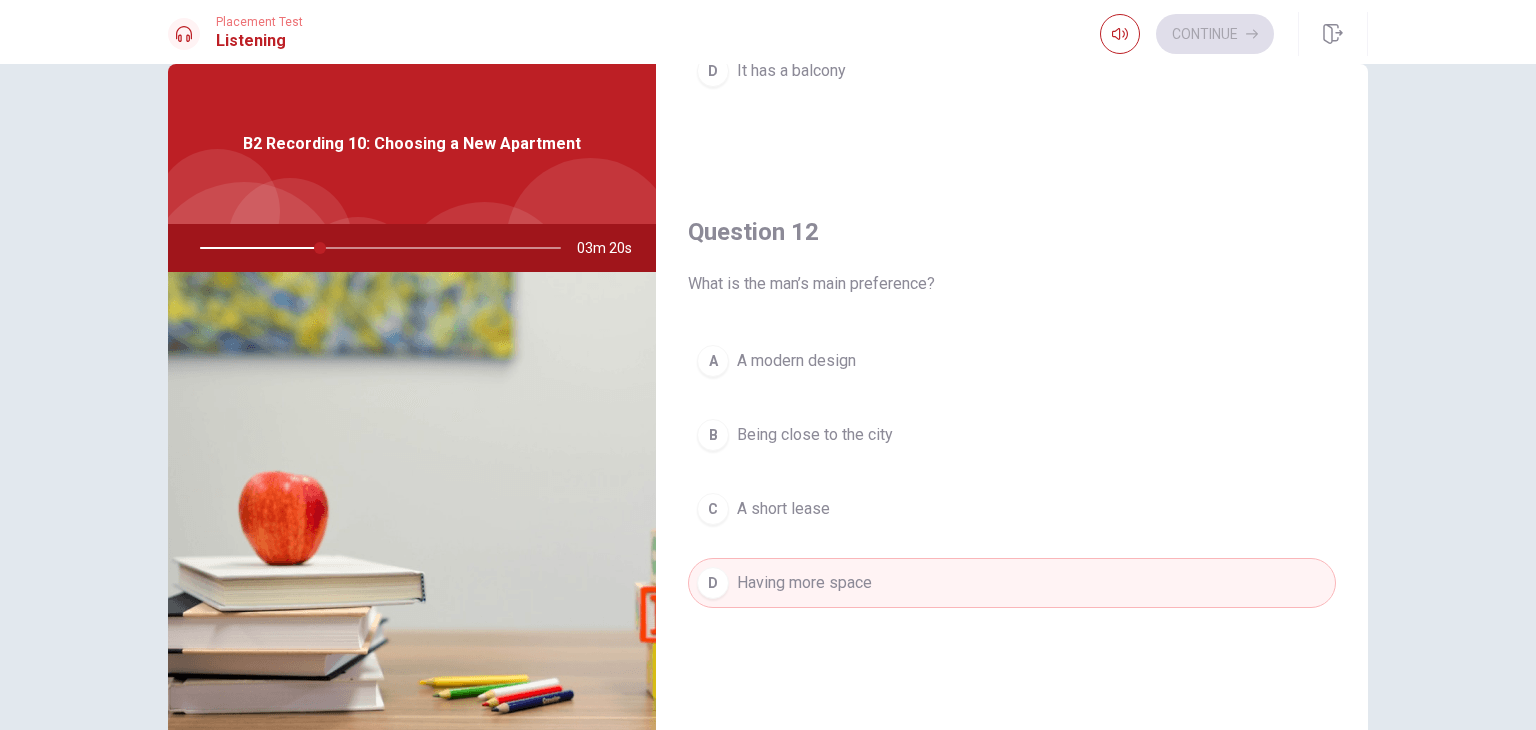 type 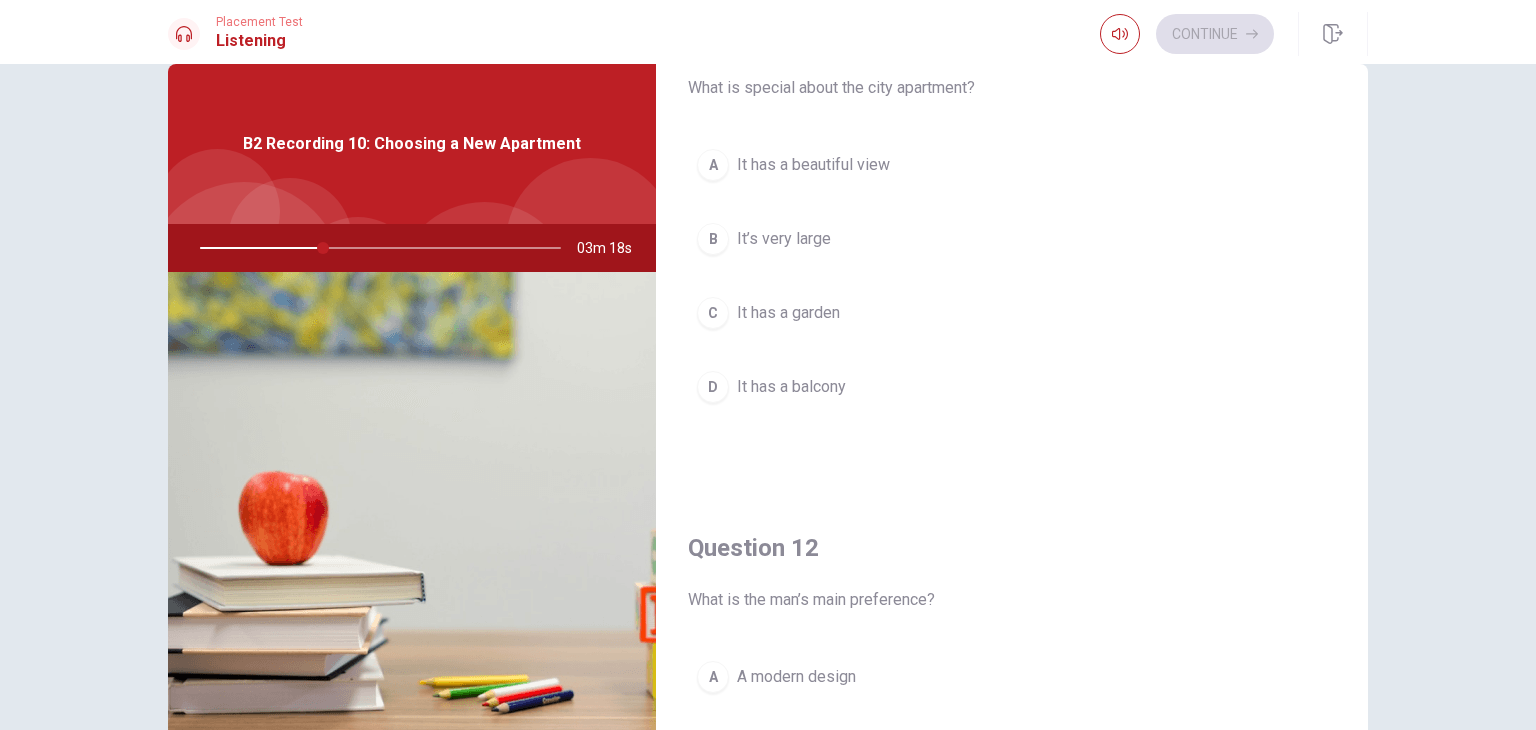scroll, scrollTop: 80, scrollLeft: 0, axis: vertical 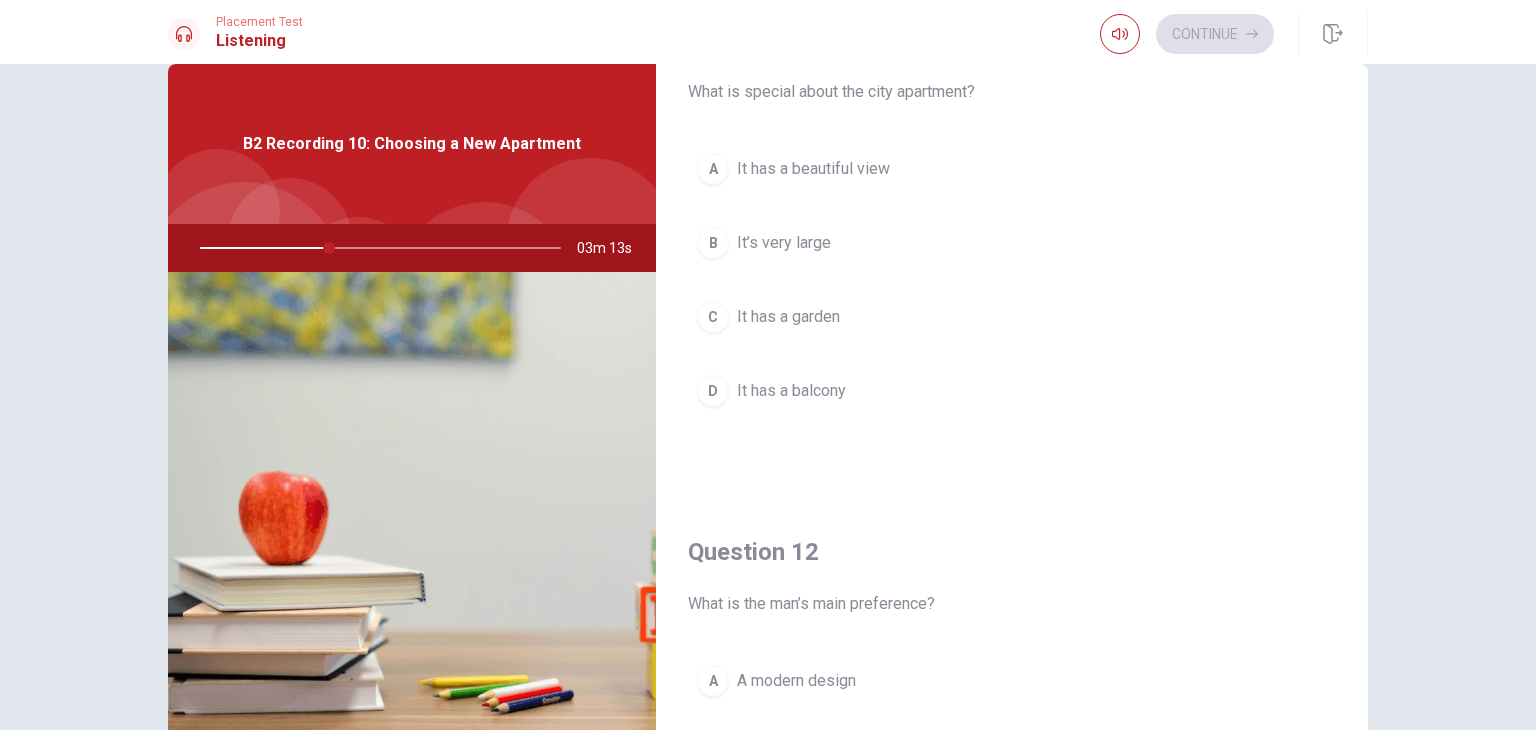 click on "It has a beautiful view" at bounding box center (813, 169) 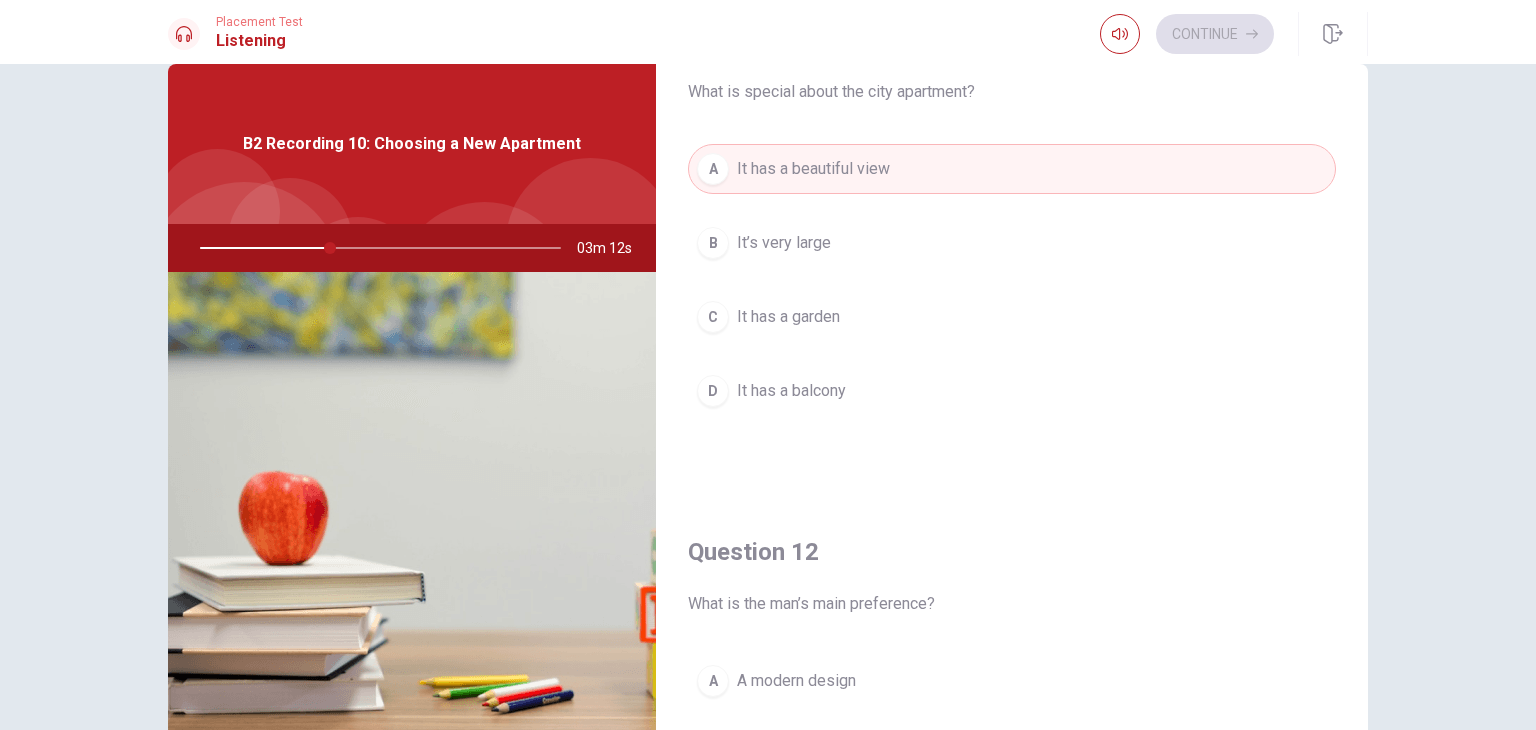 type on "36" 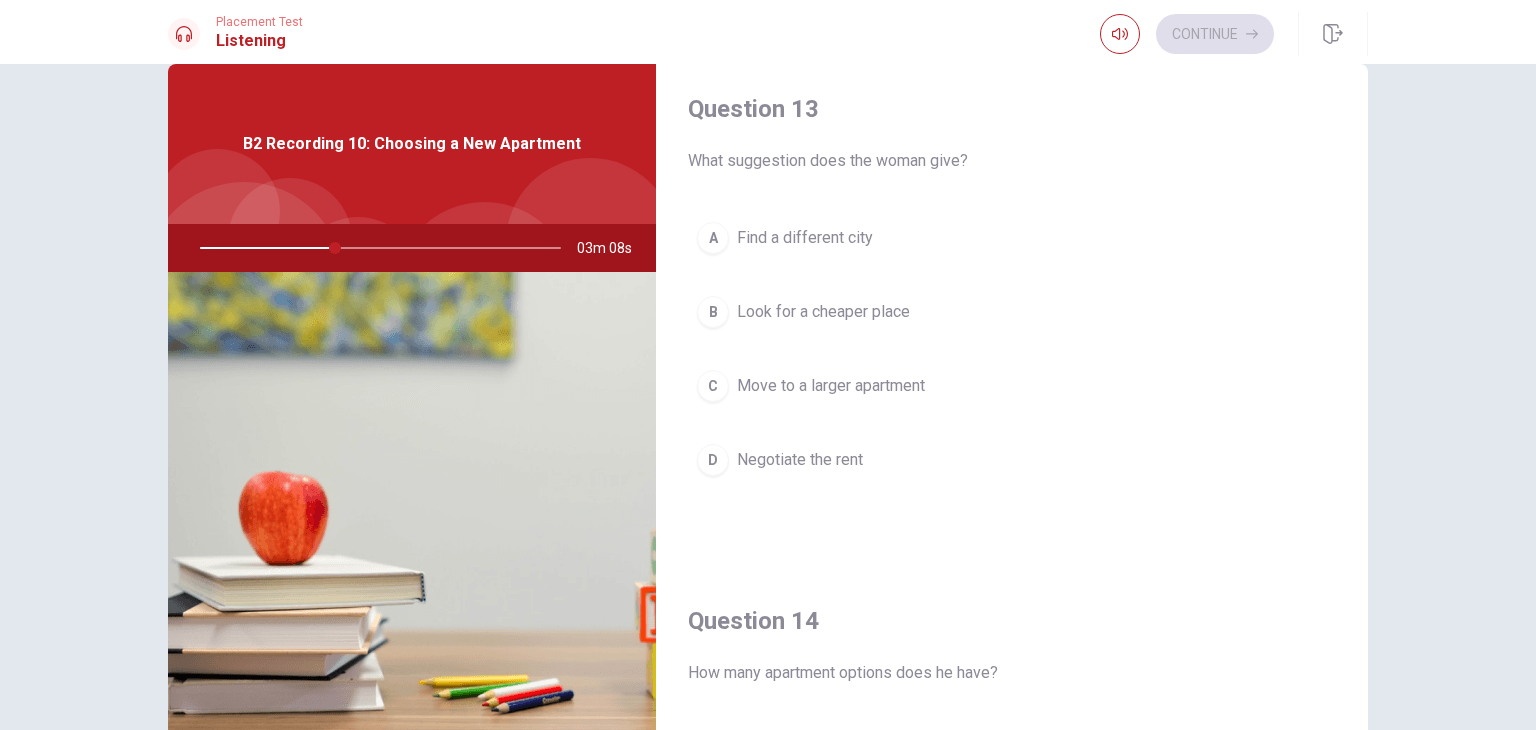 scroll, scrollTop: 1040, scrollLeft: 0, axis: vertical 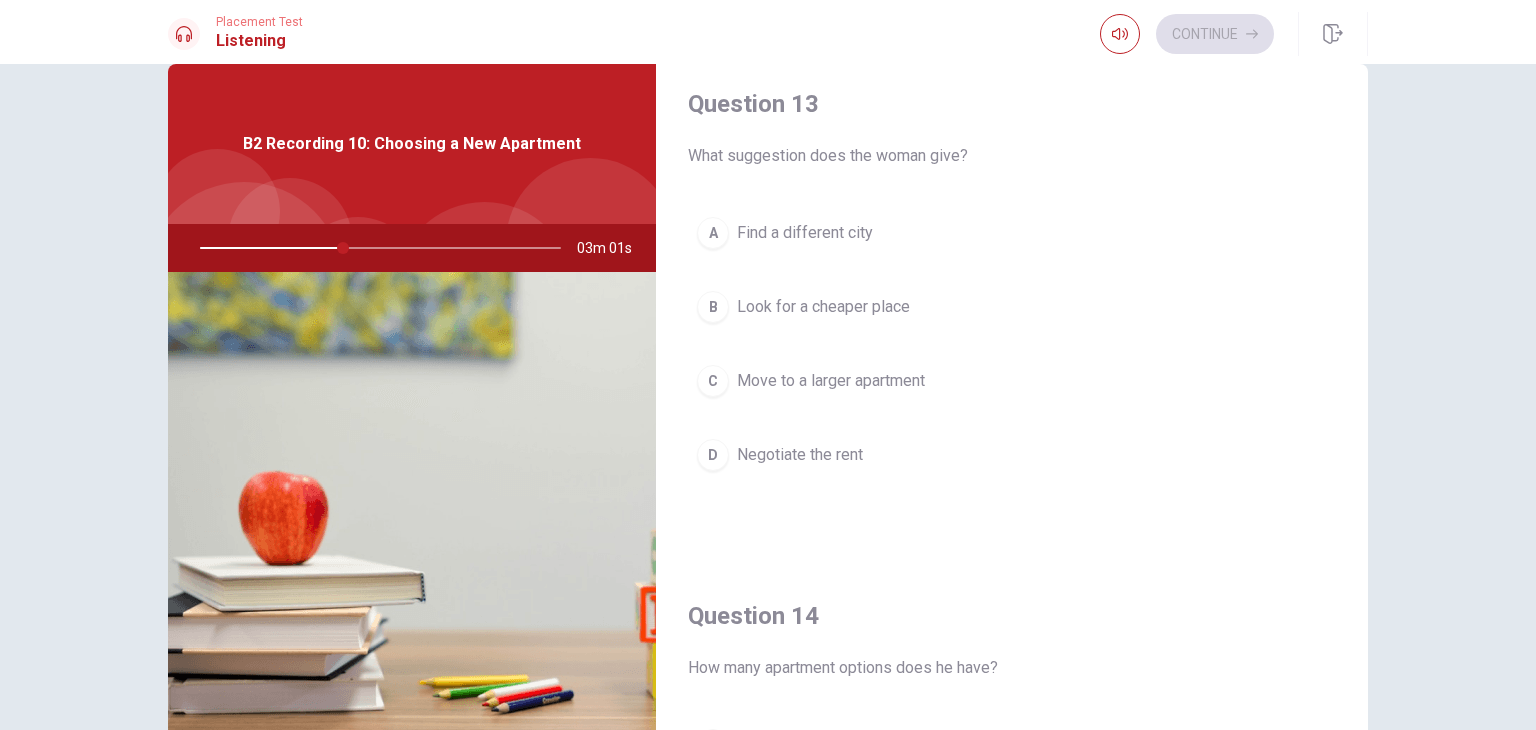 click on "Negotiate the rent" at bounding box center (800, 455) 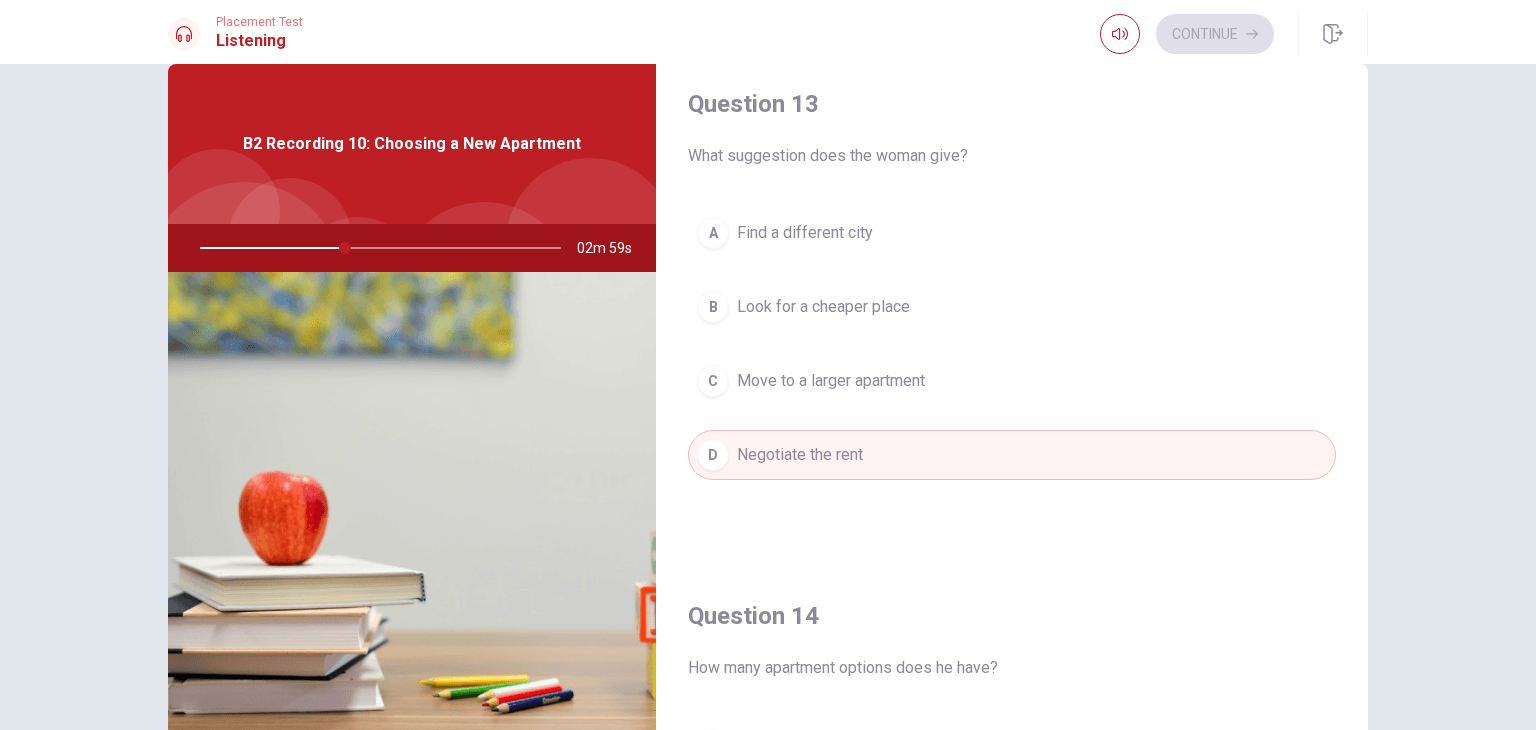 type on "40" 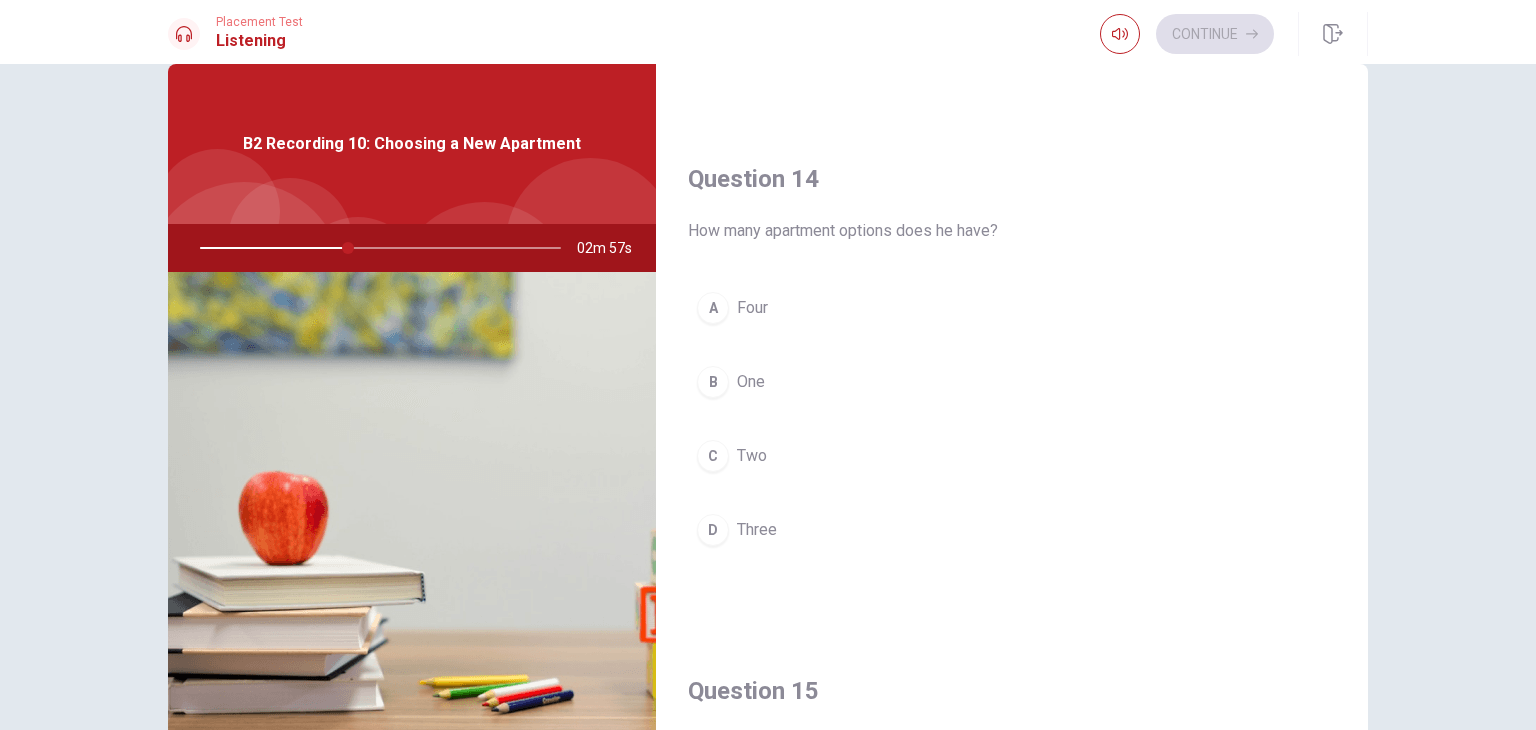 scroll, scrollTop: 1480, scrollLeft: 0, axis: vertical 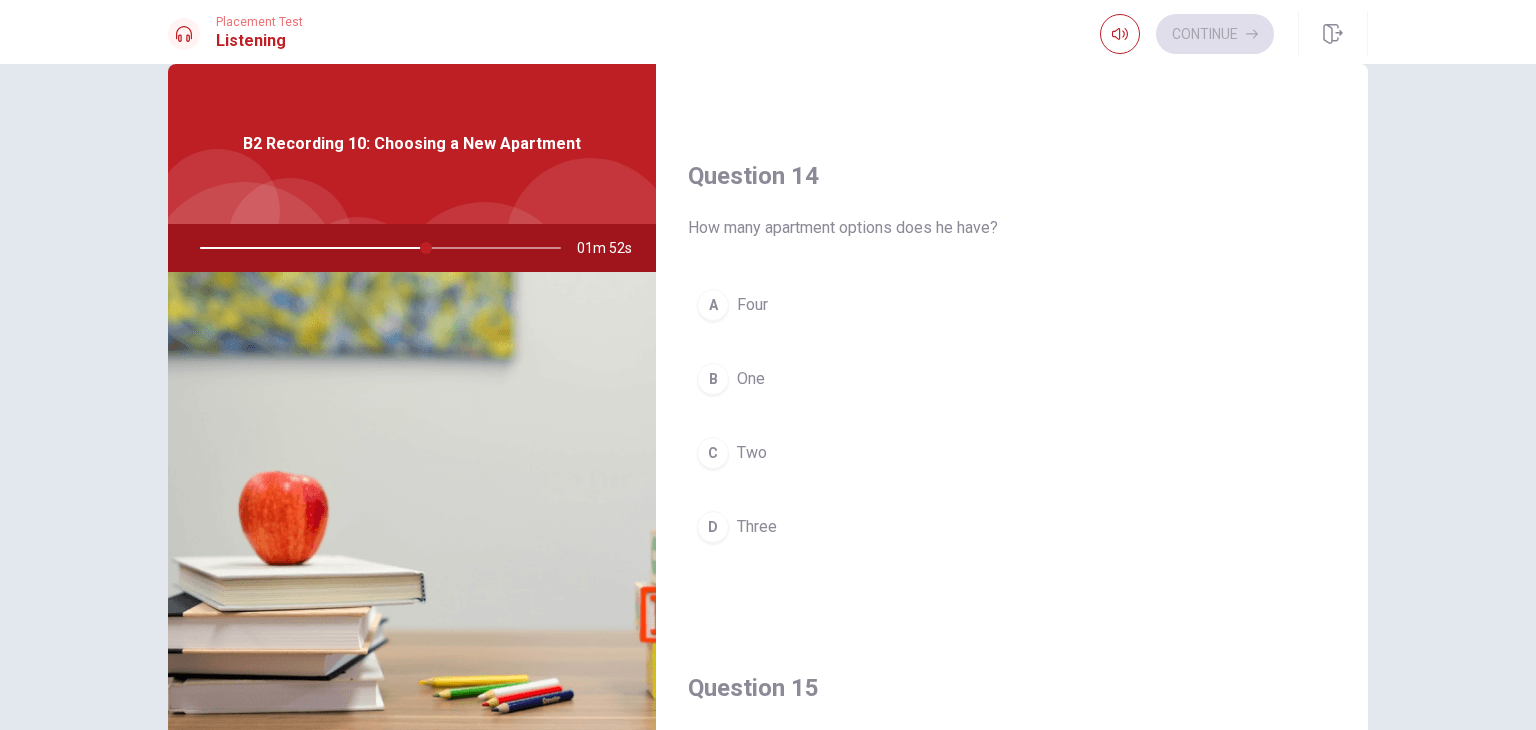 click on "Two" at bounding box center [752, 453] 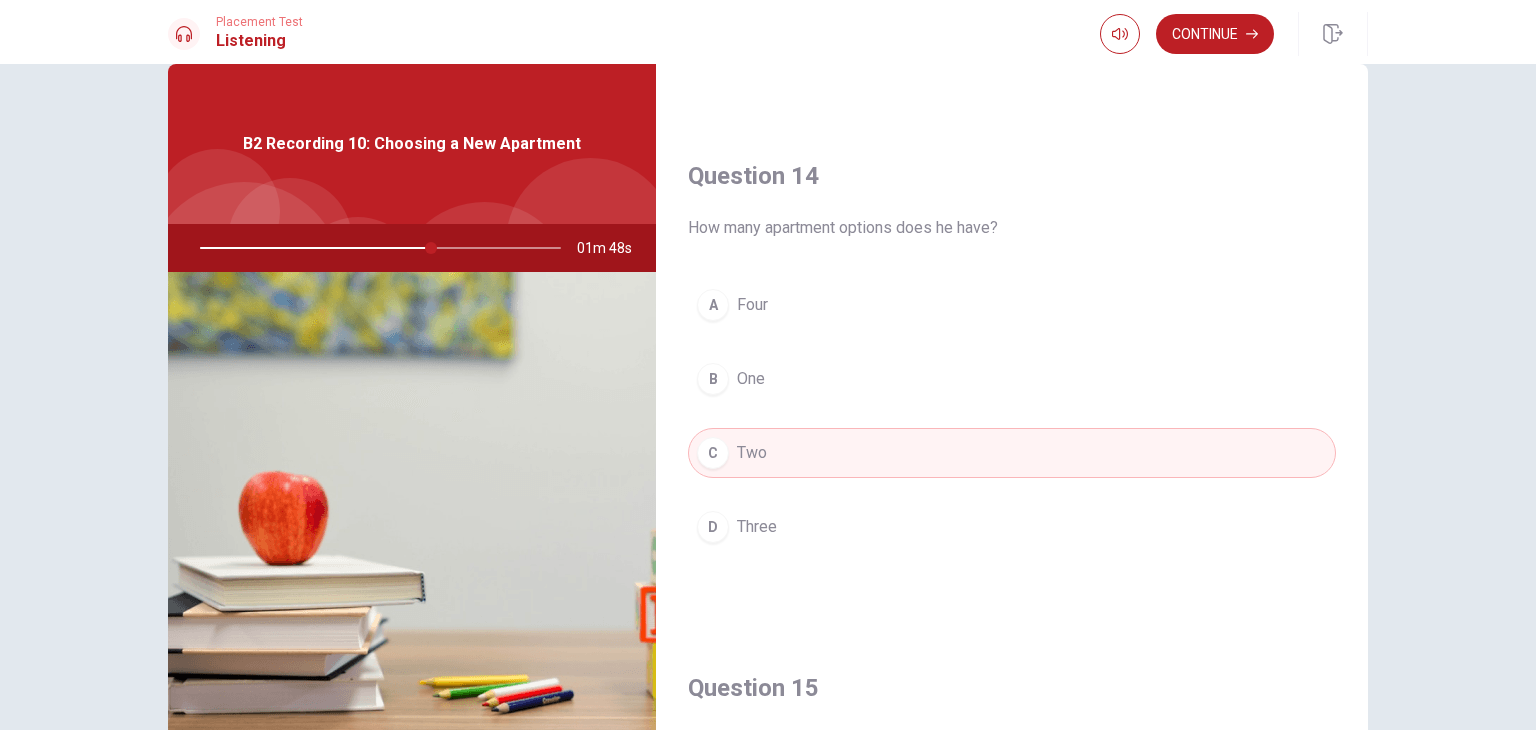 type on "64" 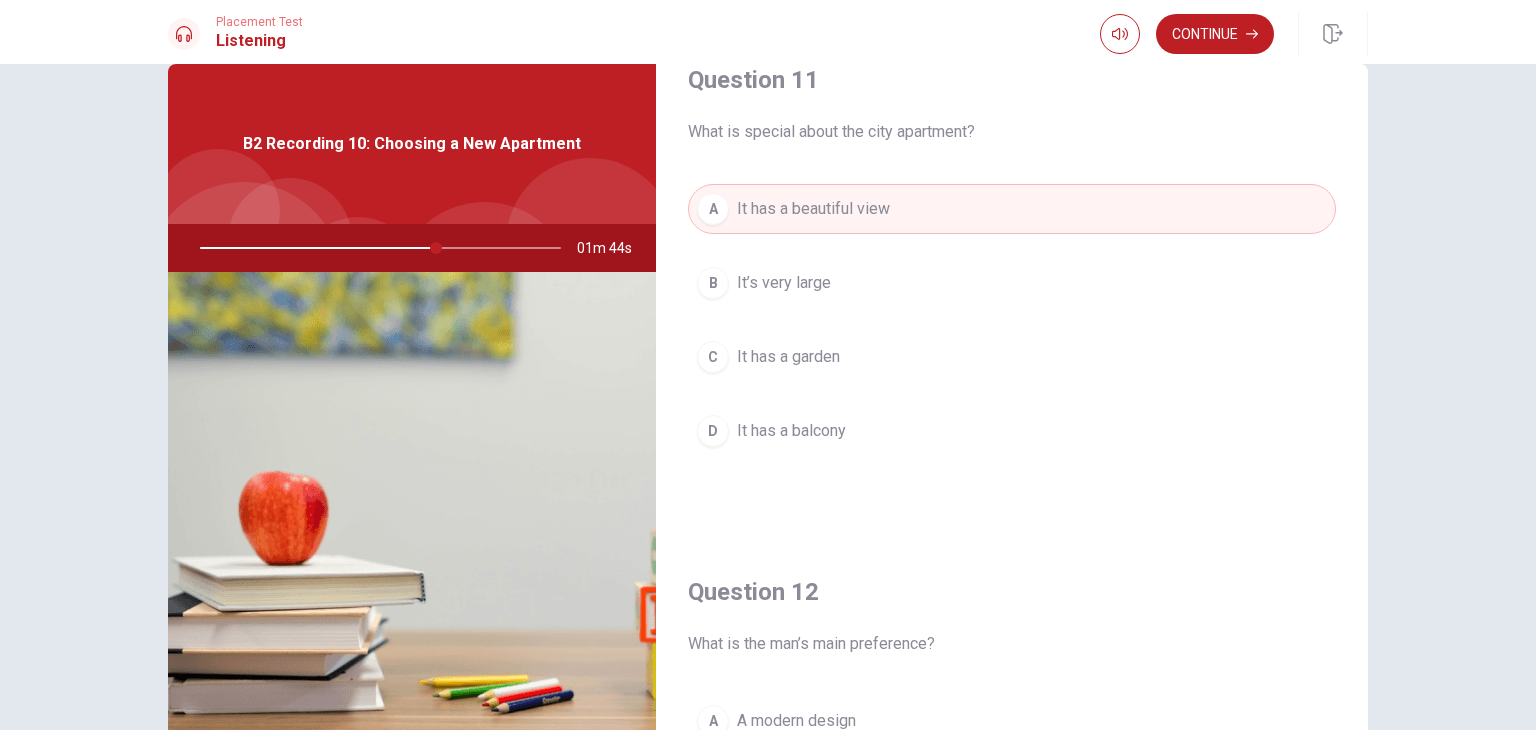 scroll, scrollTop: 0, scrollLeft: 0, axis: both 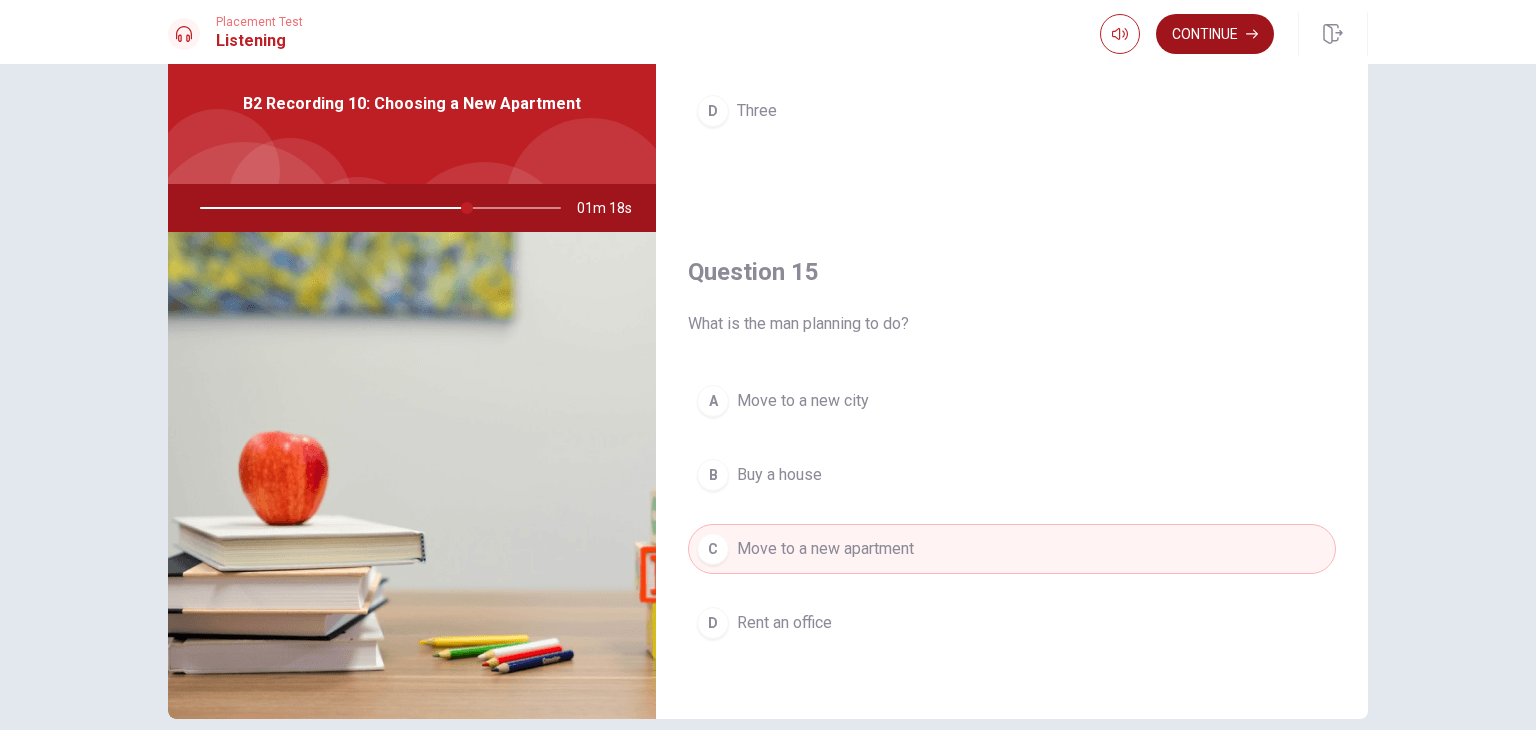 click on "Continue" at bounding box center (1215, 34) 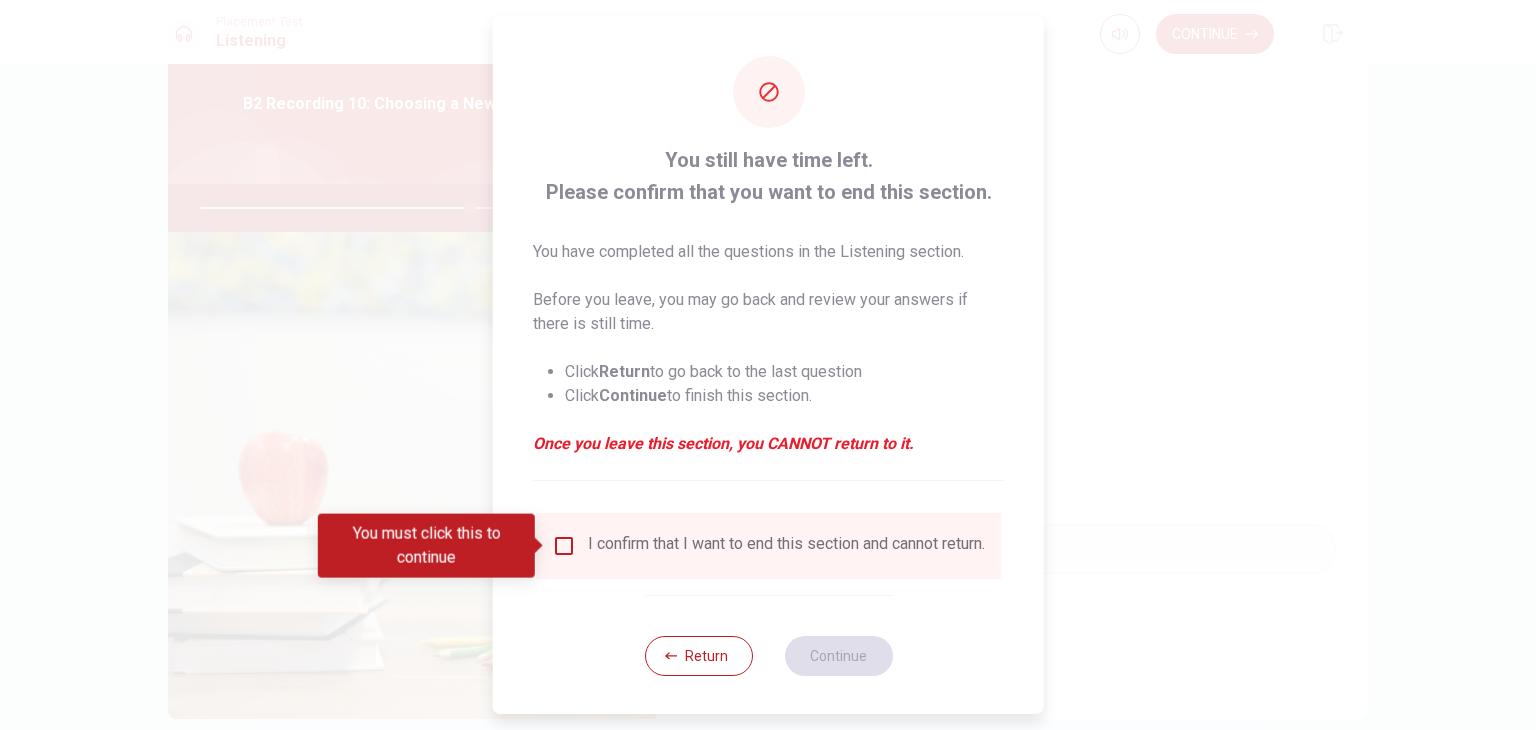 click at bounding box center (564, 546) 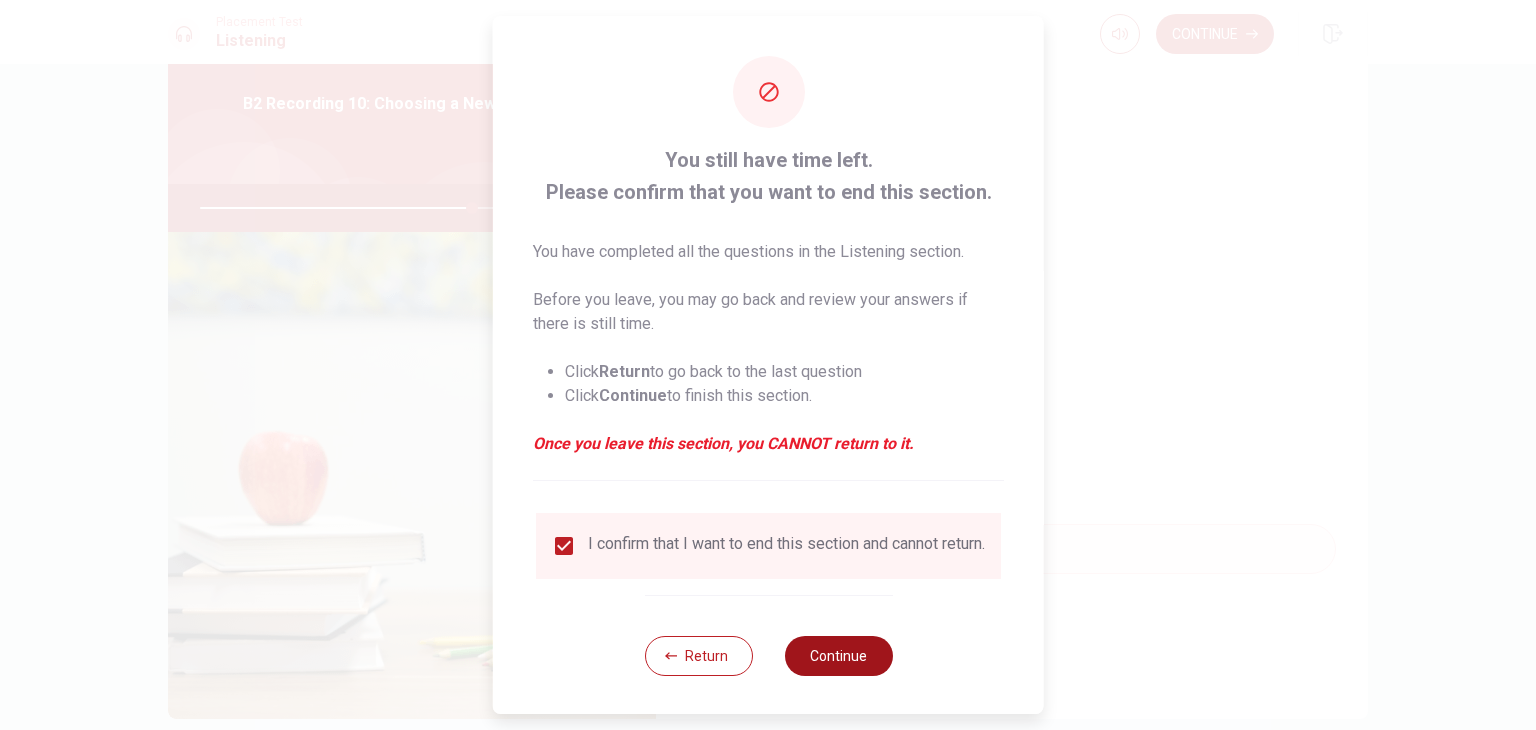 click on "Continue" at bounding box center [838, 656] 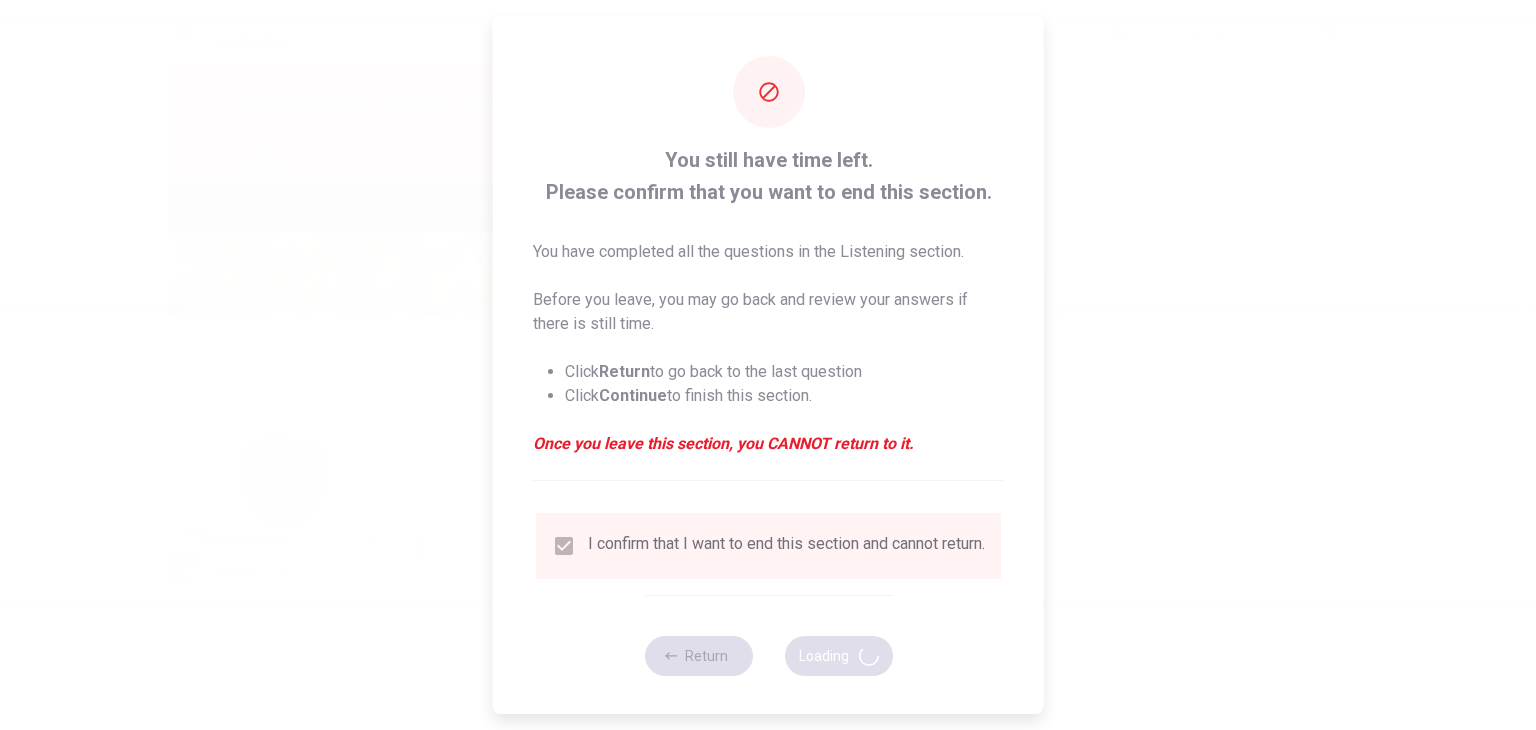 type on "76" 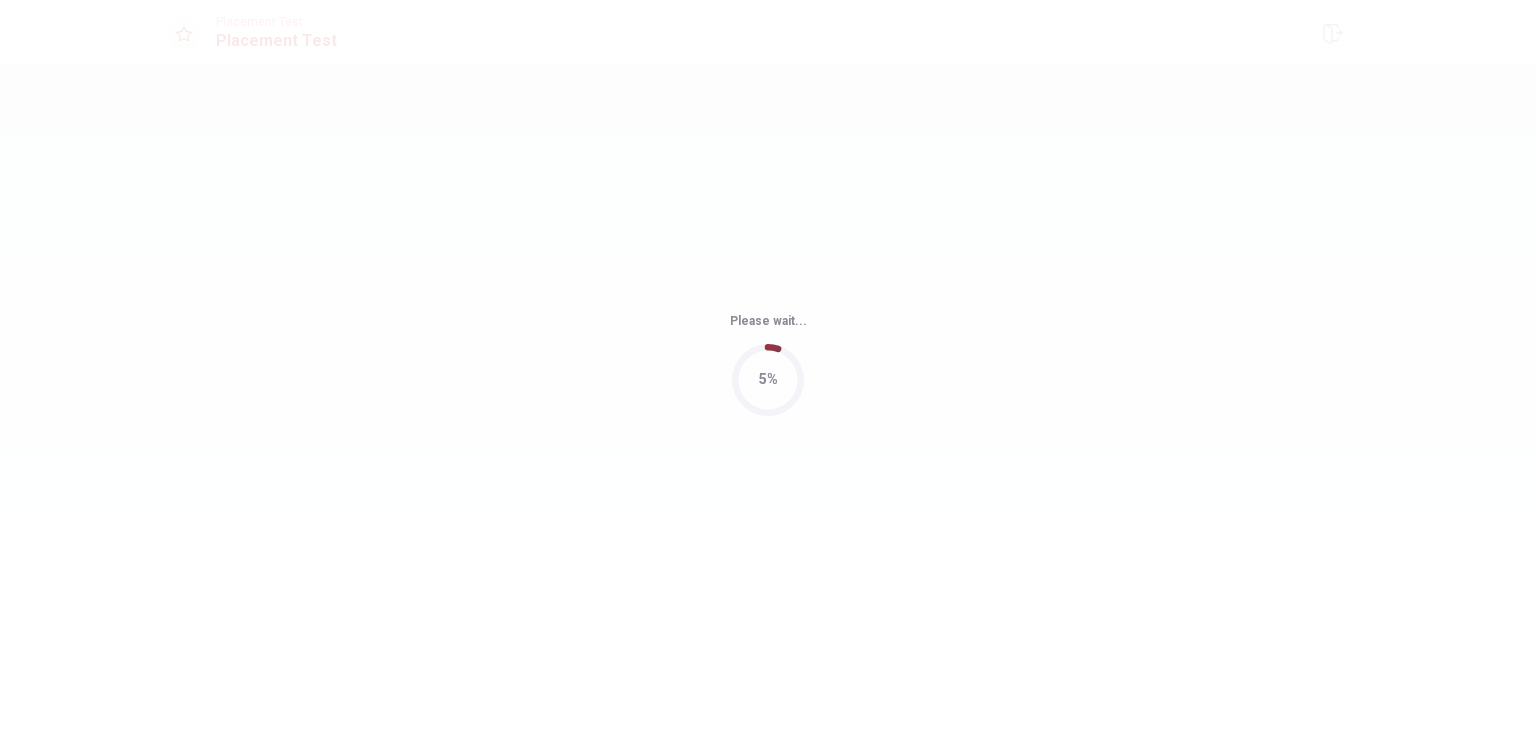 scroll, scrollTop: 0, scrollLeft: 0, axis: both 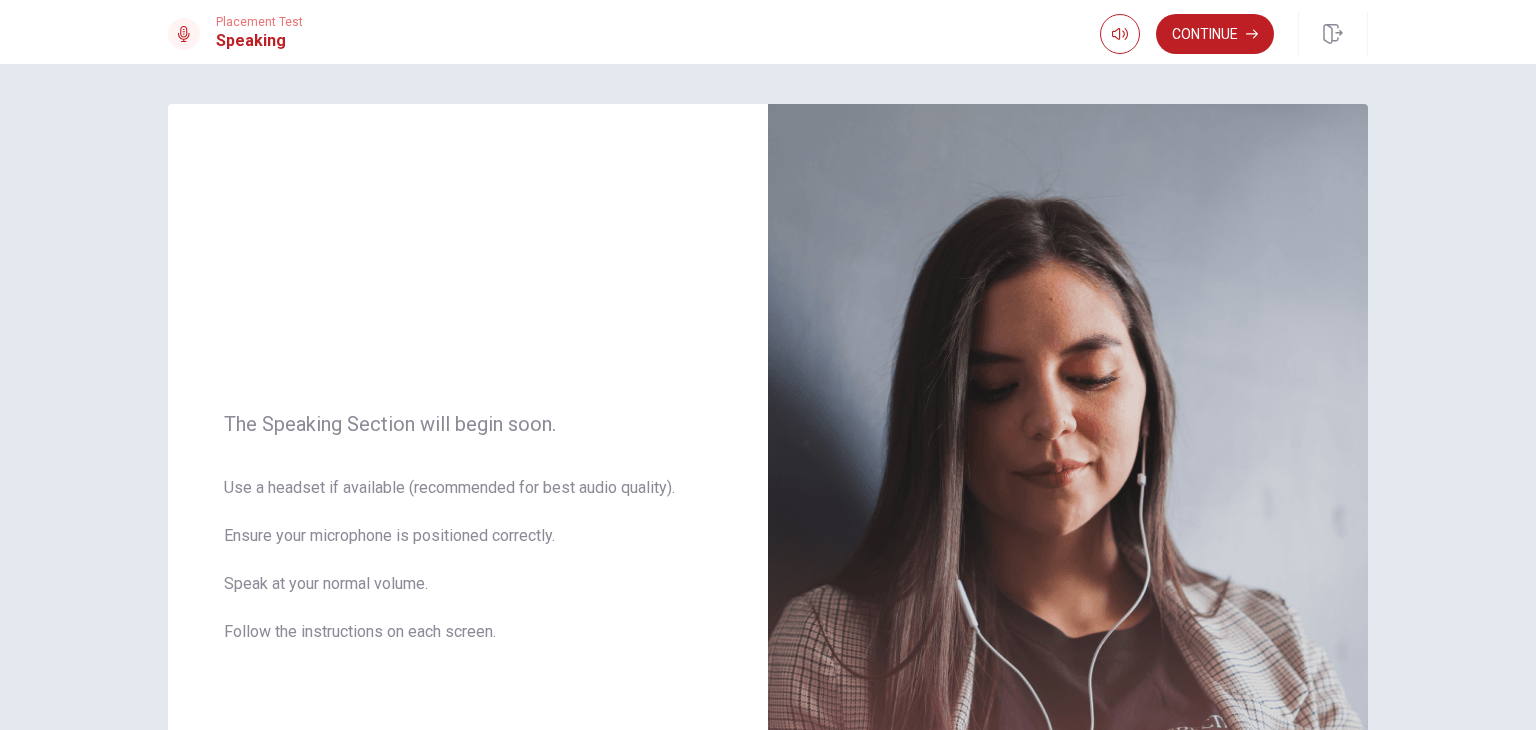 click on "The Speaking Section will begin soon. Use a headset if available (recommended for best audio quality).
Ensure your microphone is positioned correctly.
Speak at your normal volume.
Follow the instructions on each screen. © Copyright  2025" at bounding box center [768, 397] 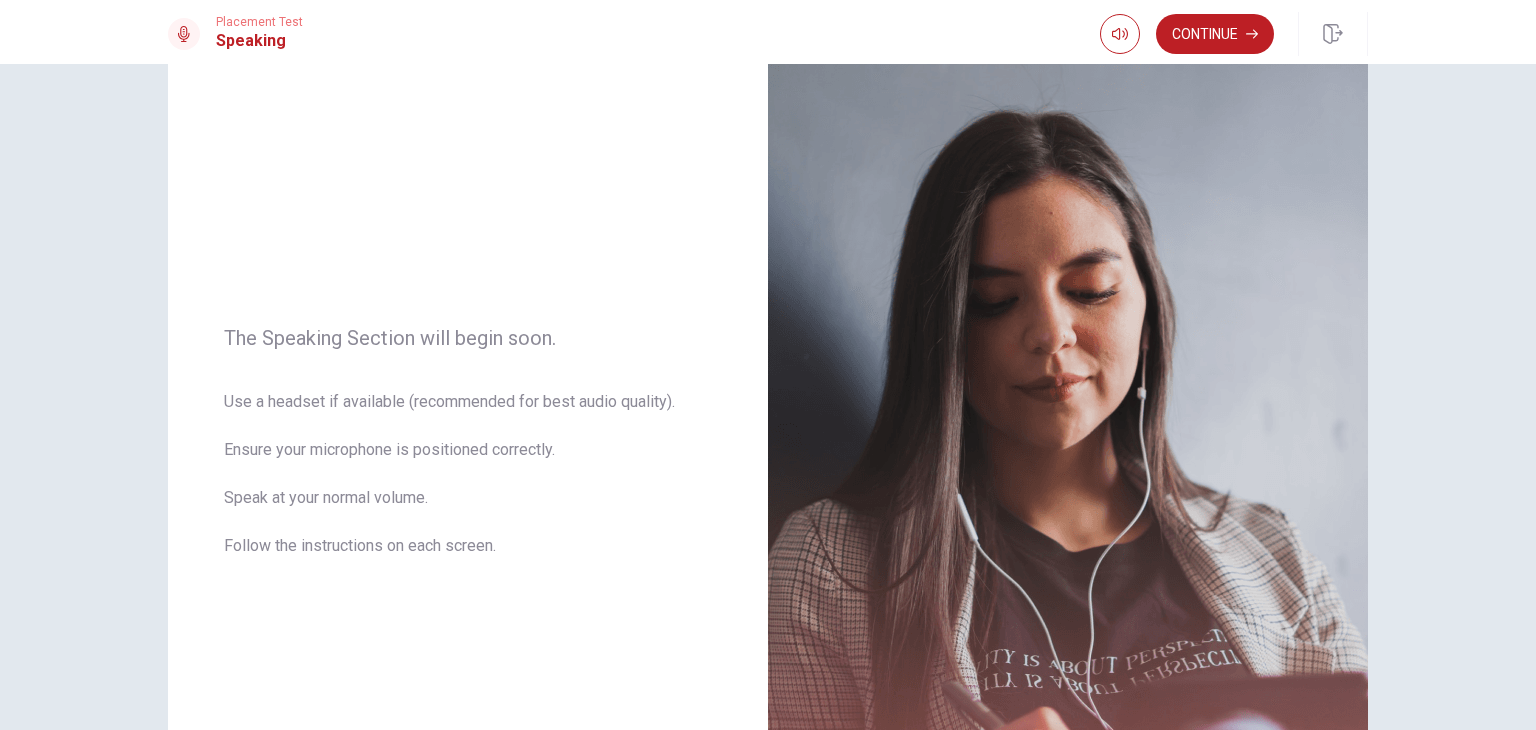 scroll, scrollTop: 0, scrollLeft: 0, axis: both 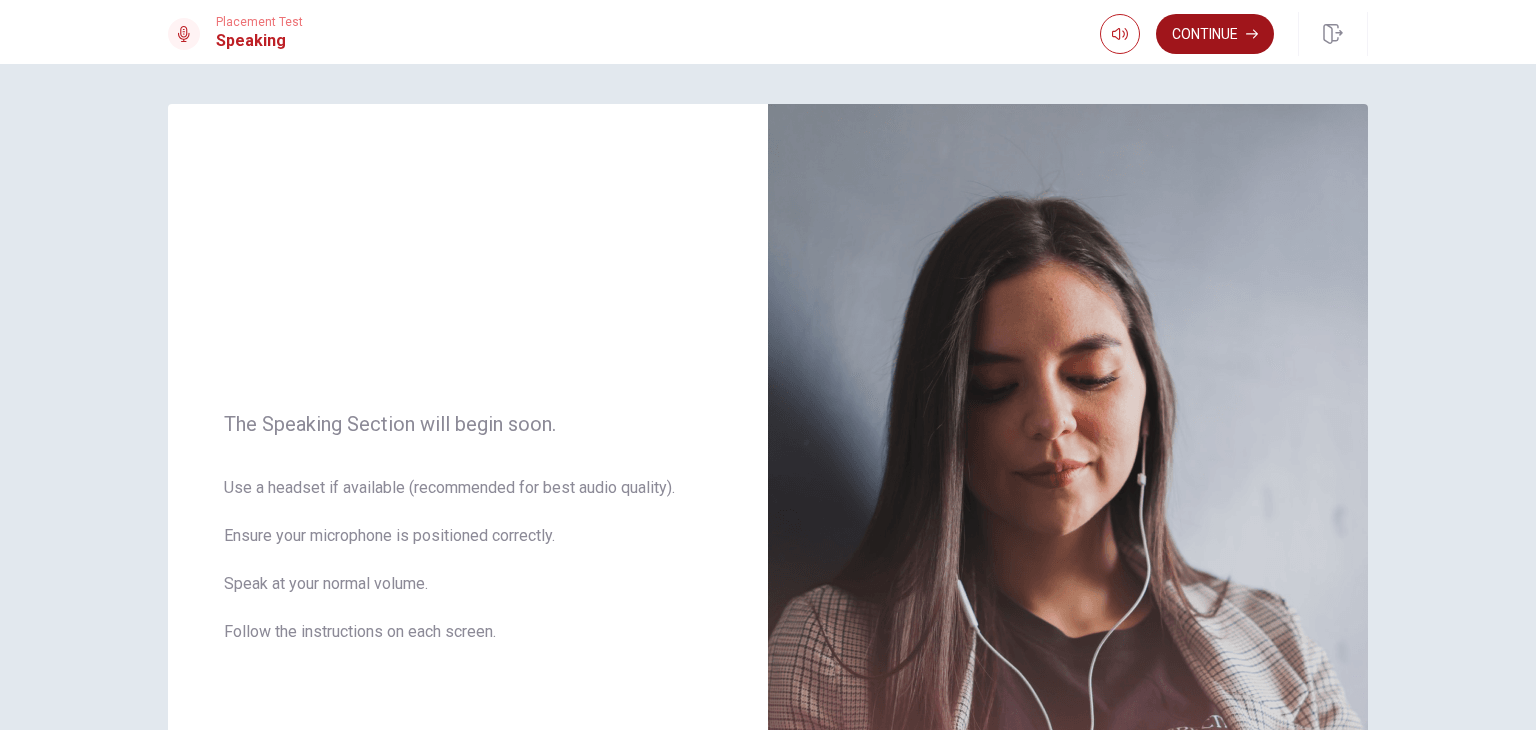click on "Continue" at bounding box center [1215, 34] 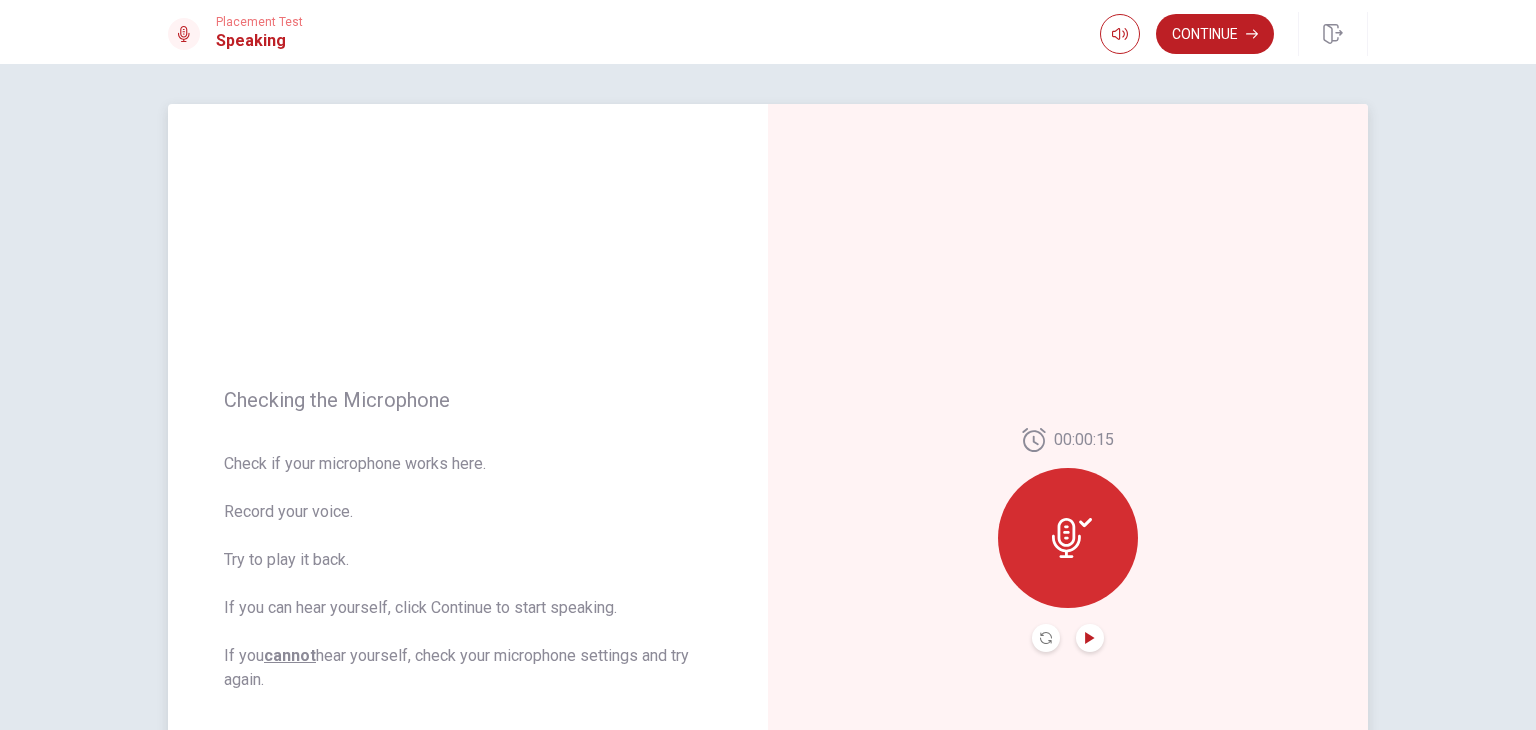 click 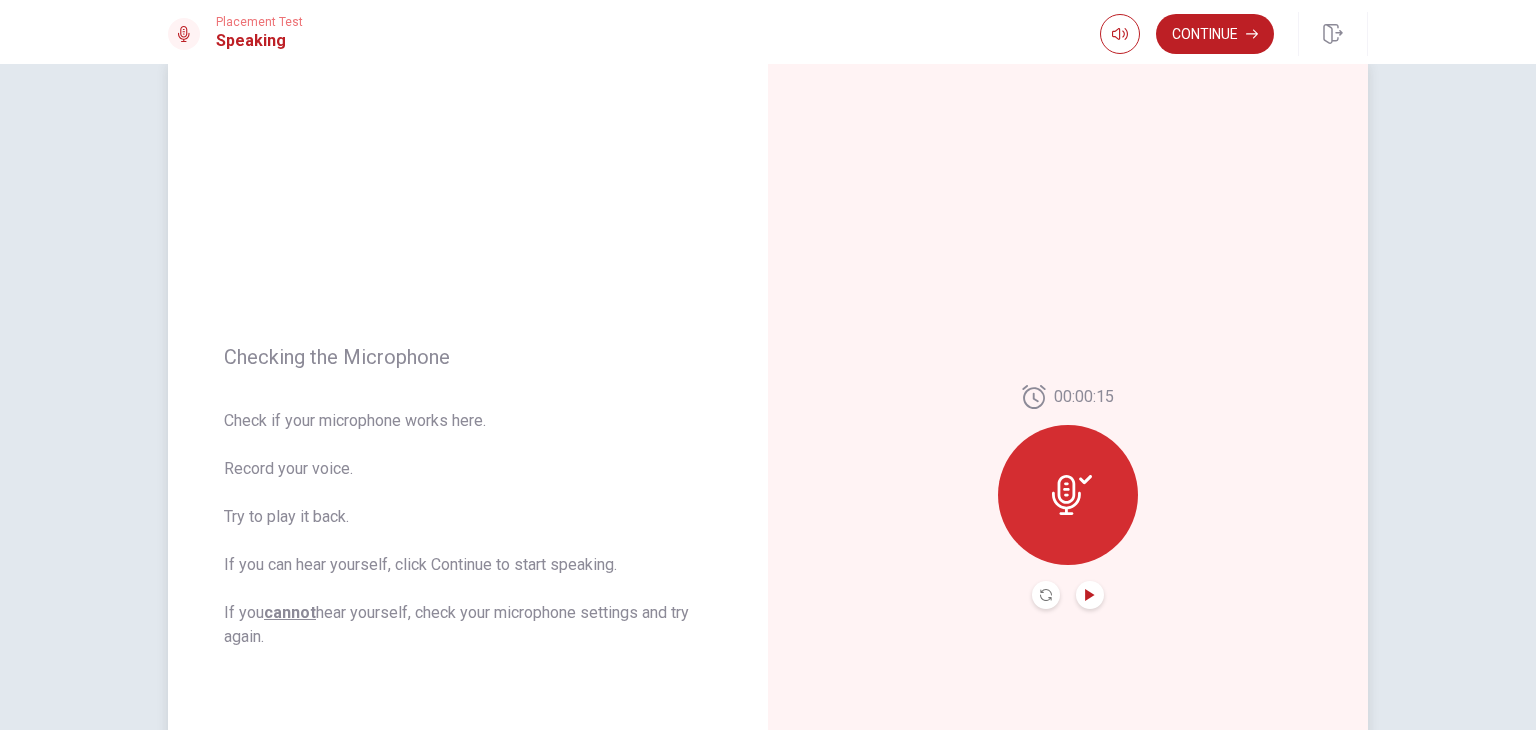 scroll, scrollTop: 40, scrollLeft: 0, axis: vertical 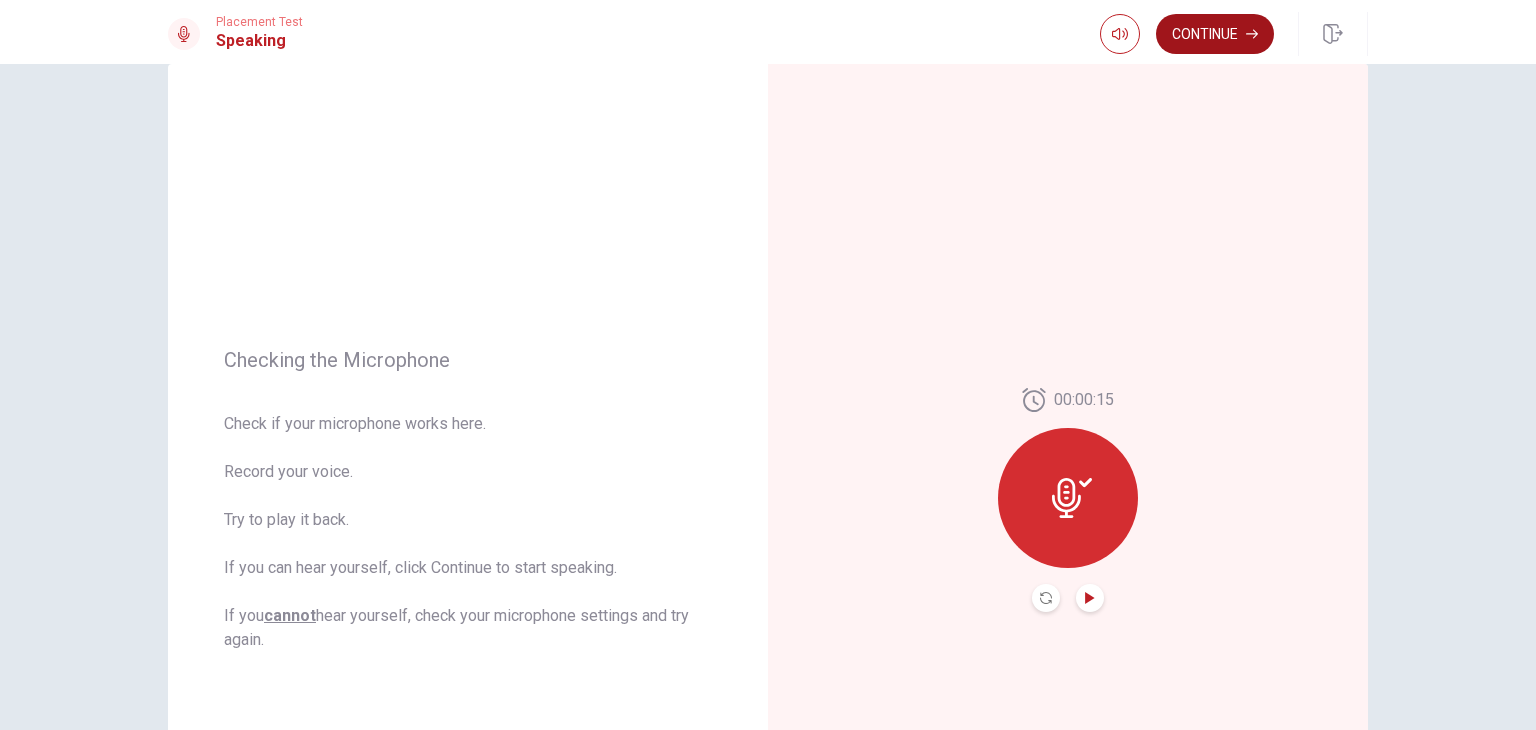 click on "Continue" at bounding box center [1215, 34] 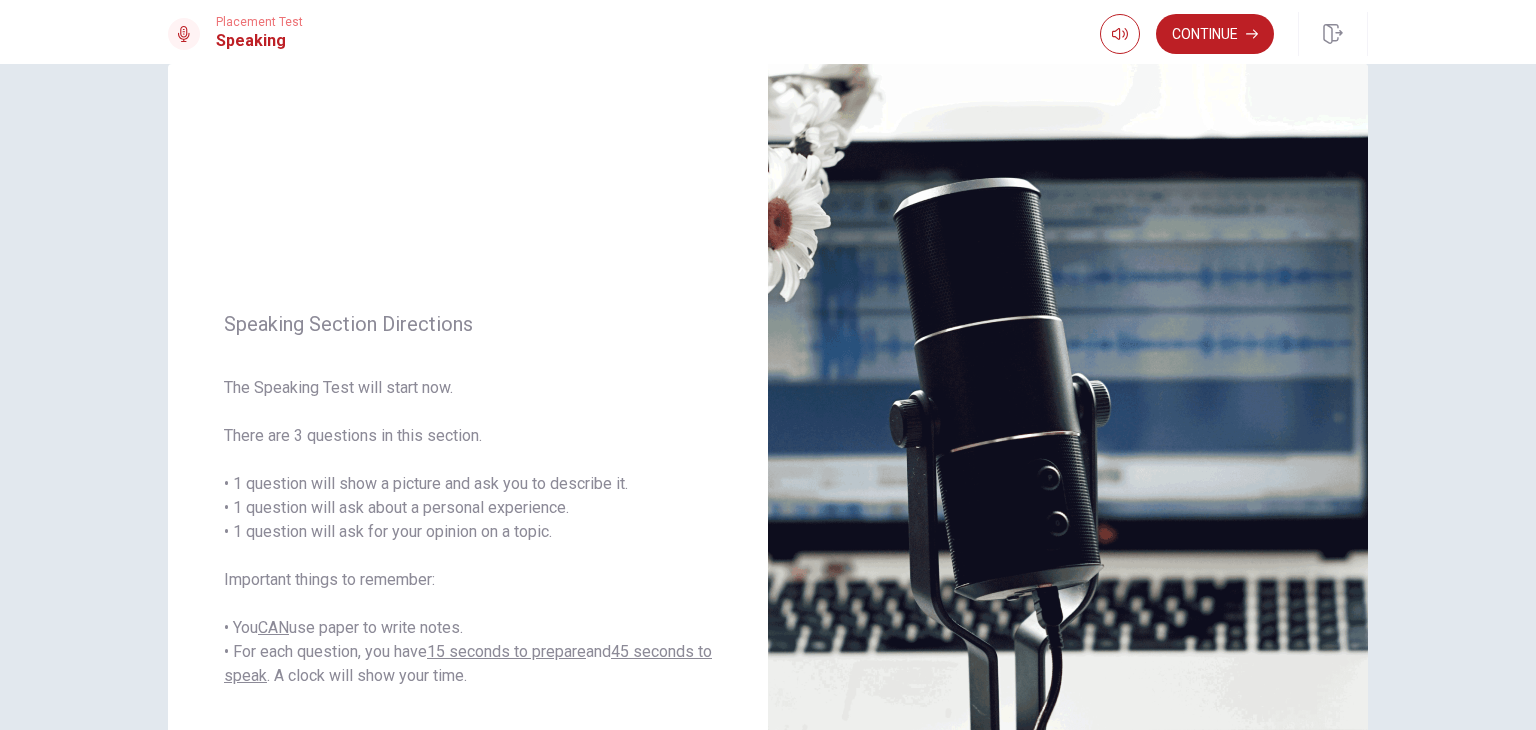 click on "Speaking Section Directions The Speaking Test will start now.
There are 3 questions in this section.
• 1 question will show a picture and ask you to describe it.
• 1 question will ask about a personal experience.
• 1 question will ask for your opinion on a topic.
Important things to remember:
• You  CAN  use paper to write notes.
• For each question, you have  15 seconds to prepare  and  45 seconds to speak . A clock will show your time.  © Copyright  2025" at bounding box center [768, 397] 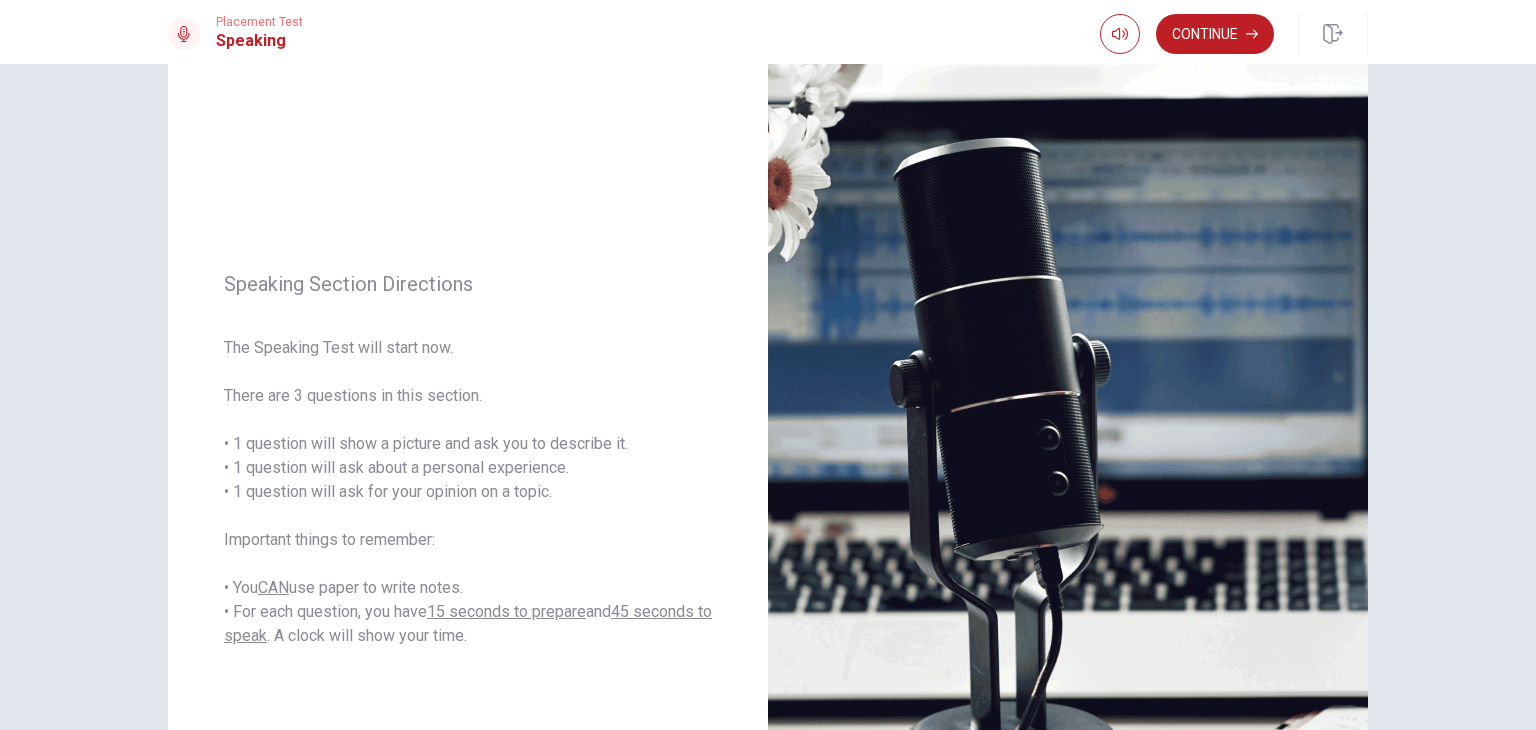 scroll, scrollTop: 40, scrollLeft: 0, axis: vertical 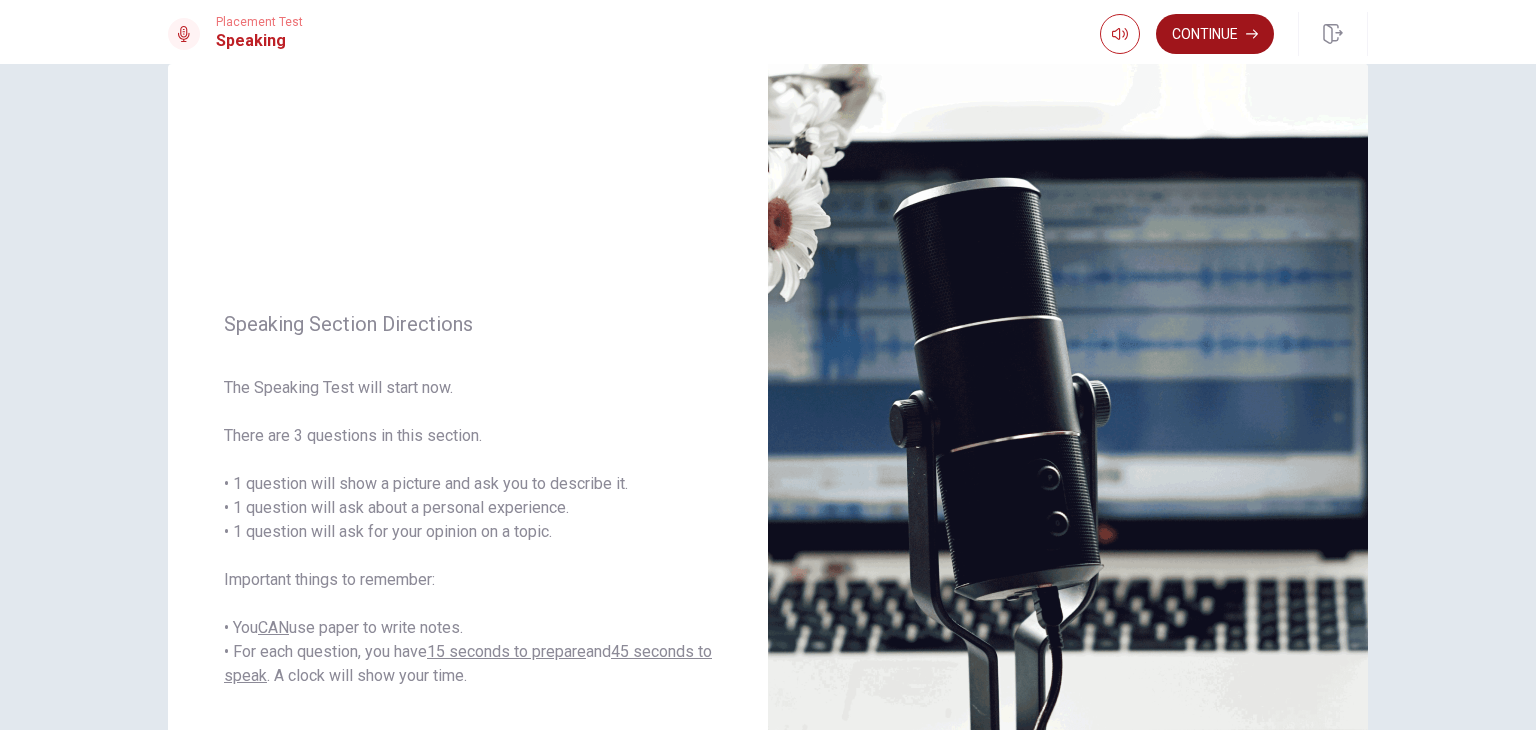 click on "Continue" at bounding box center (1215, 34) 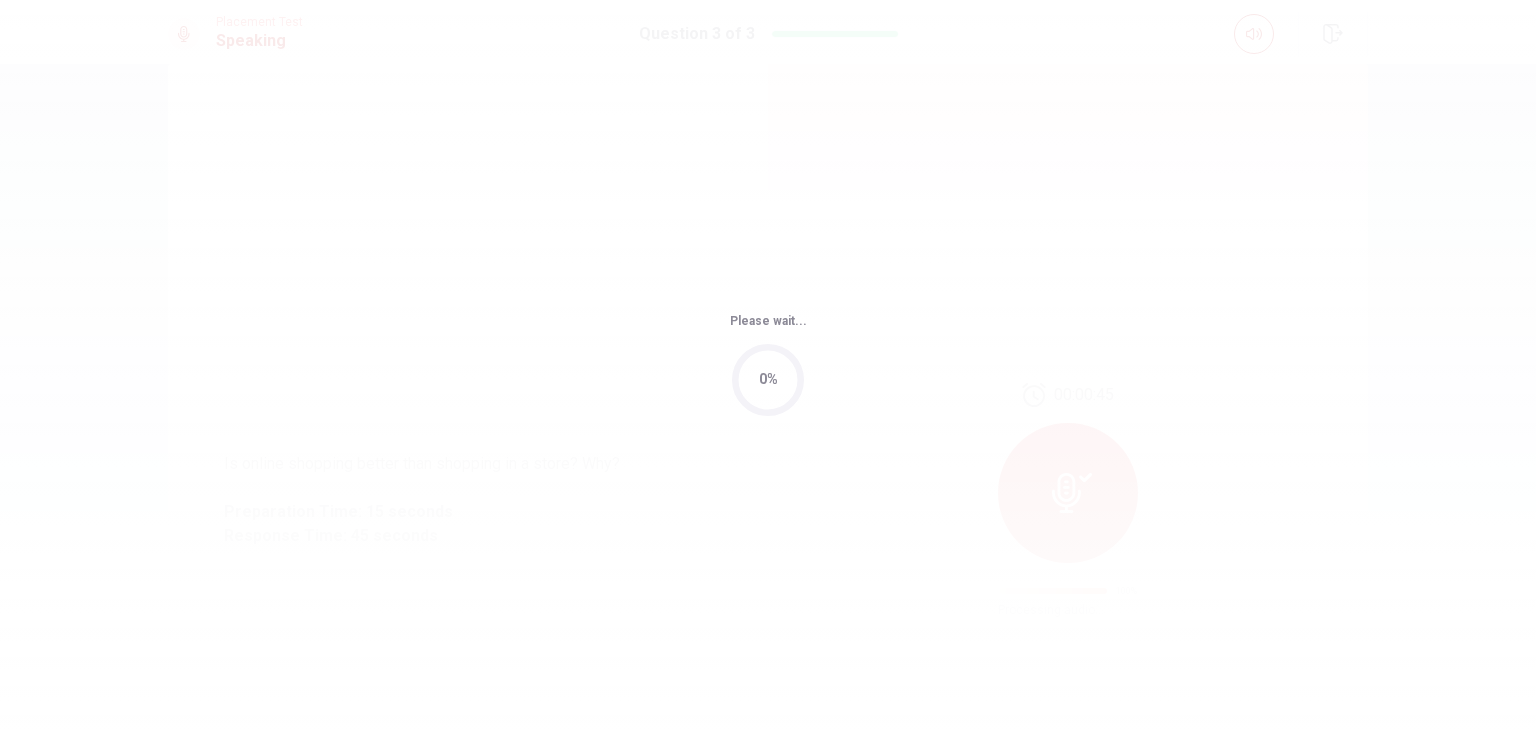 scroll, scrollTop: 0, scrollLeft: 0, axis: both 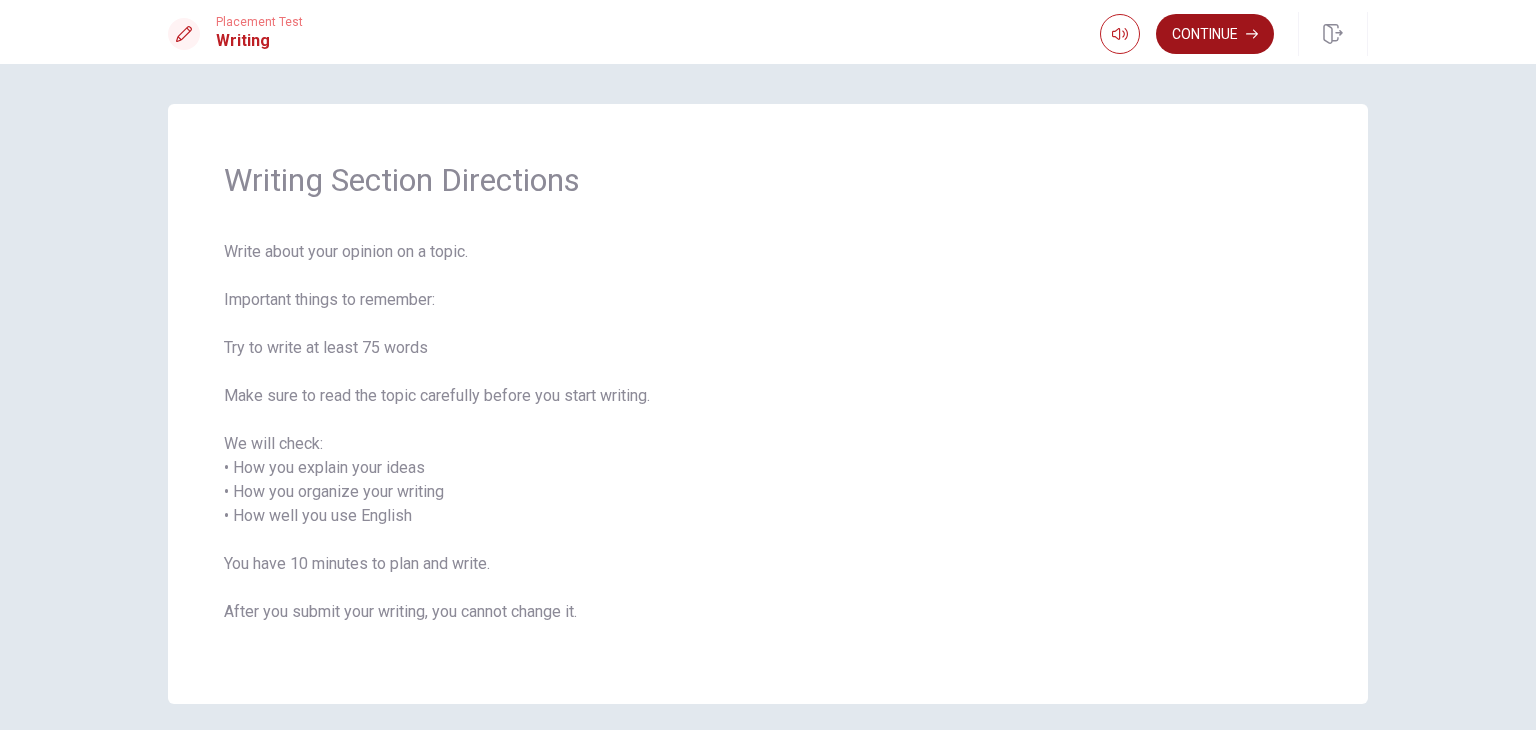 click on "Continue" at bounding box center [1215, 34] 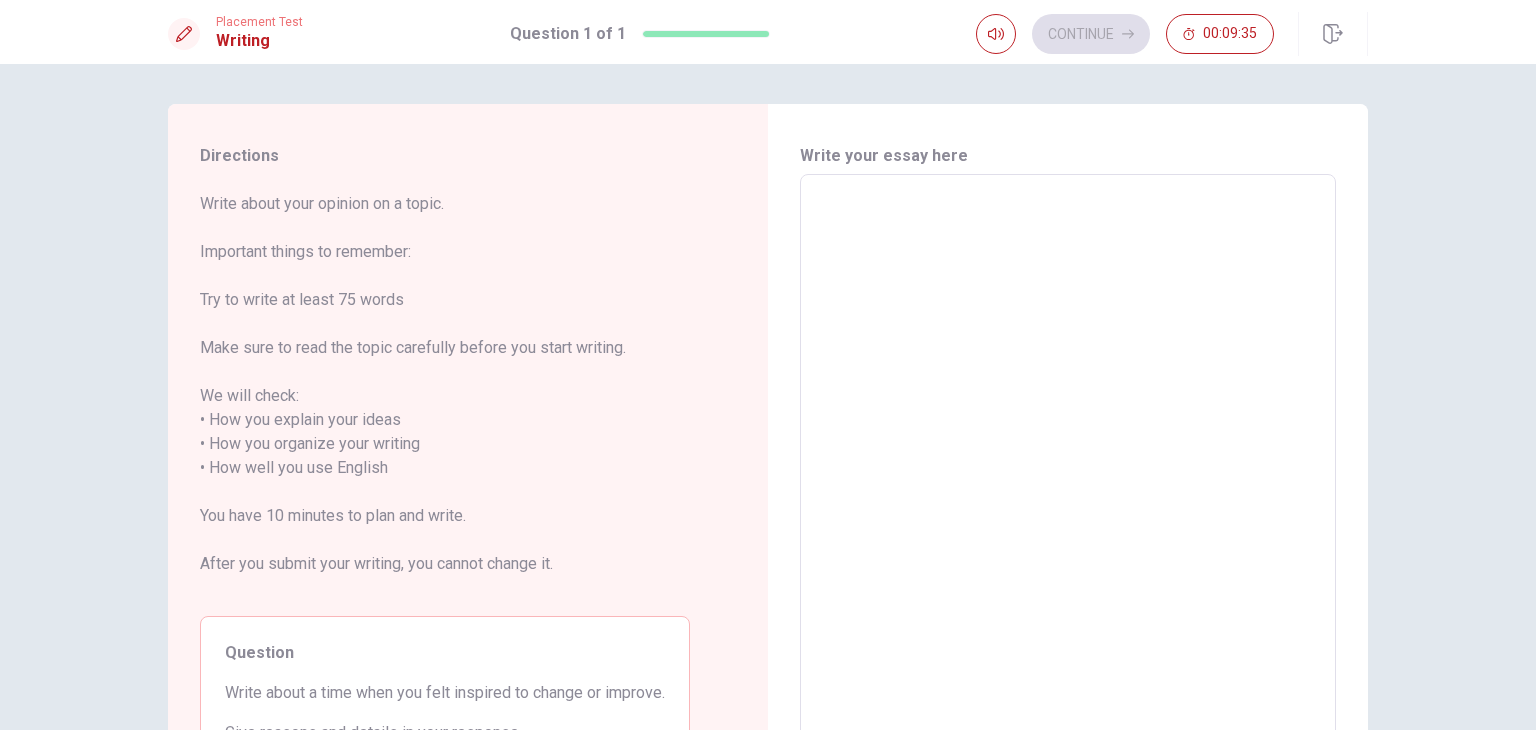 click on "Write about your opinion on a topic.
Important things to remember:
Try to write at least 75 words
Make sure to read the topic carefully before you start writing.
We will check:
• How you explain your ideas
• How you organize your writing
• How well you use English
You have 10 minutes to plan and write.
After you submit your writing, you cannot change it." at bounding box center (445, 396) 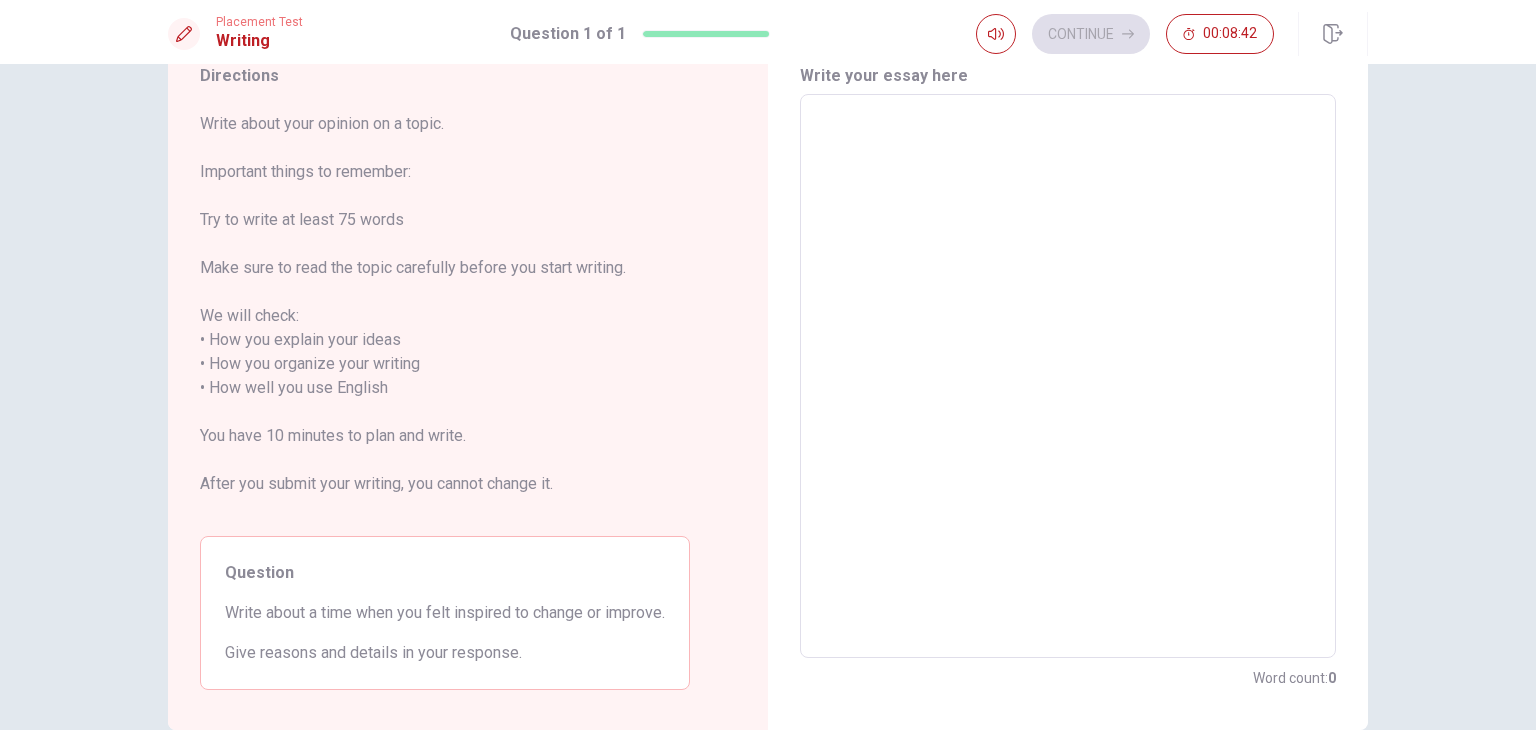 scroll, scrollTop: 40, scrollLeft: 0, axis: vertical 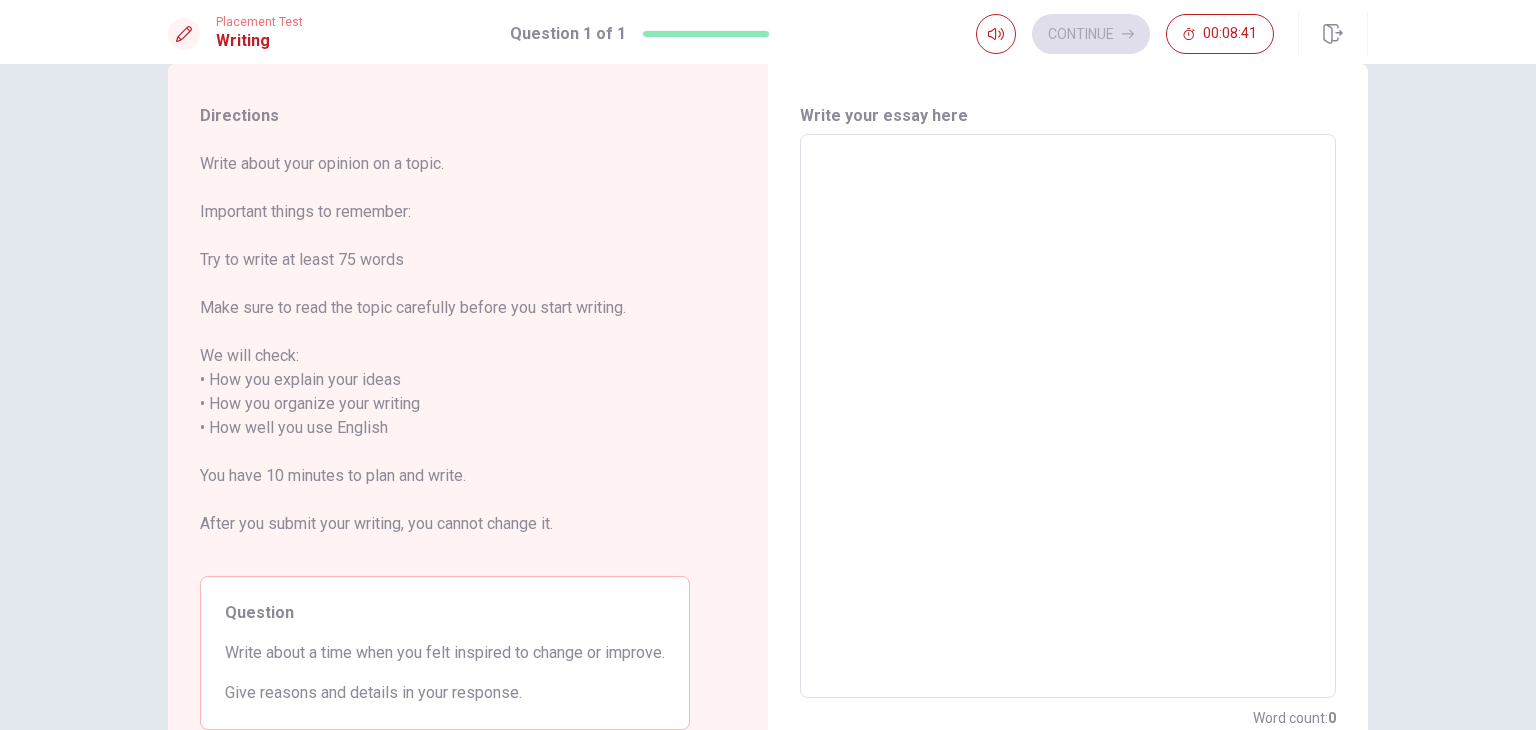 click at bounding box center (1068, 416) 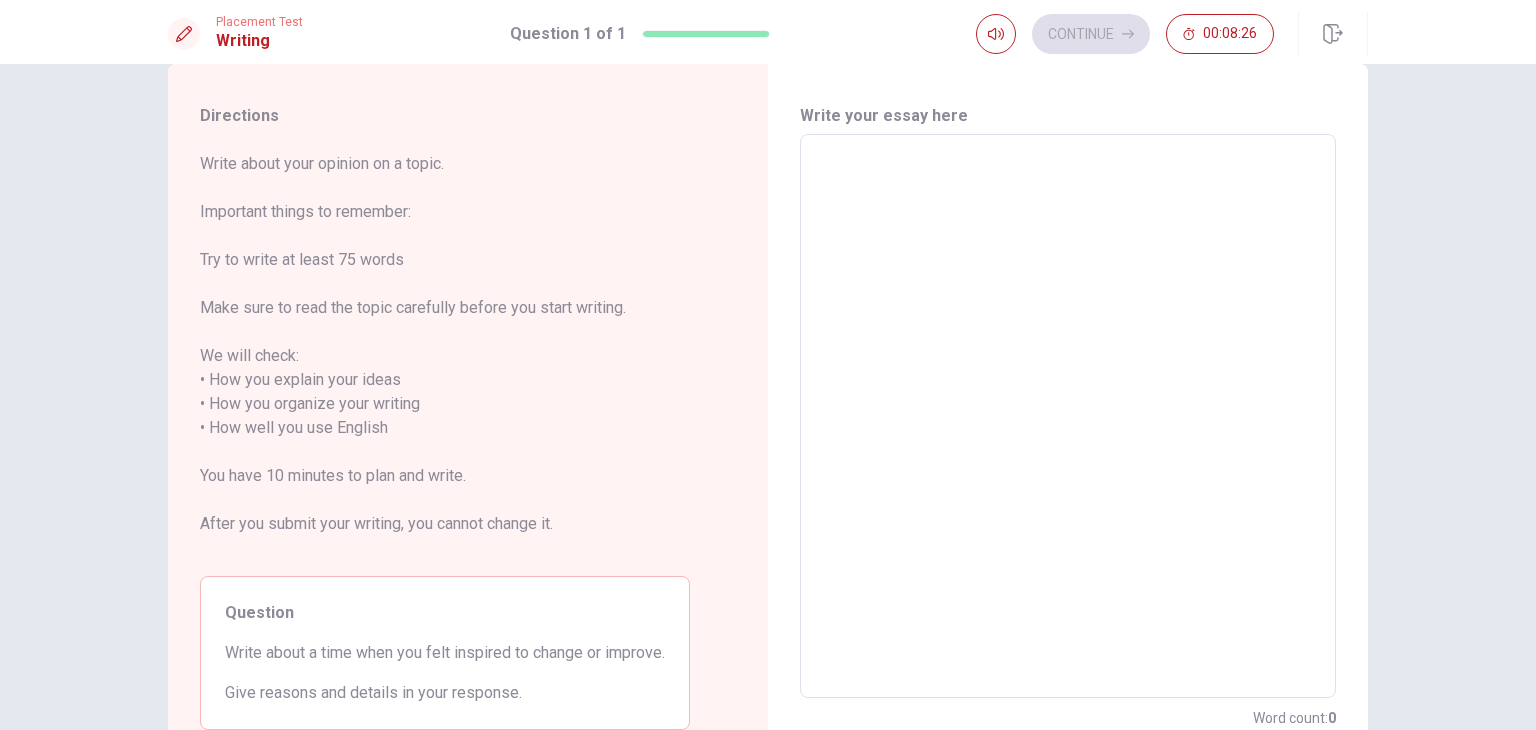 type on "i" 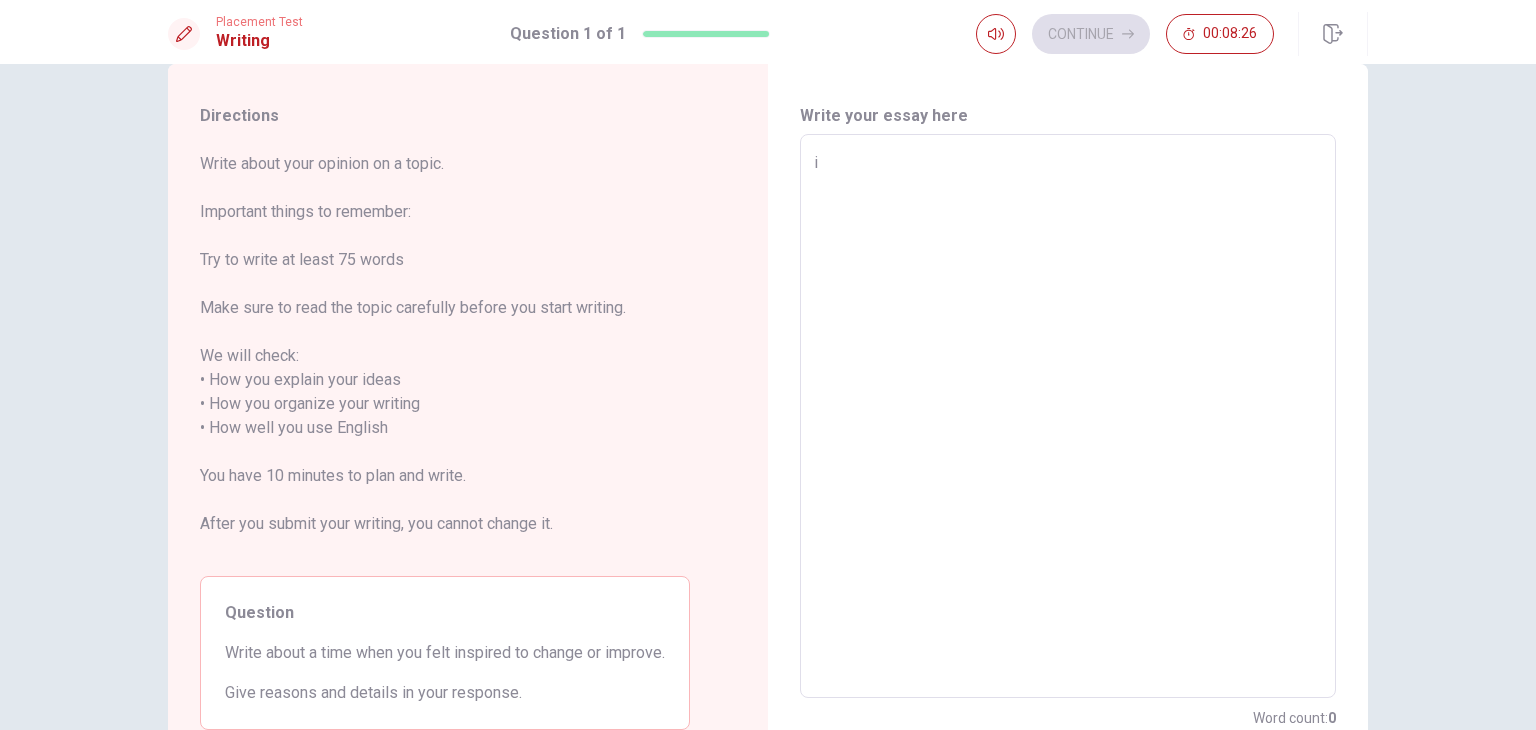 type on "x" 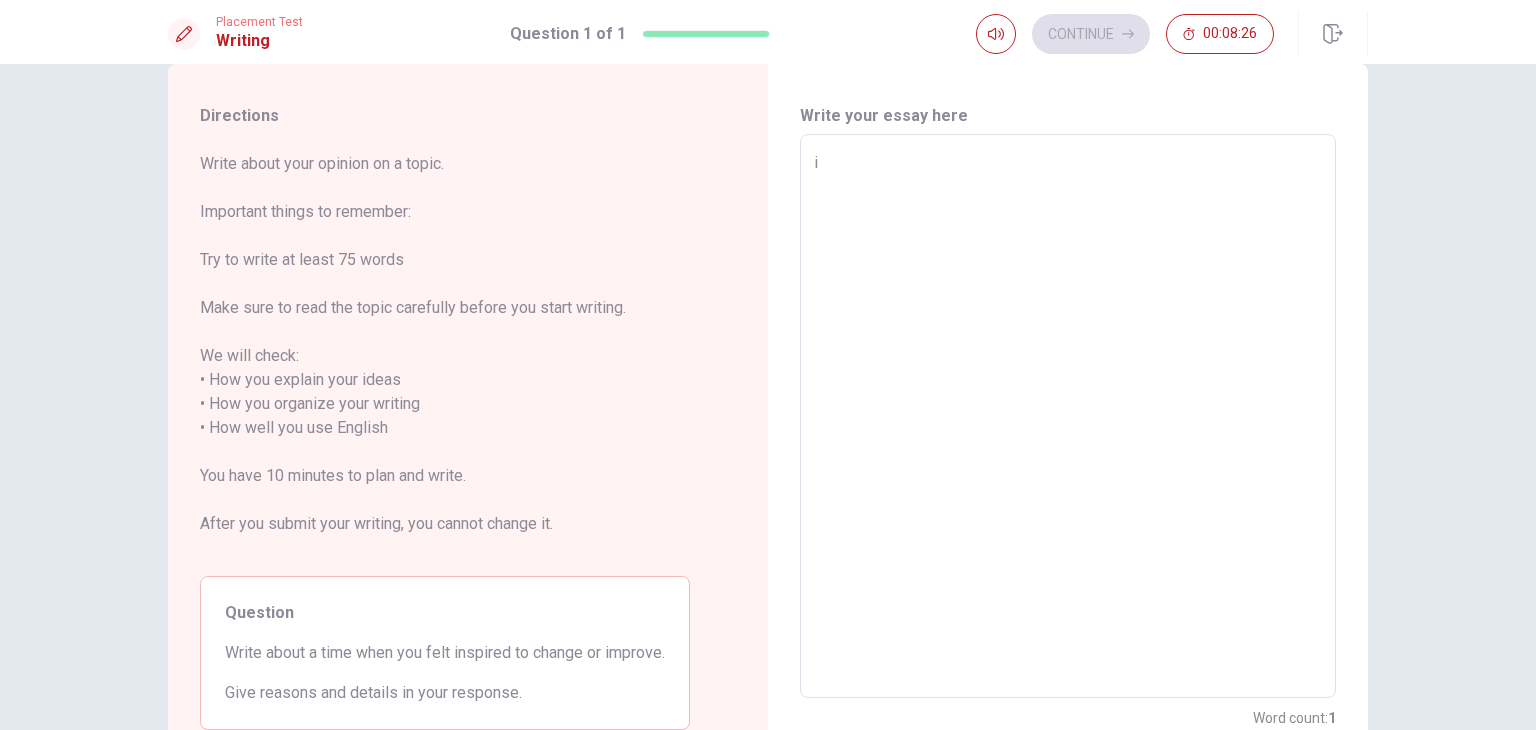 type on "im" 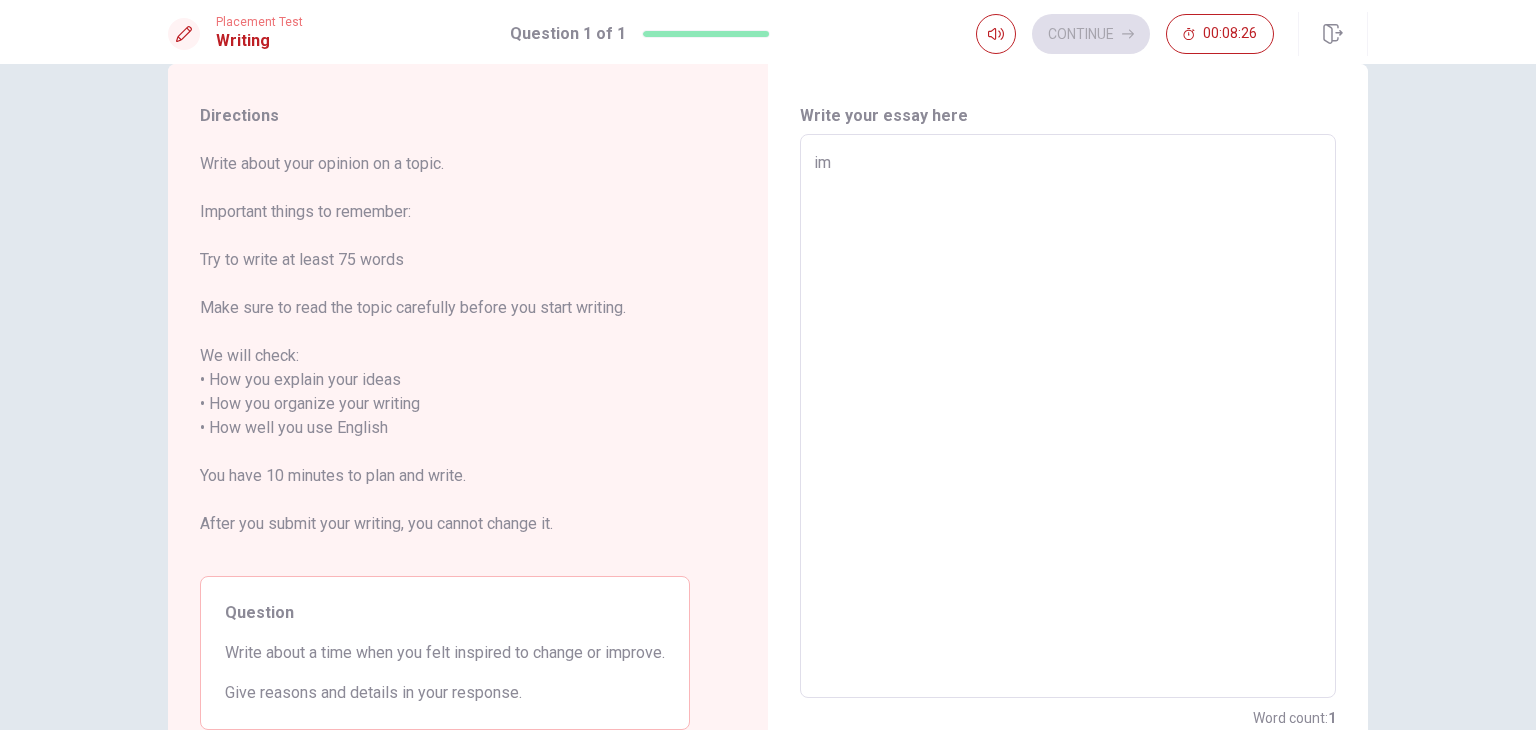 type on "im" 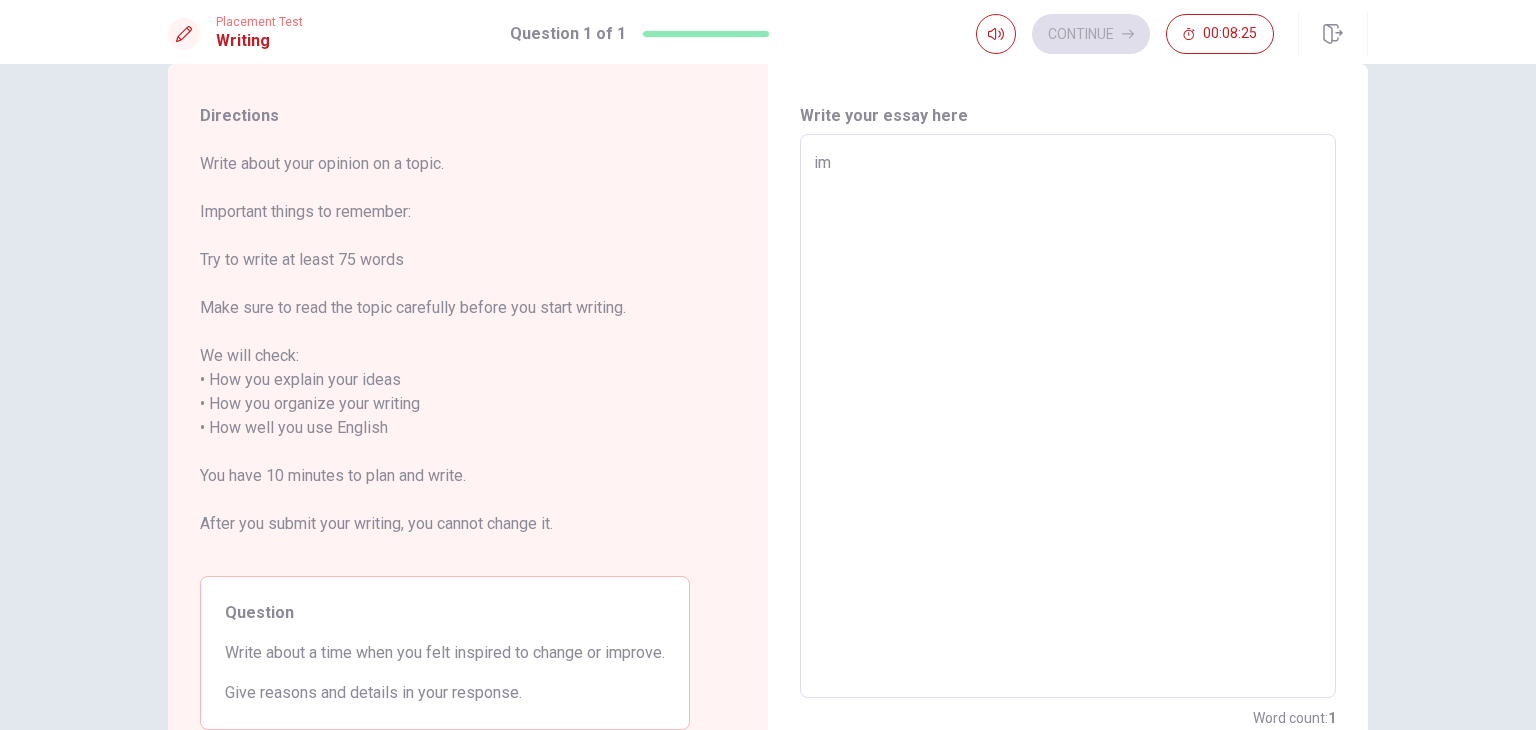 type on "im" 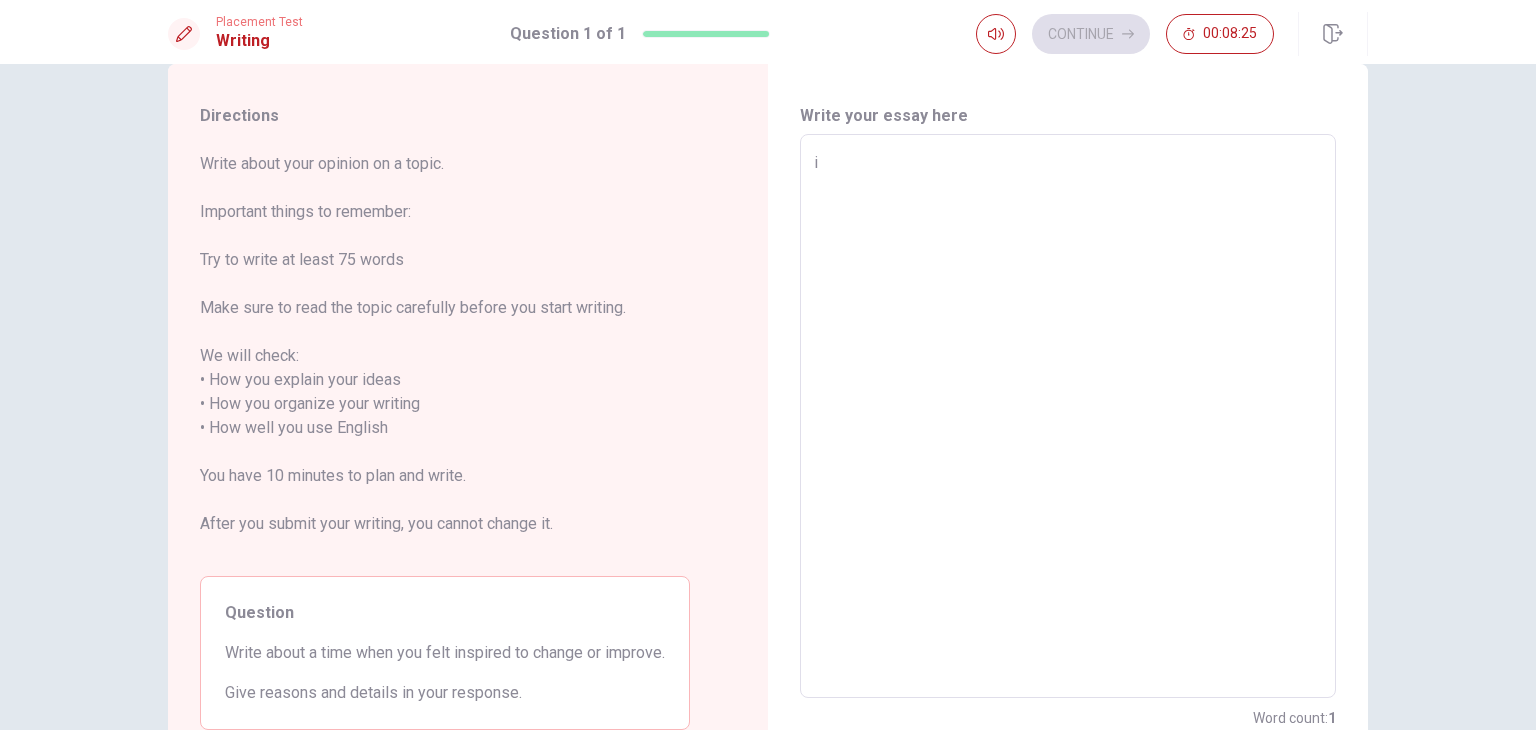 type on "x" 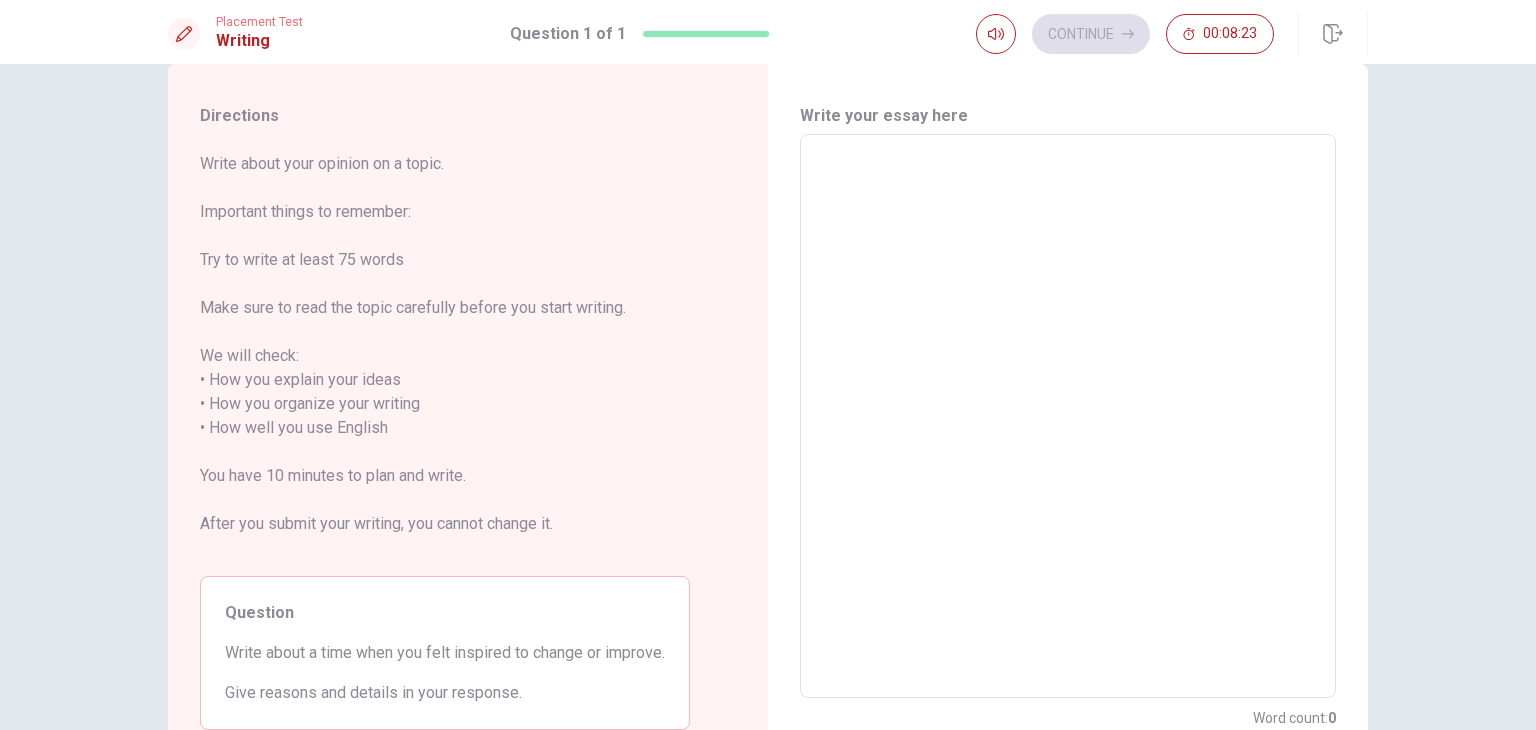 type on "I" 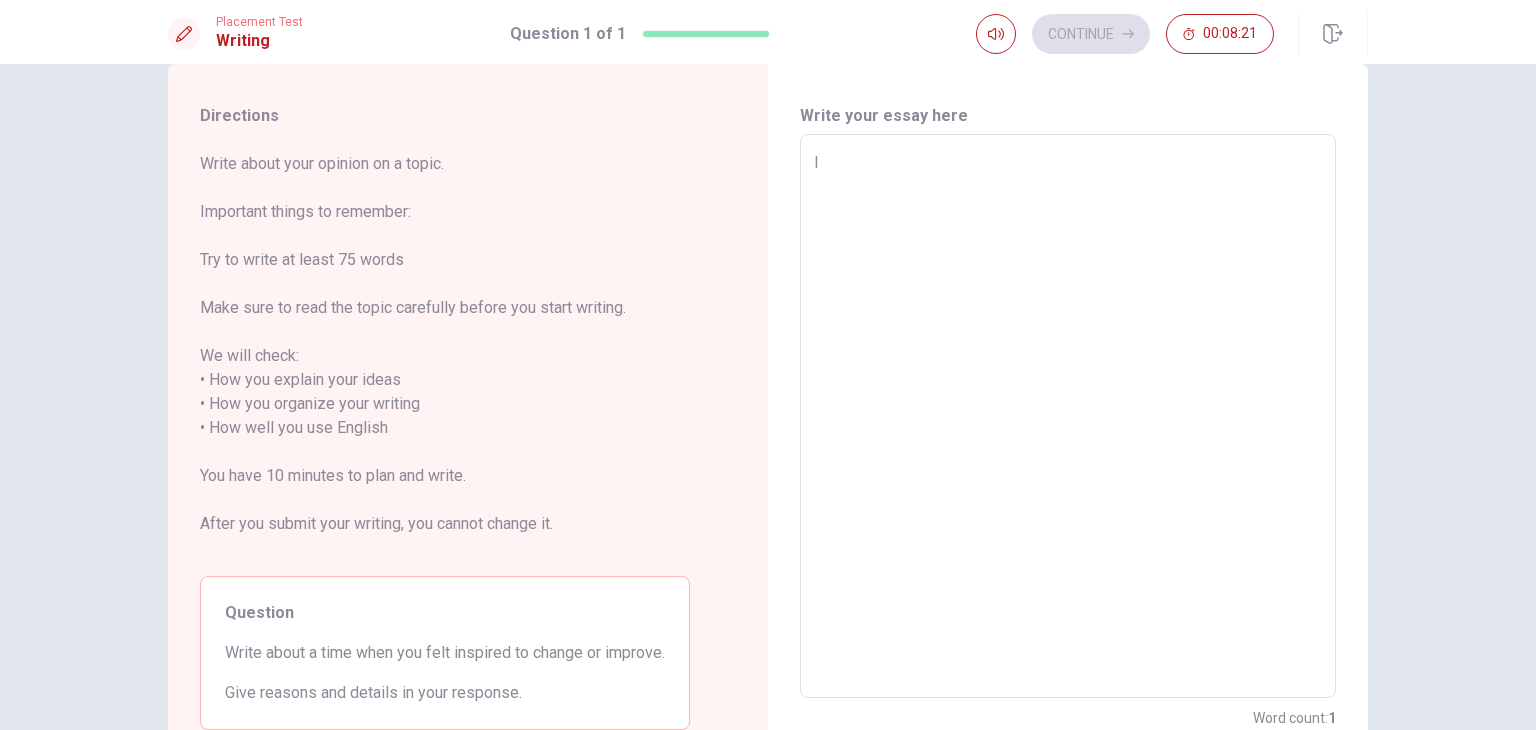 type on "x" 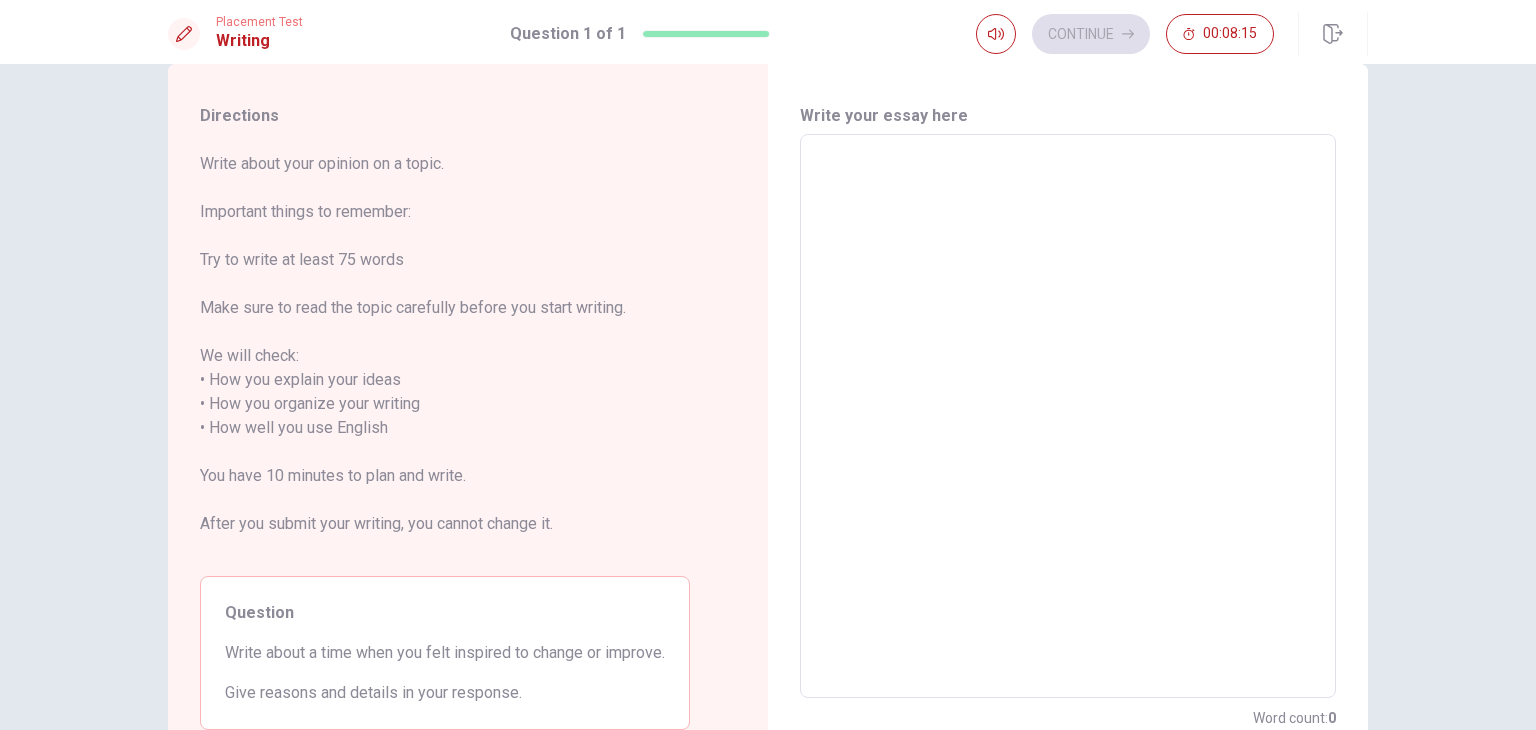 type on "T" 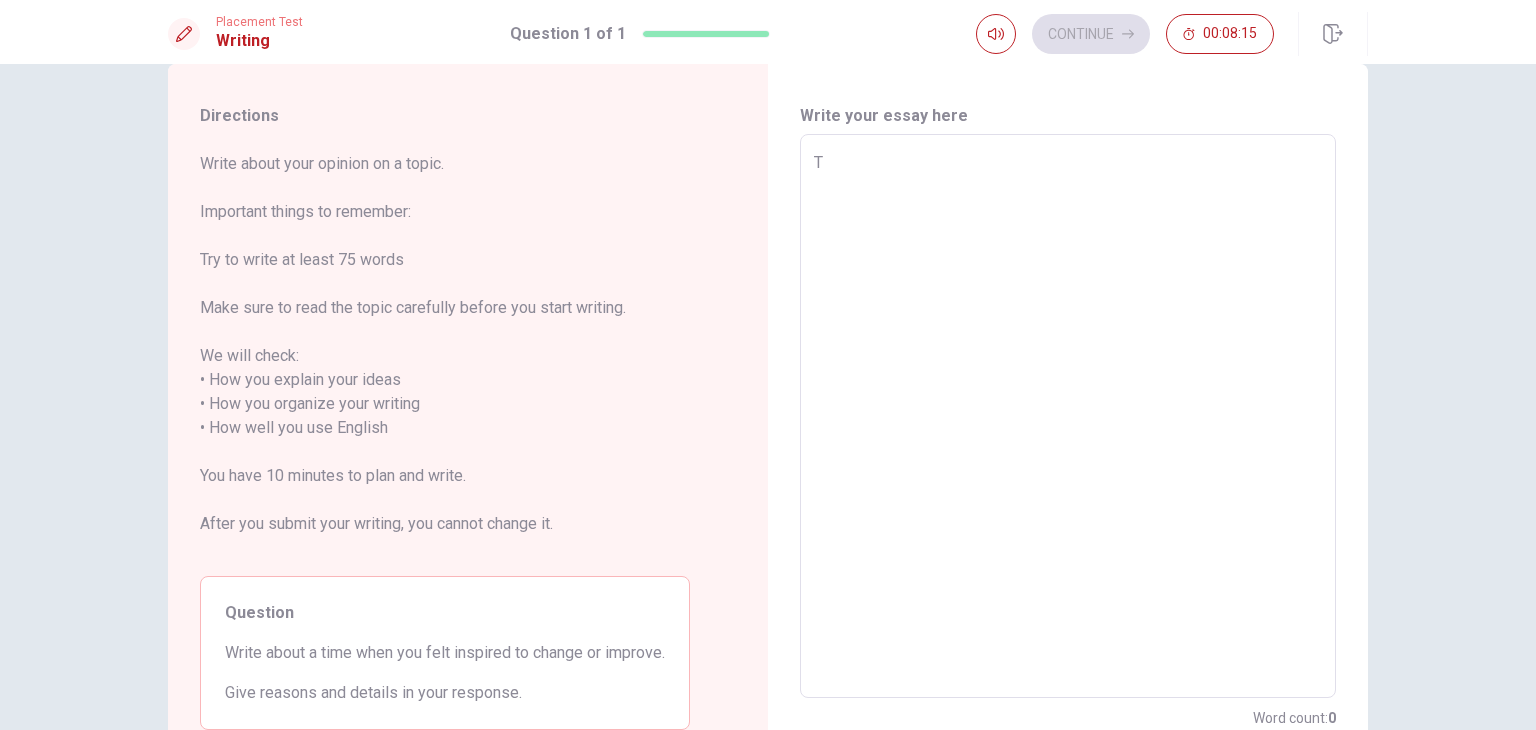 type on "x" 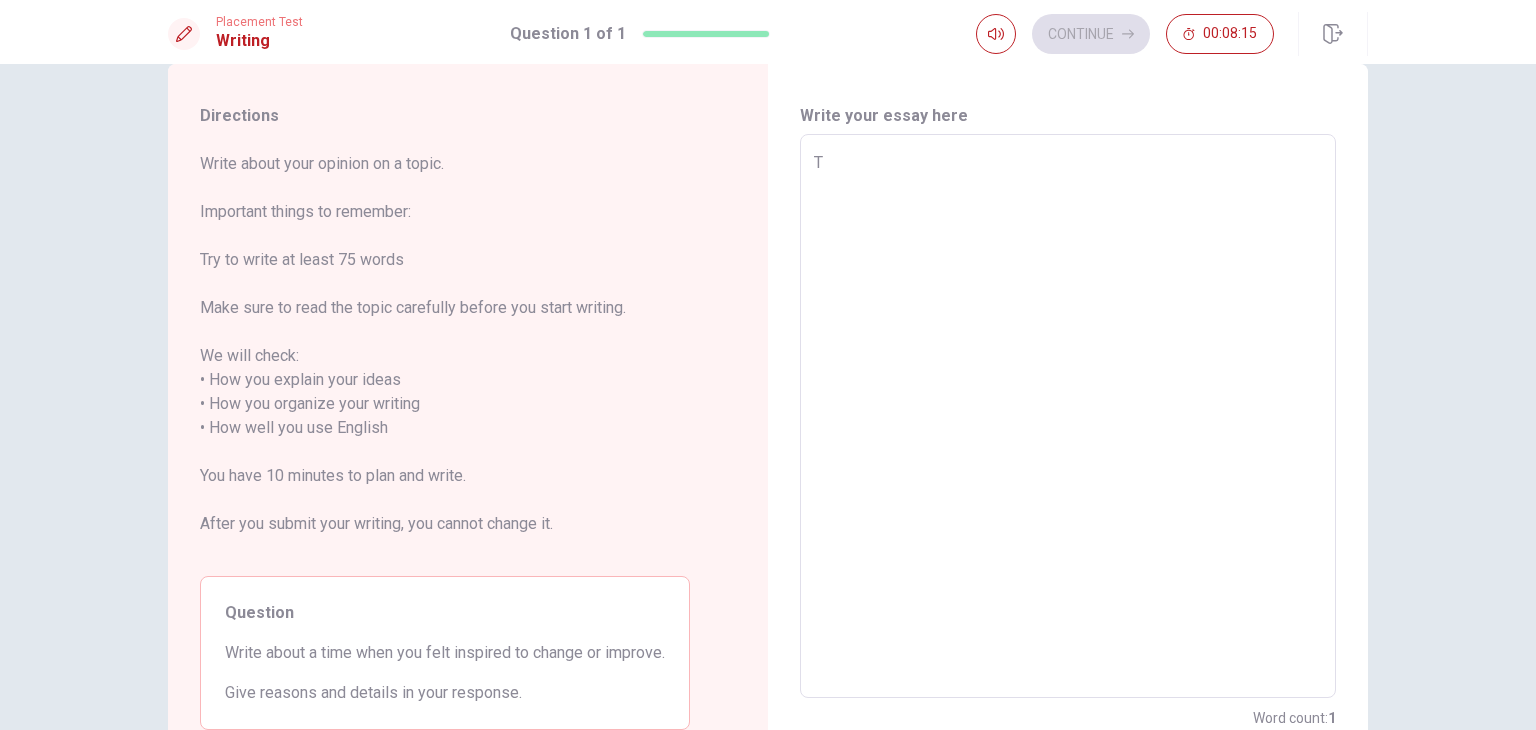 type on "Th" 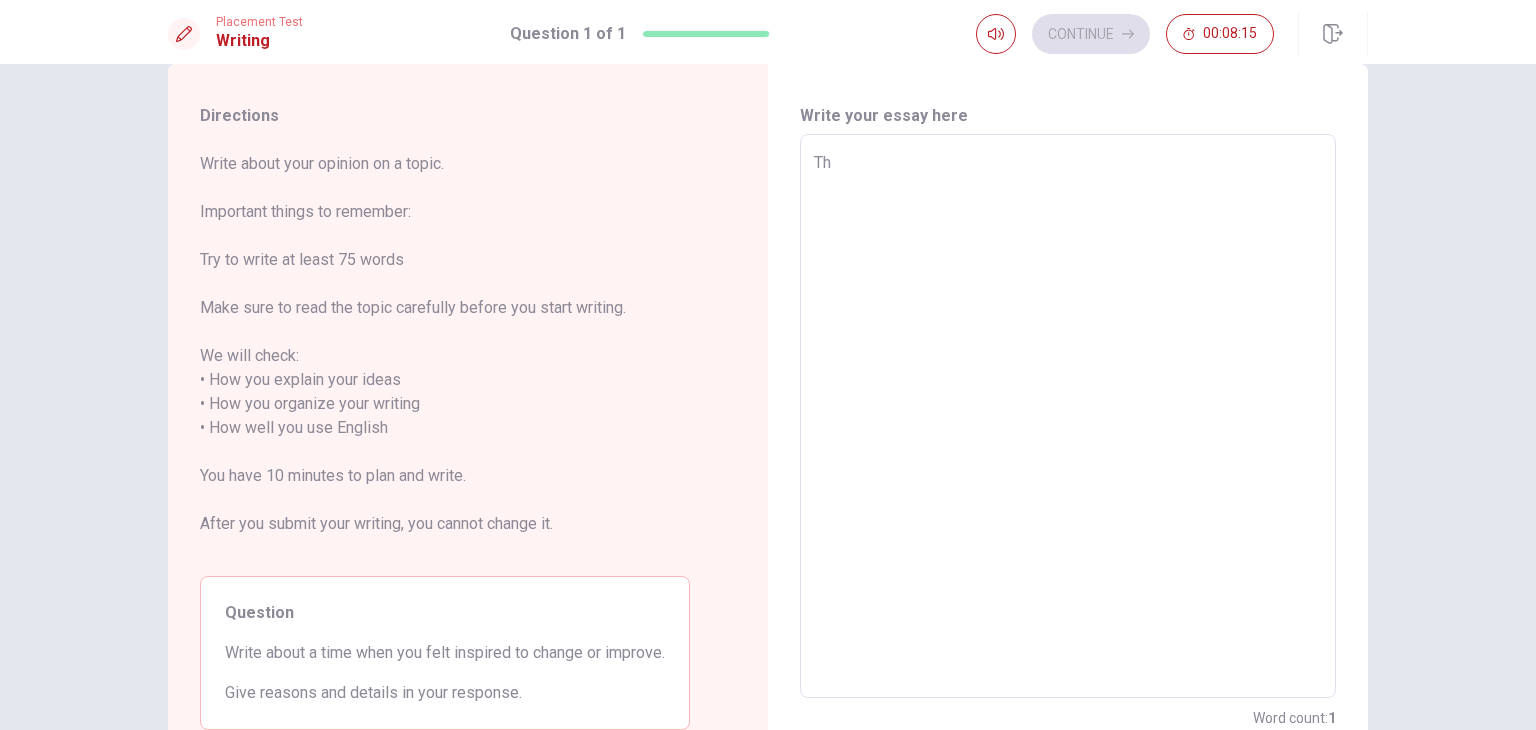 type on "x" 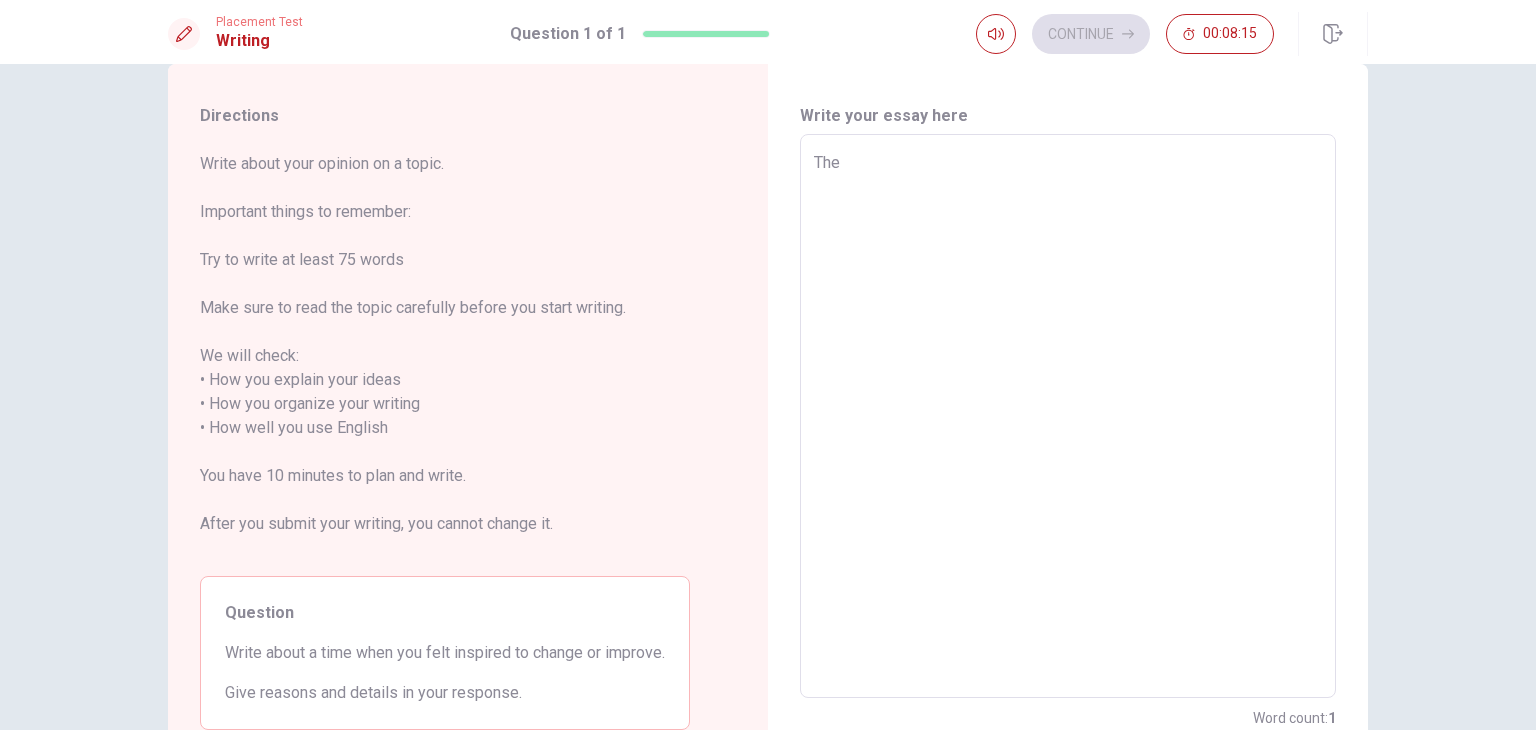 type on "x" 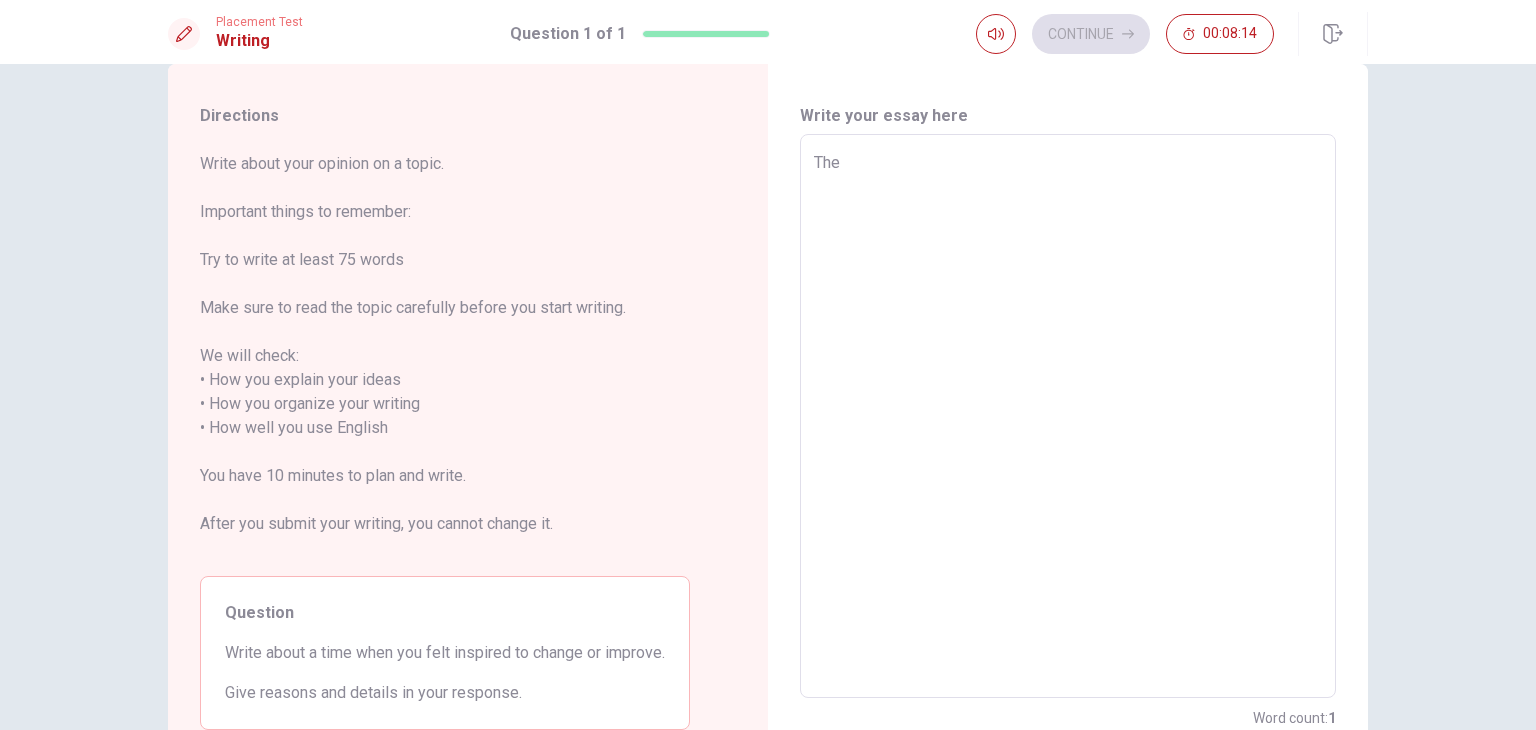 type on "x" 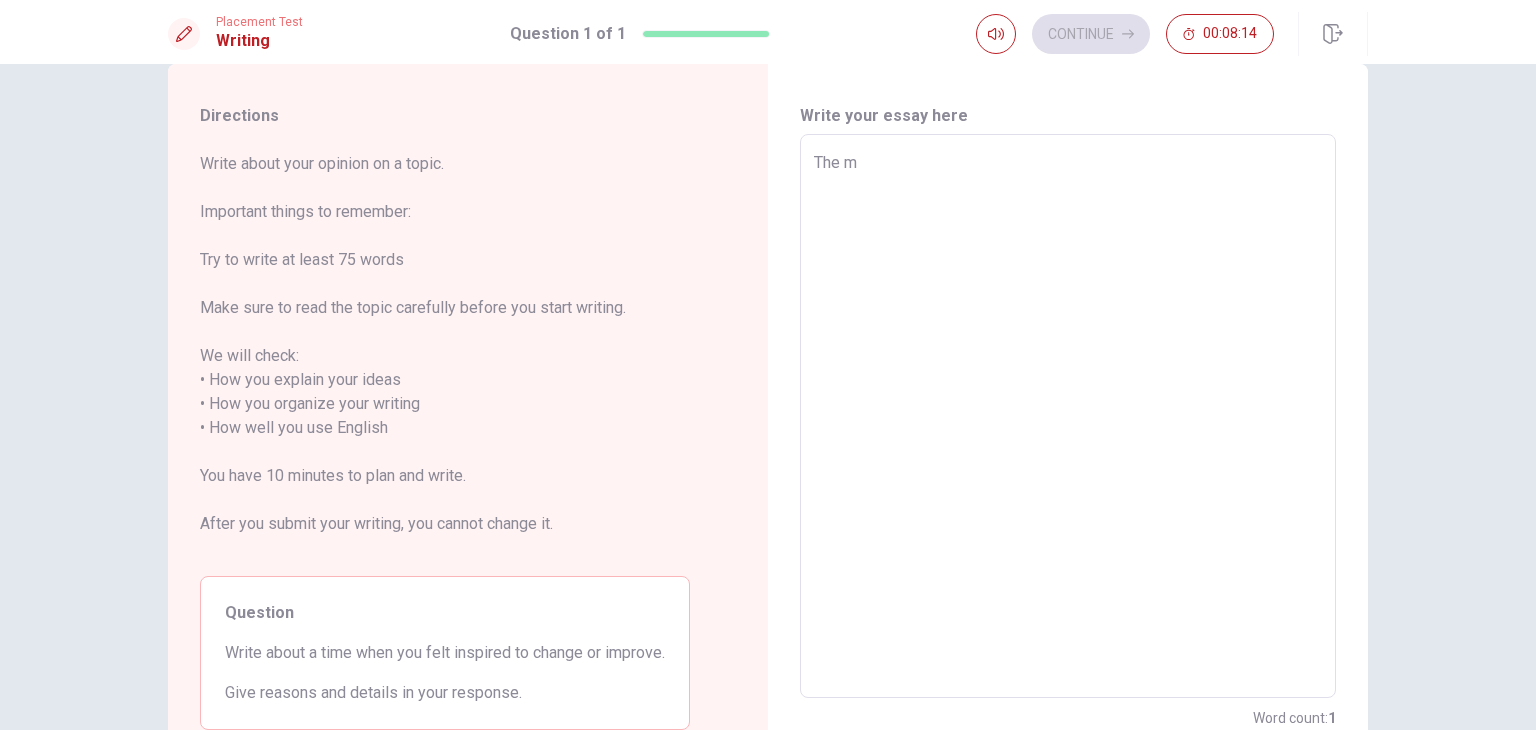 type on "x" 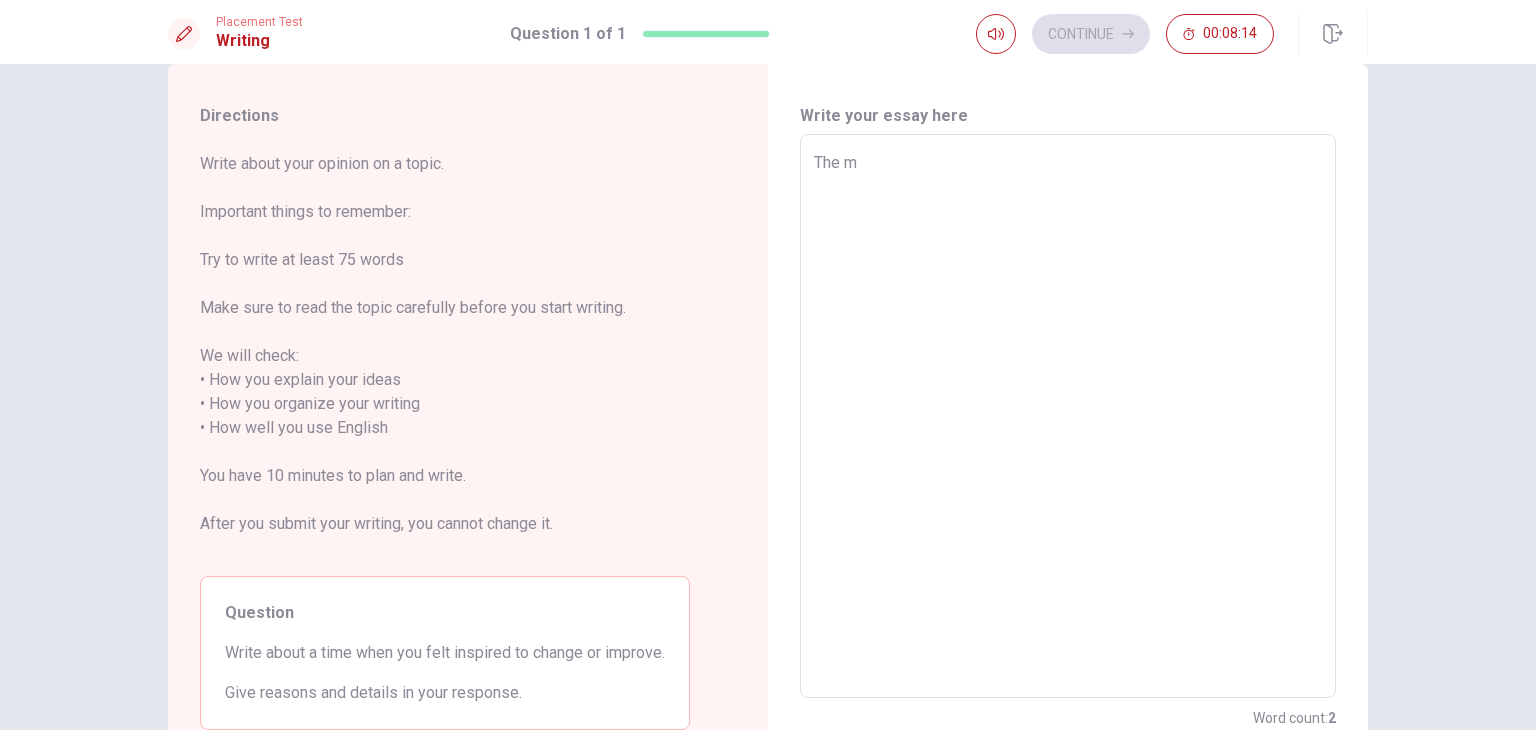 type on "The mo" 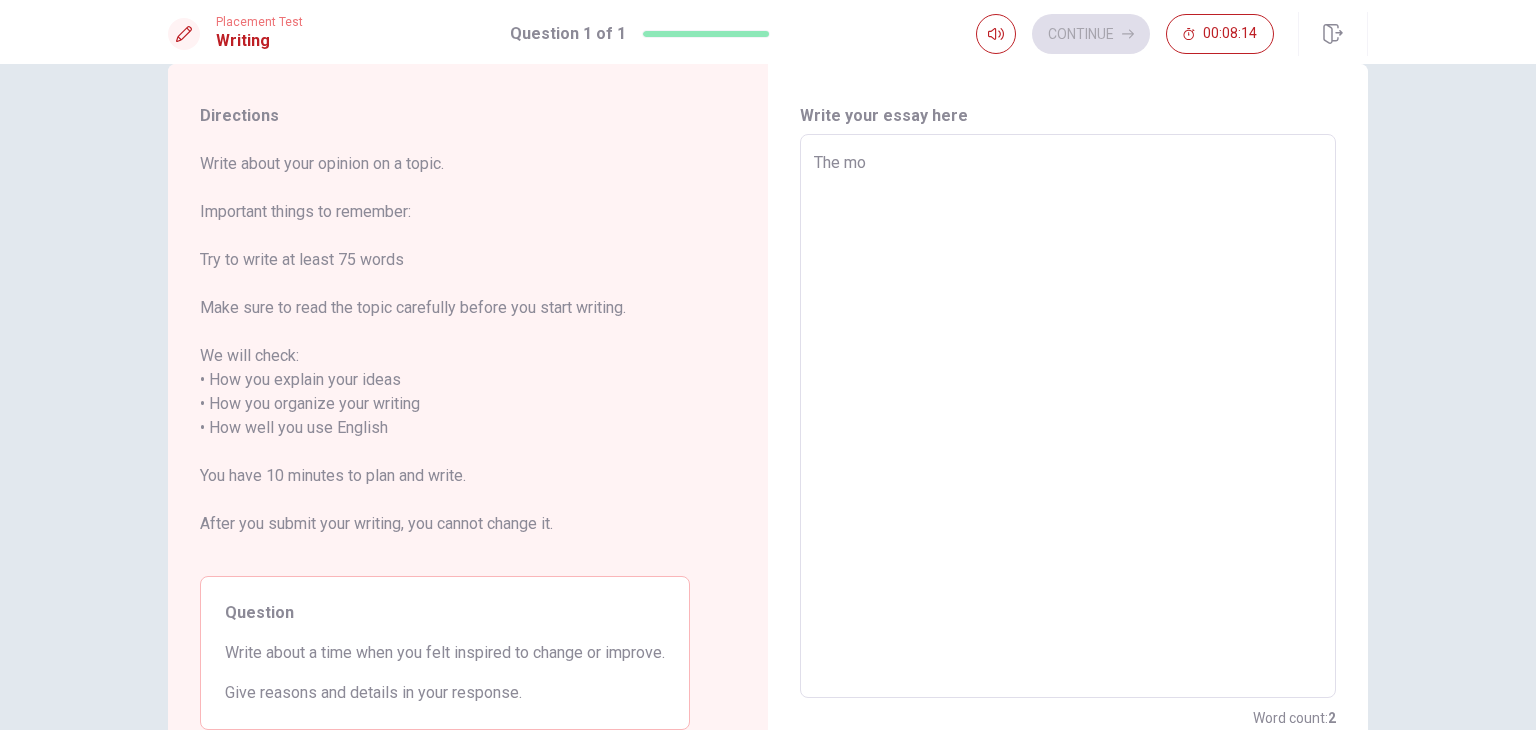 type on "x" 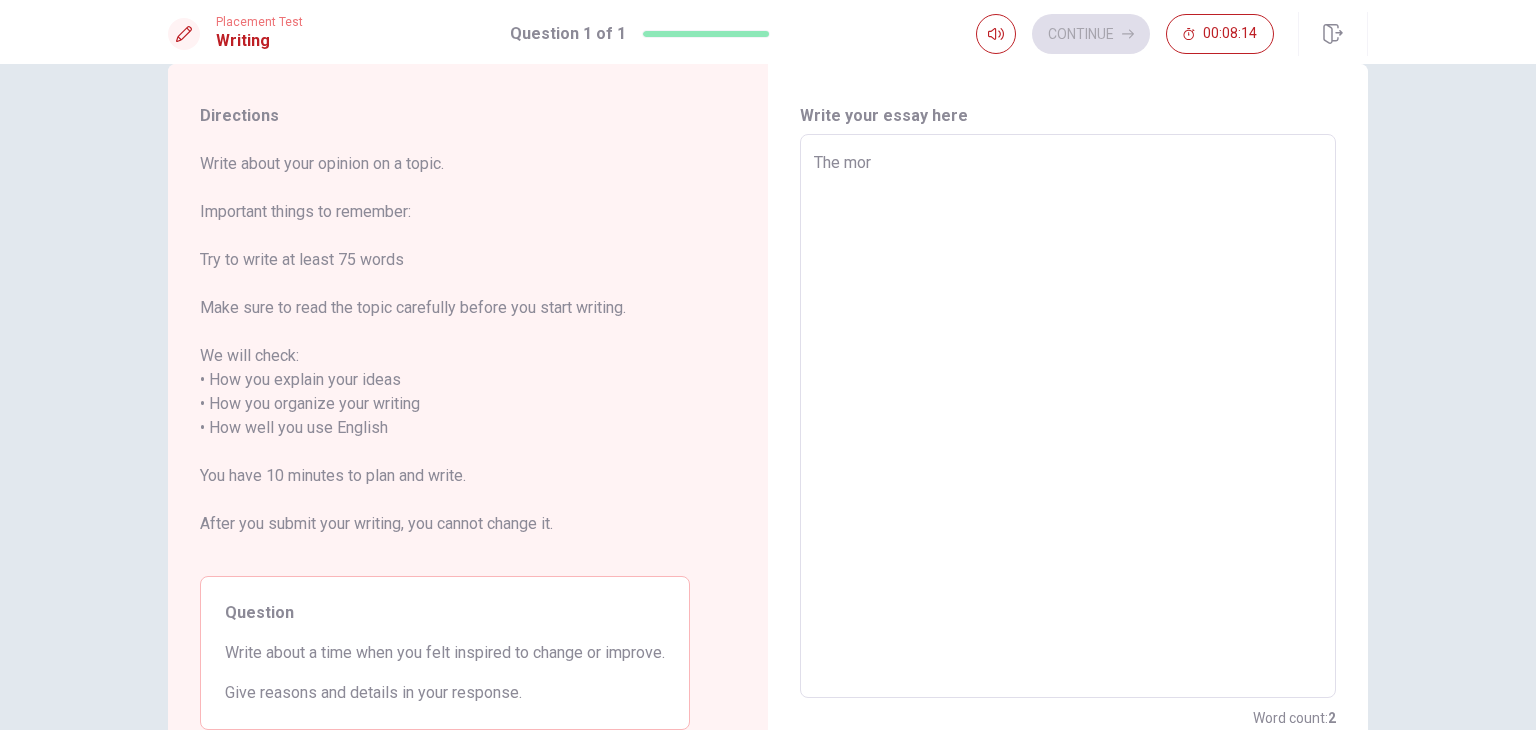 type on "x" 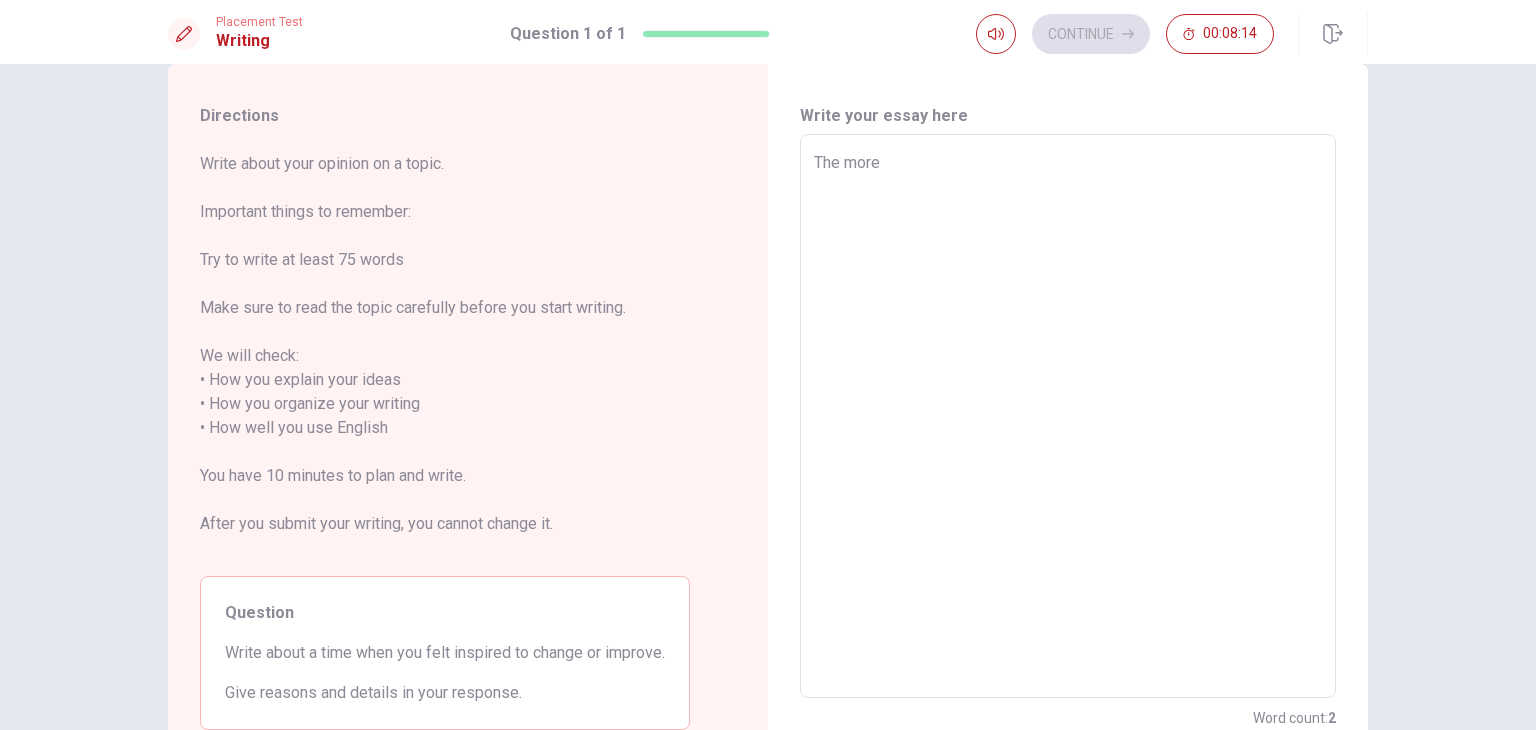 type on "x" 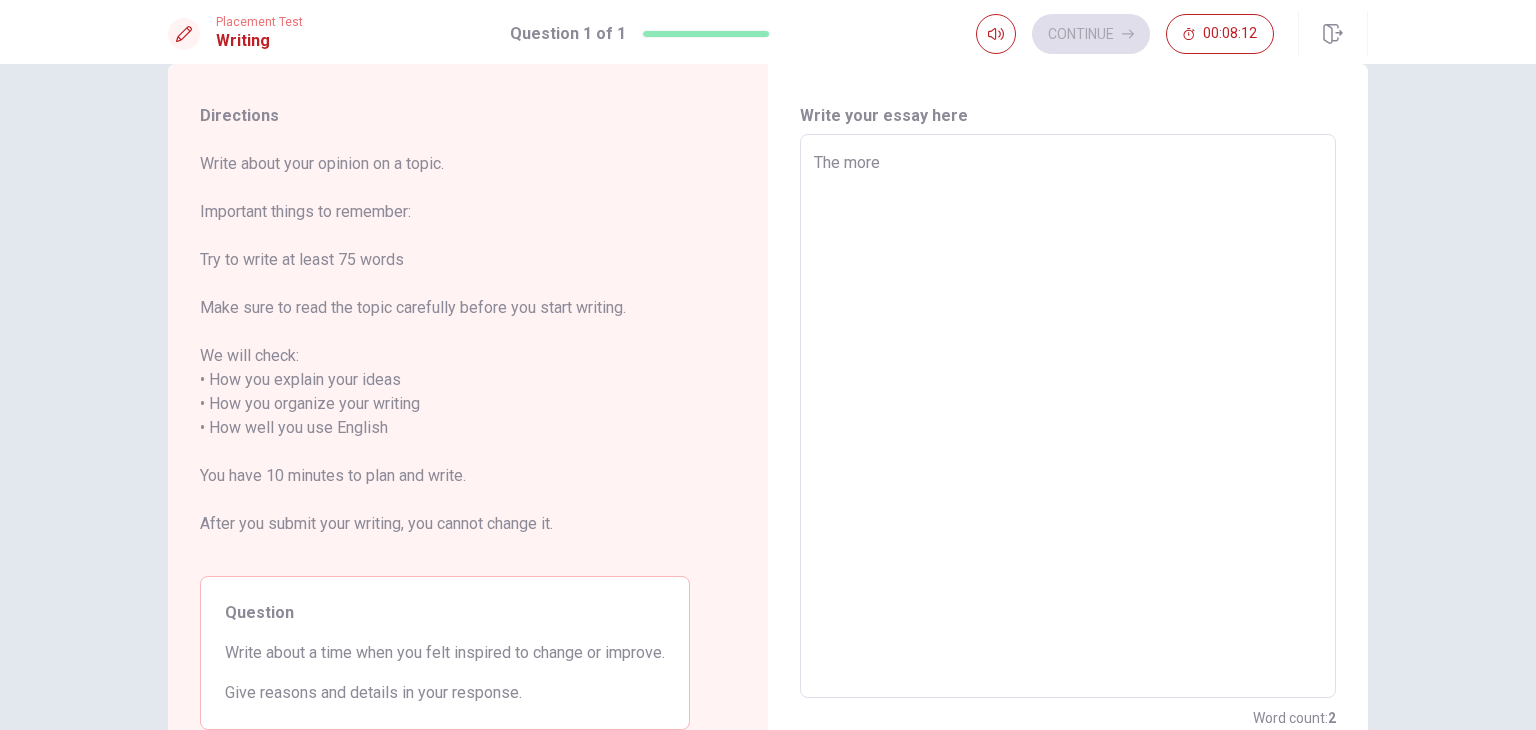 type on "x" 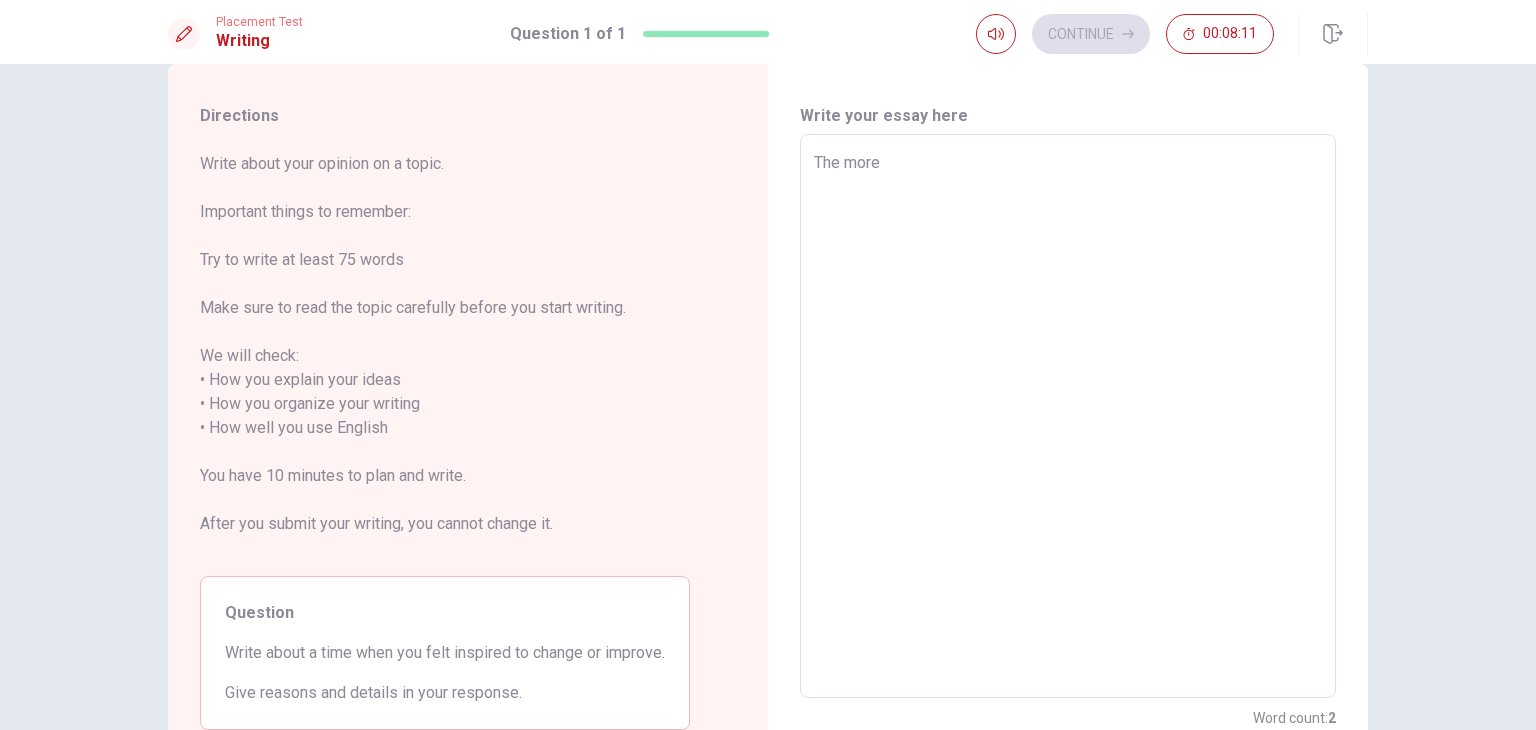 type on "The more t" 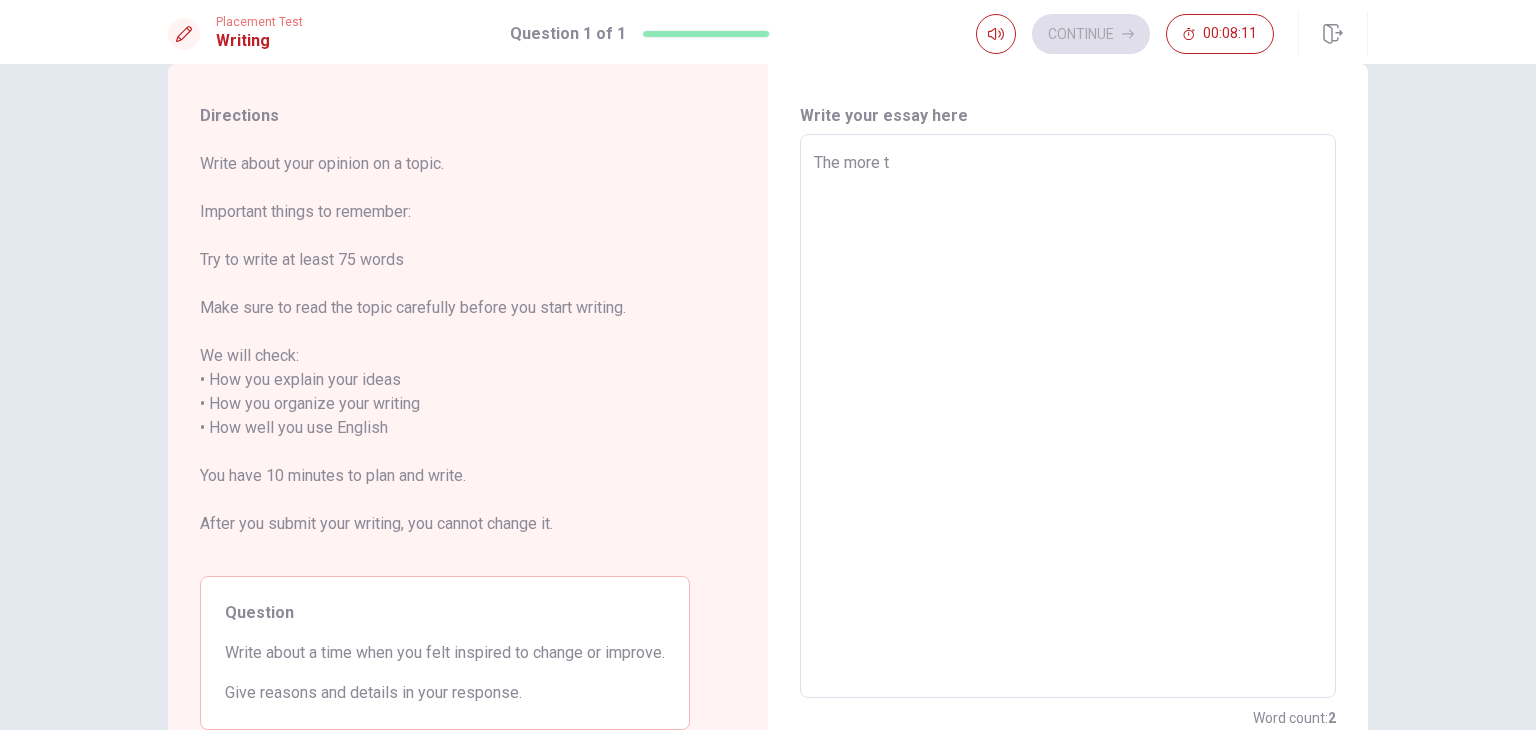 type on "x" 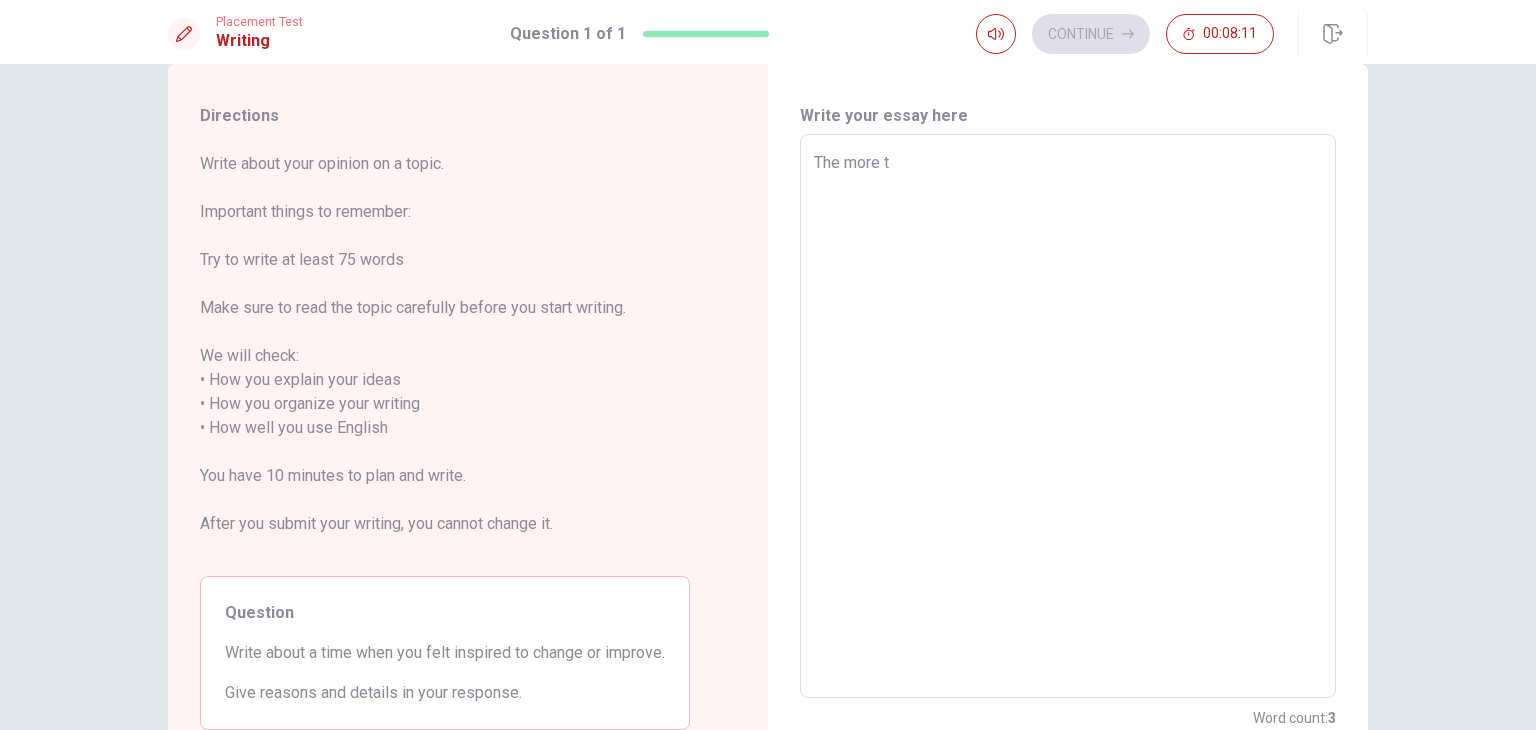 type on "The more ti" 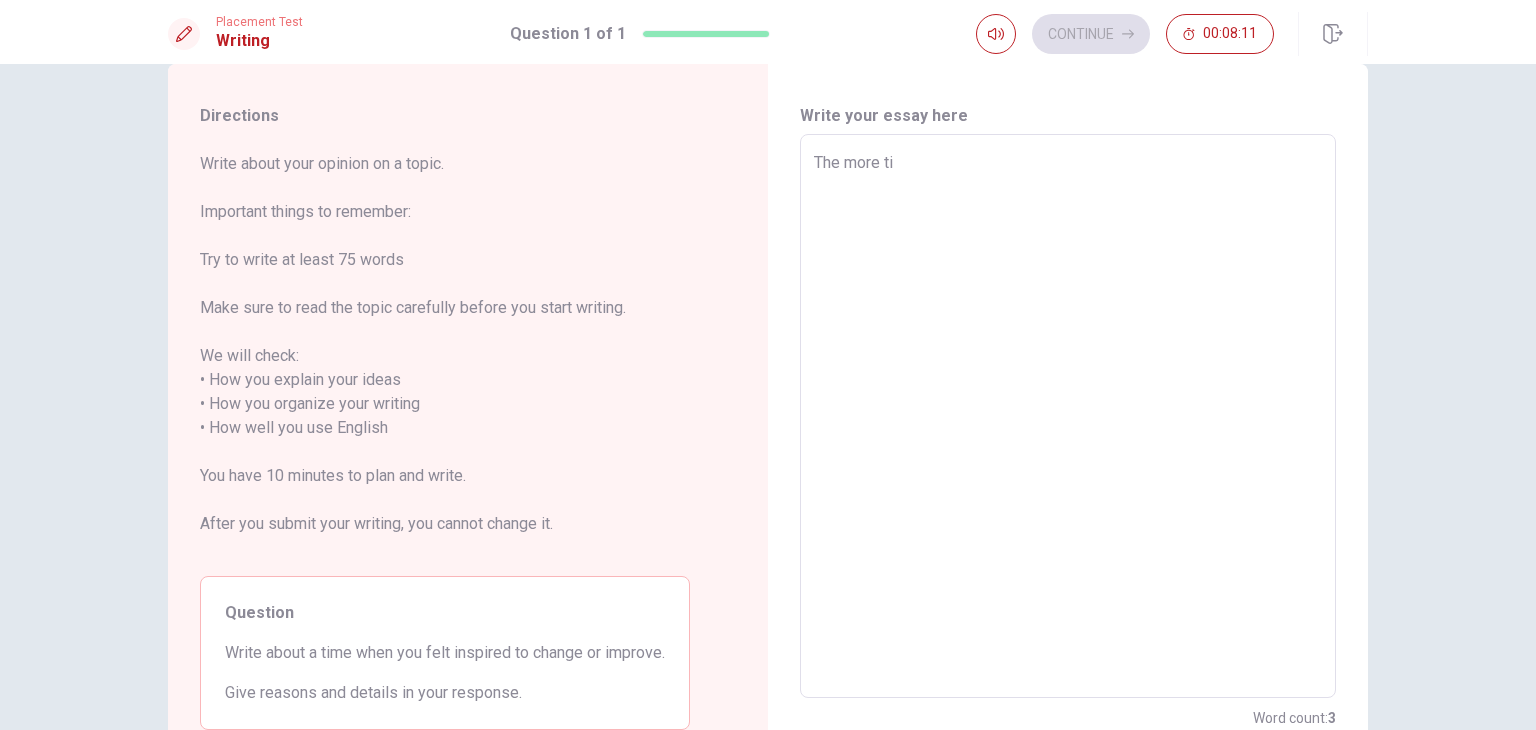 type on "The more [PERSON_NAME]" 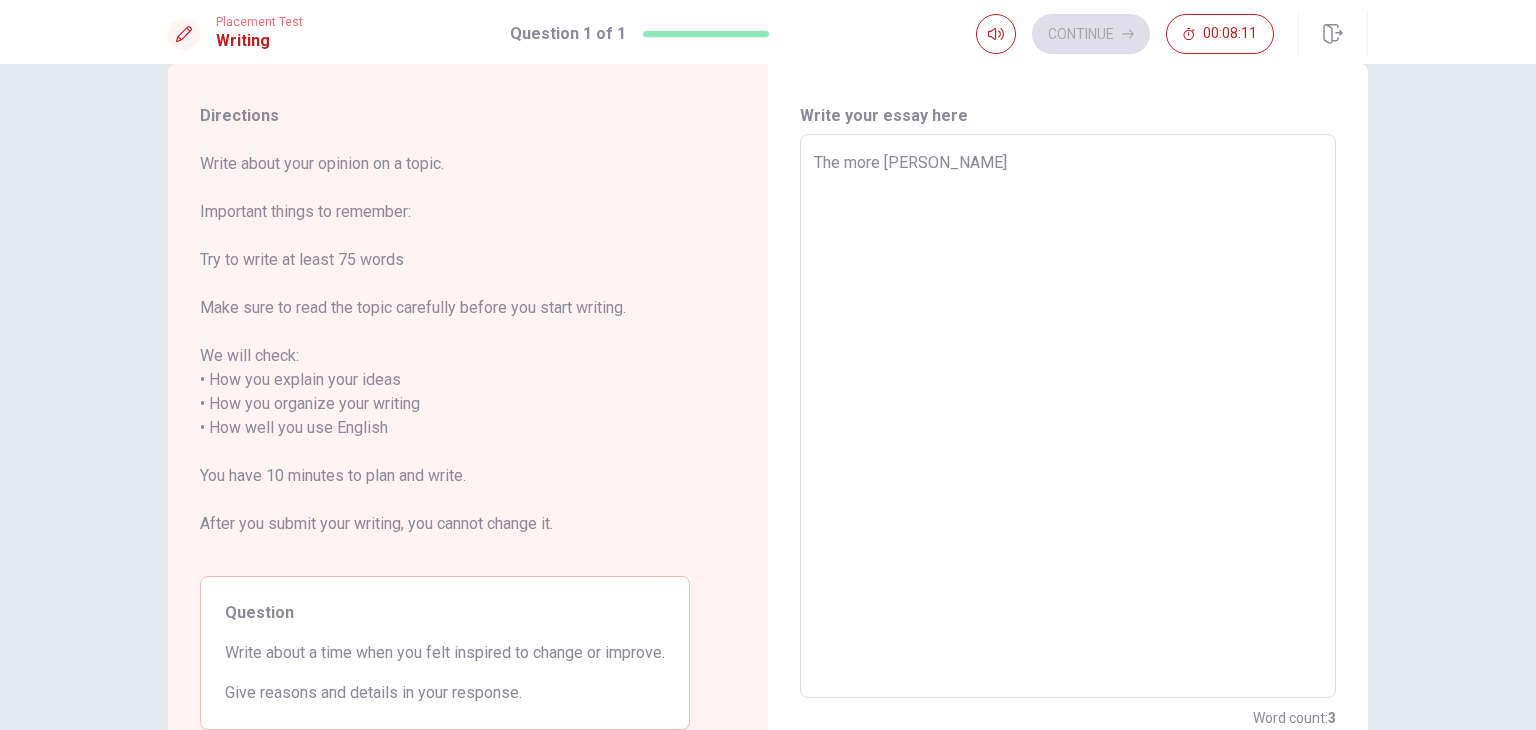 type on "x" 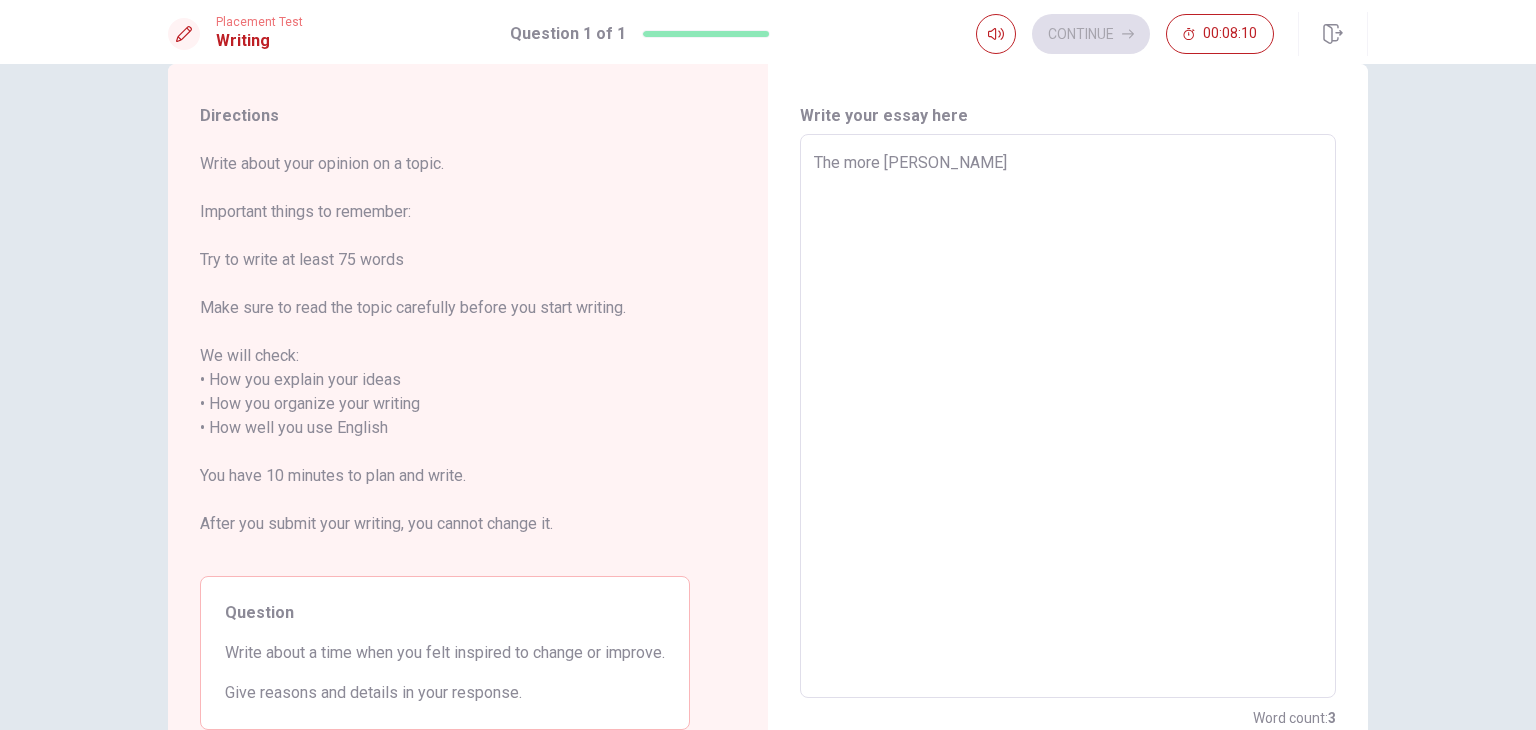 type on "The more time" 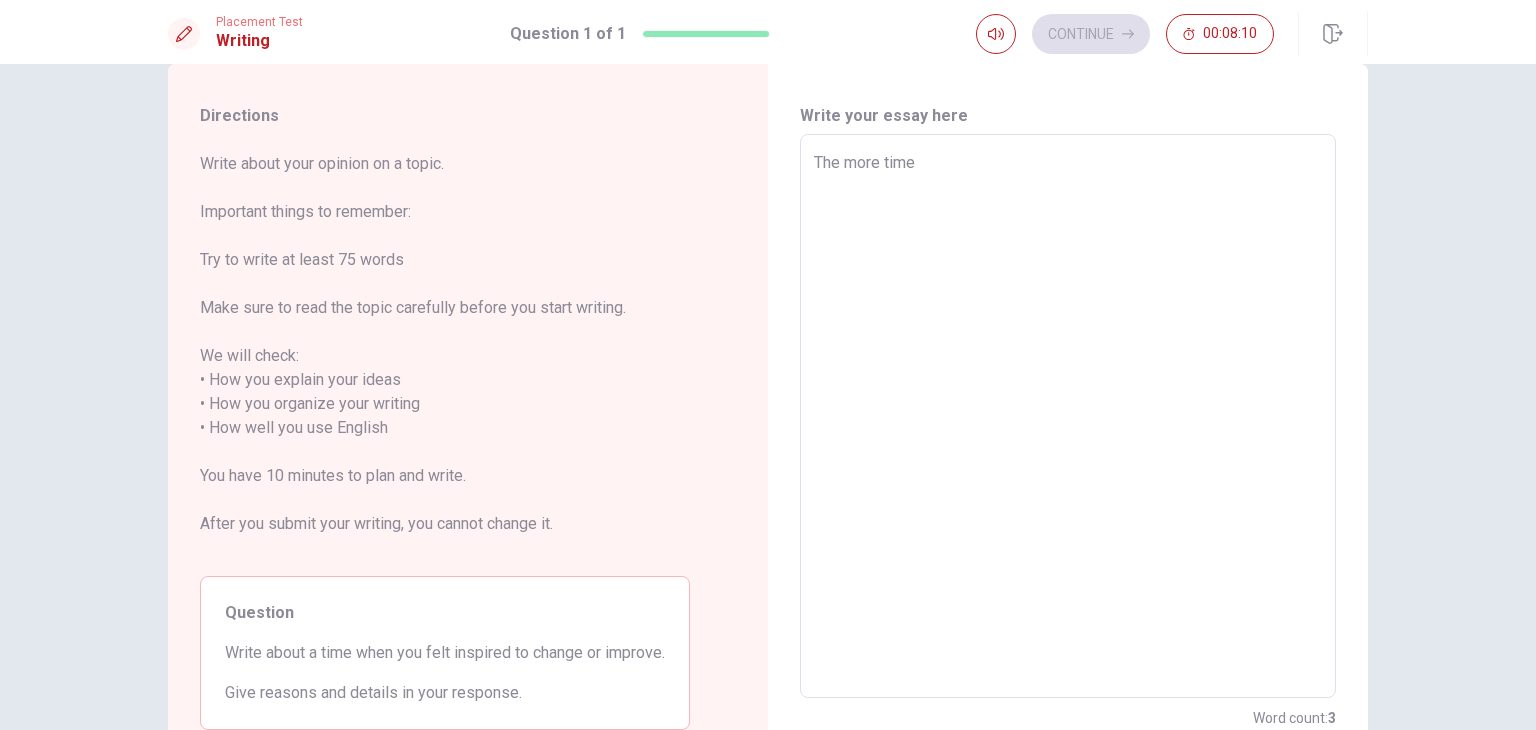 type on "x" 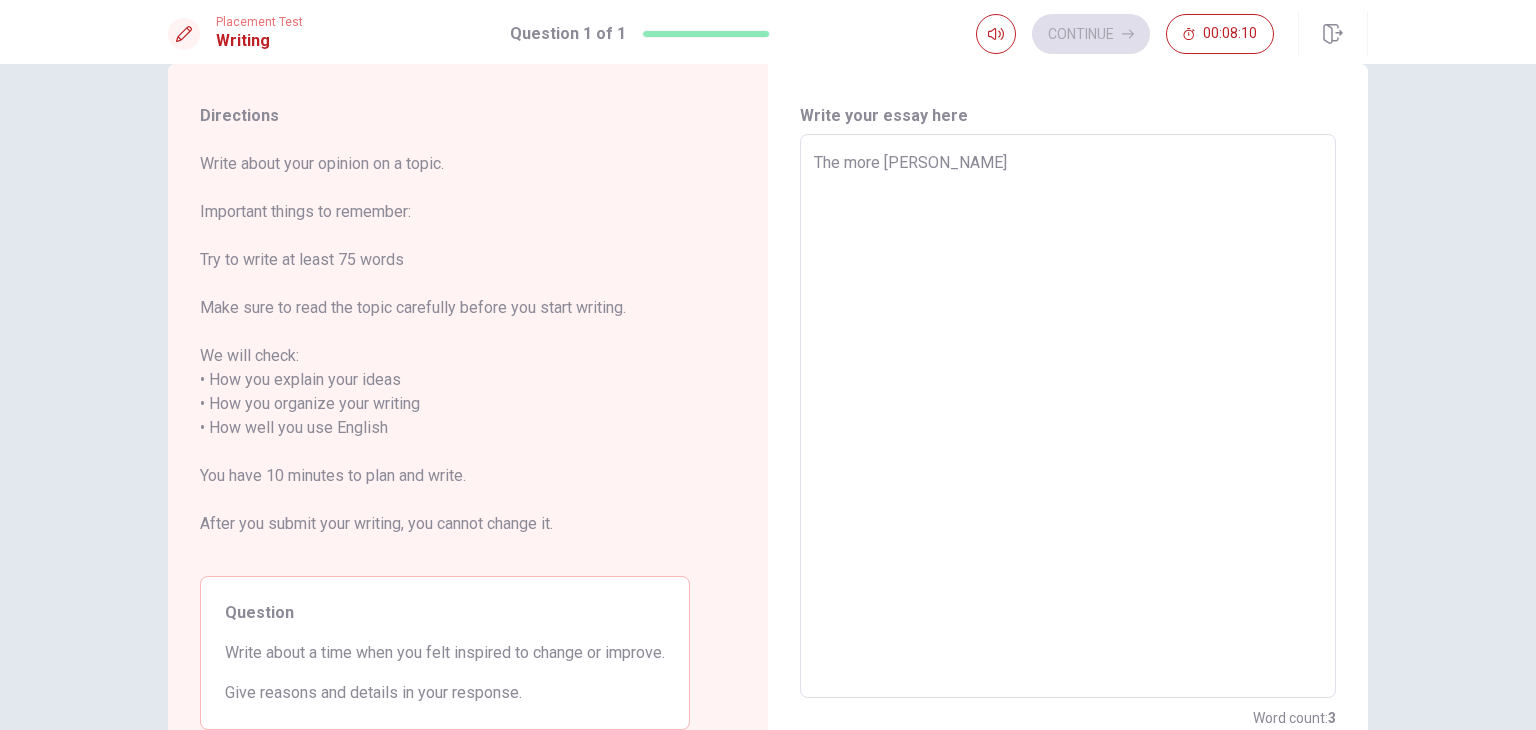 type on "x" 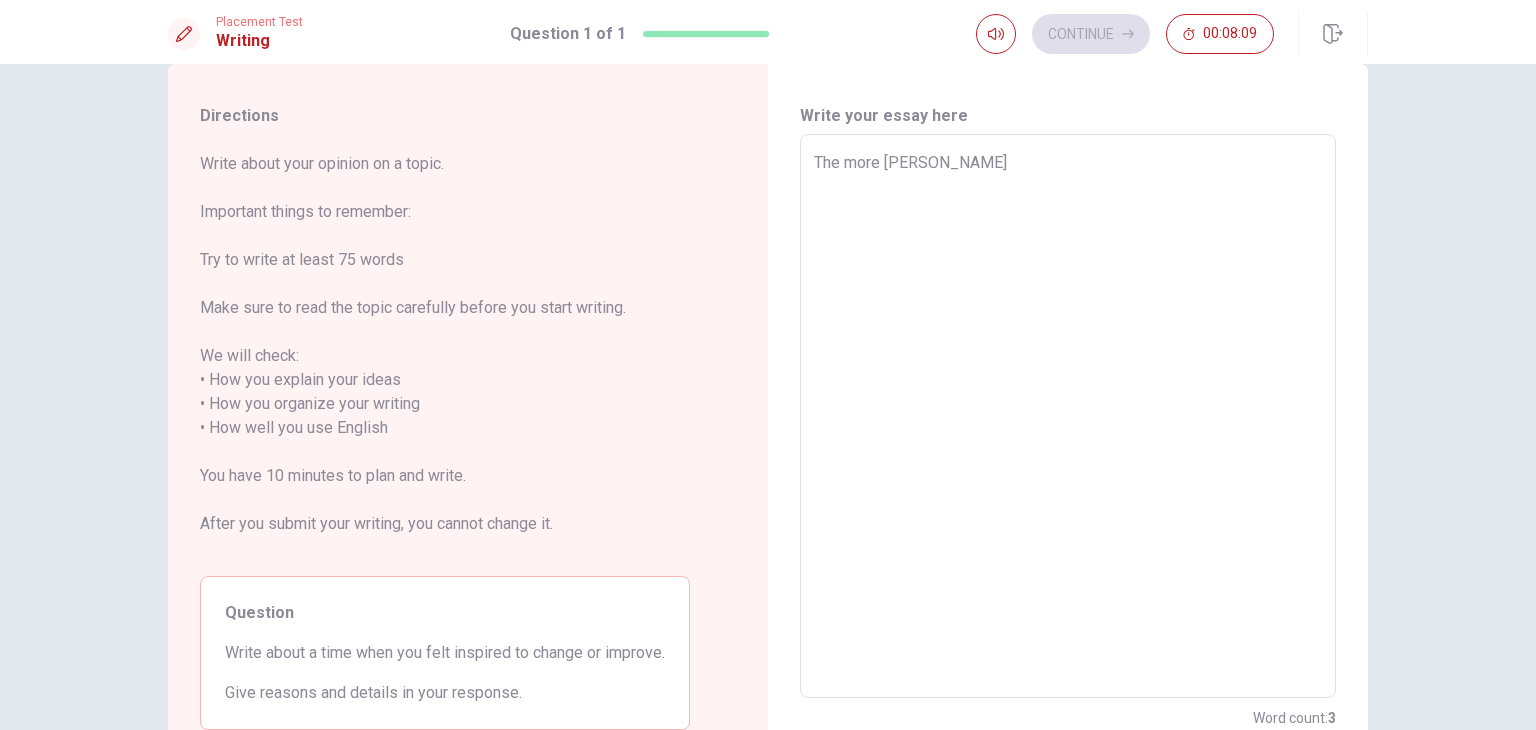 type on "The more ti" 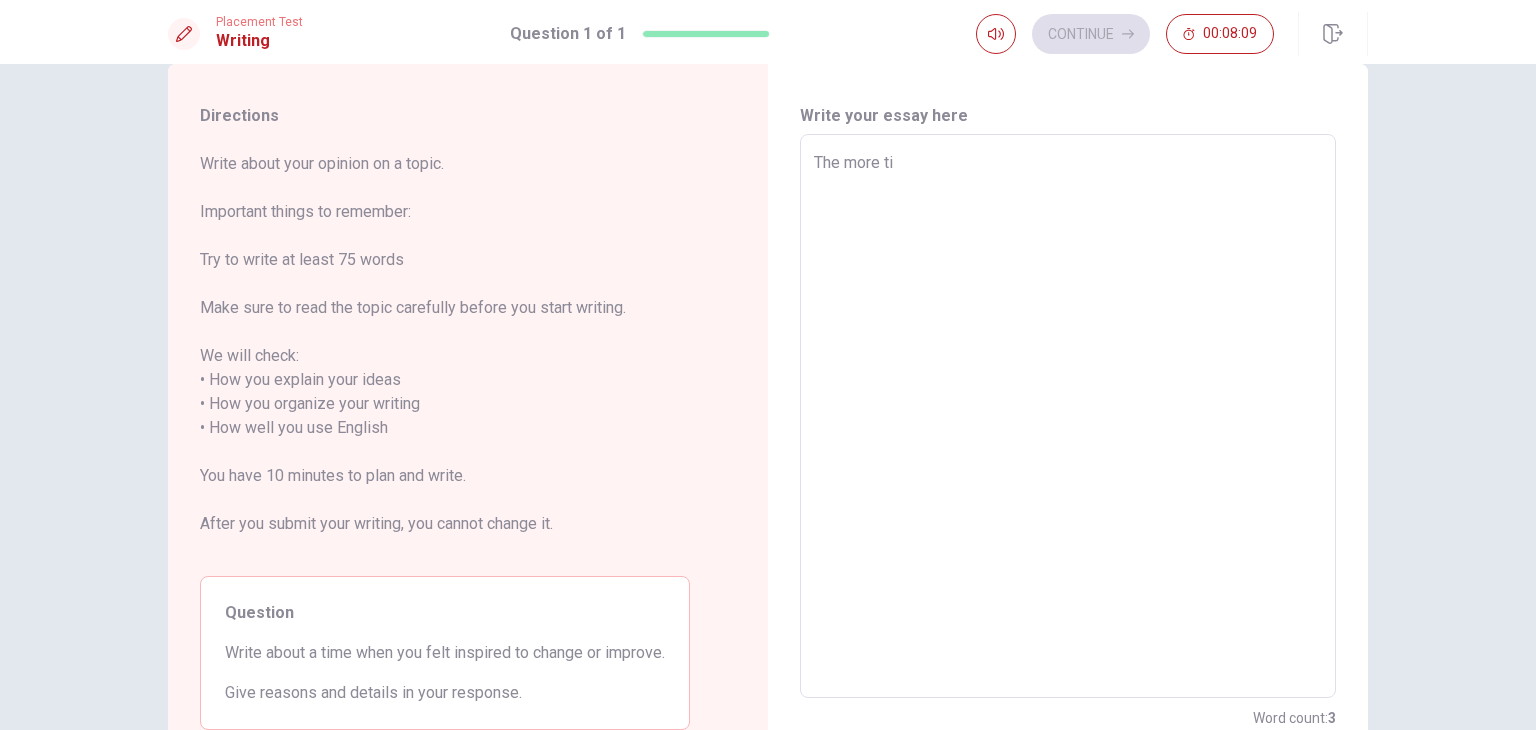 type on "x" 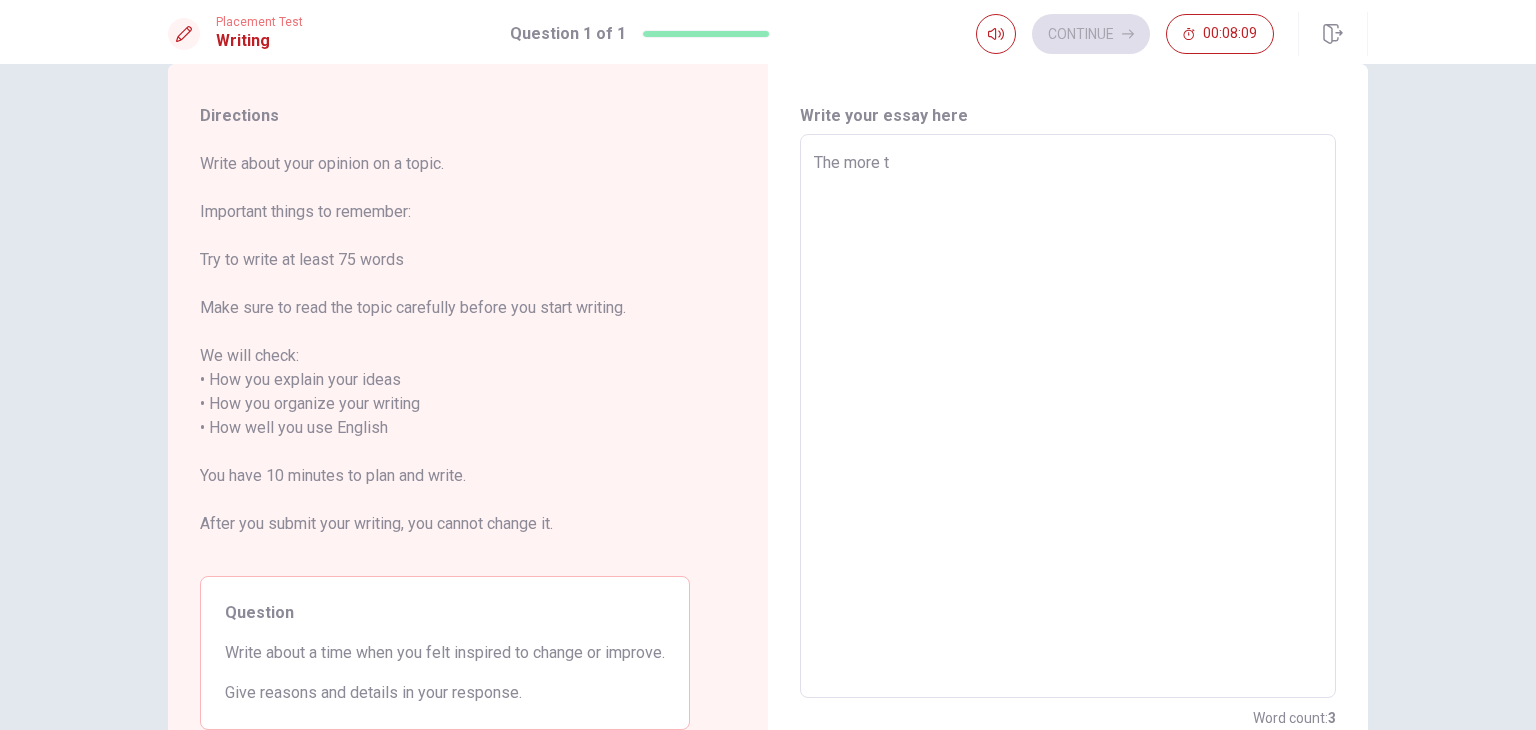 type on "x" 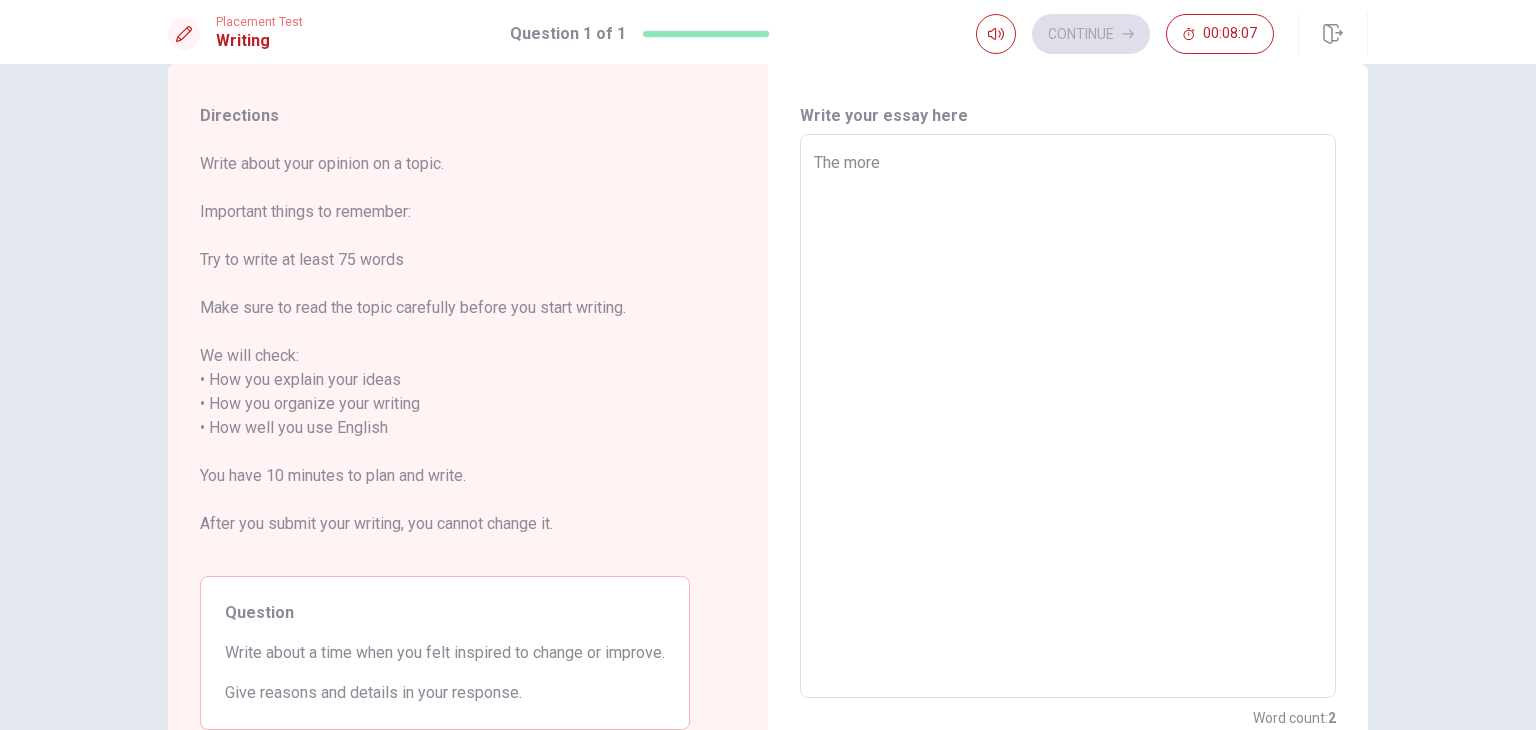 type on "x" 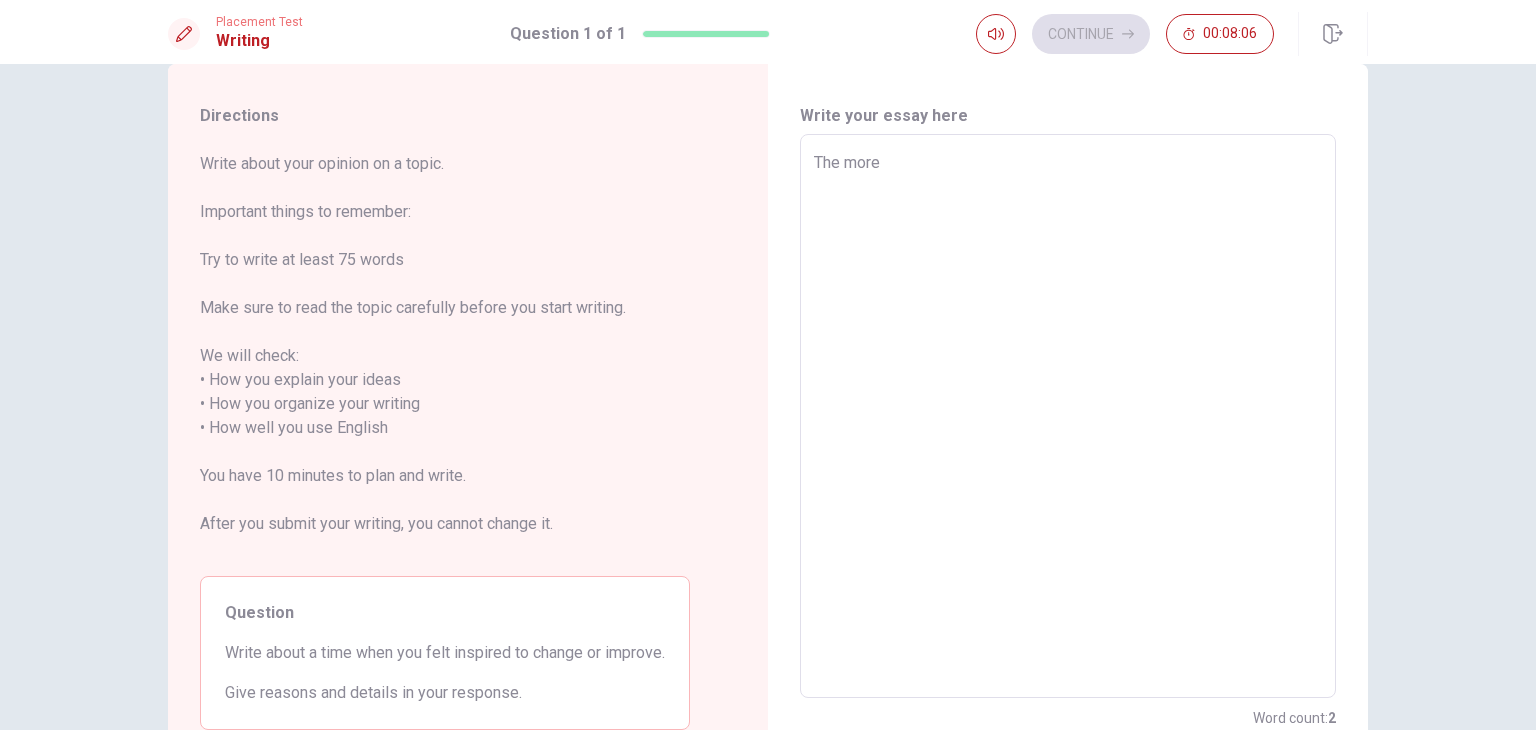 type on "The more" 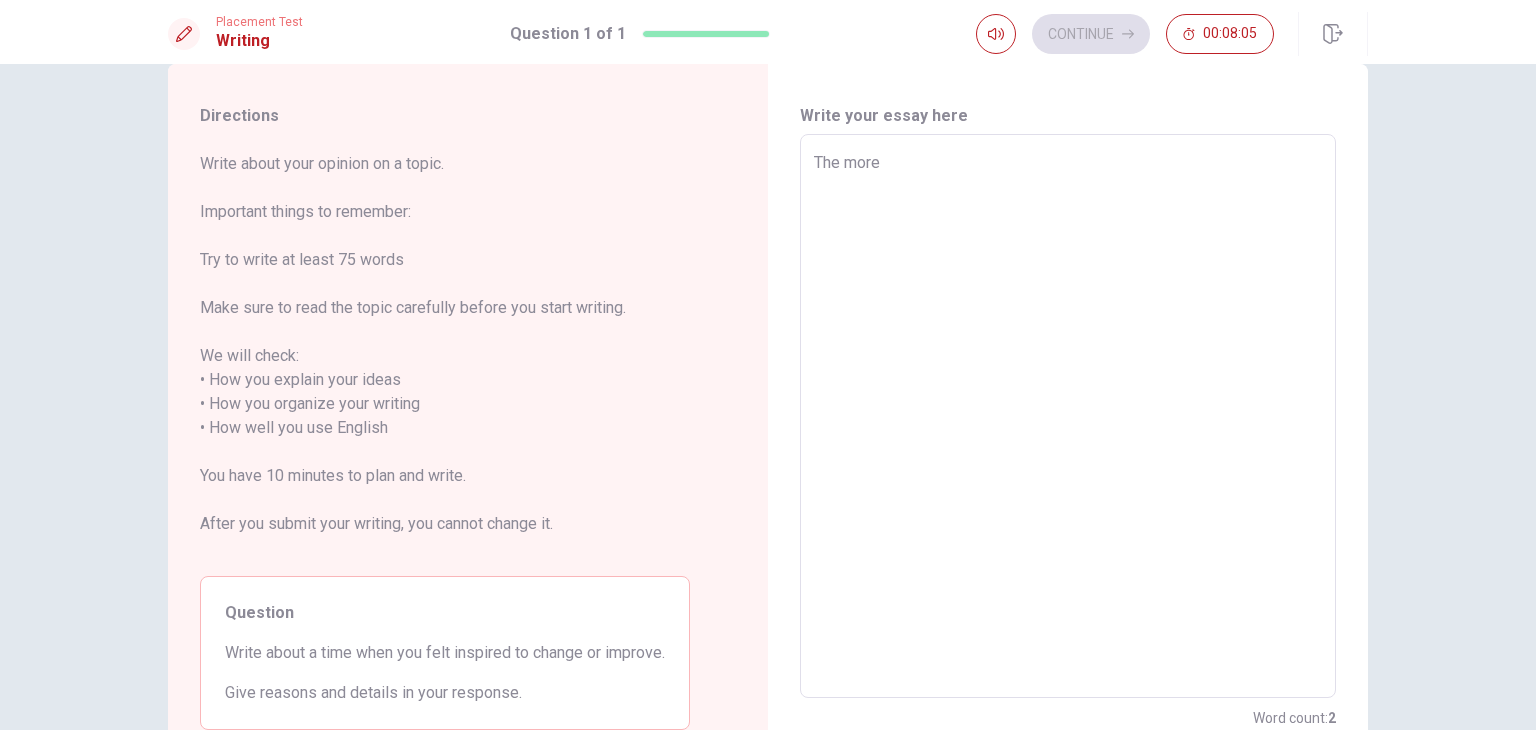 type on "The mor" 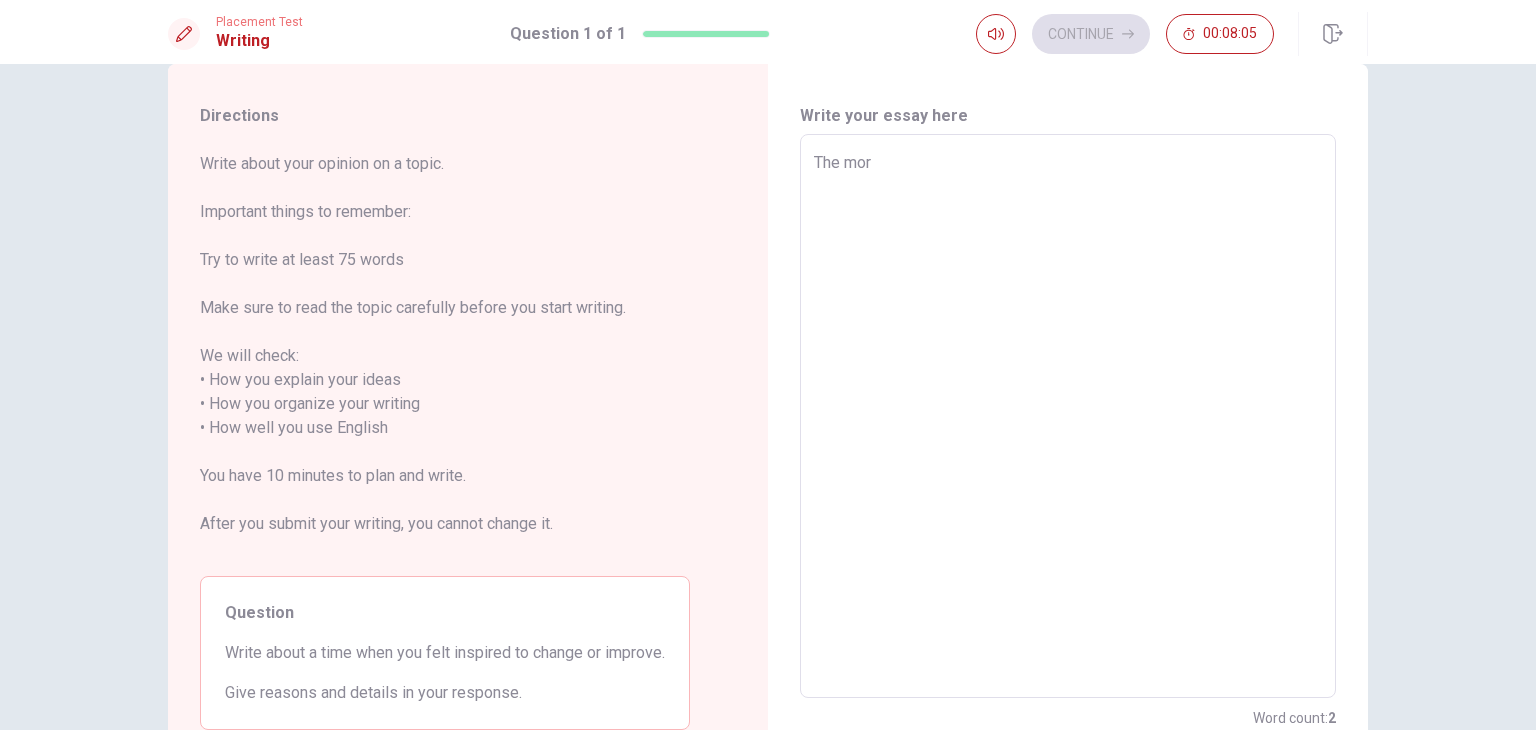 type on "The mo" 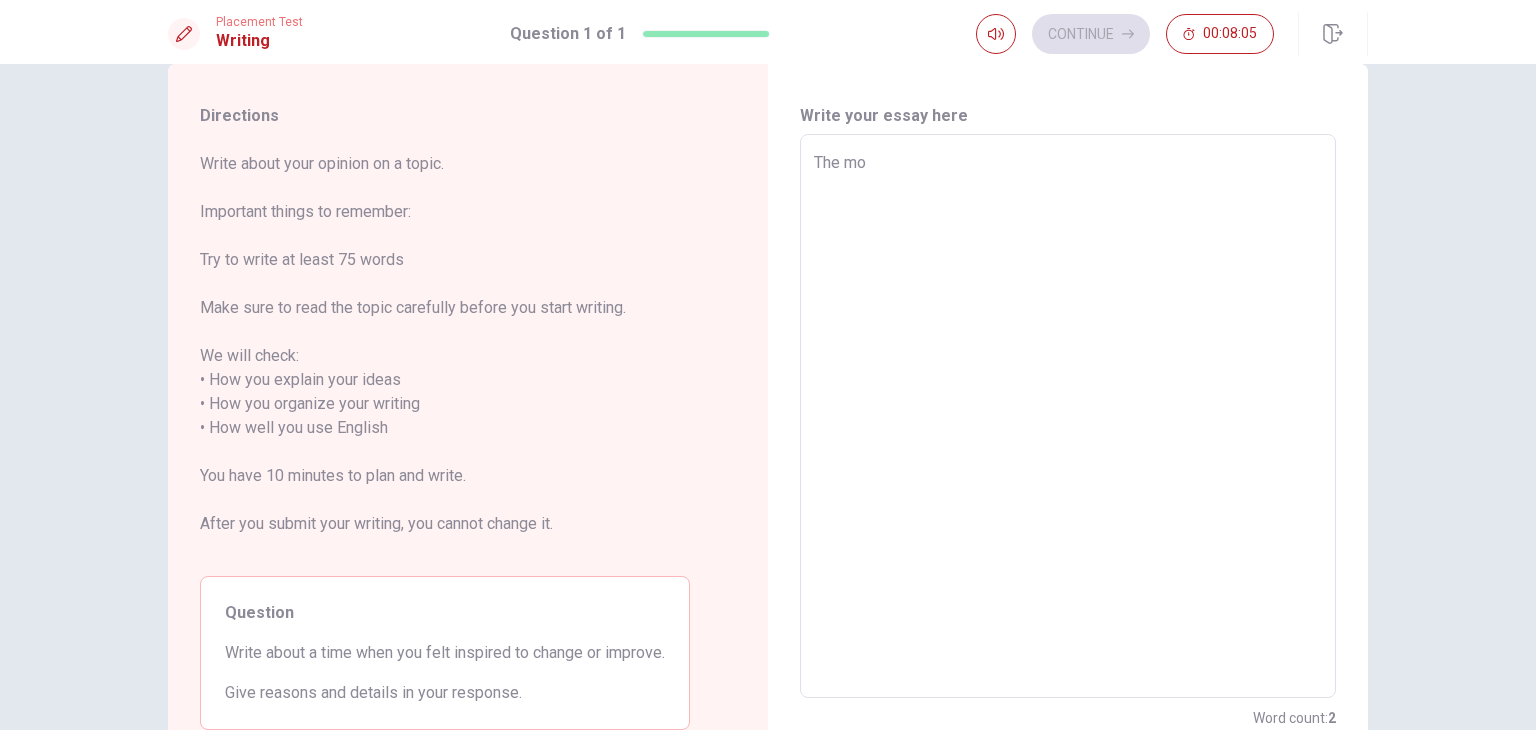 type on "The m" 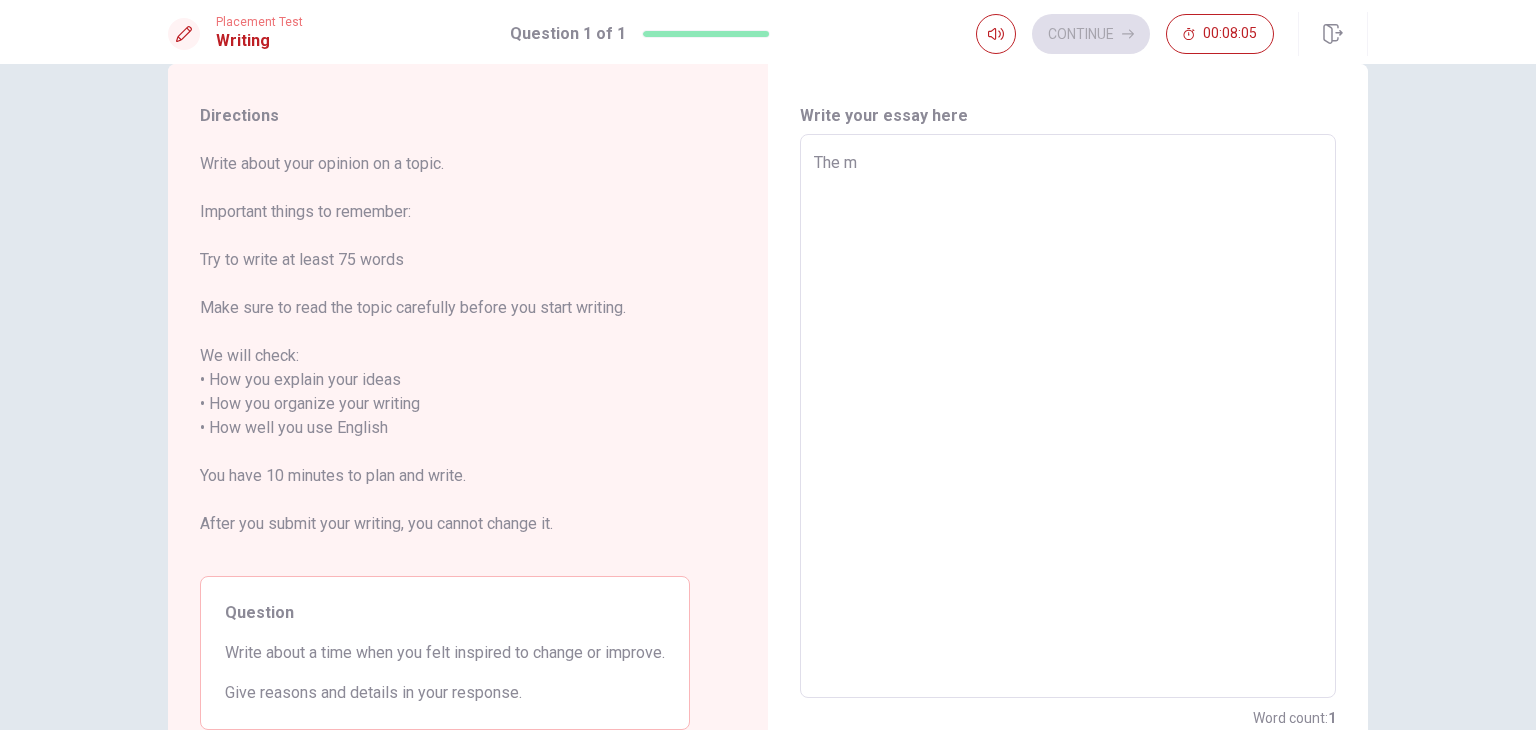 type on "The" 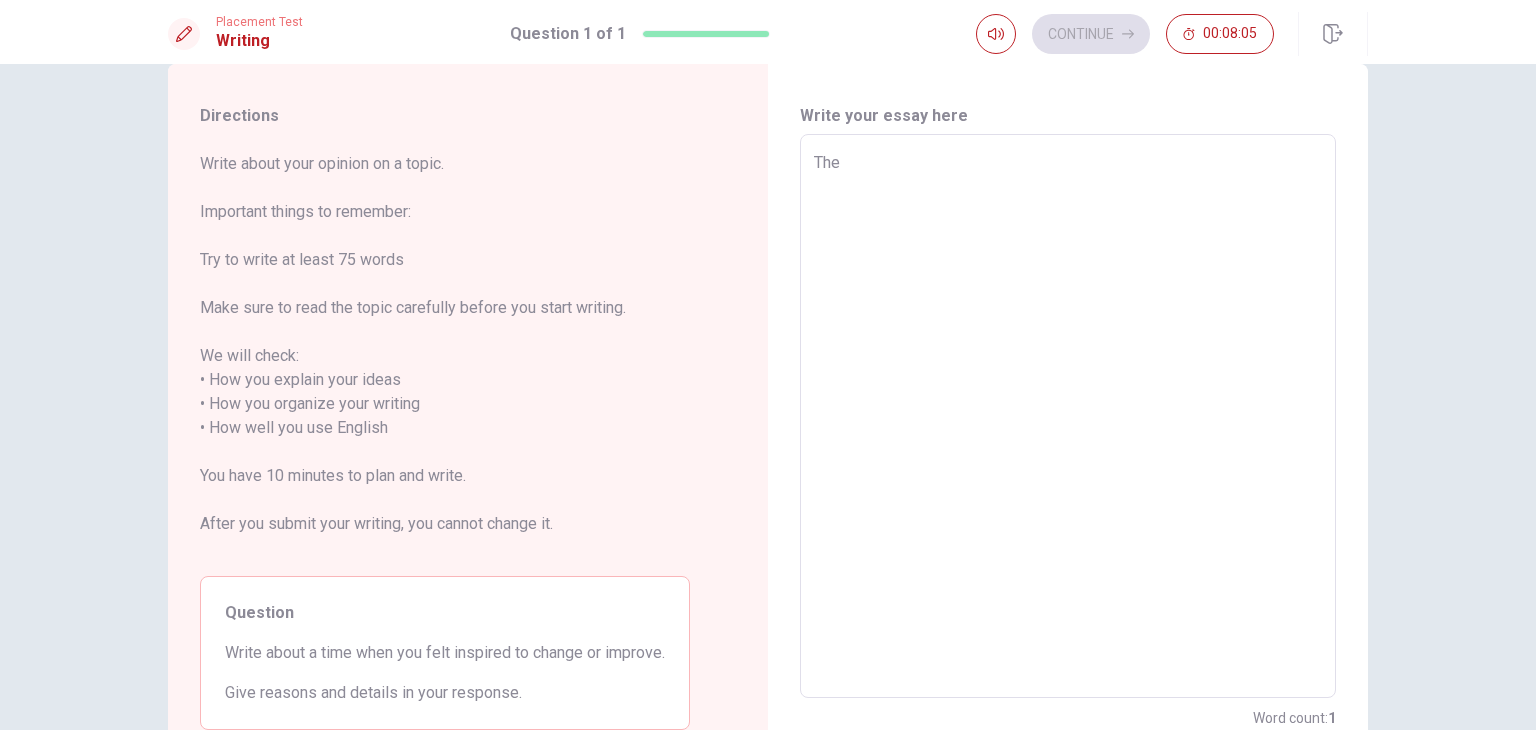 type on "The" 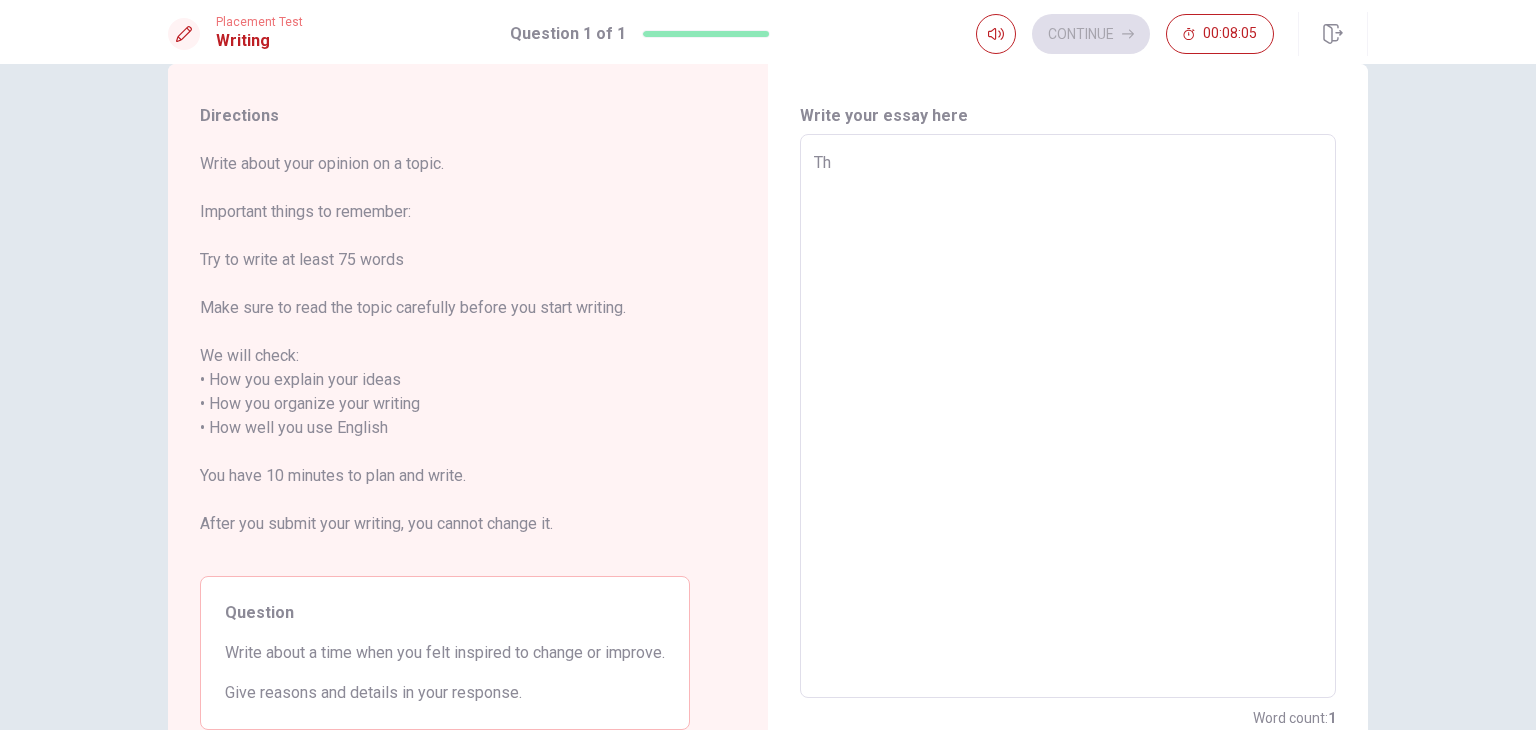 type on "x" 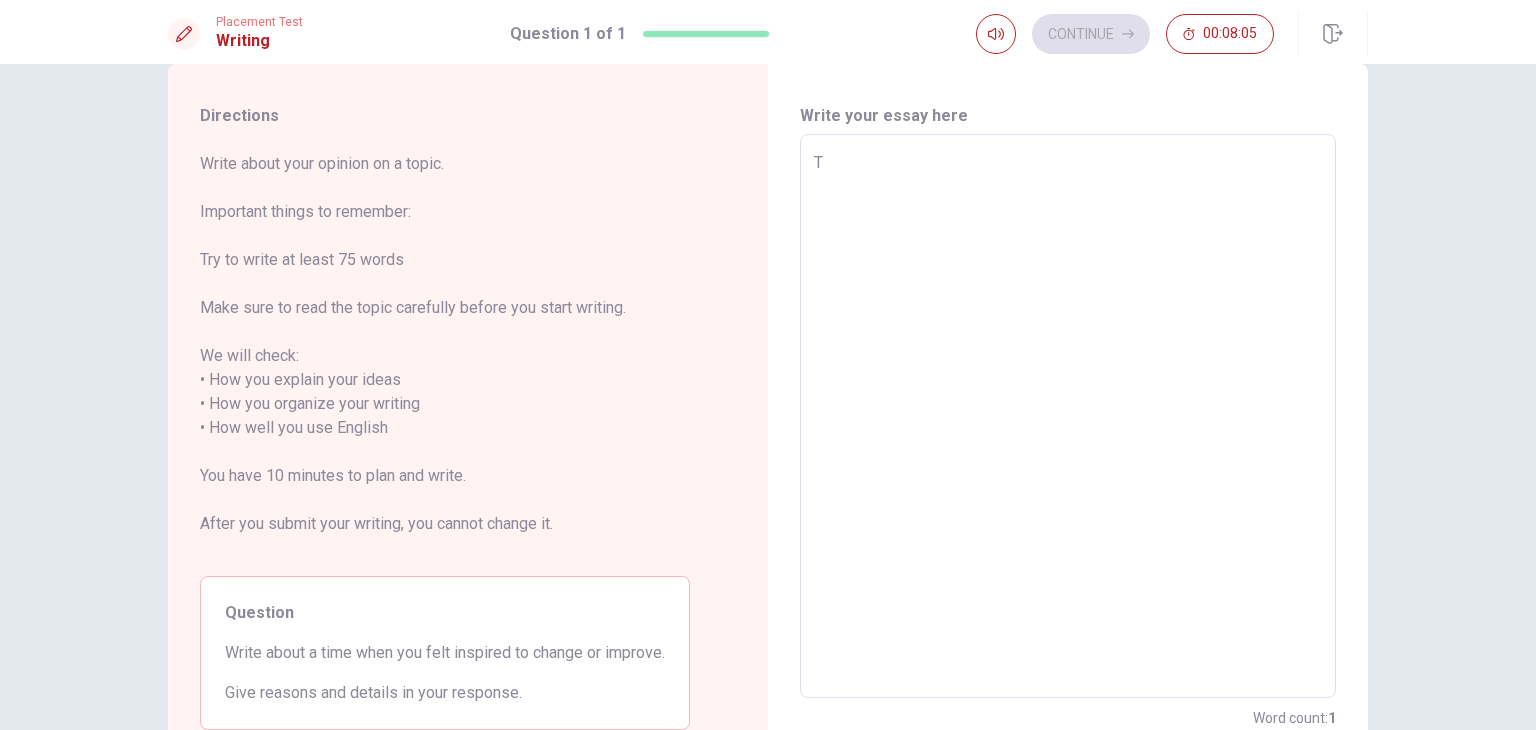 type on "x" 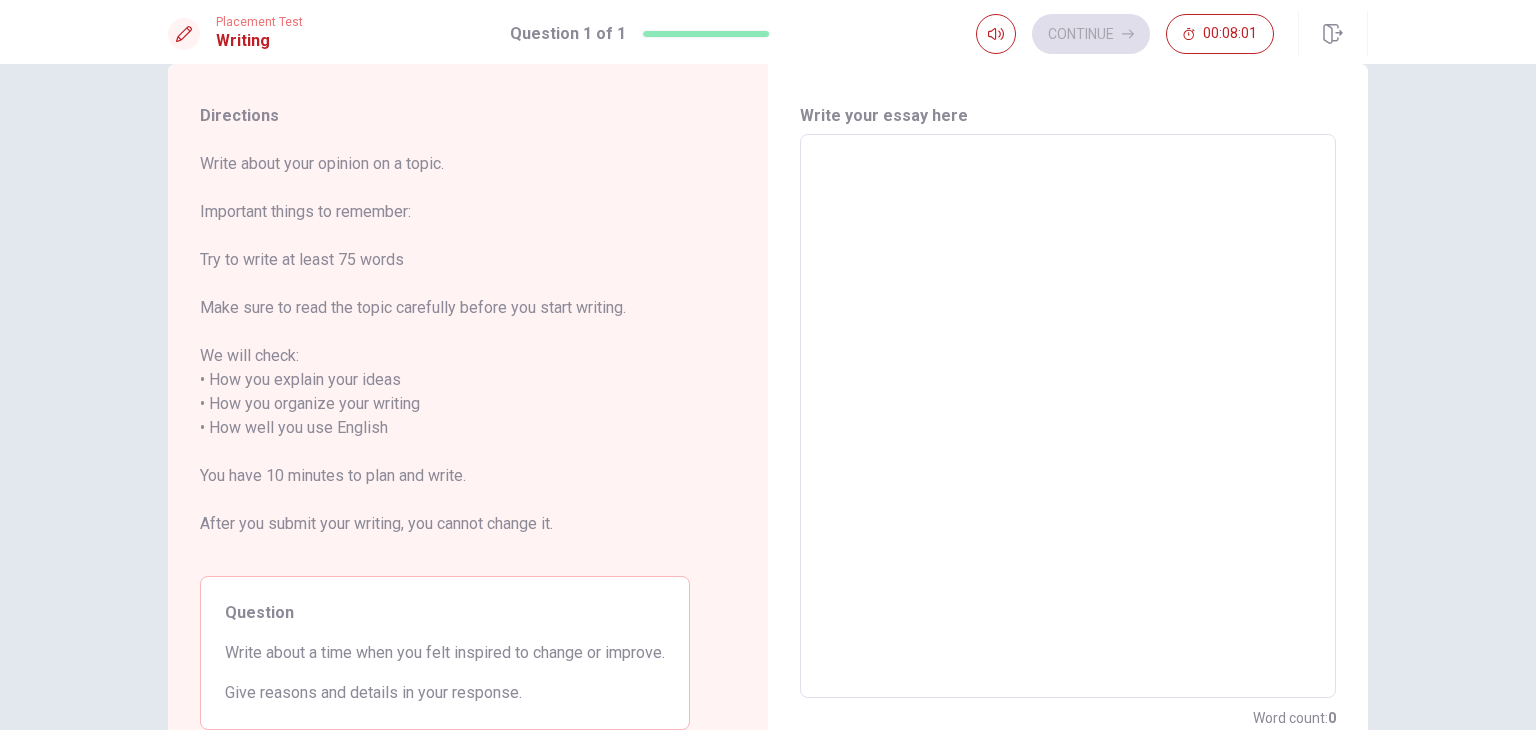 type on "T" 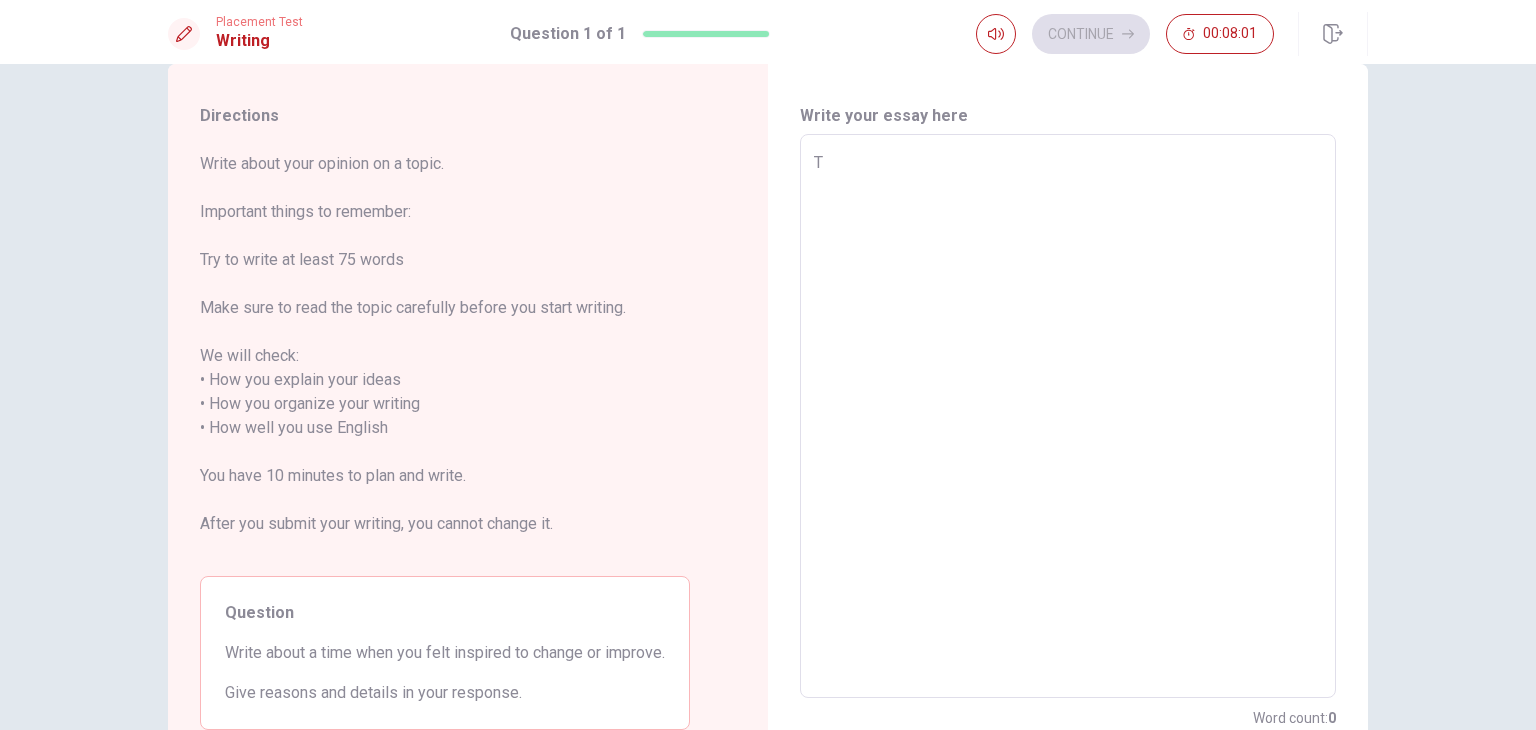 type on "x" 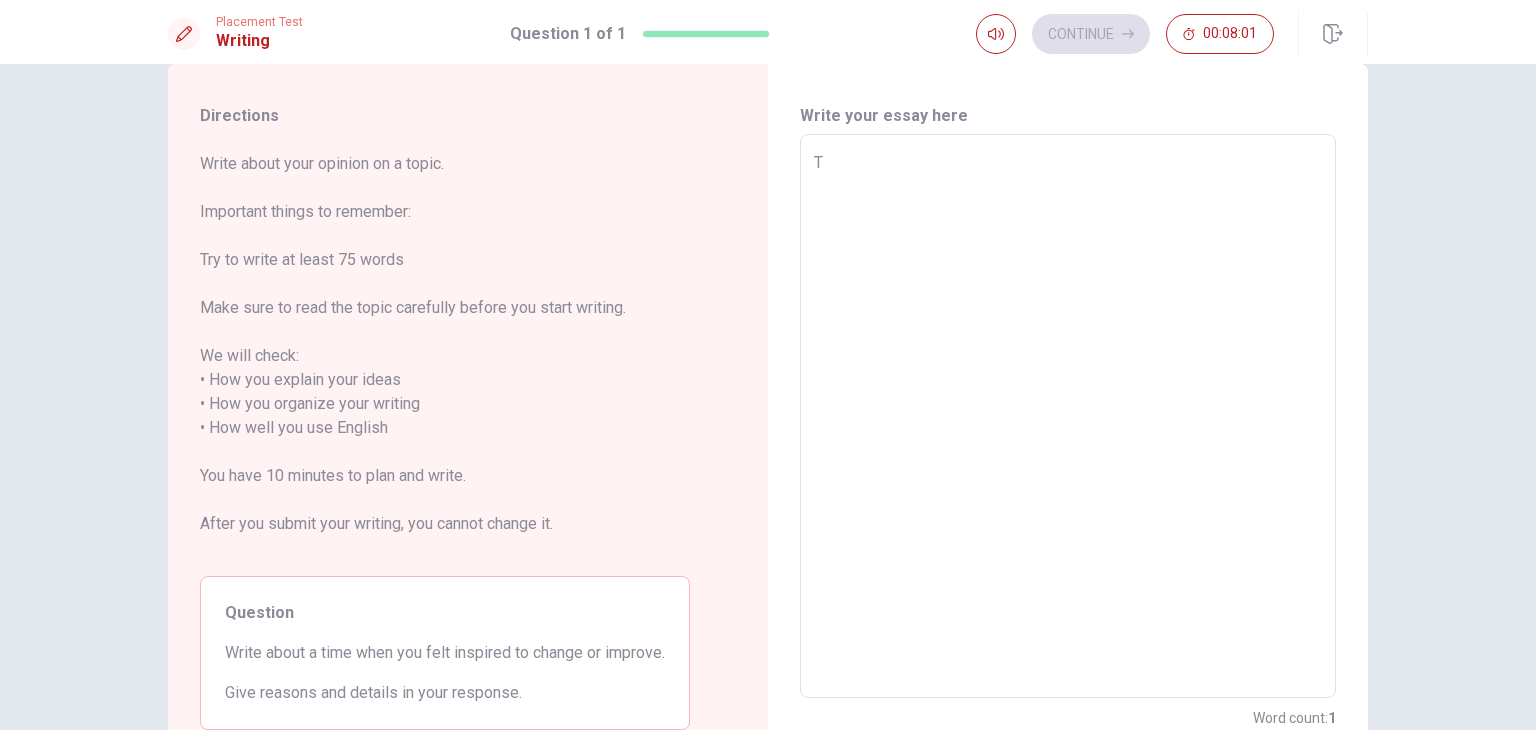 type on "Th" 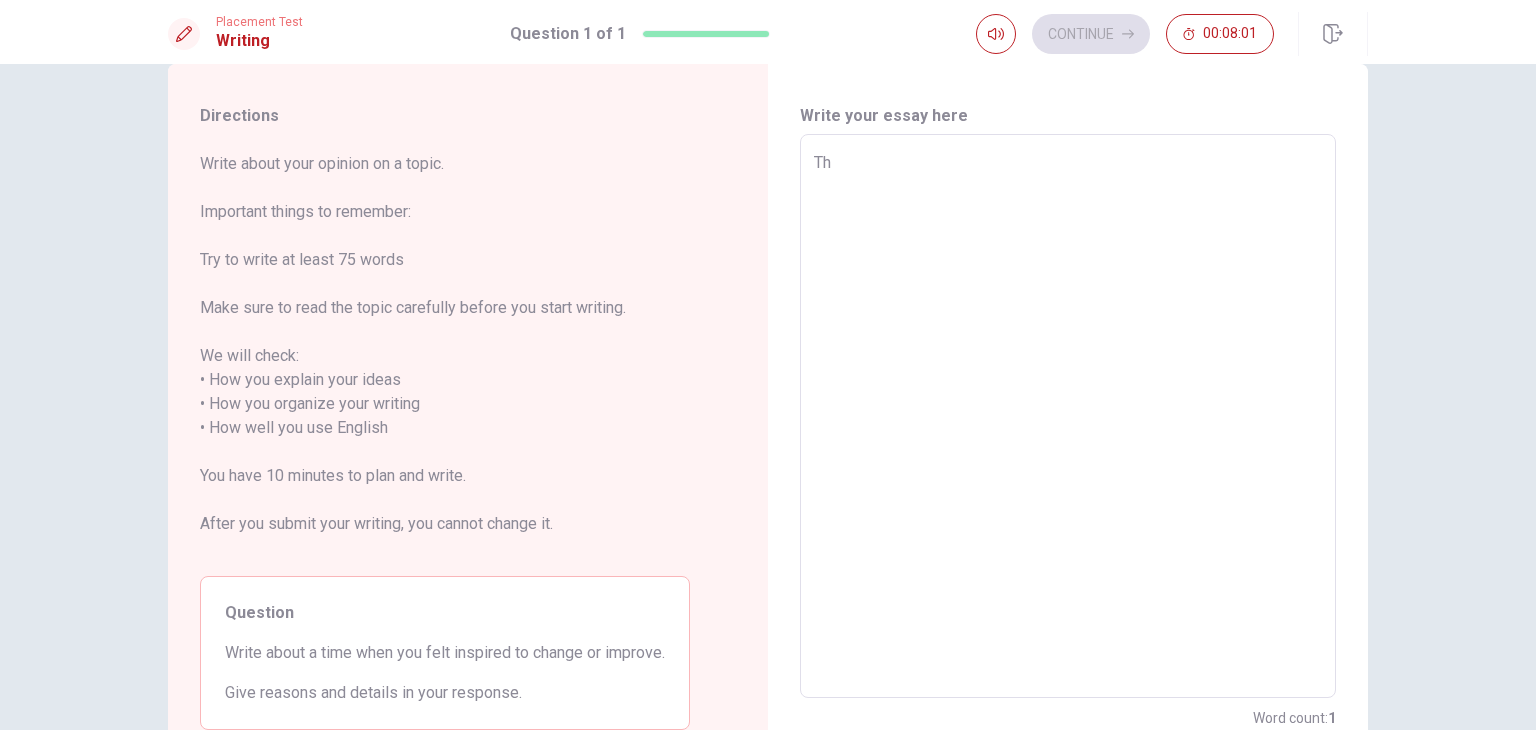 type on "x" 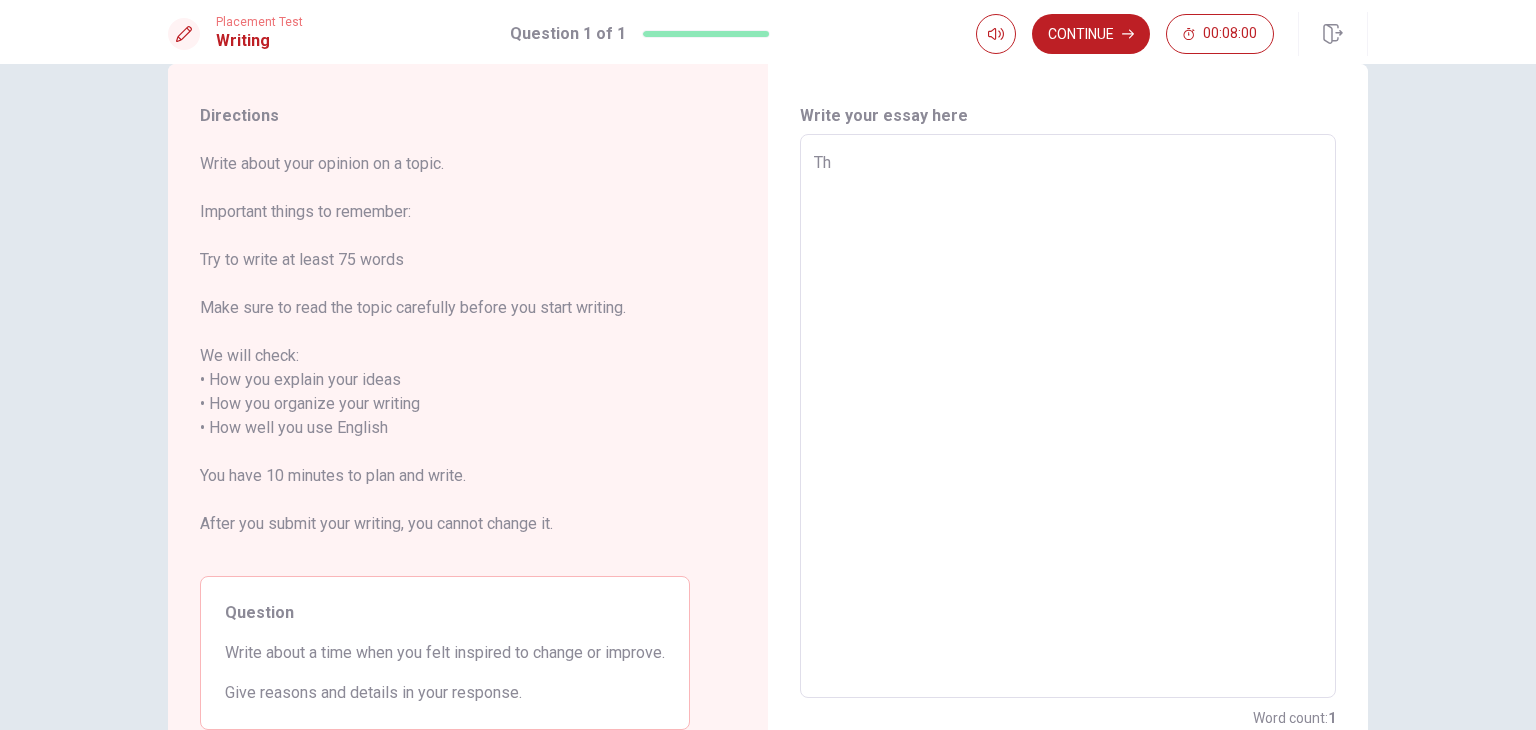 type on "T" 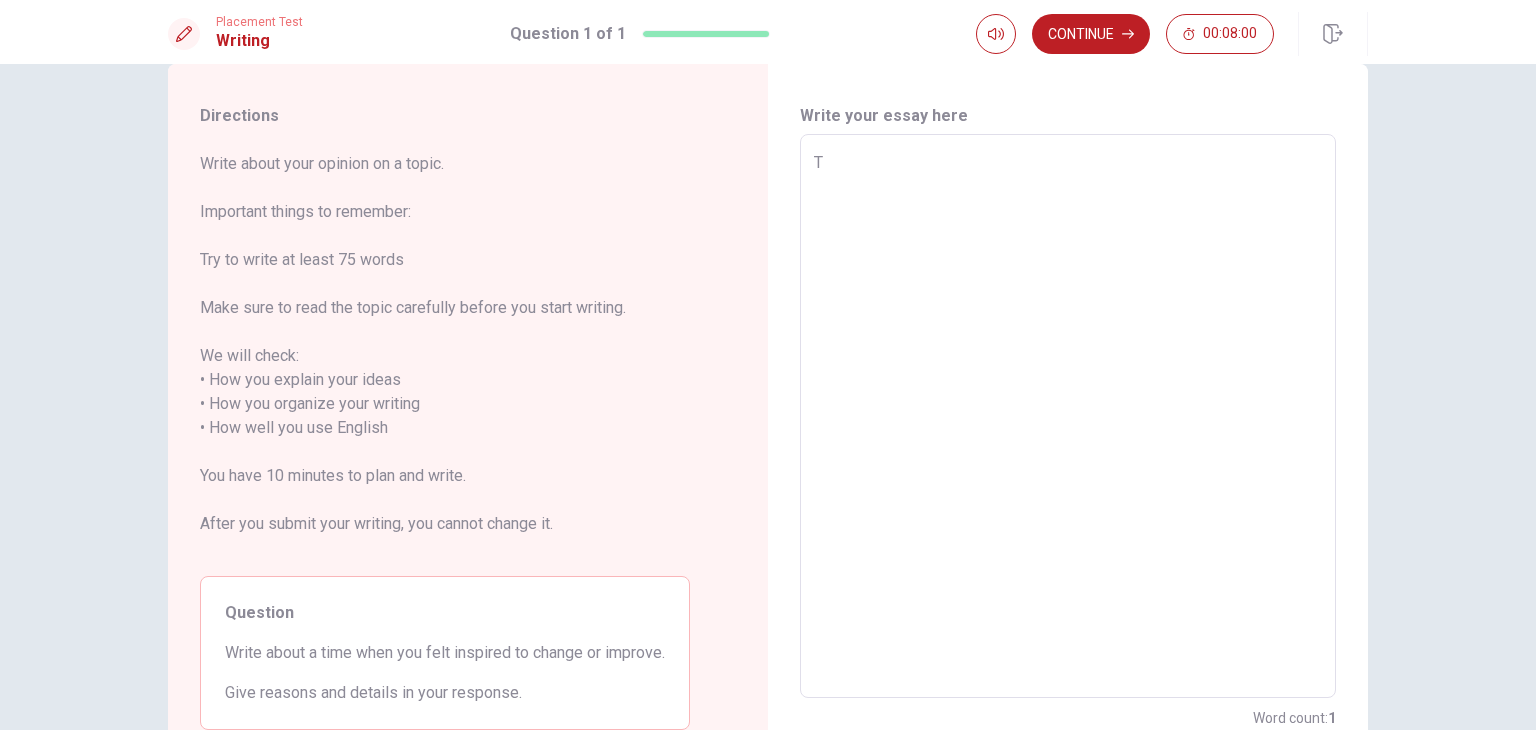 type on "x" 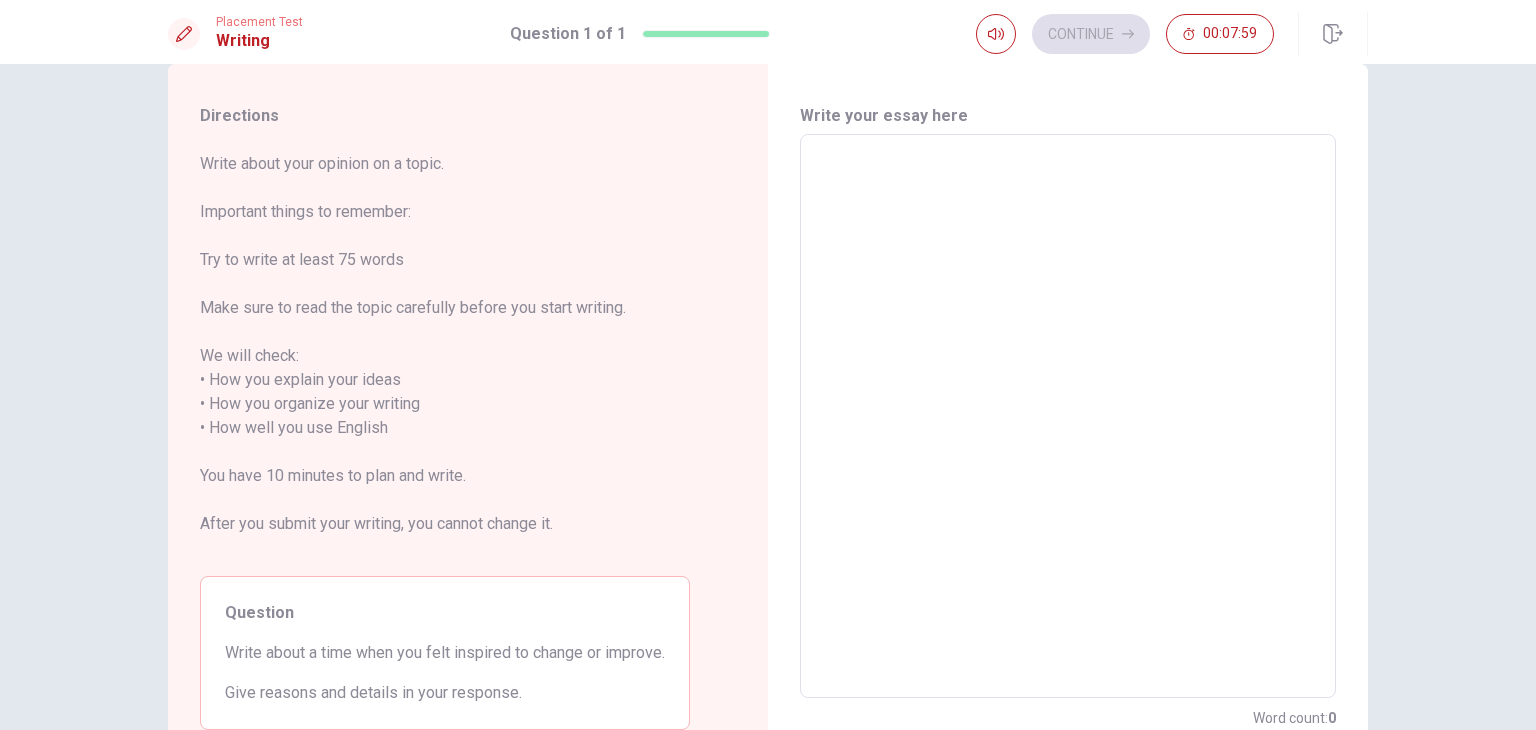 type on "w" 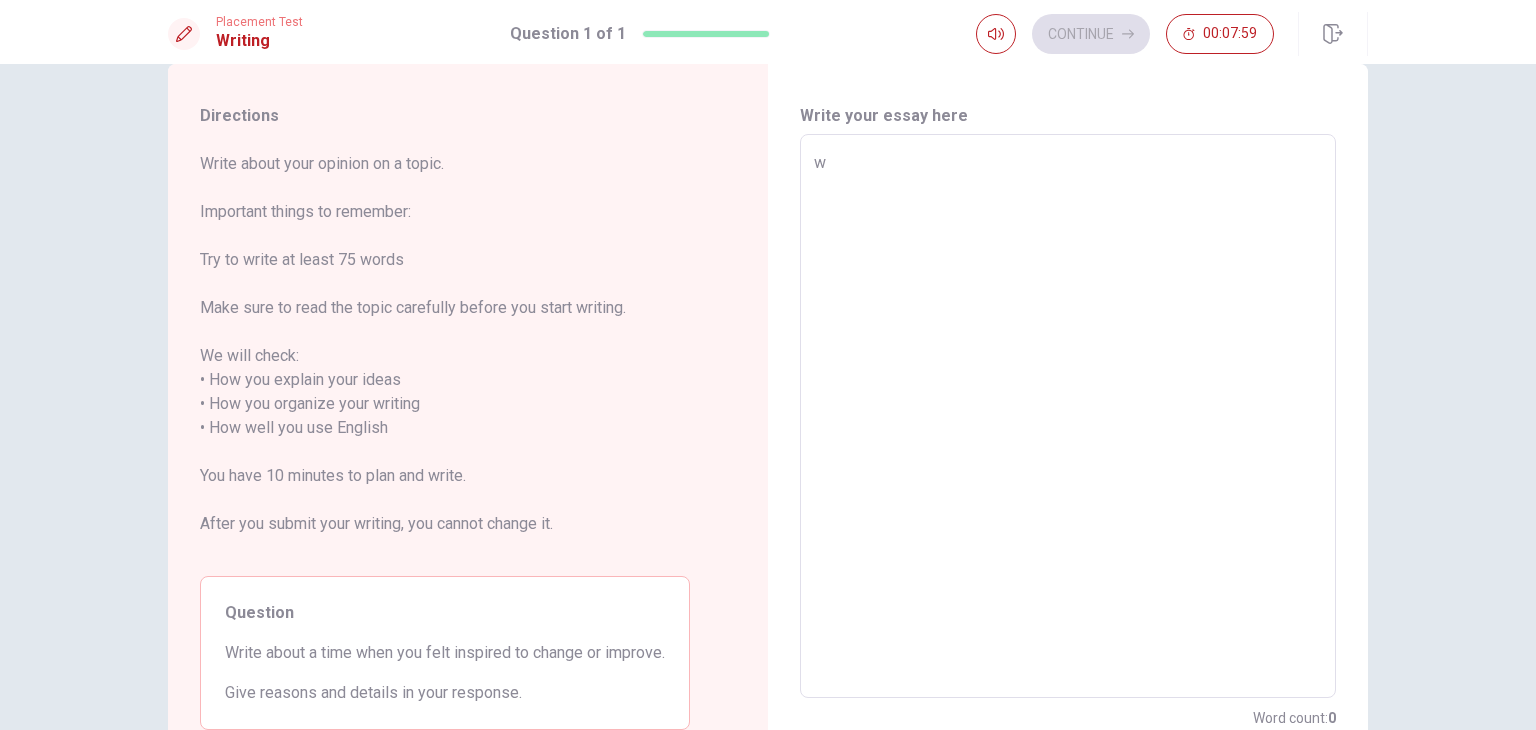 type on "x" 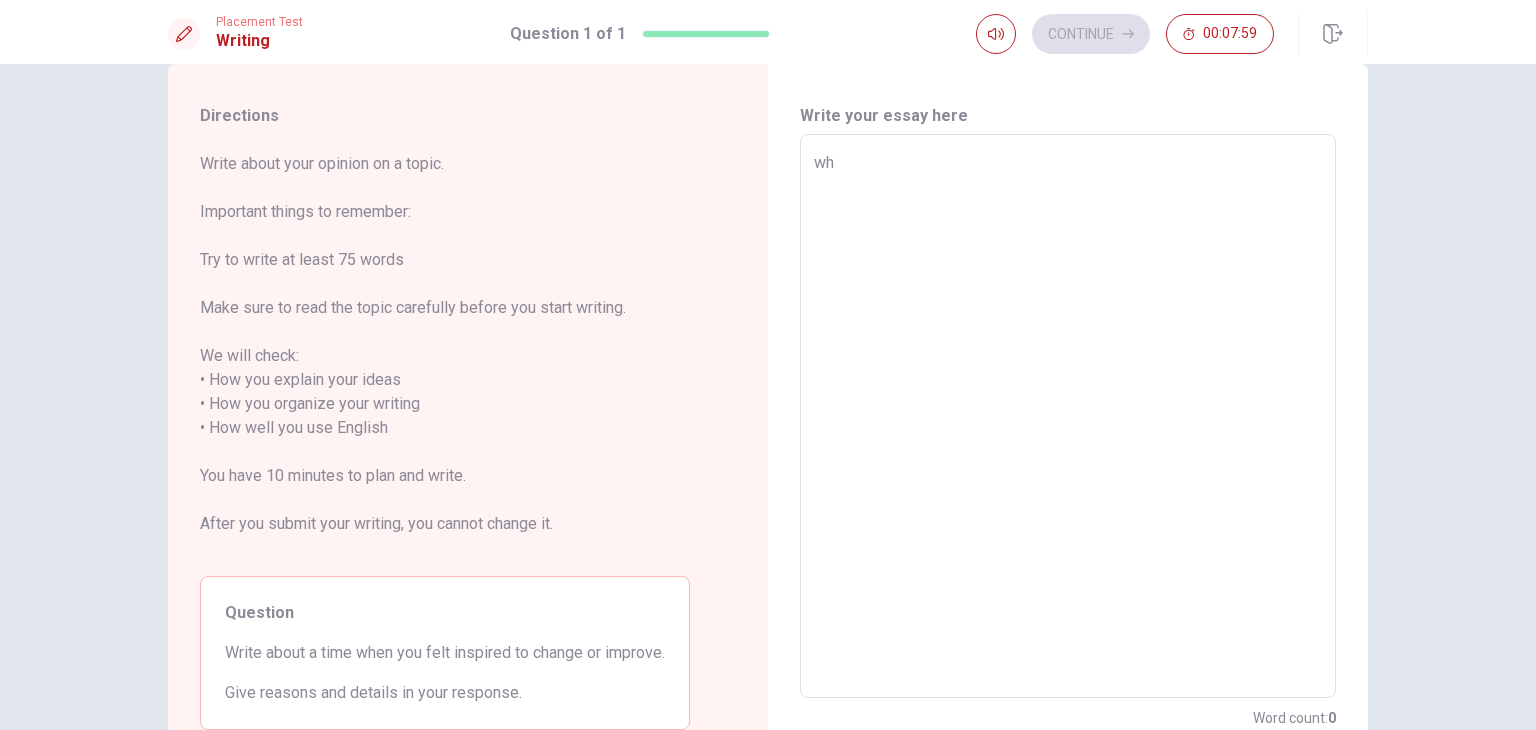 type on "x" 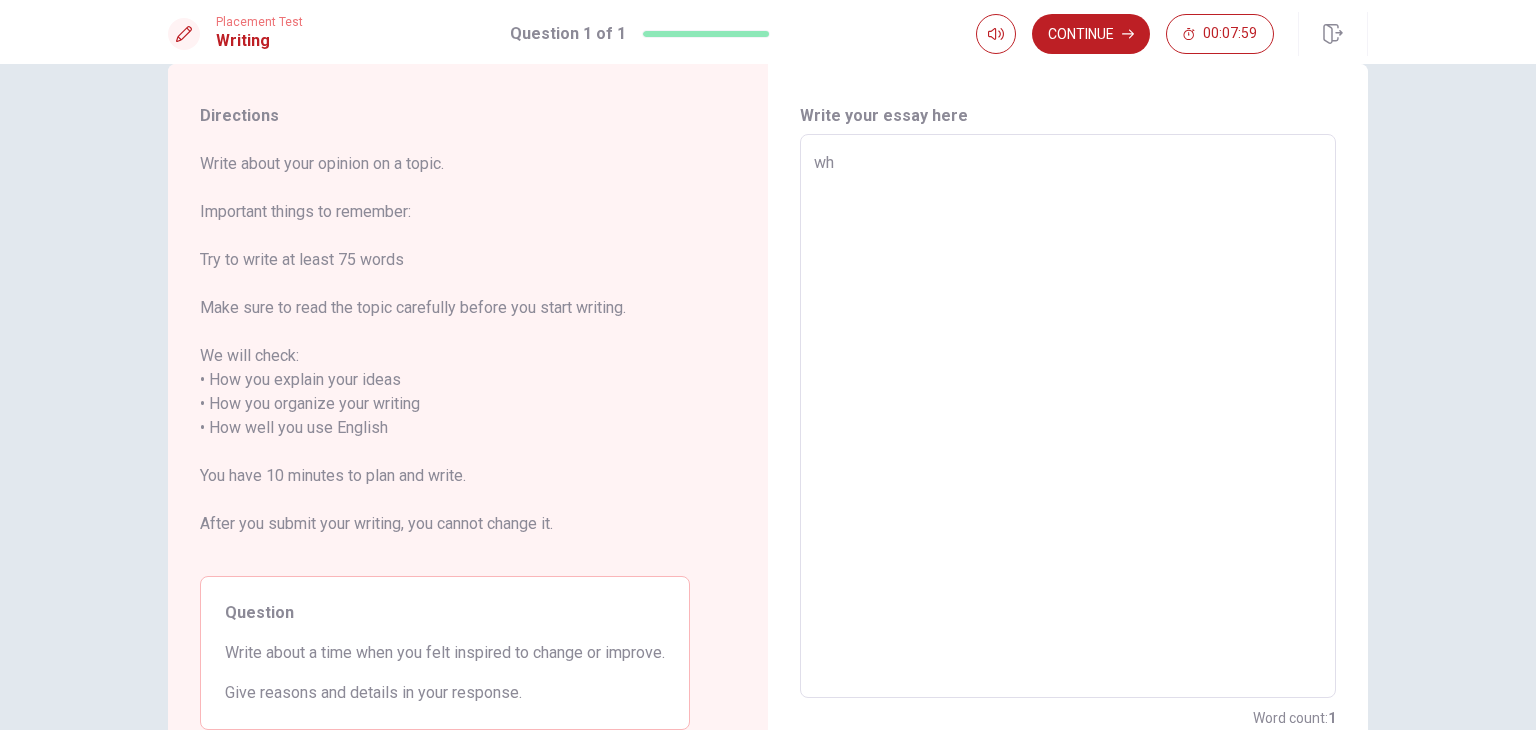 type on "whe" 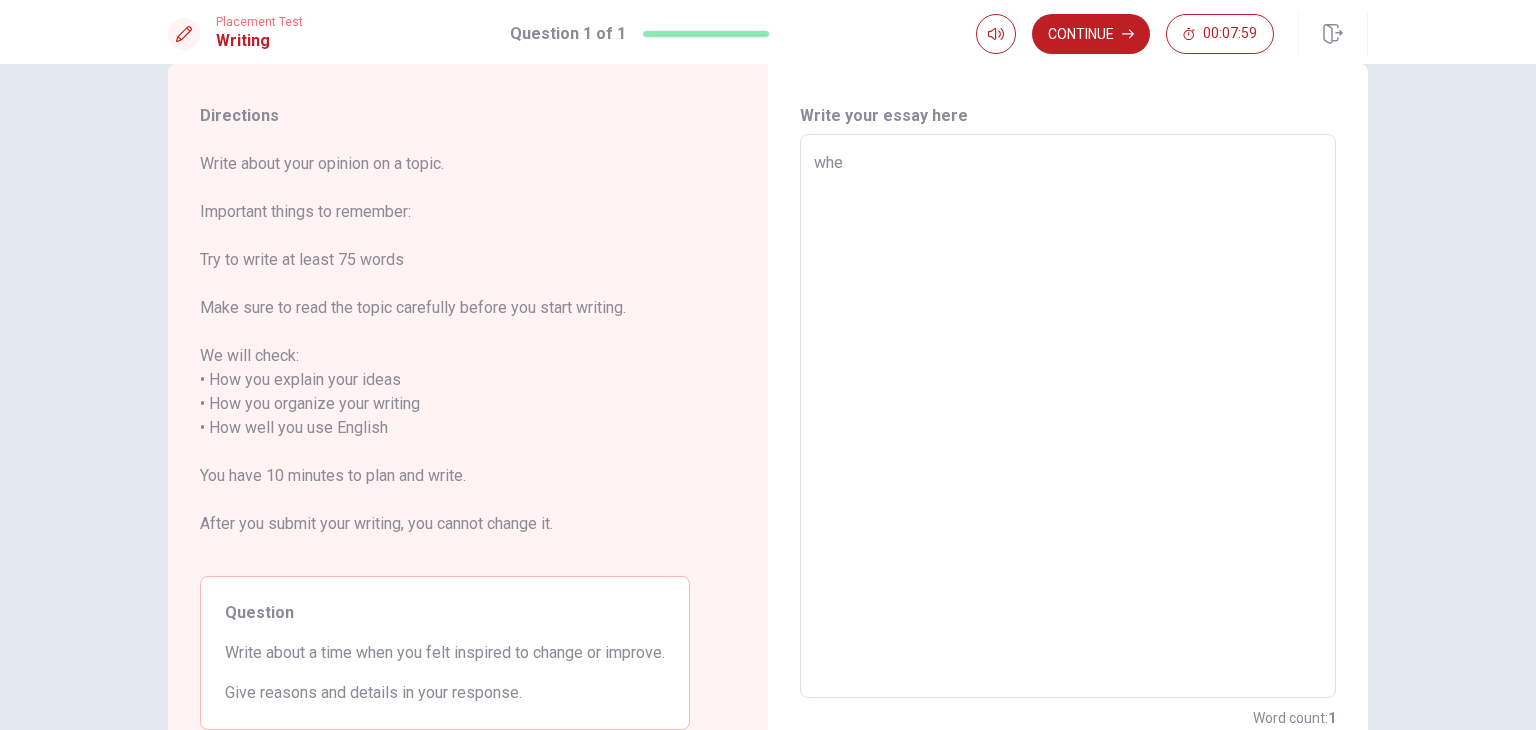type on "x" 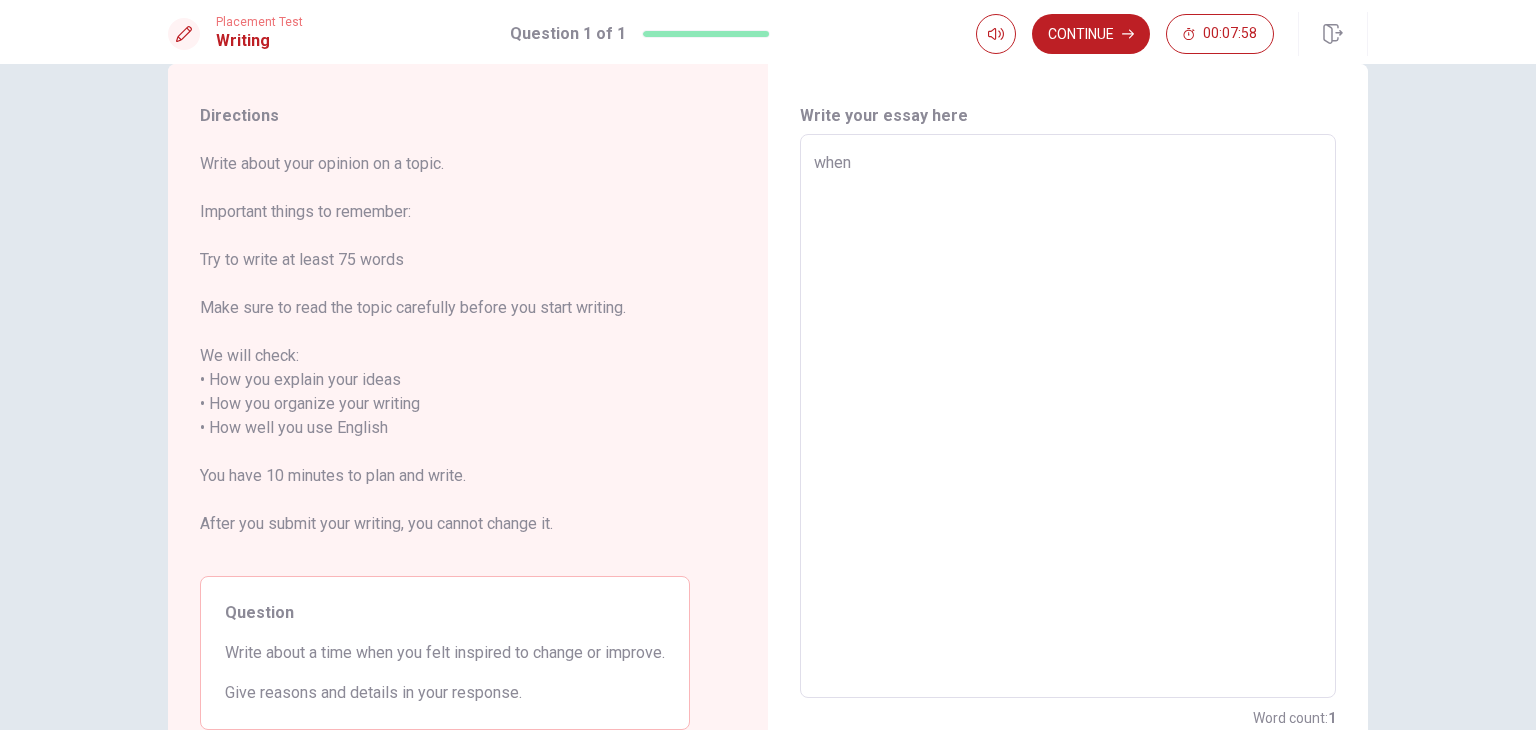 type on "when" 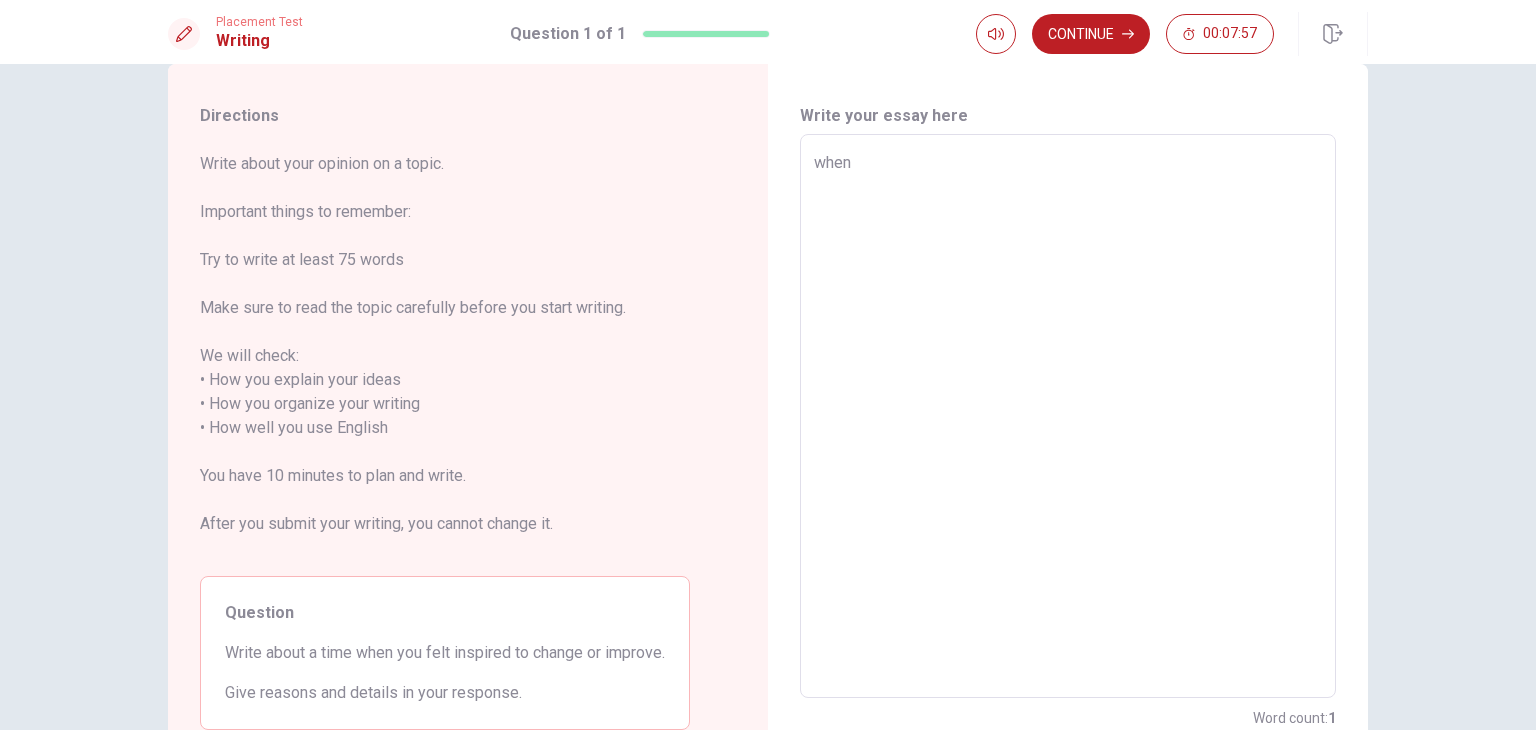 type on "when" 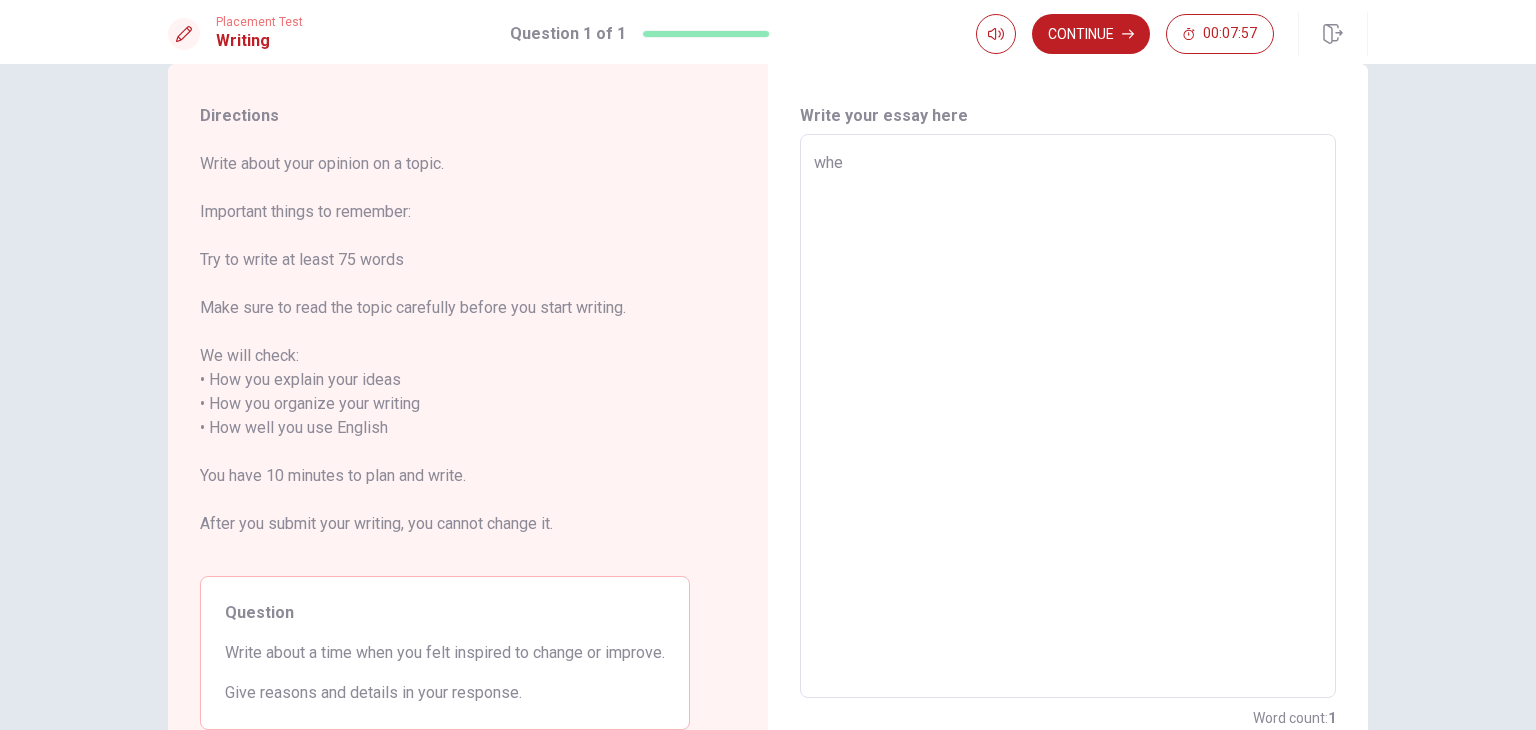 type on "x" 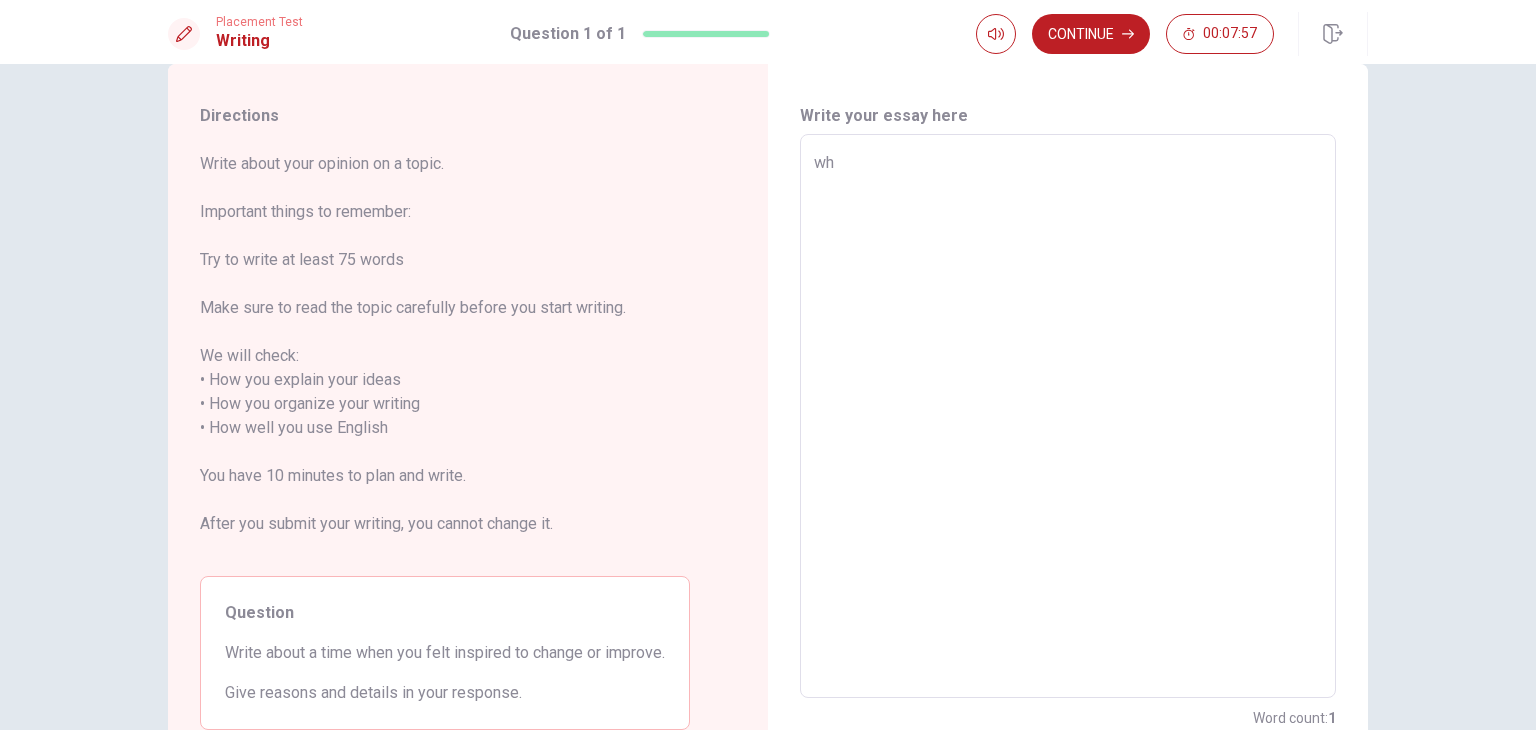 type on "x" 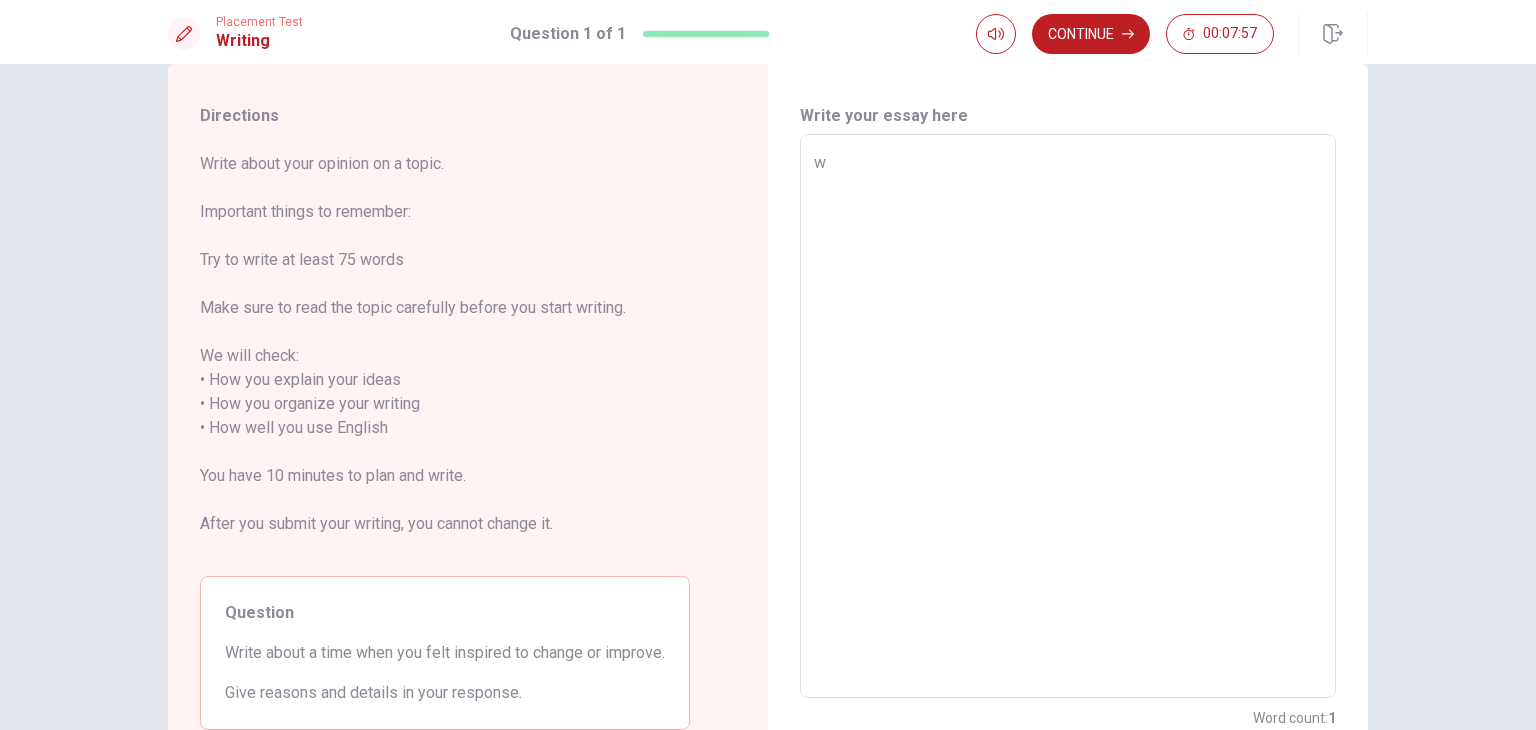 type on "x" 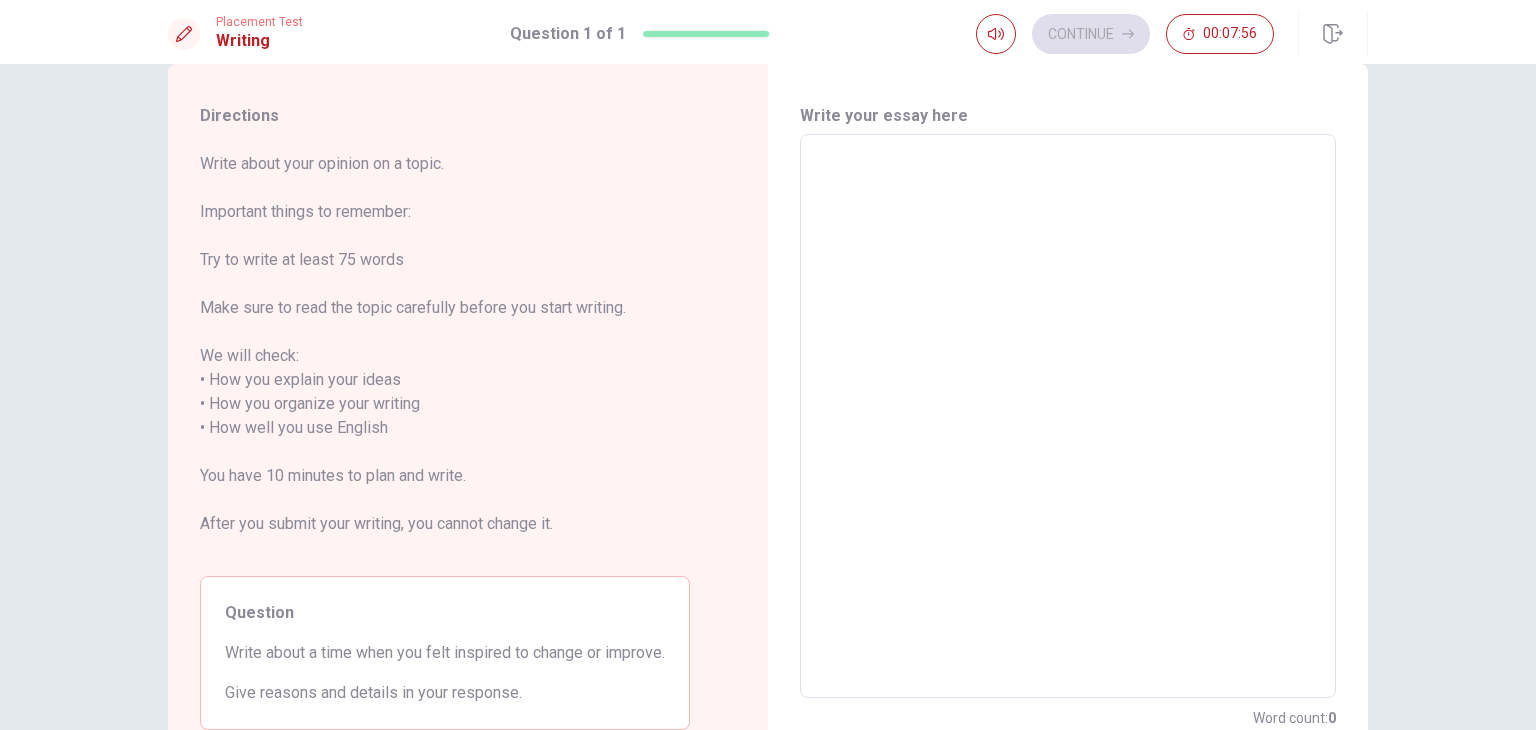 type on "w" 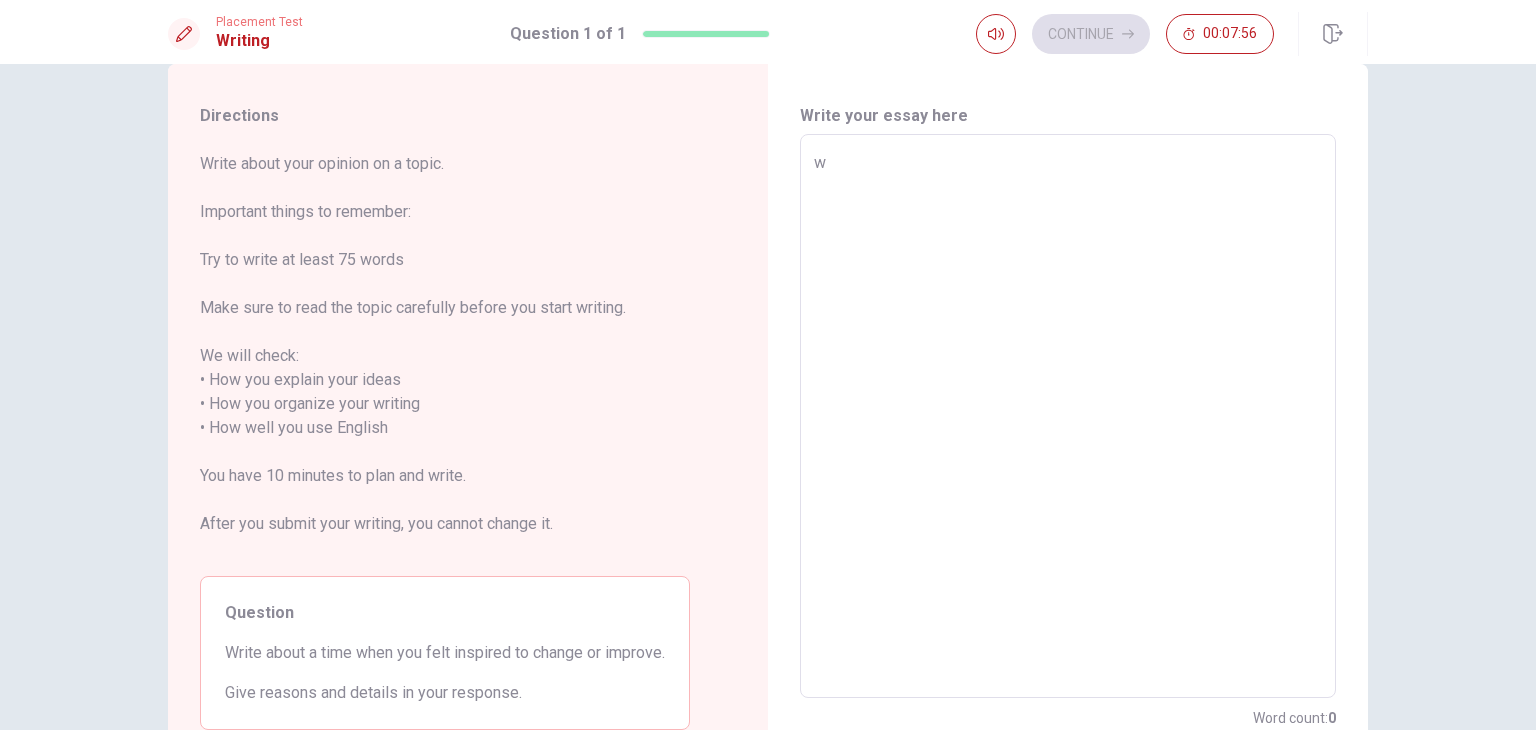 type on "x" 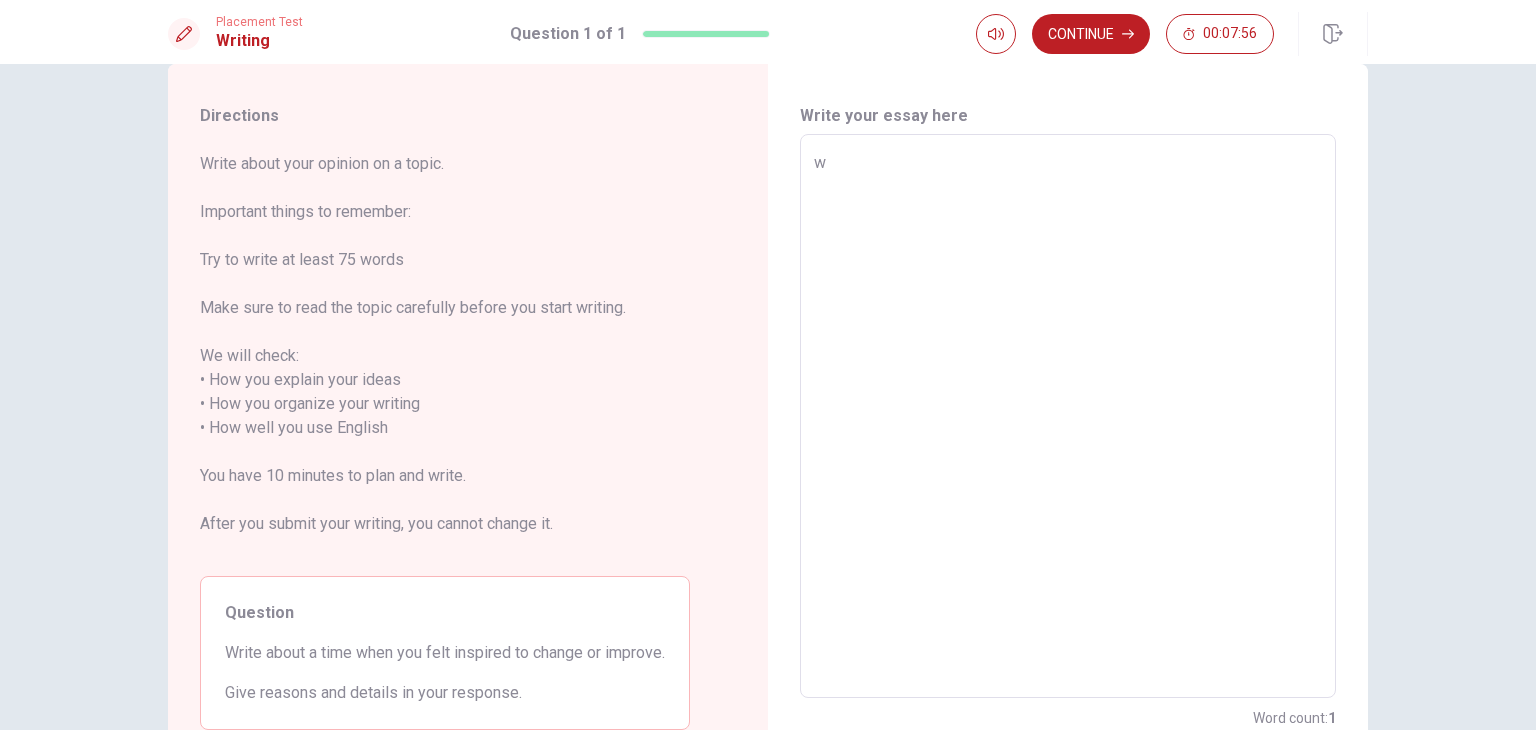type on "wh" 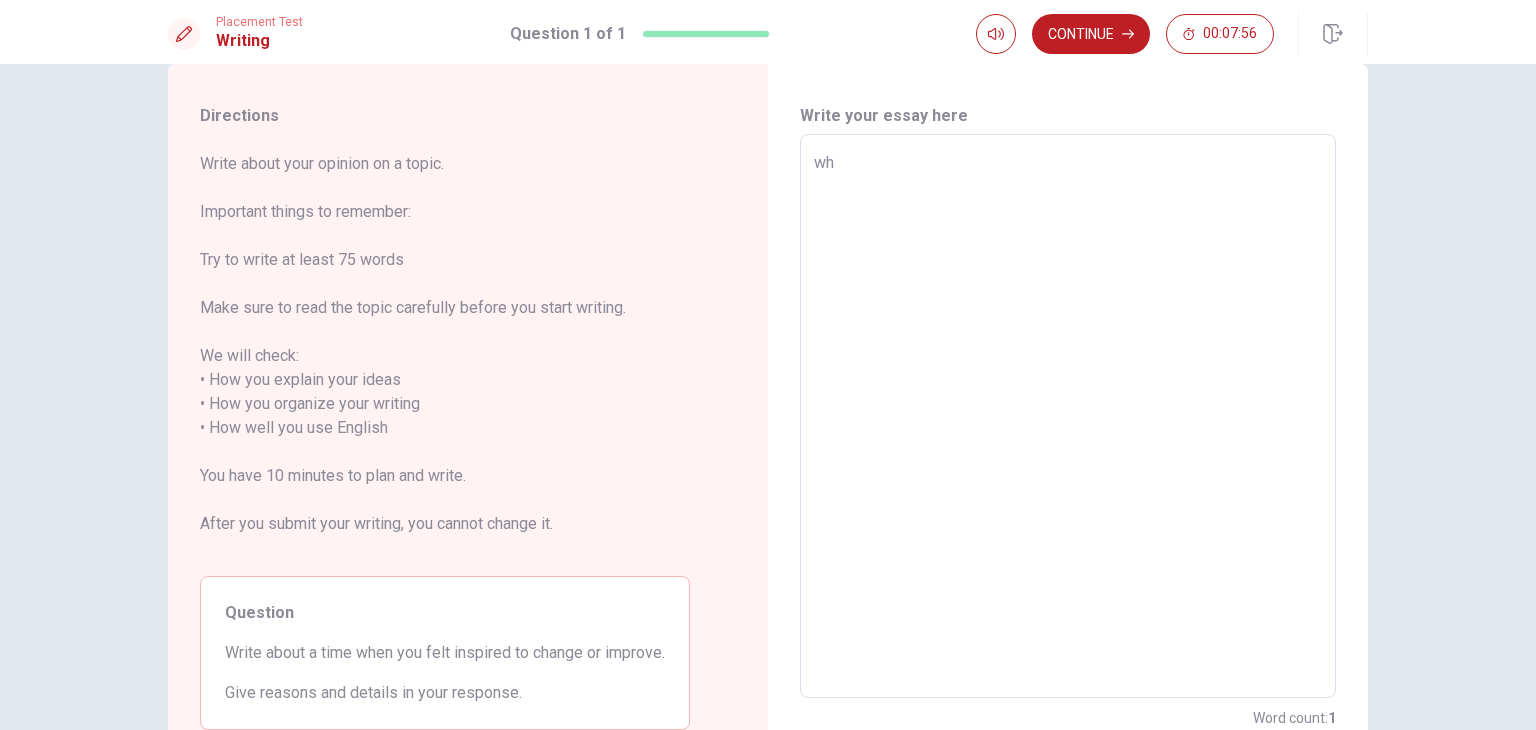 type on "x" 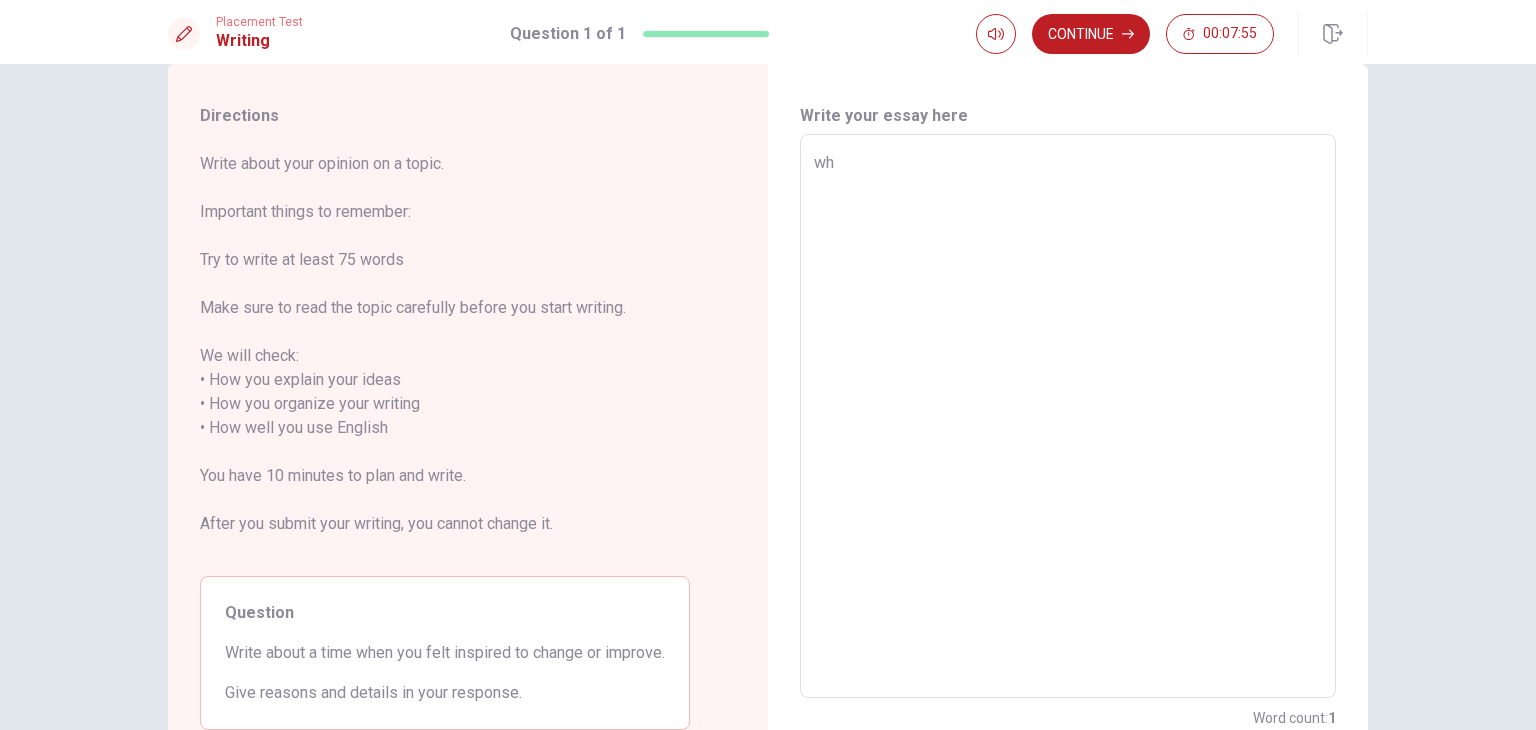 type on "whe" 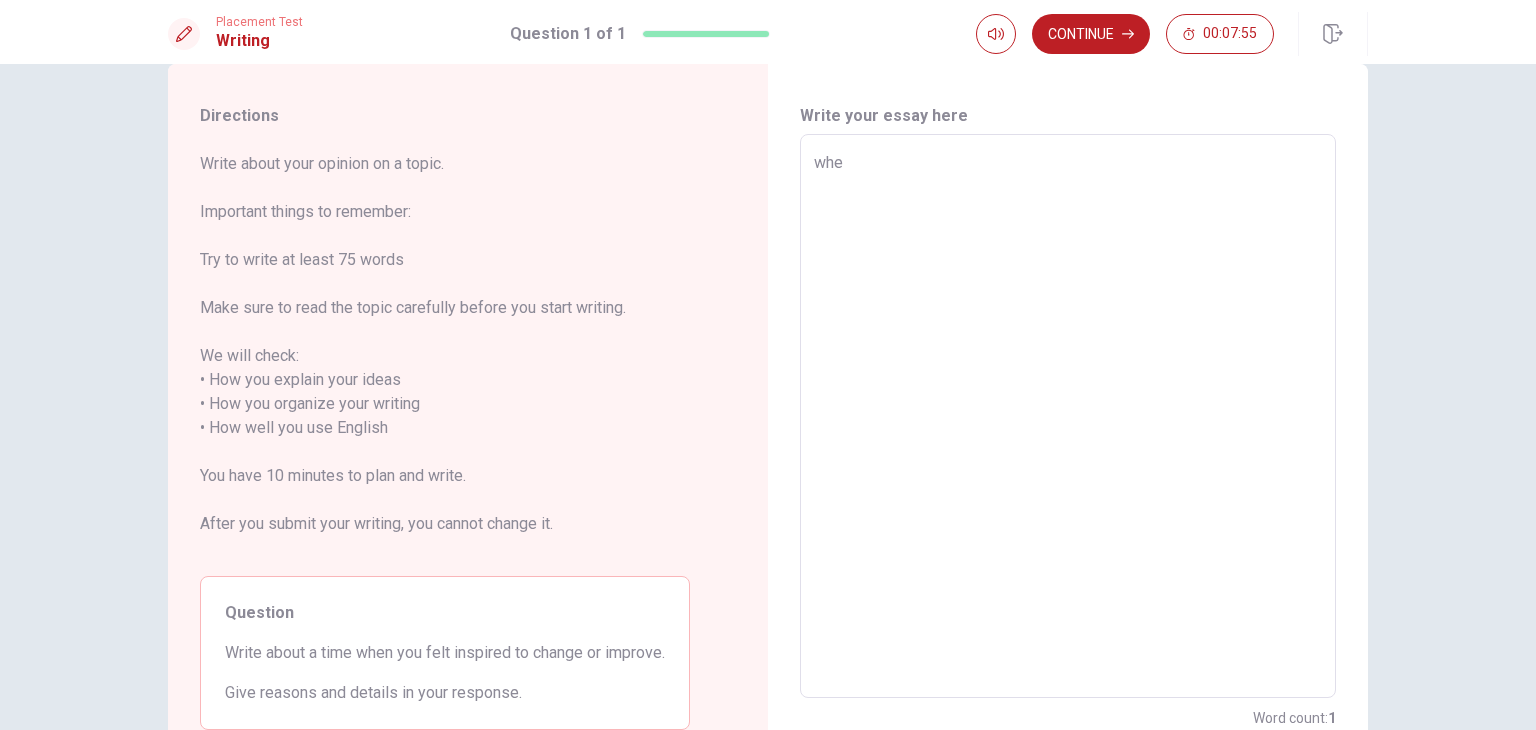 type on "x" 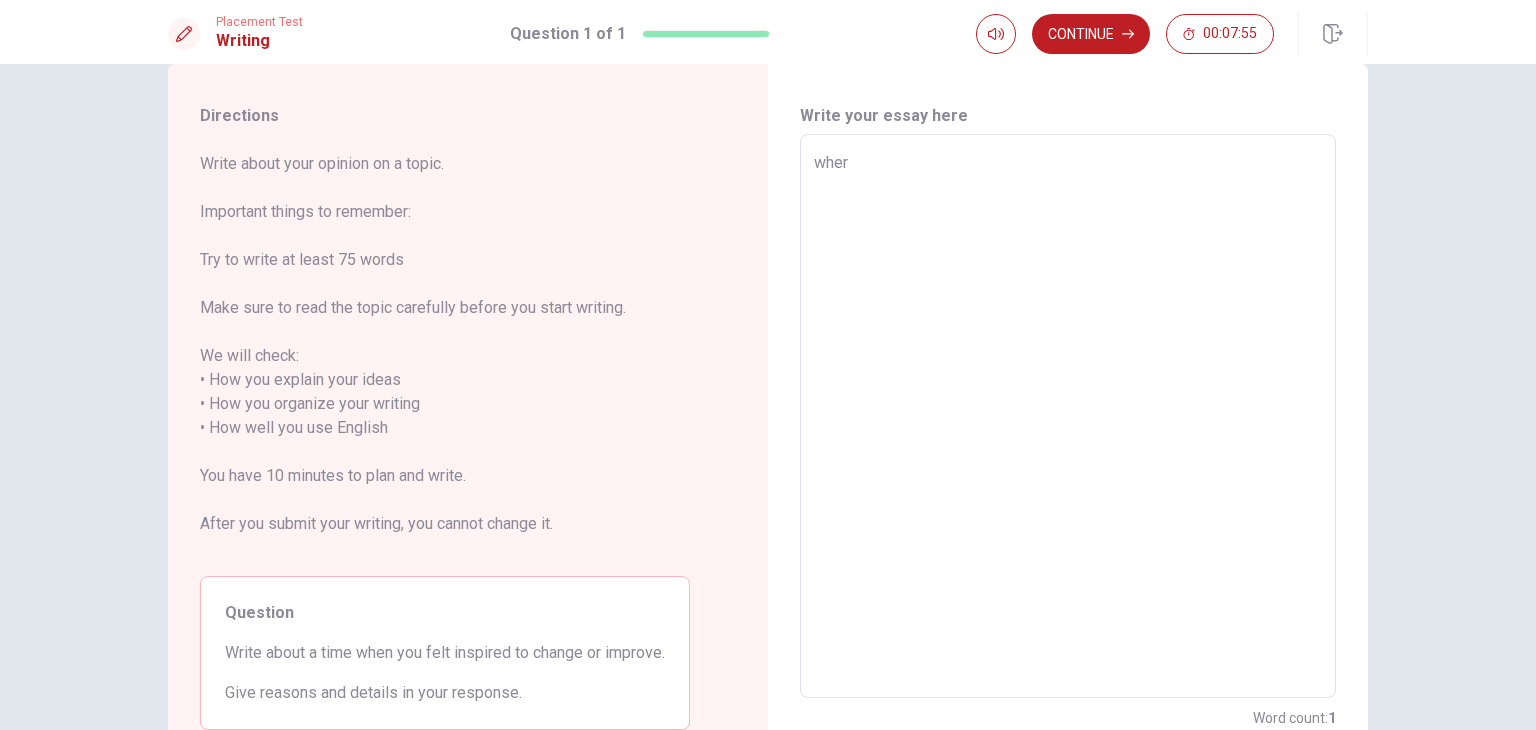 type on "x" 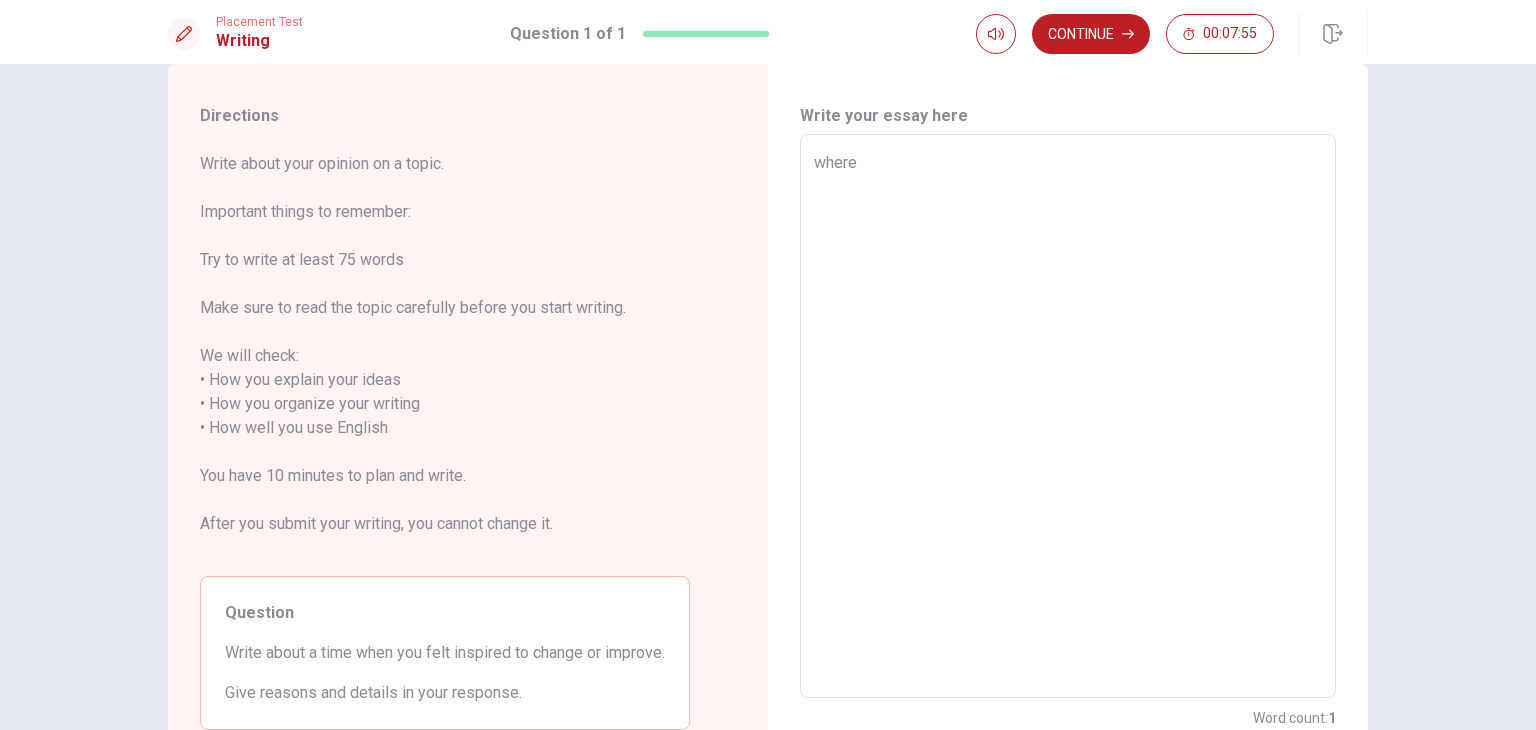 type on "x" 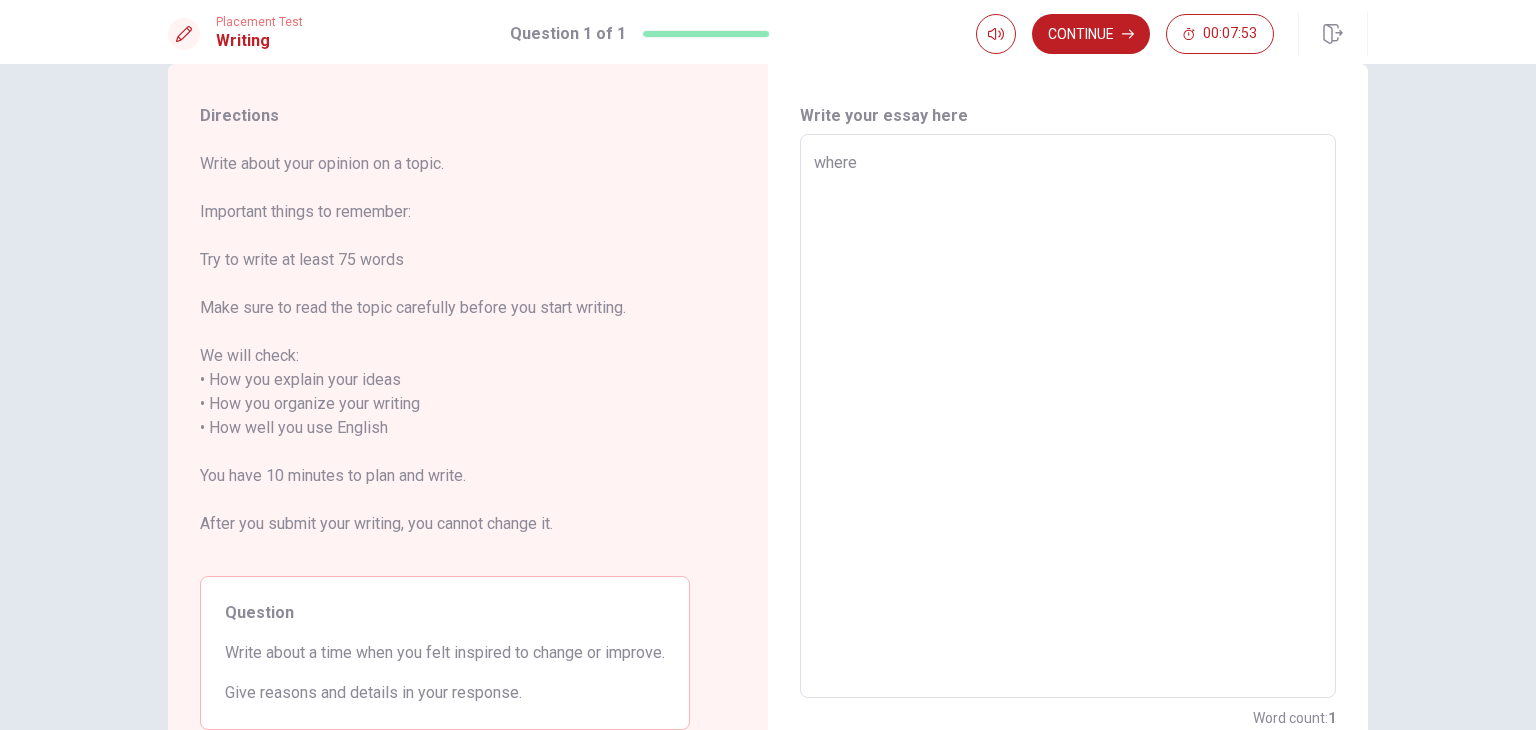 type on "x" 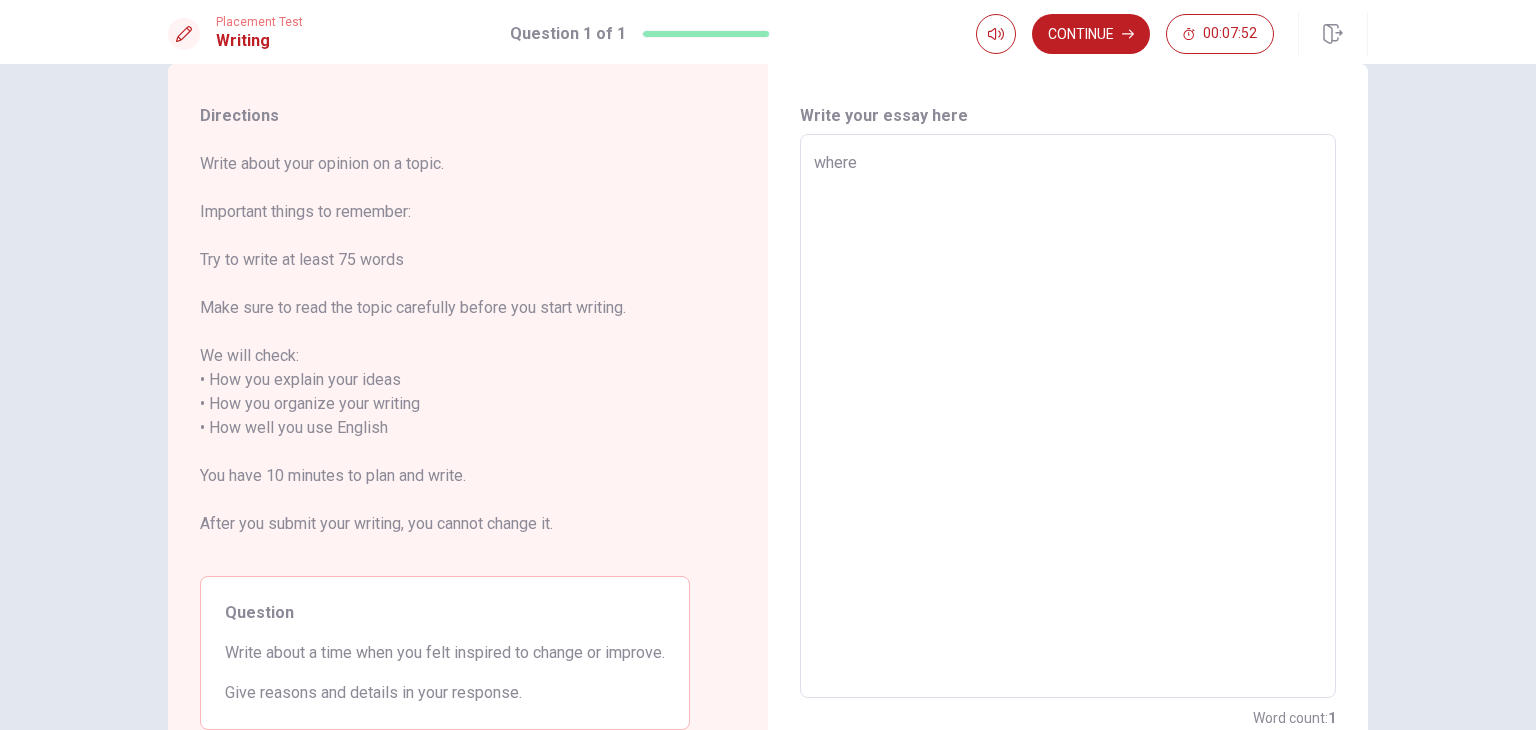 type on "where I" 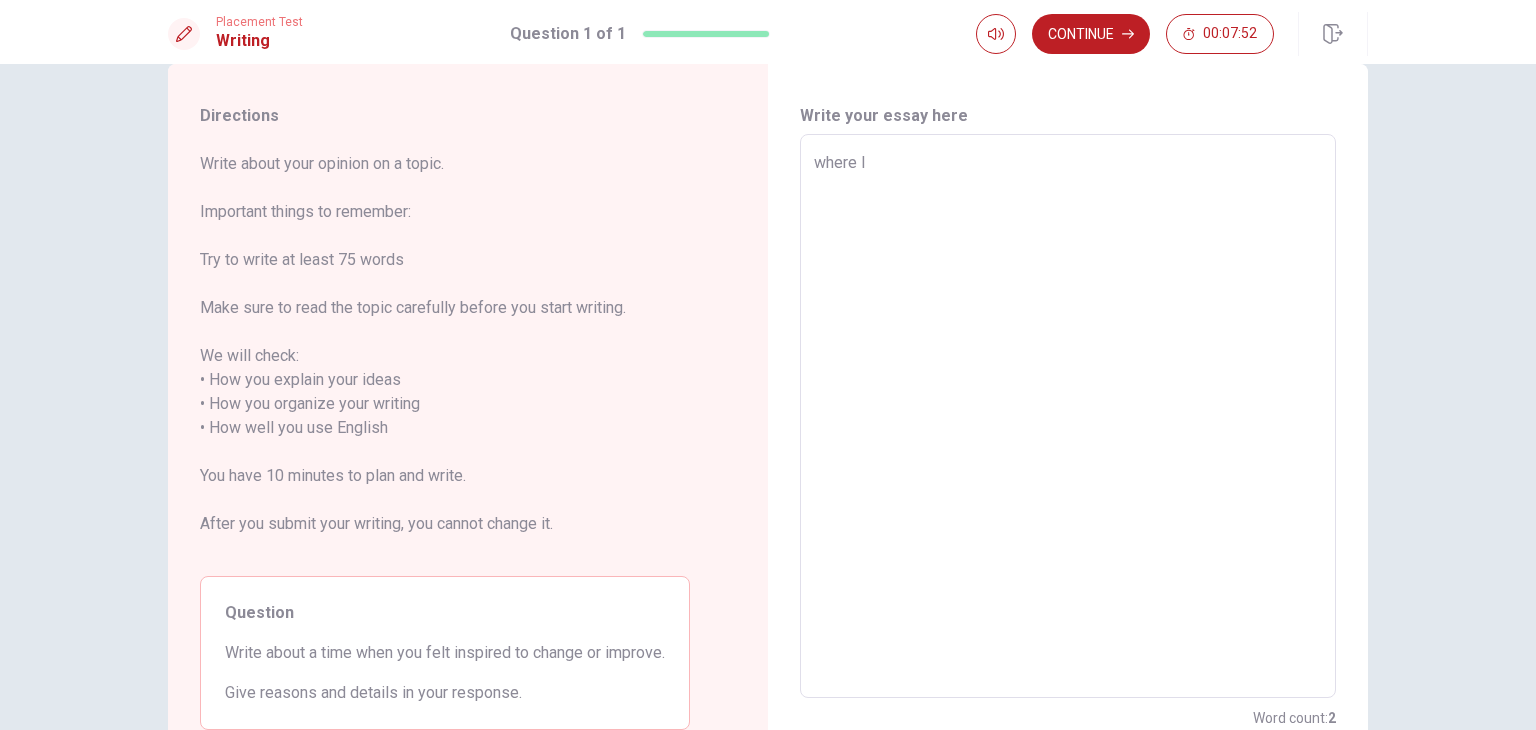 type on "x" 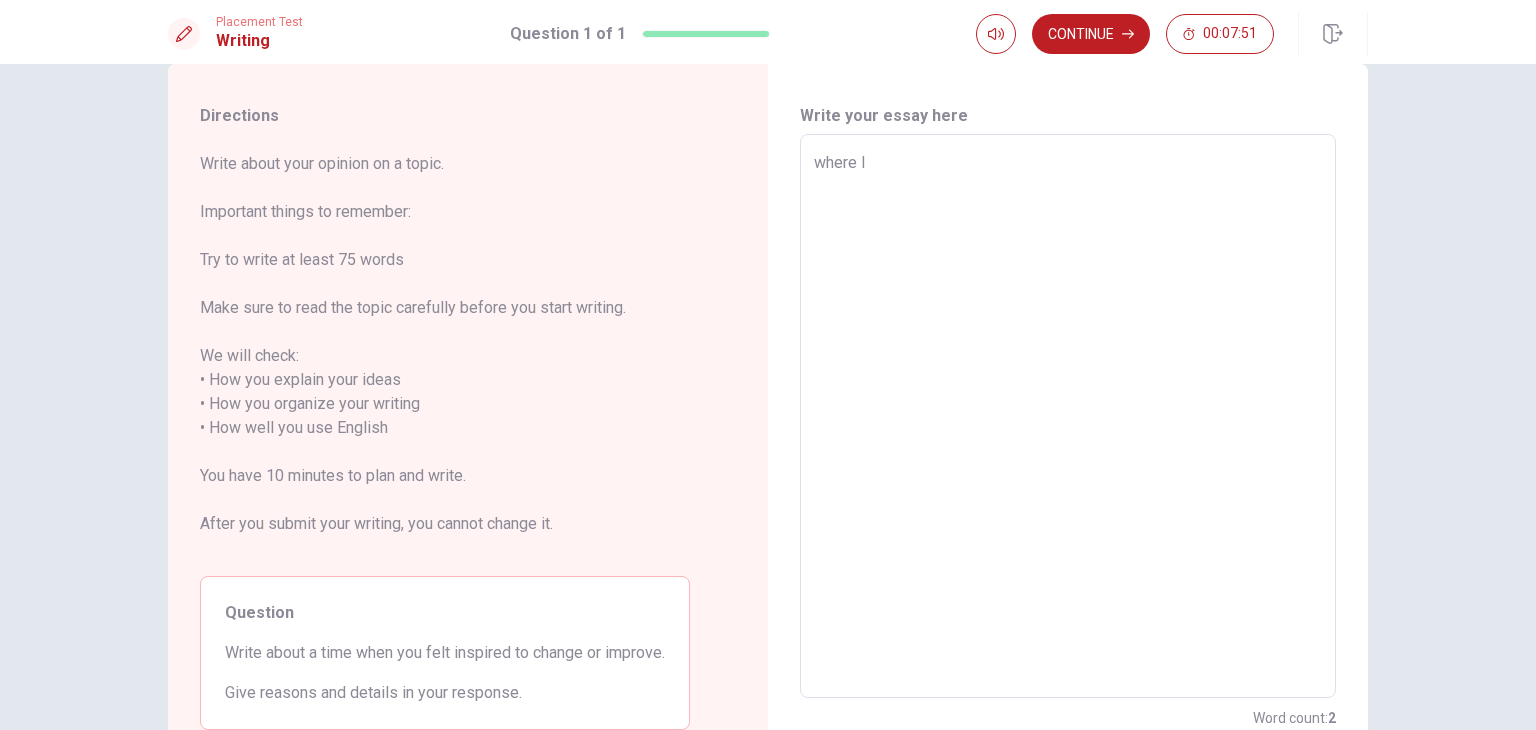 type on "x" 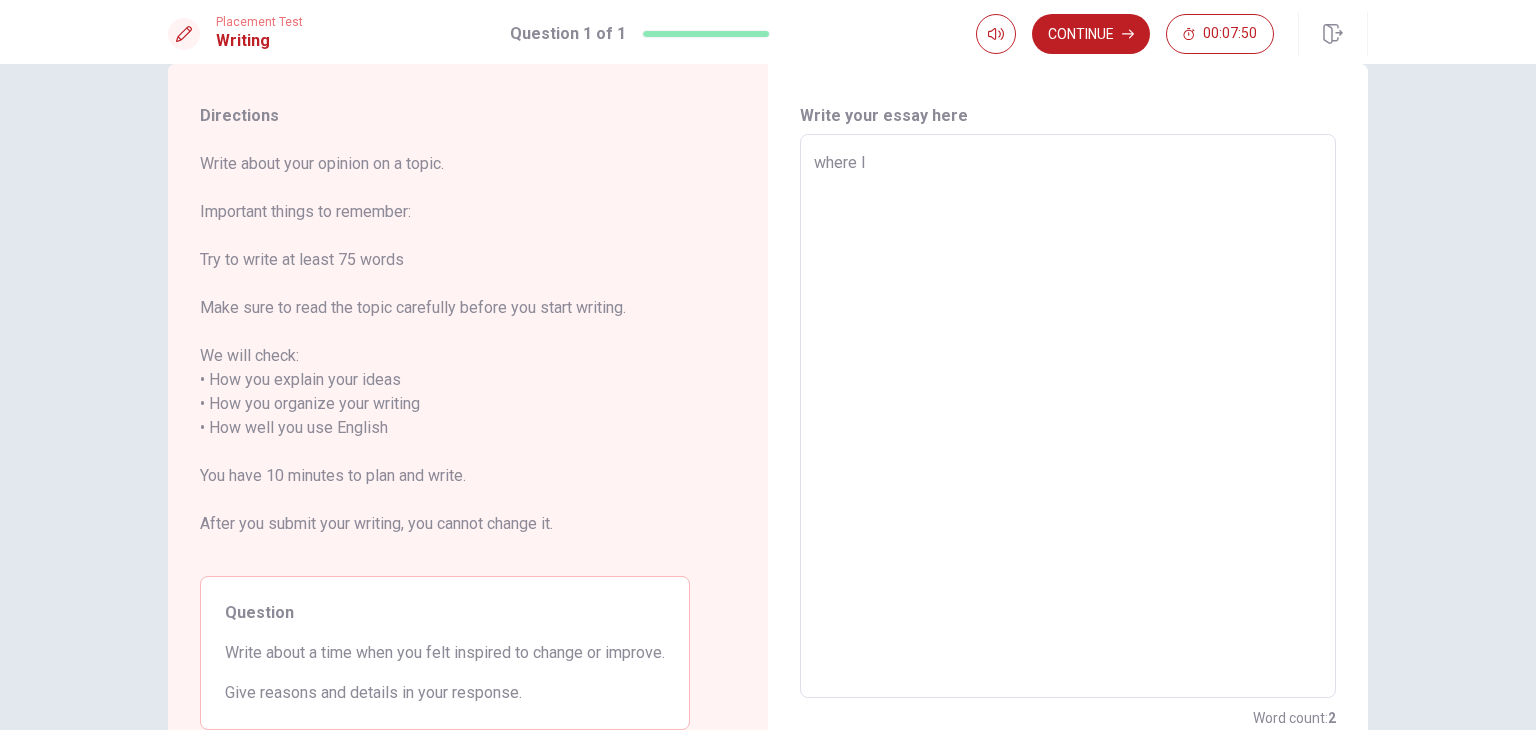 type on "where I i" 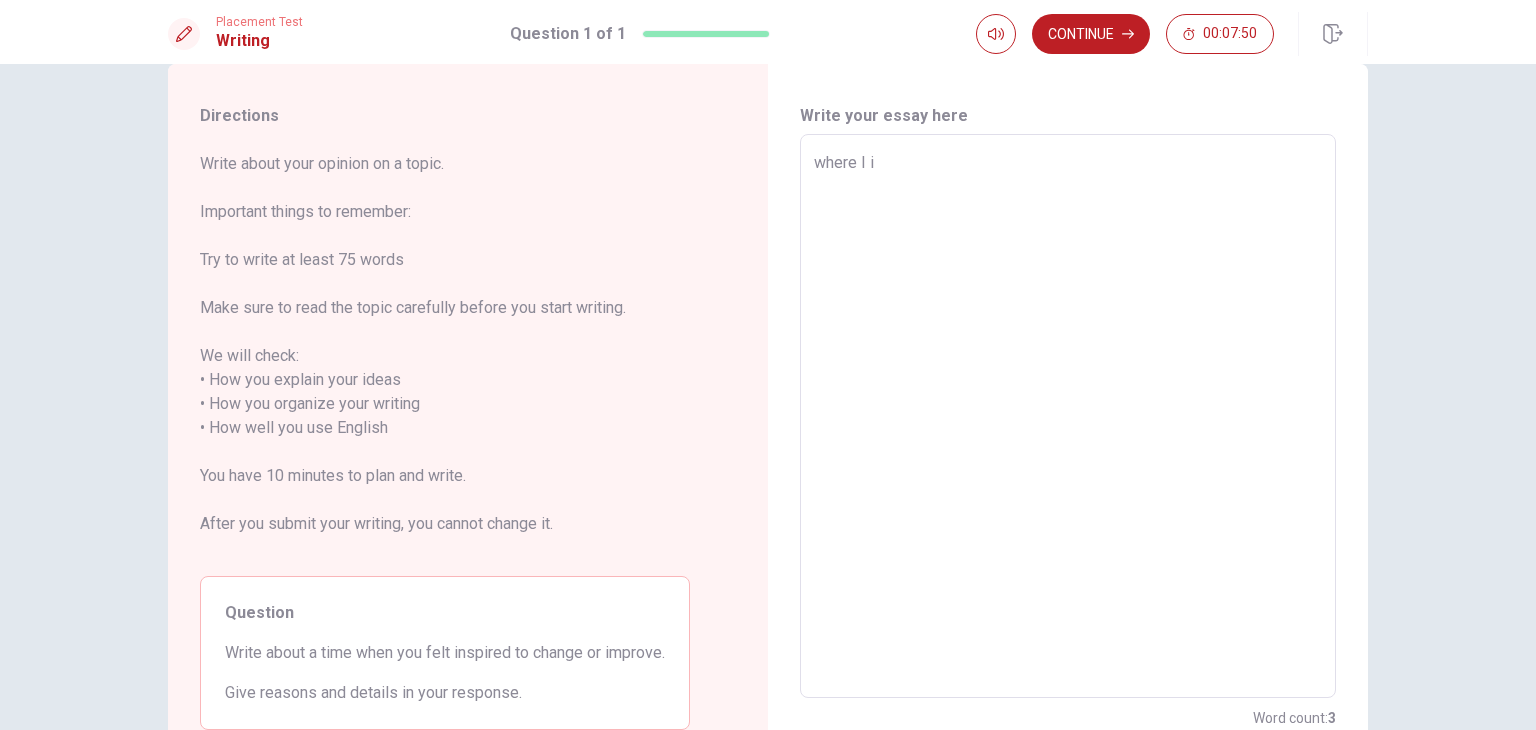 type on "x" 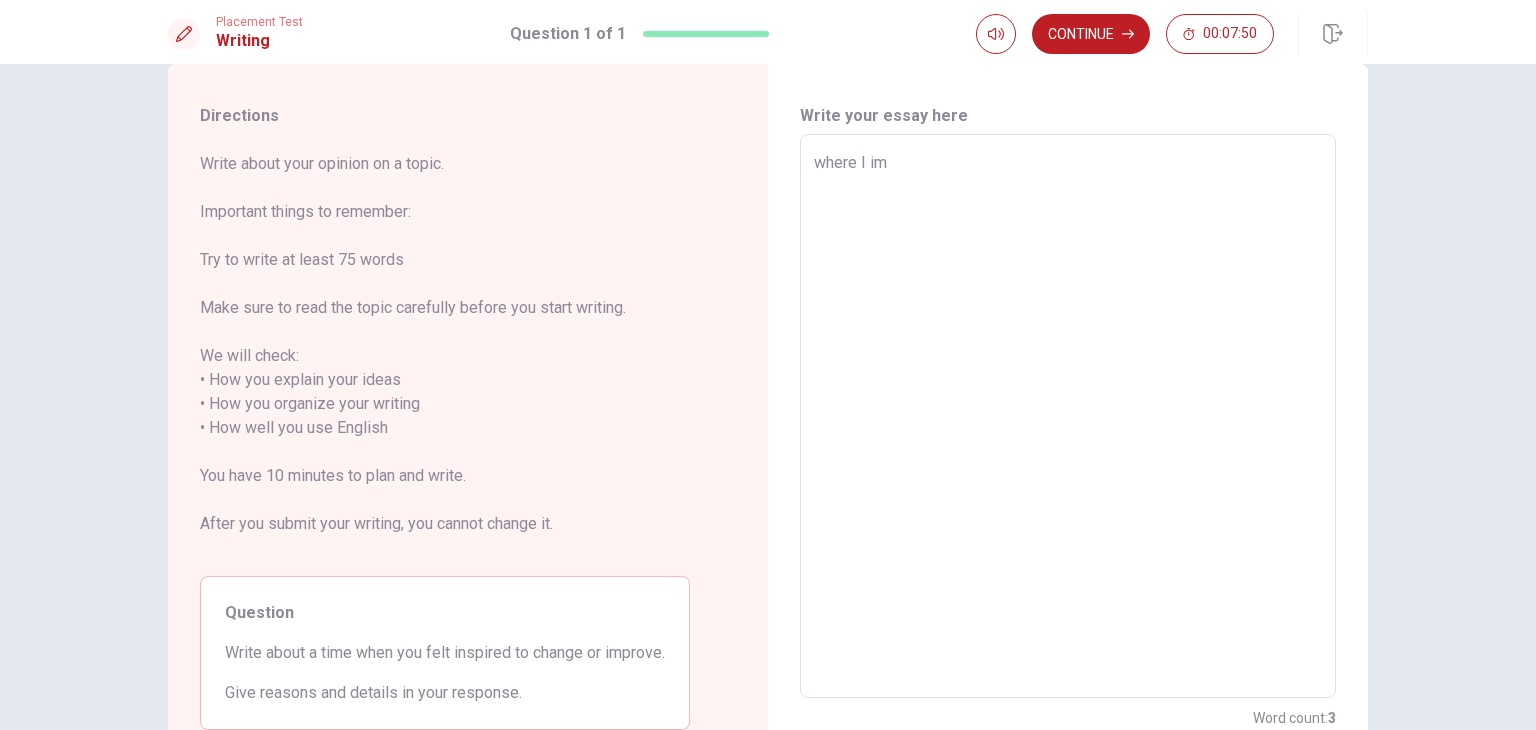 type on "x" 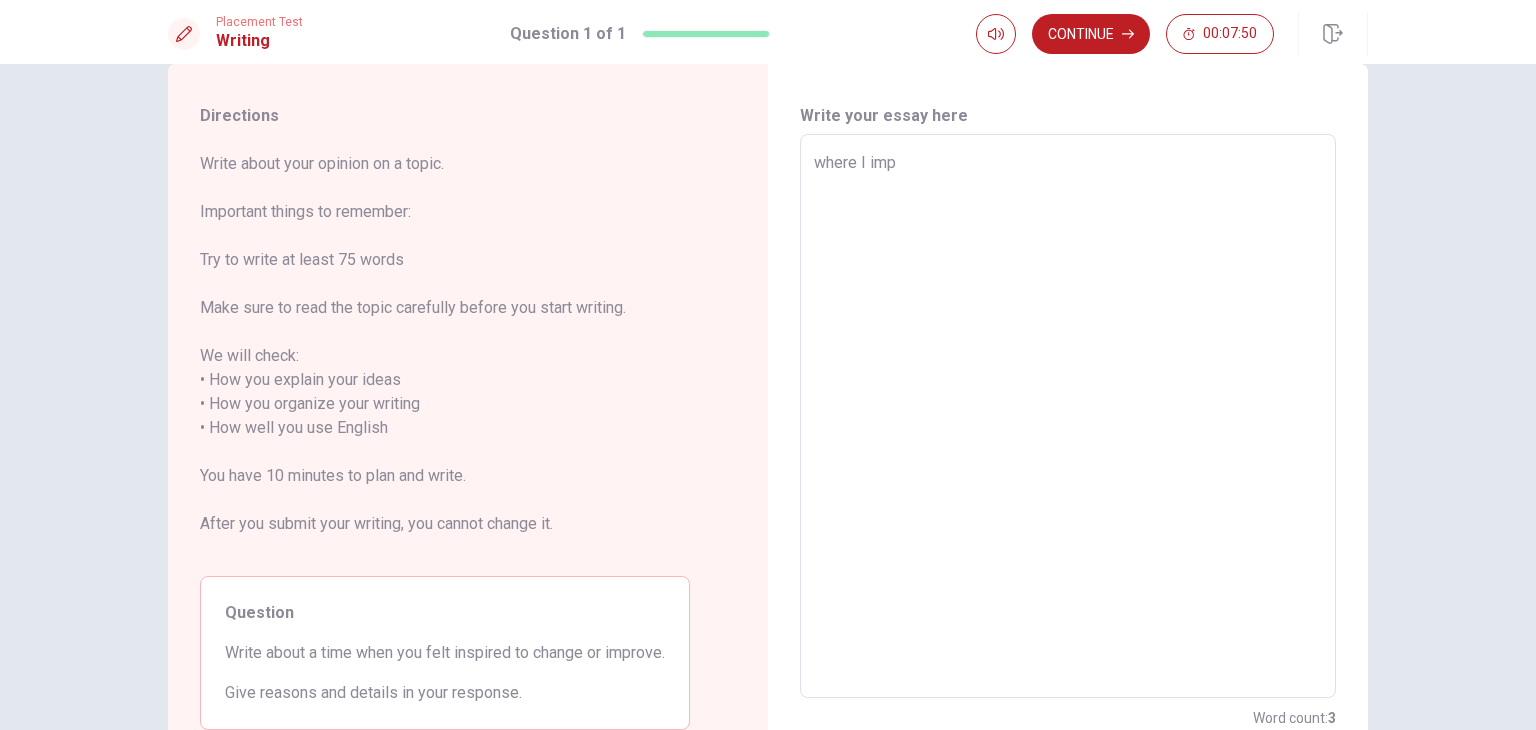 type on "x" 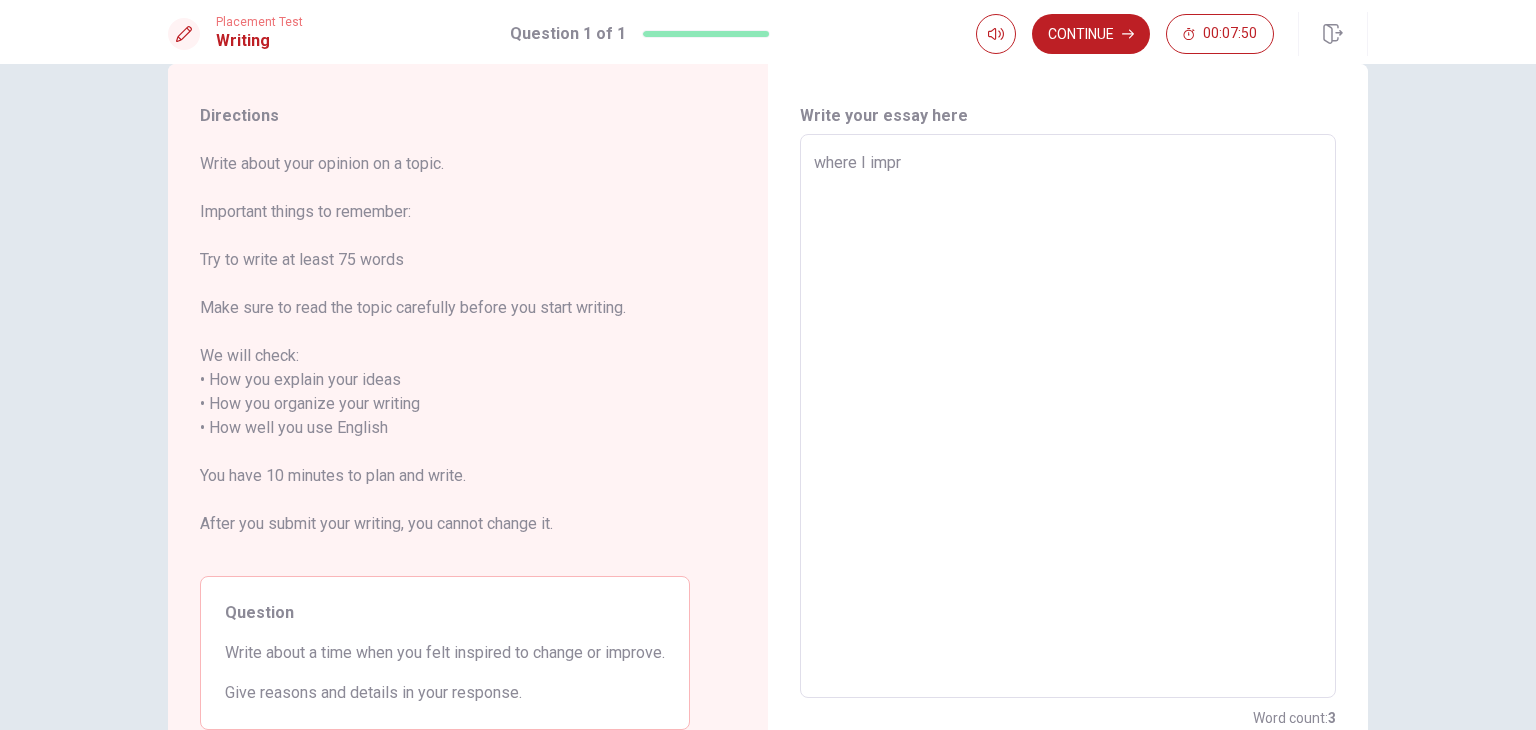 type on "x" 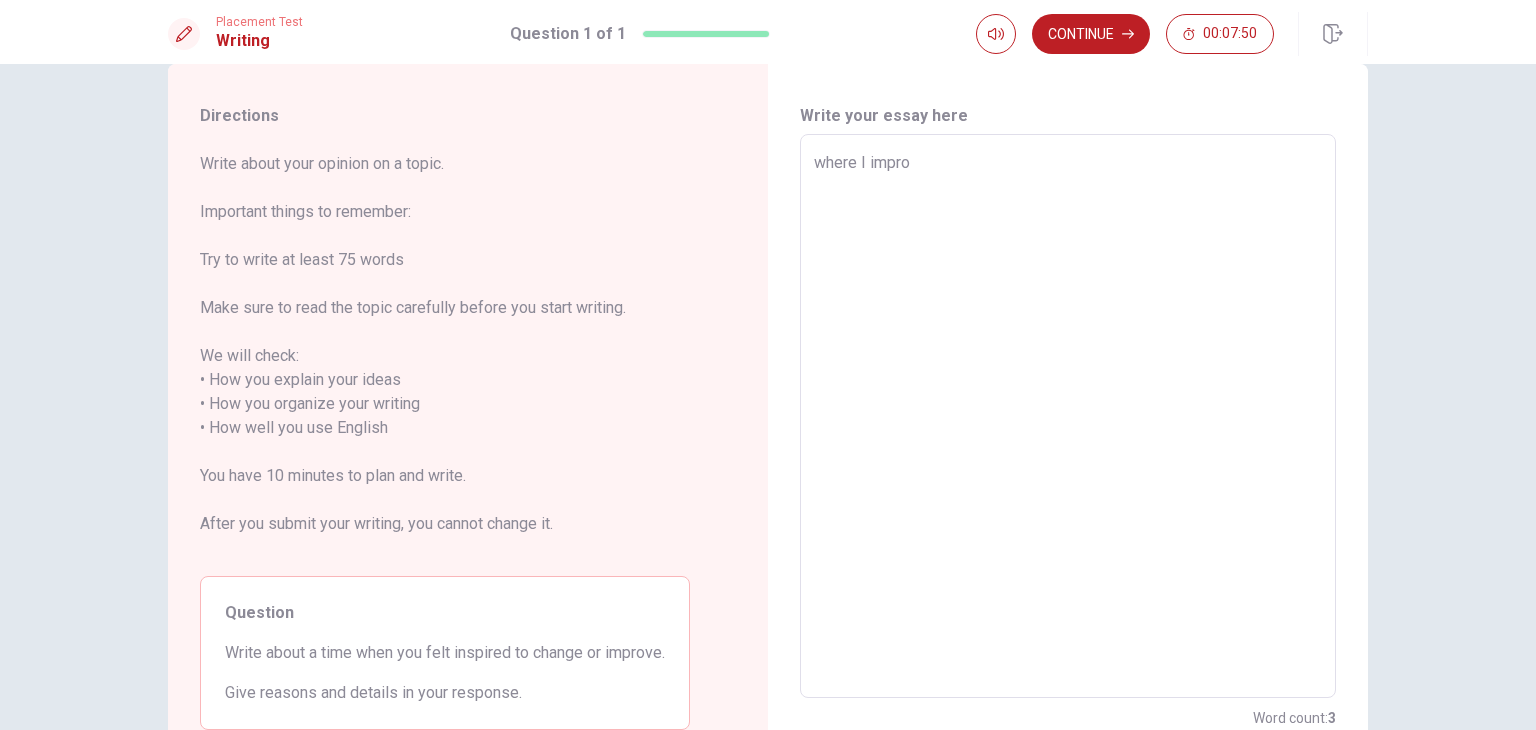 type on "x" 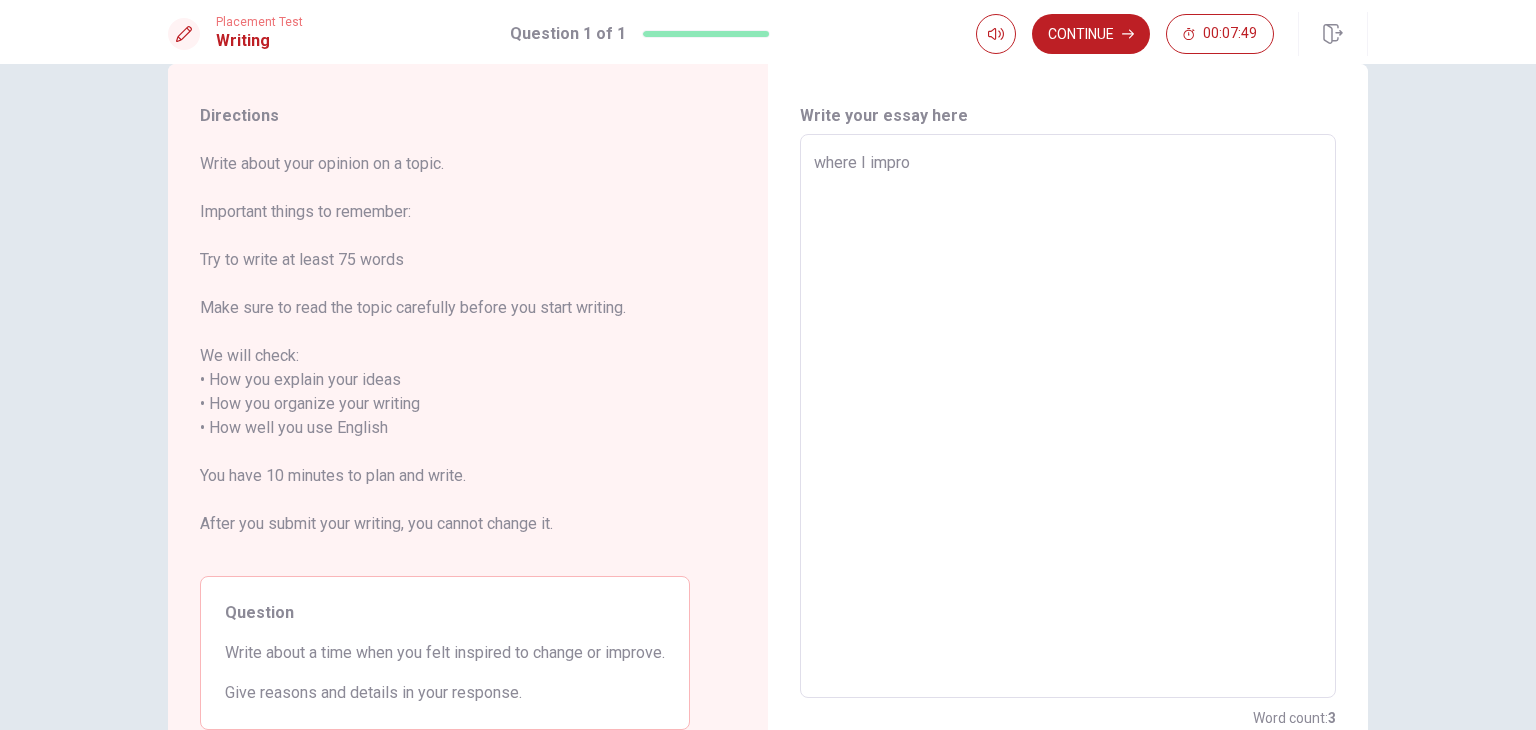 type on "where I improv" 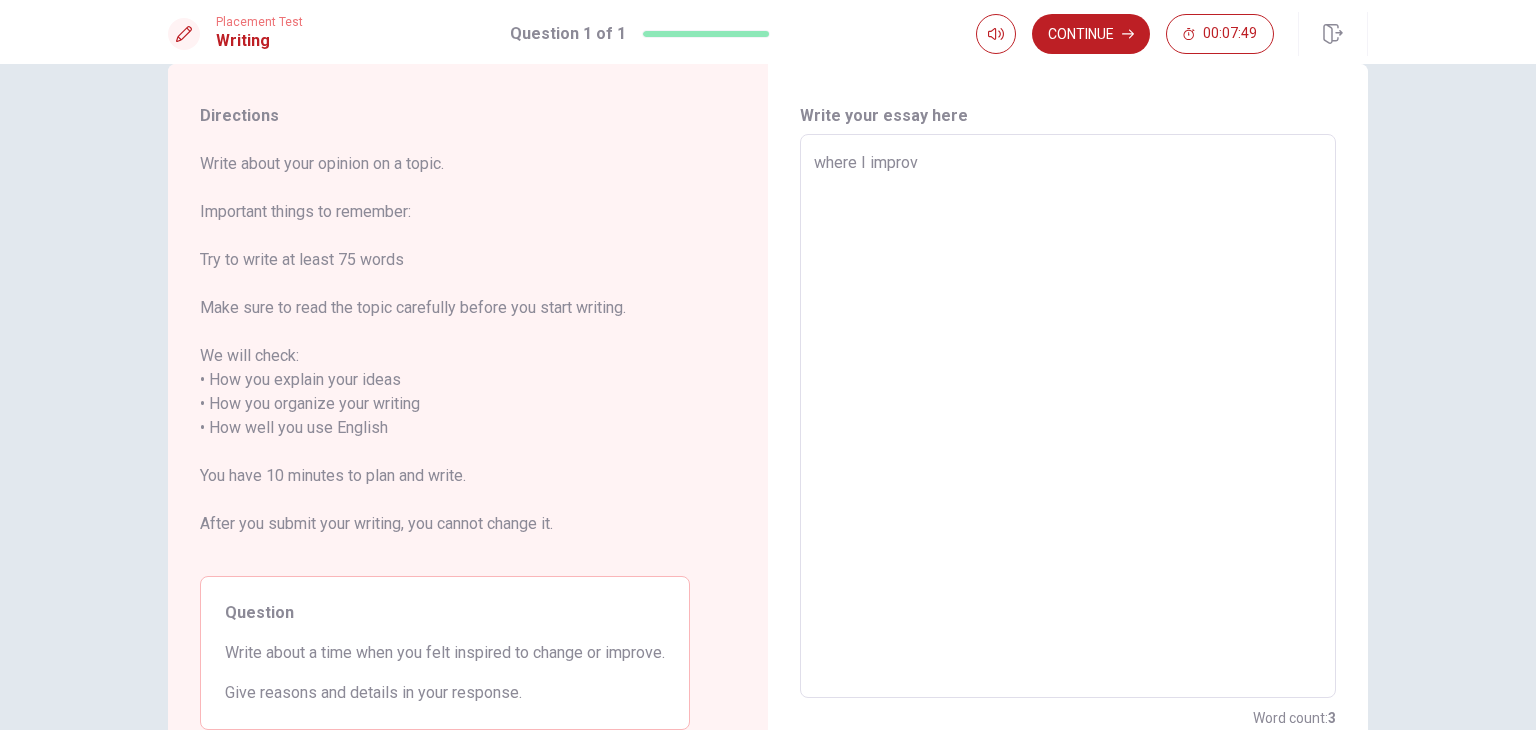 type on "x" 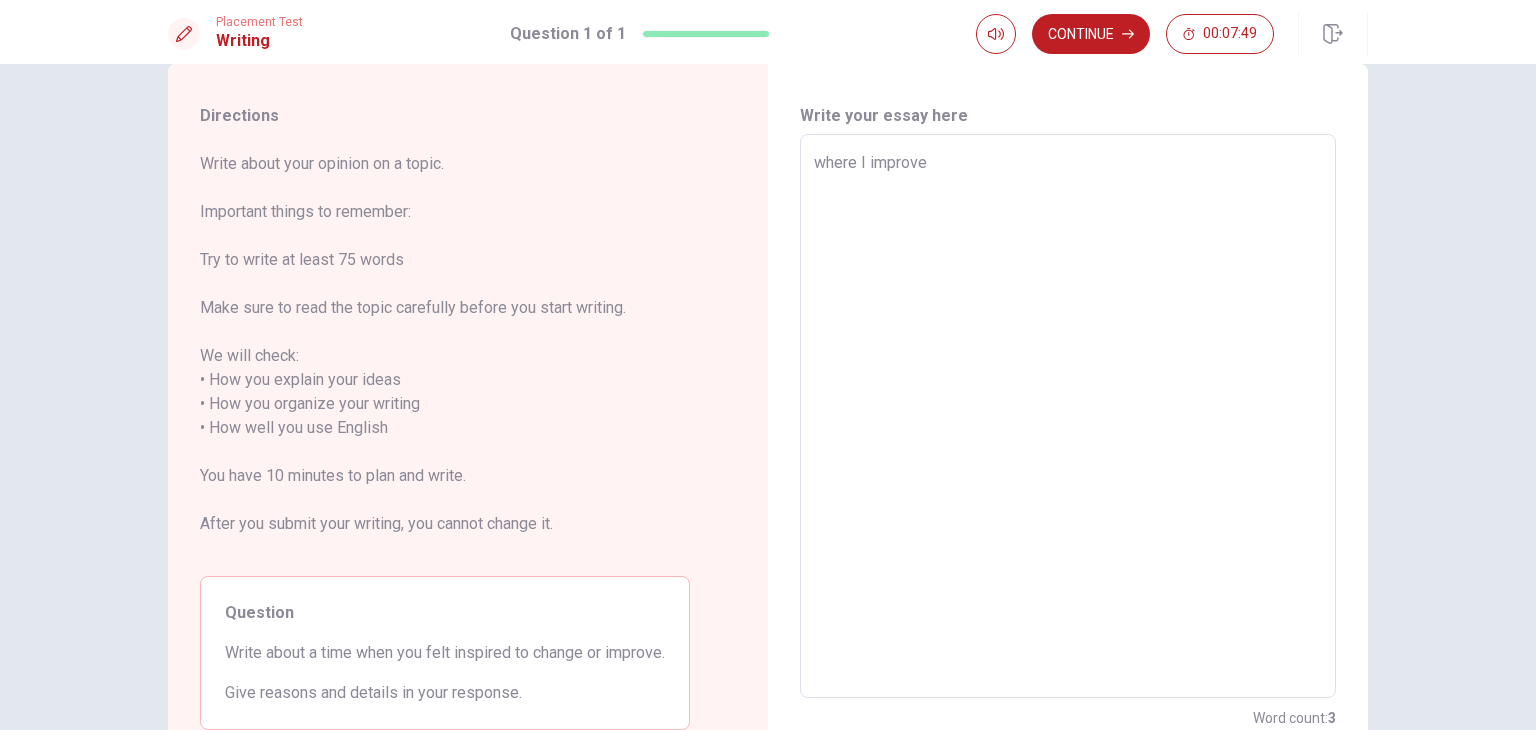 type on "x" 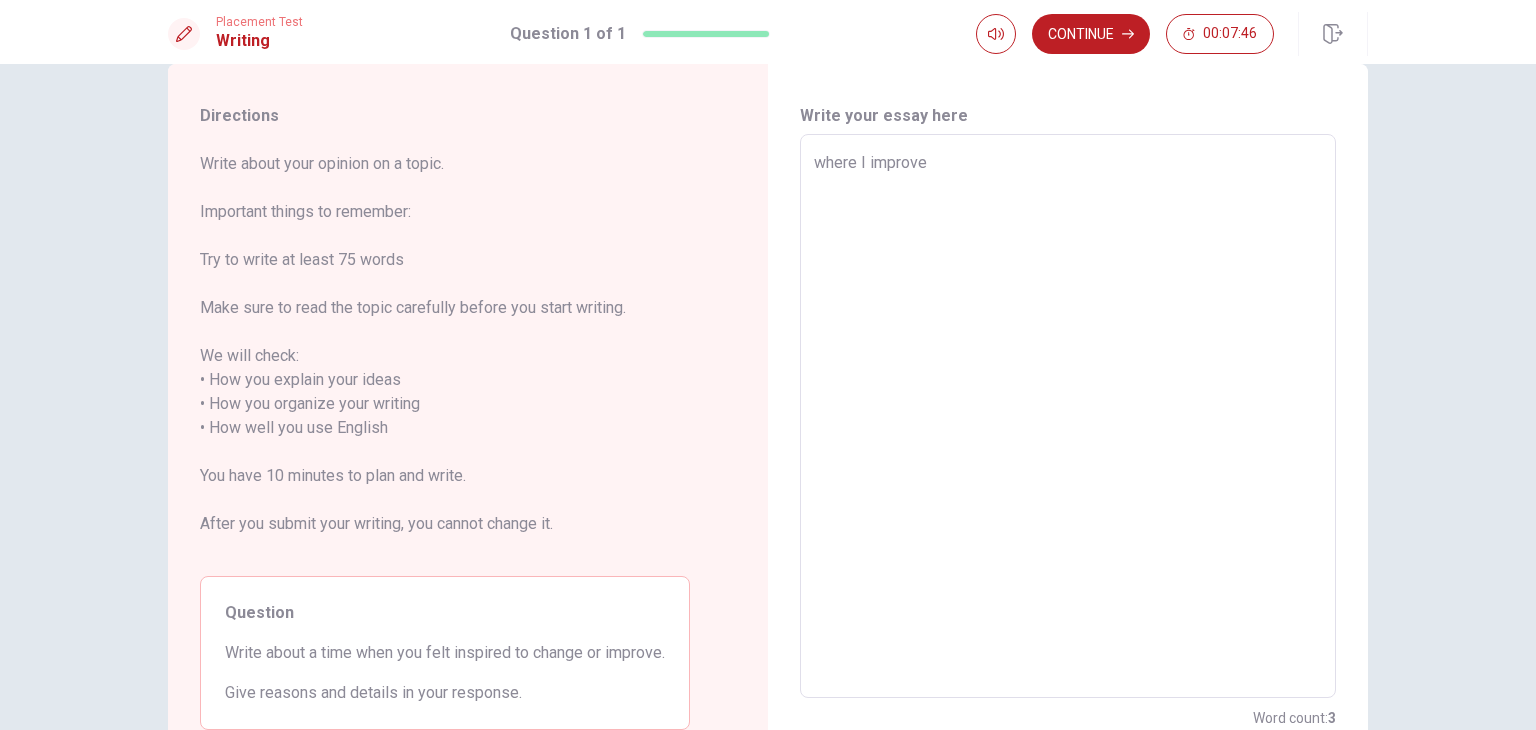 type on "x" 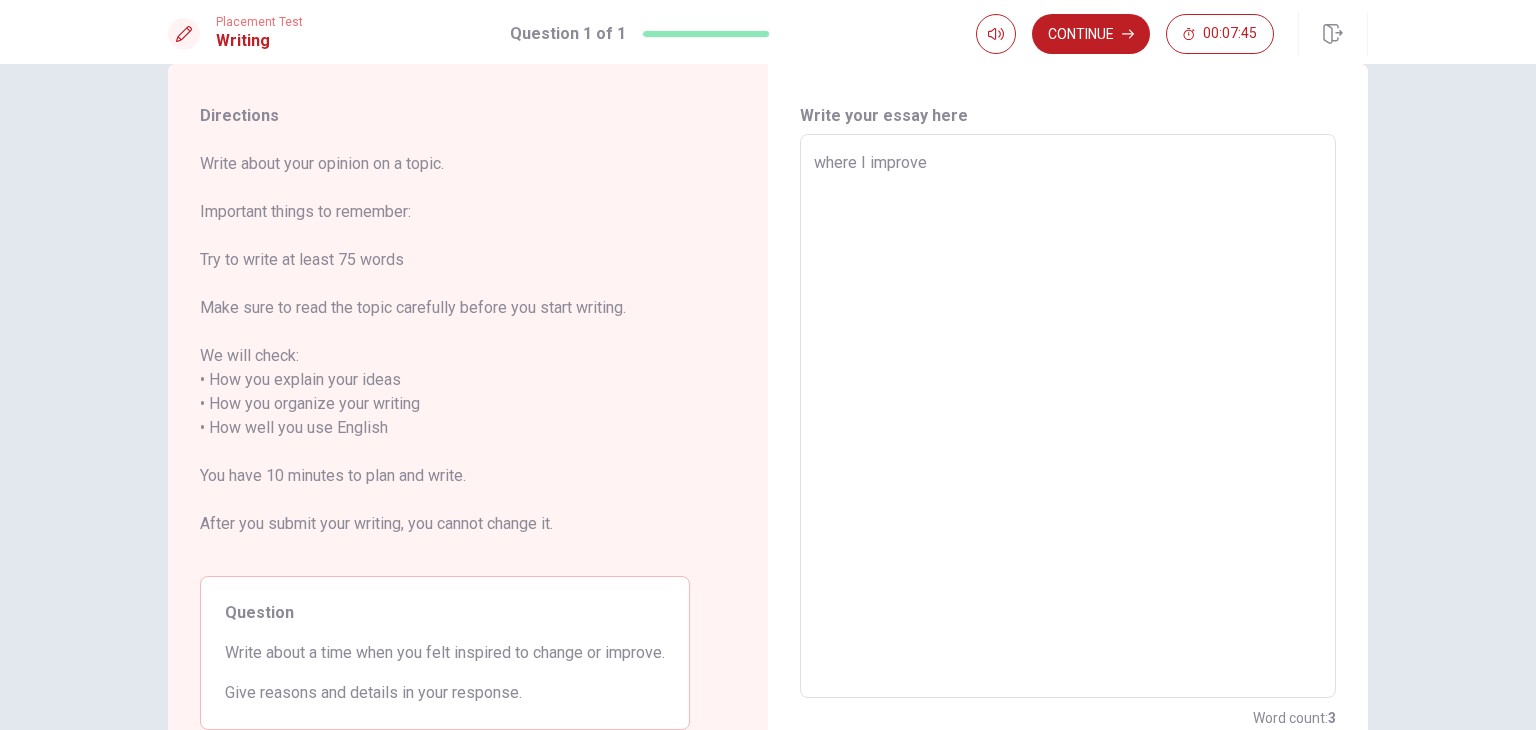 type on "where I improve" 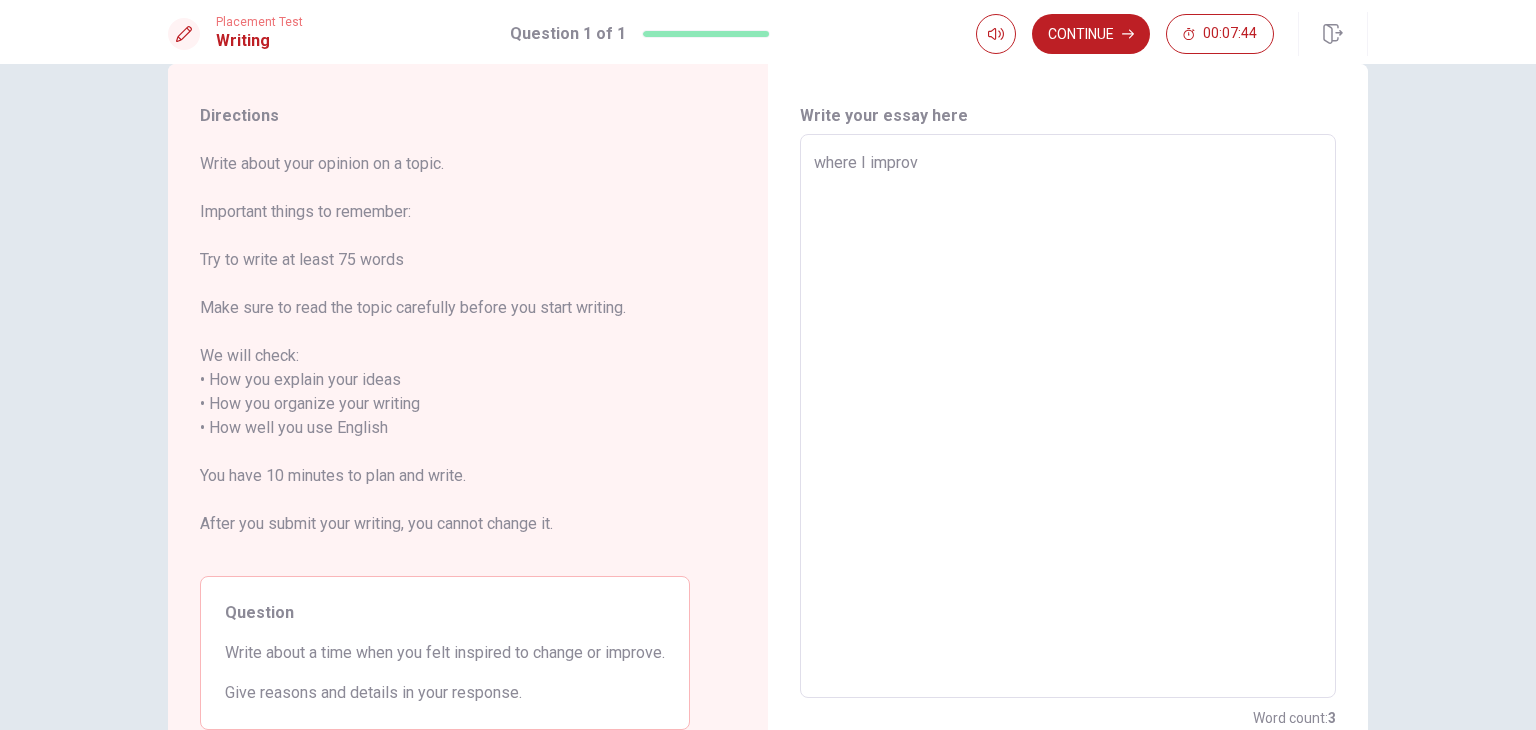 type on "x" 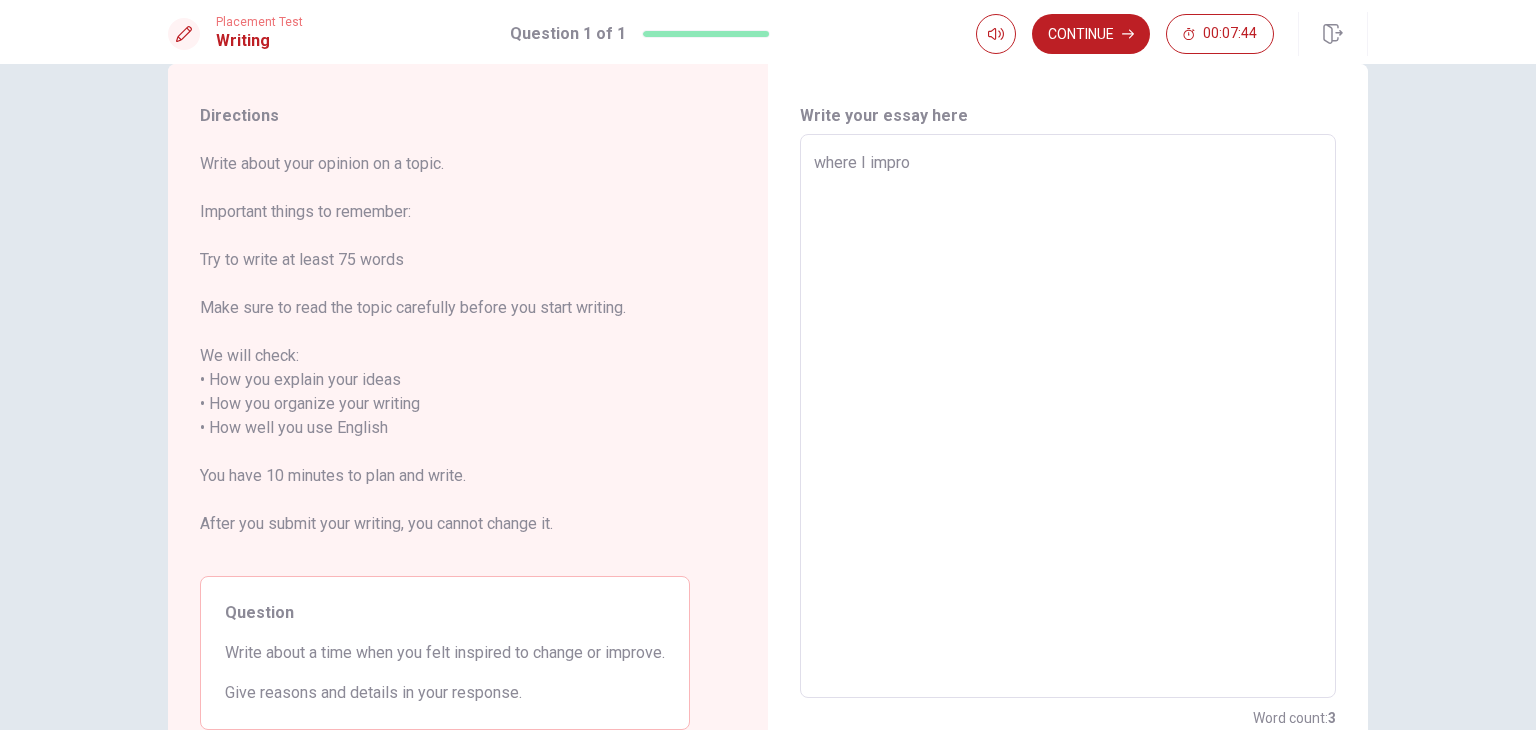 type on "x" 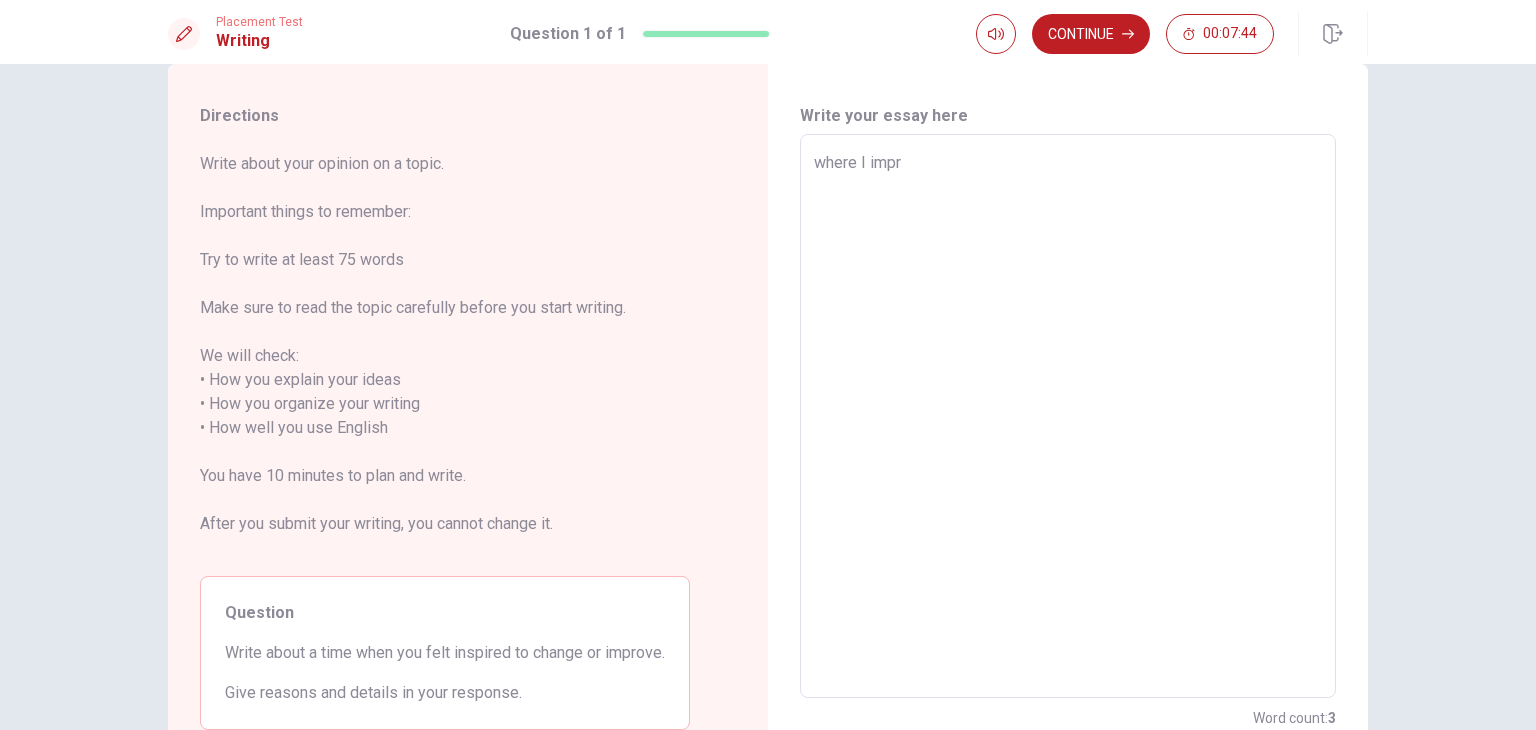type on "where I imp" 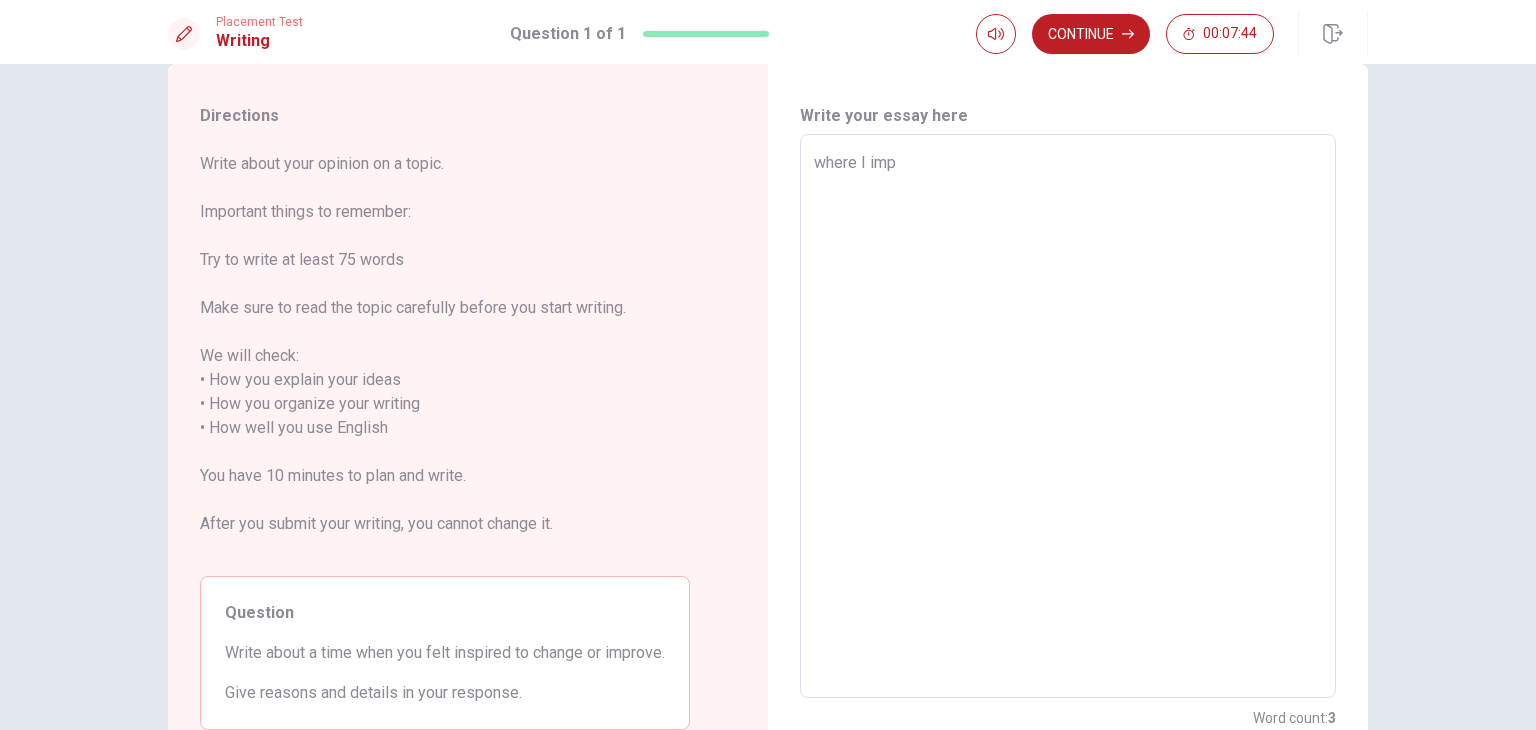 type on "x" 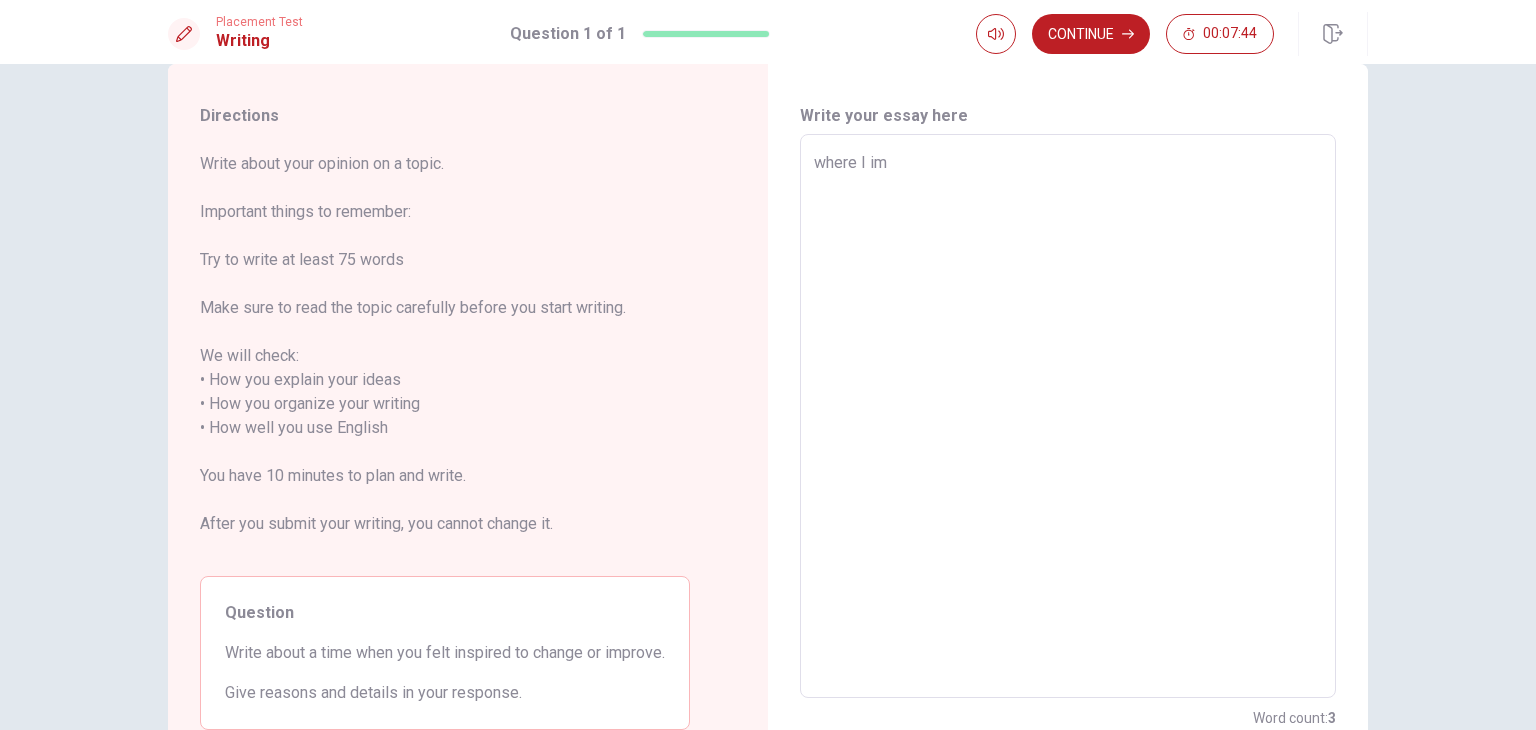 type on "where I i" 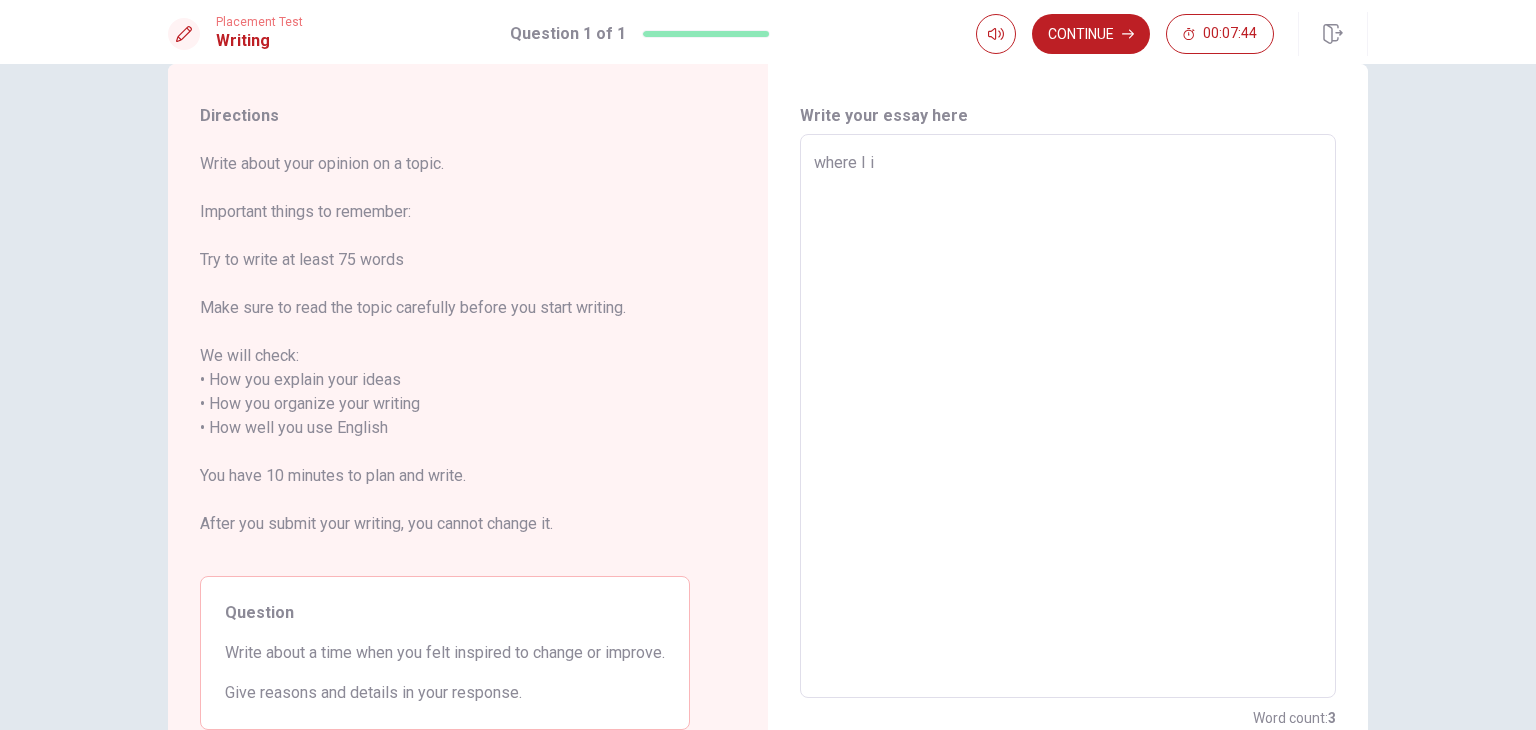 type on "x" 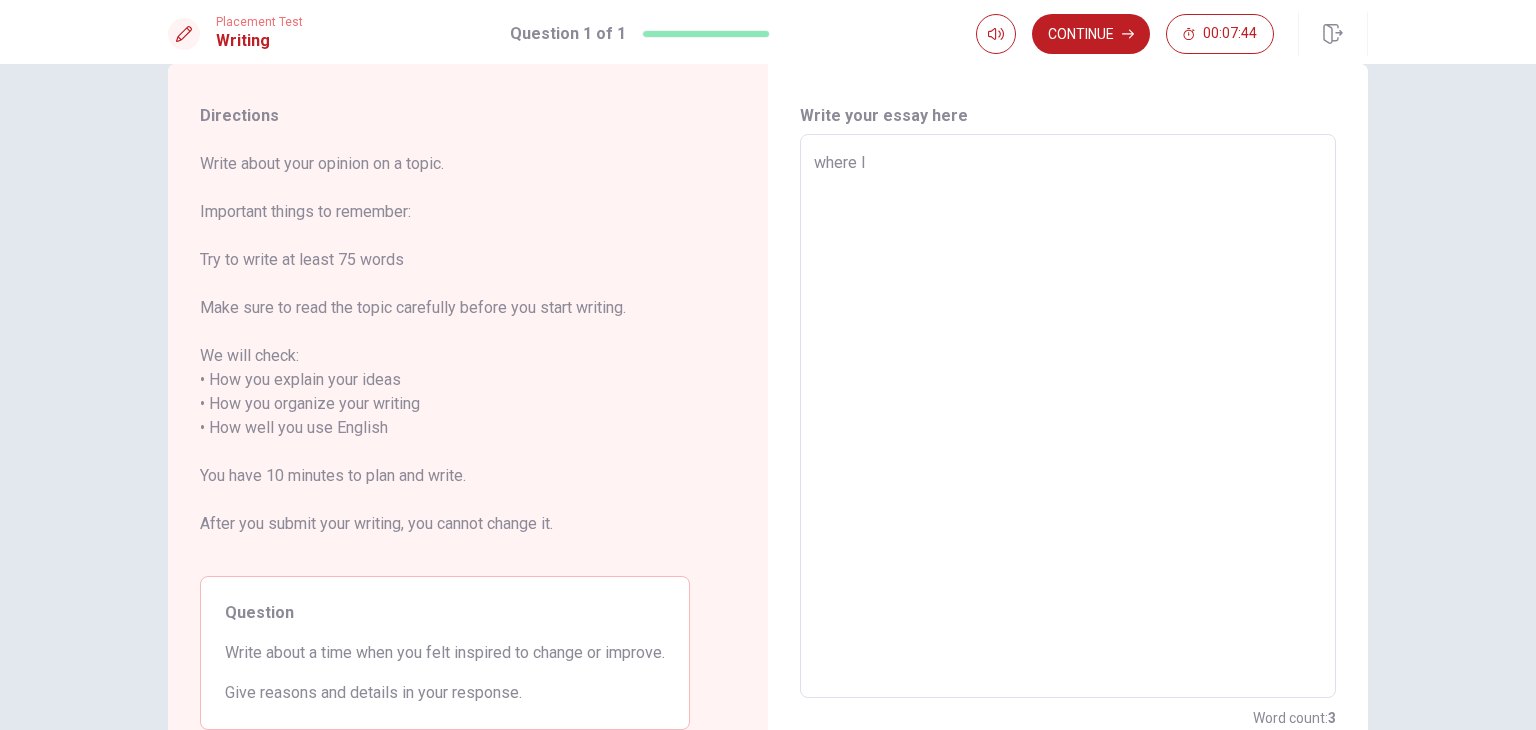 type on "x" 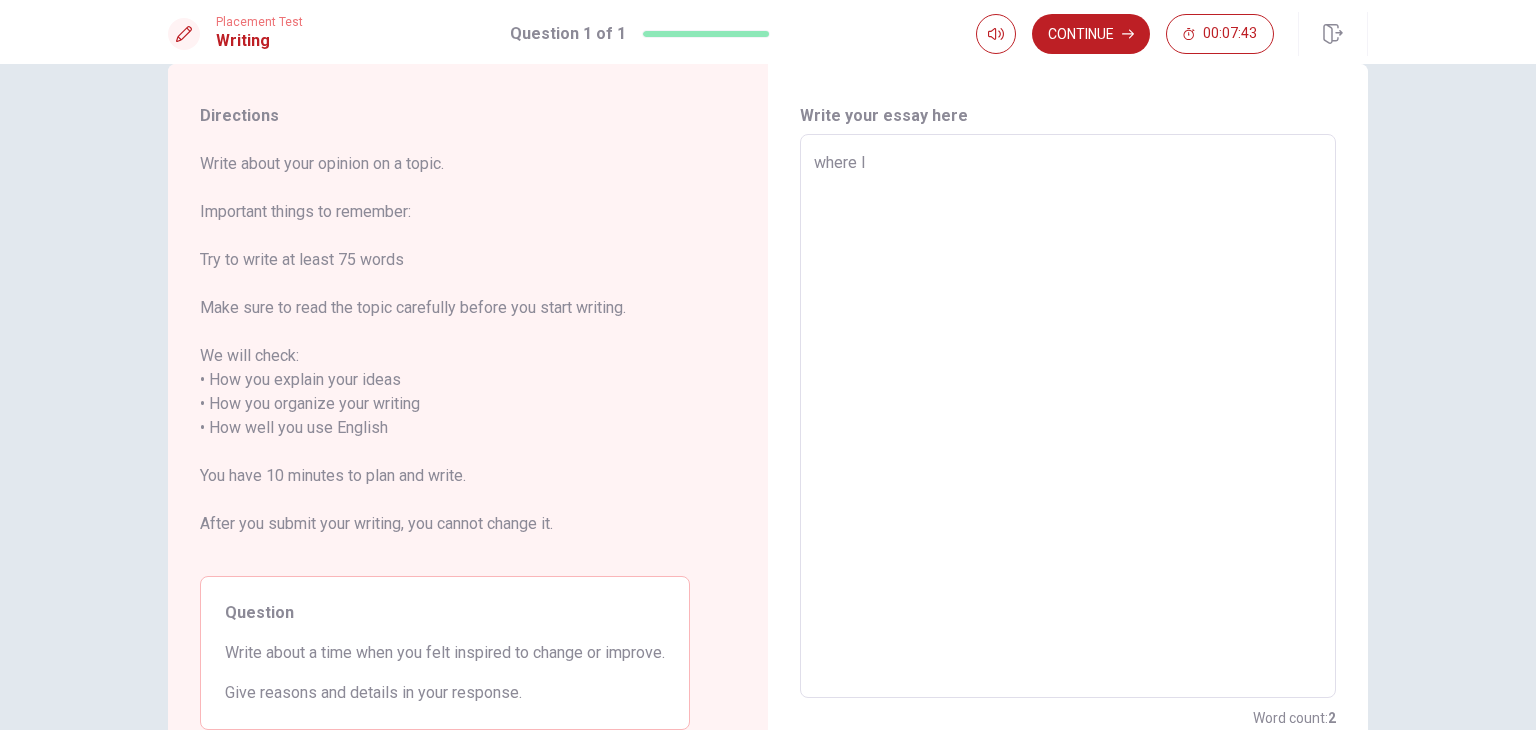 type on "where I m" 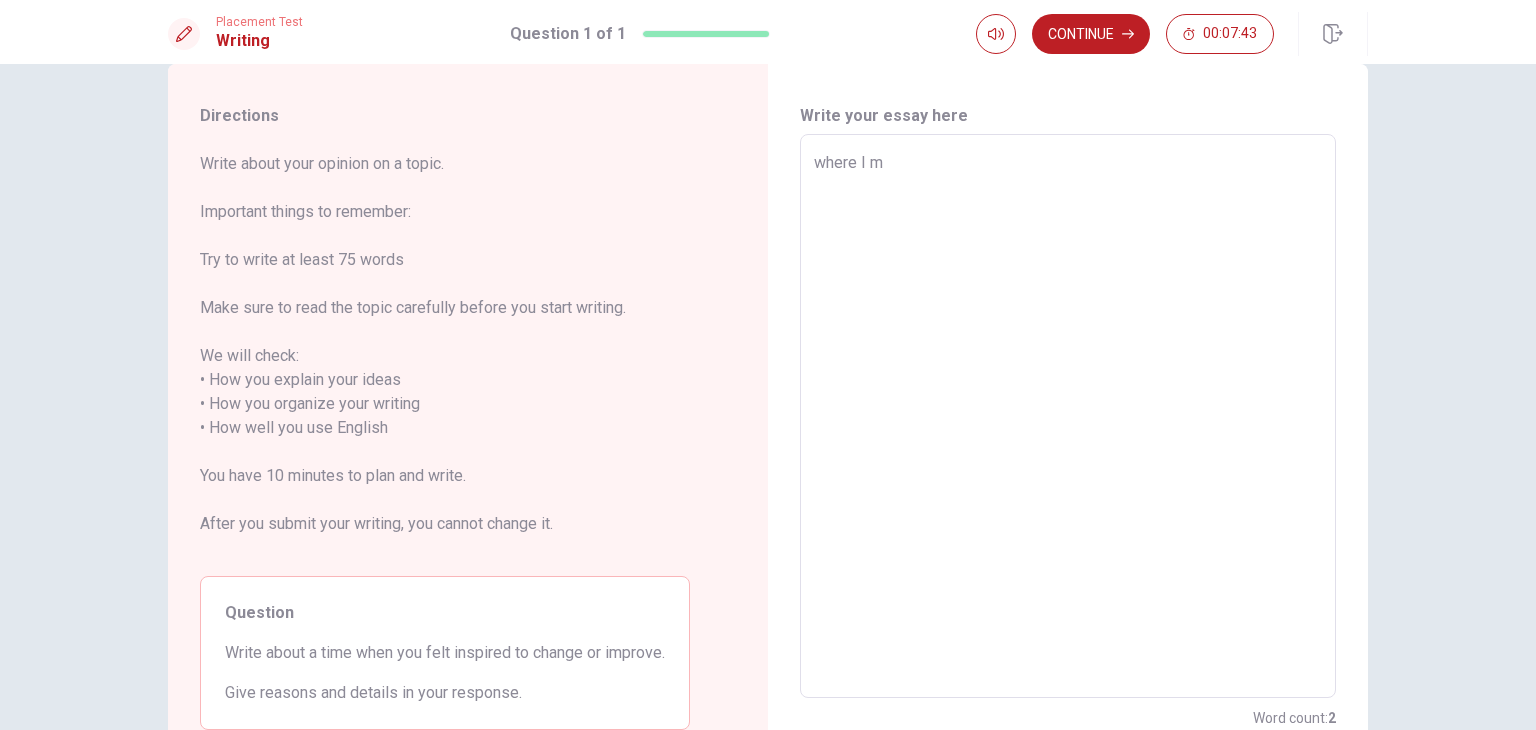 type on "x" 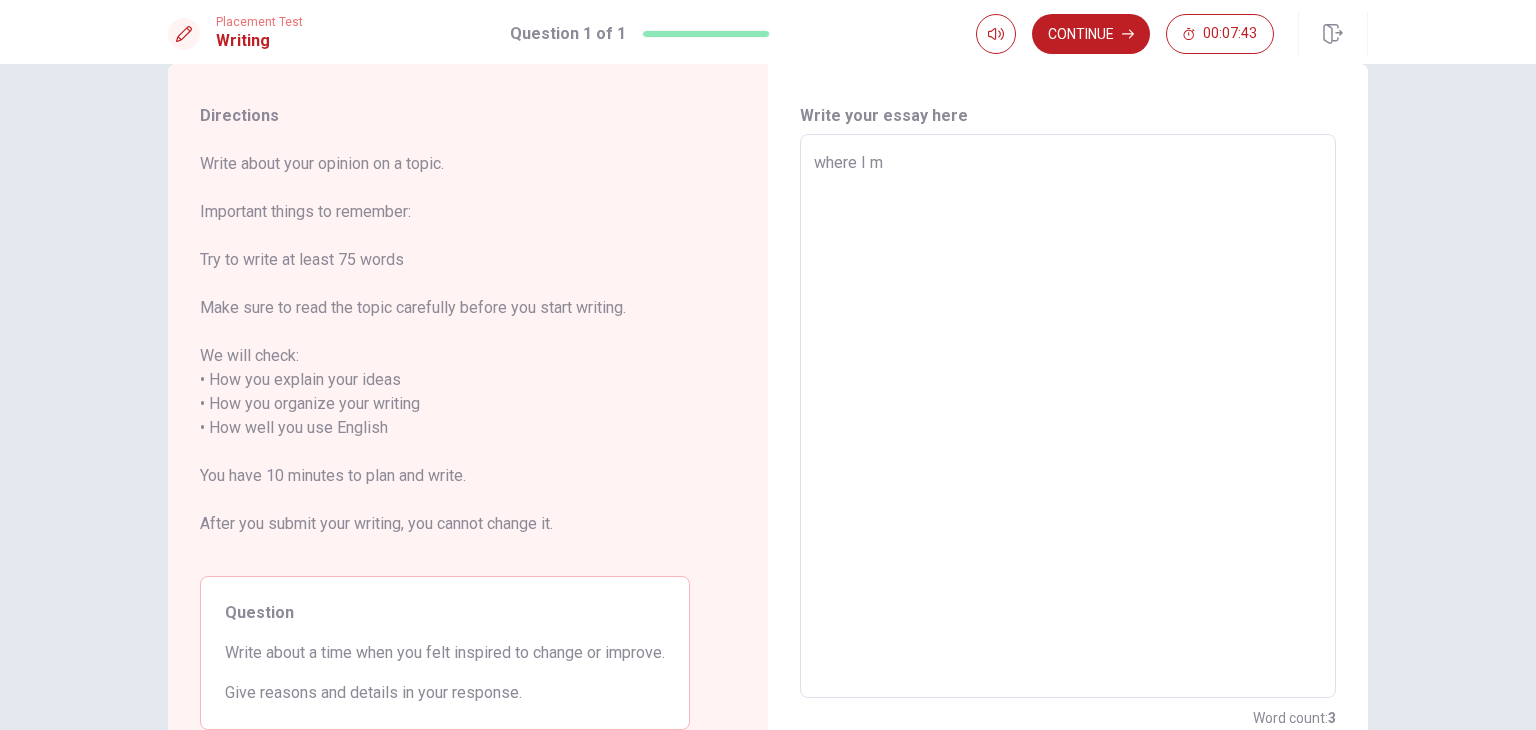 type on "where I mo" 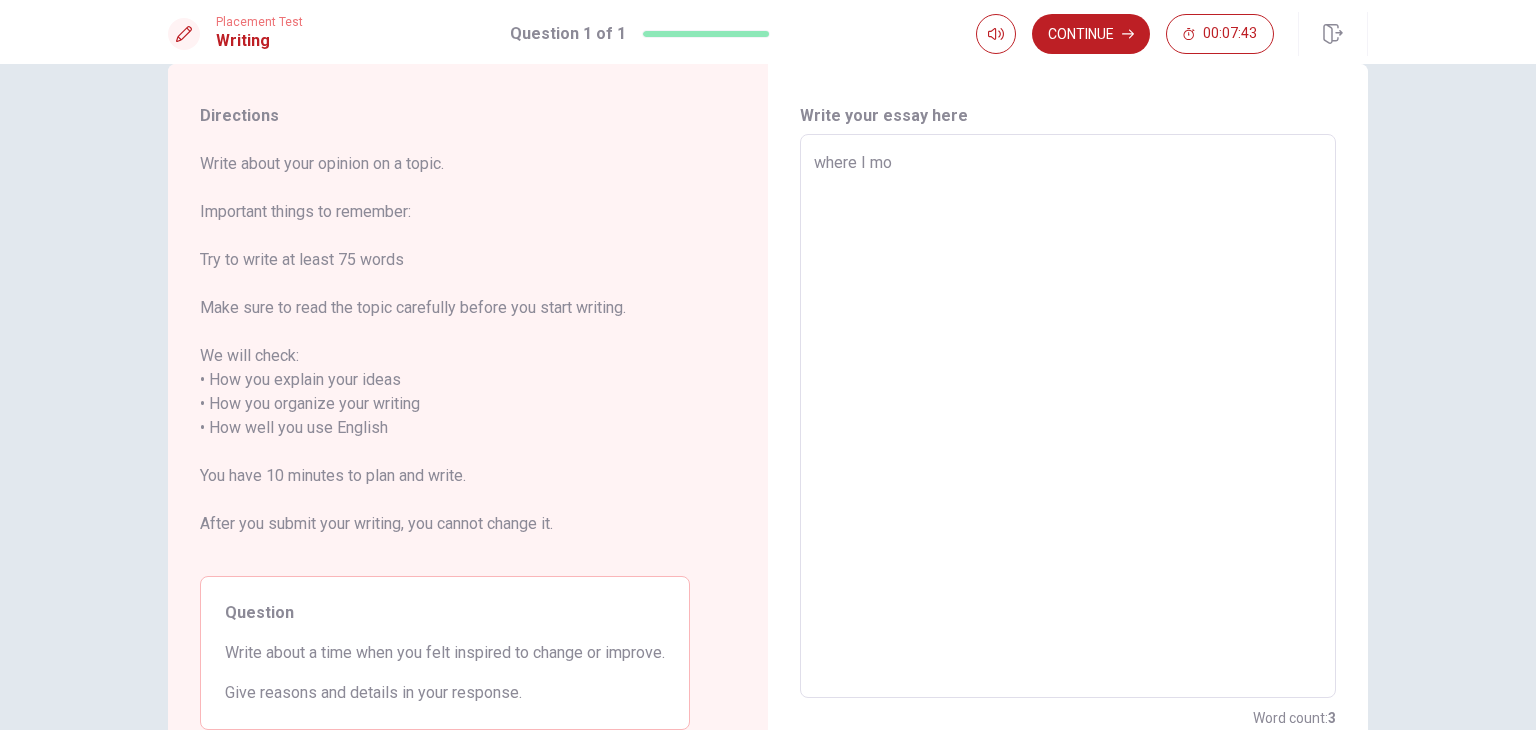 type on "where I mor" 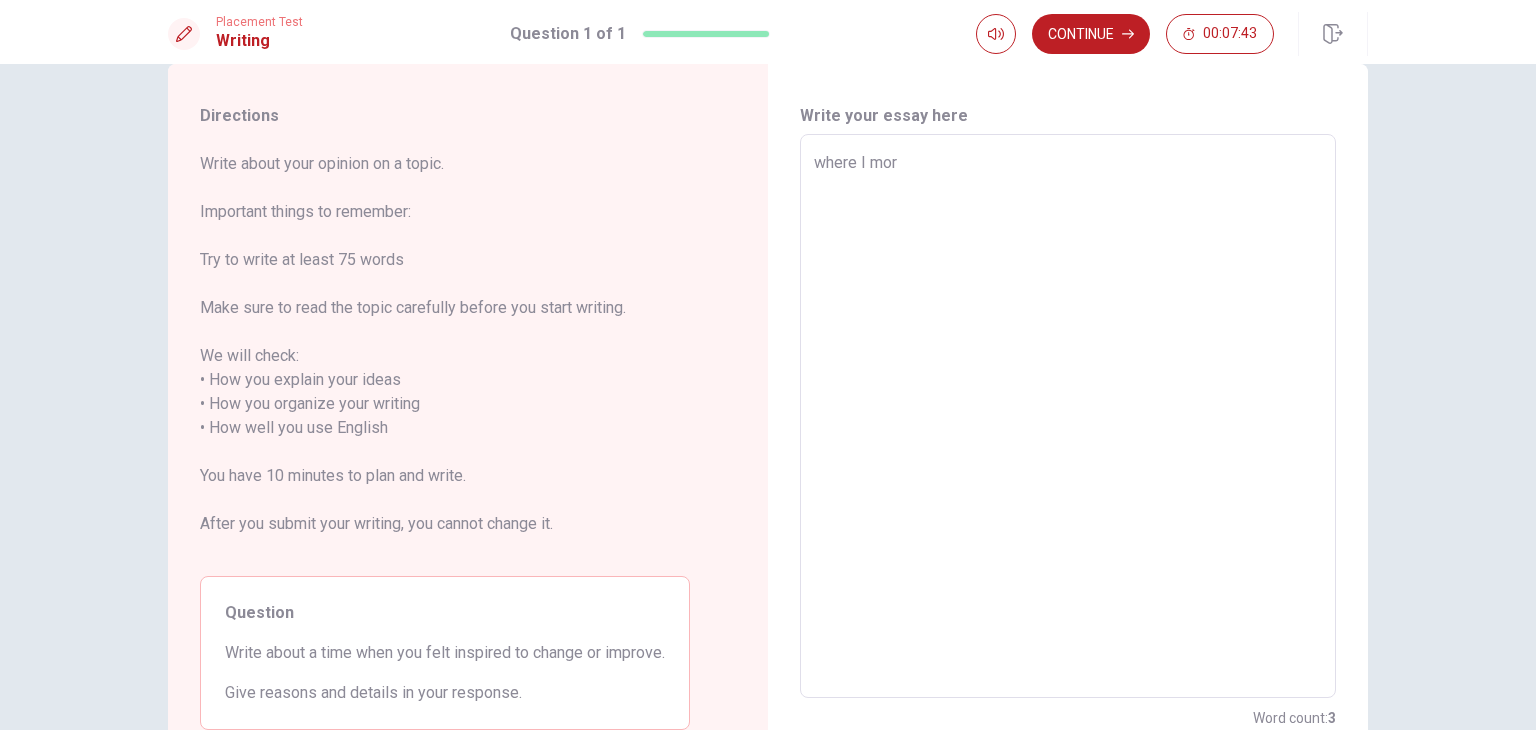type on "x" 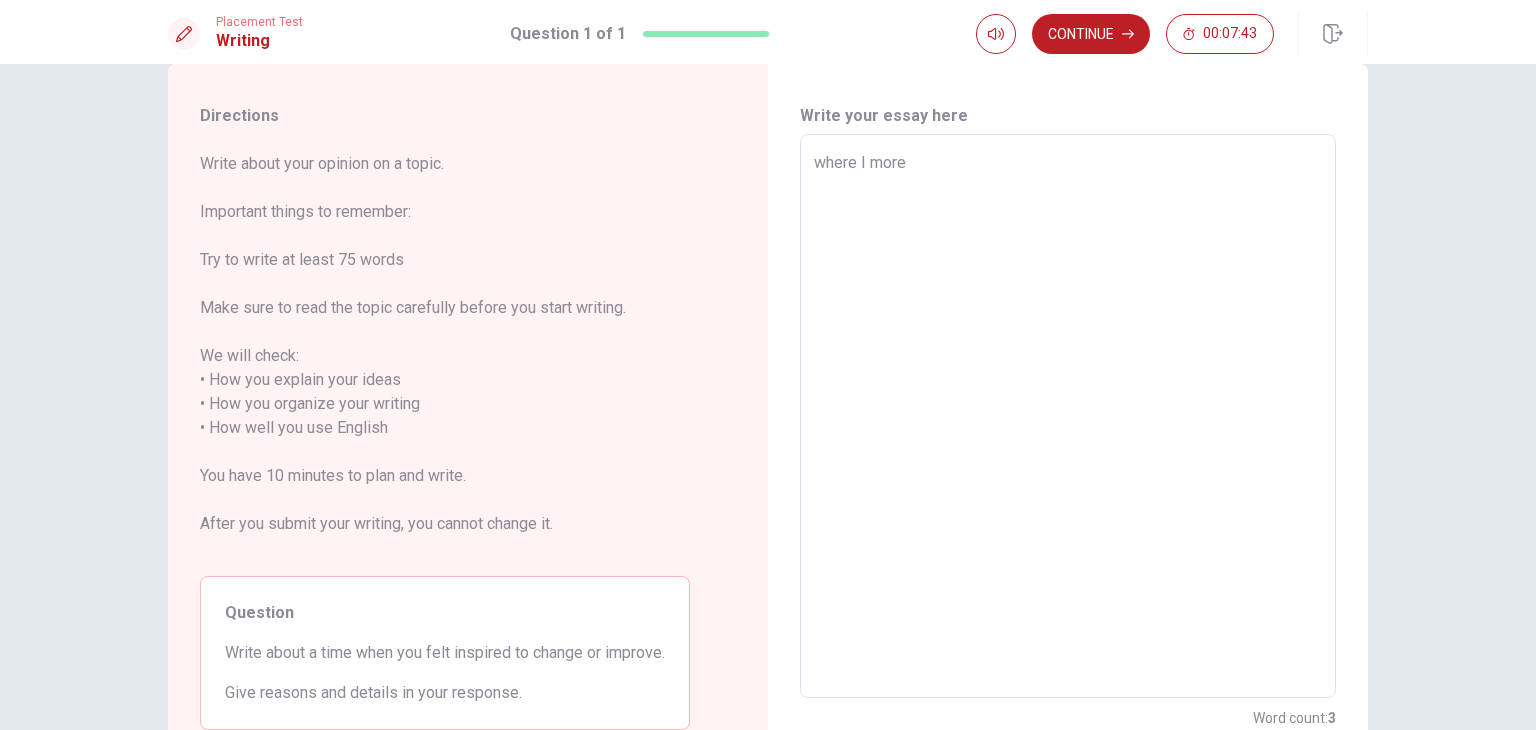 type on "x" 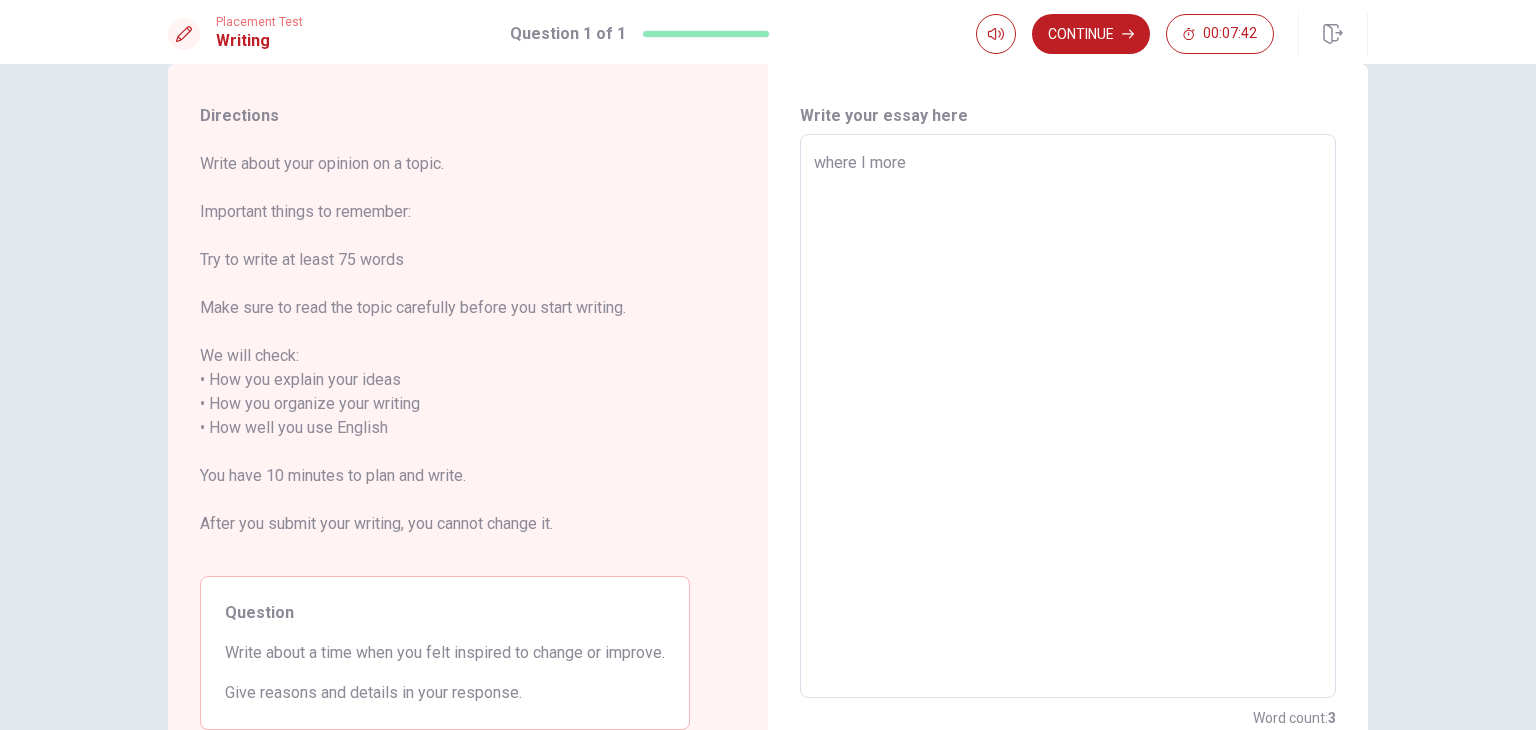 type on "where I more i" 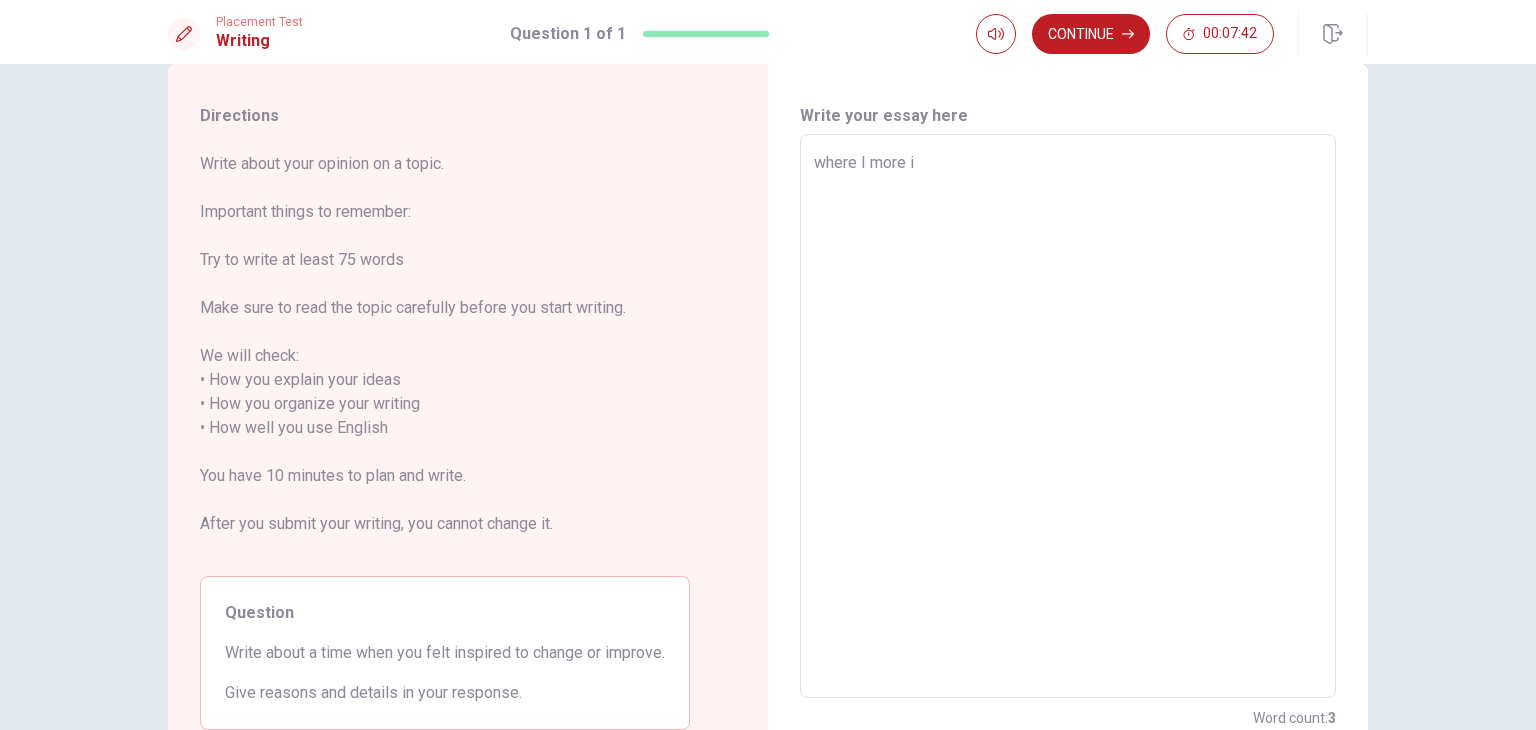 type on "x" 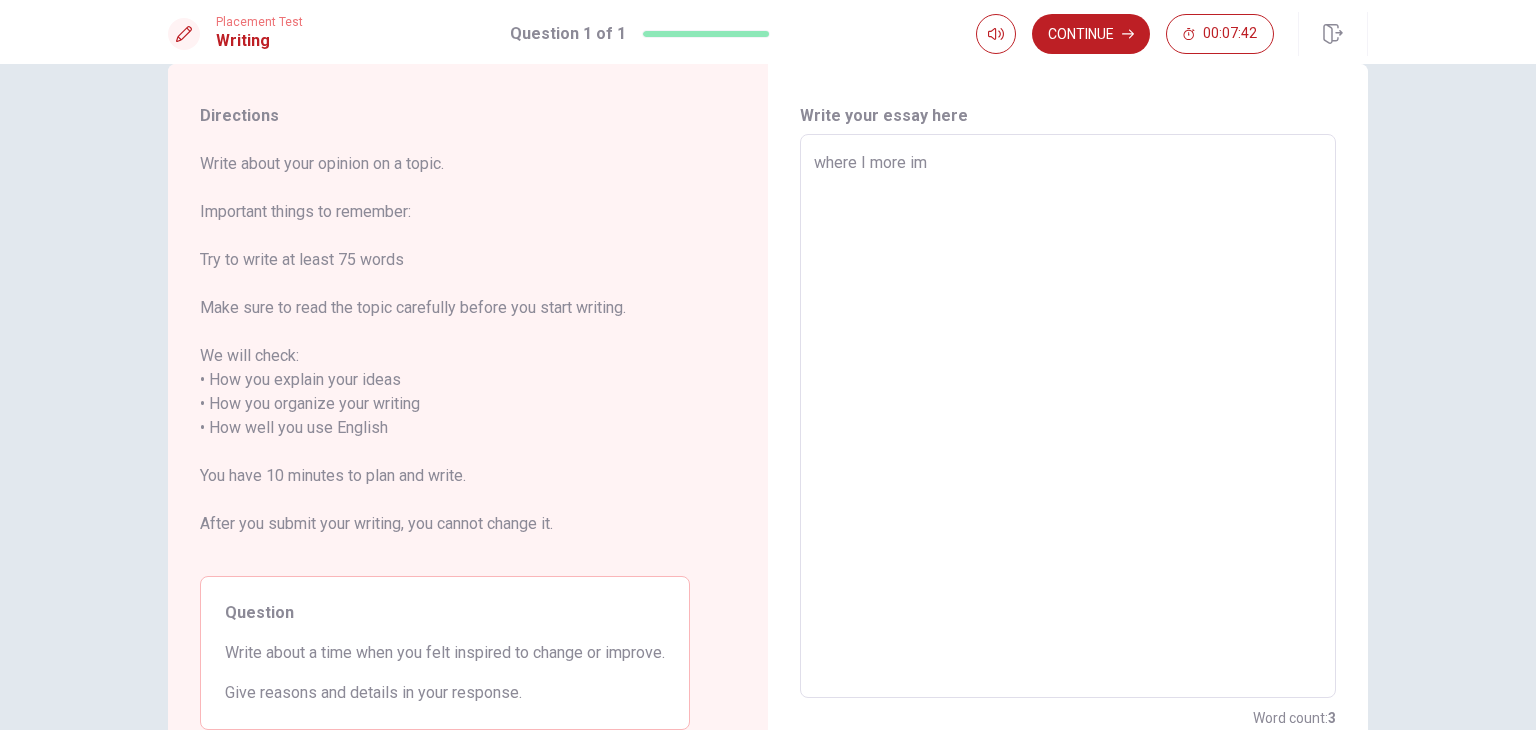 type on "x" 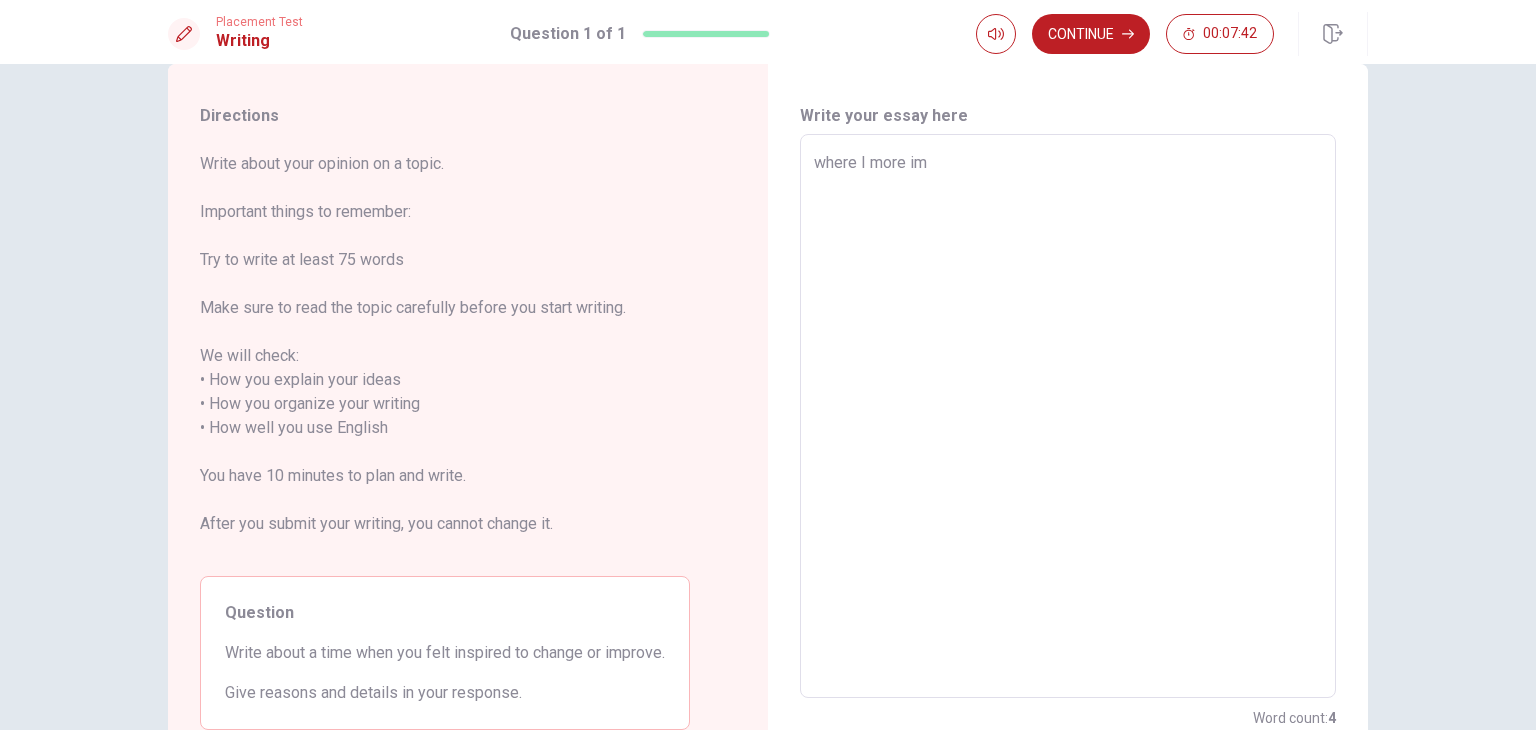 type on "where I more imp" 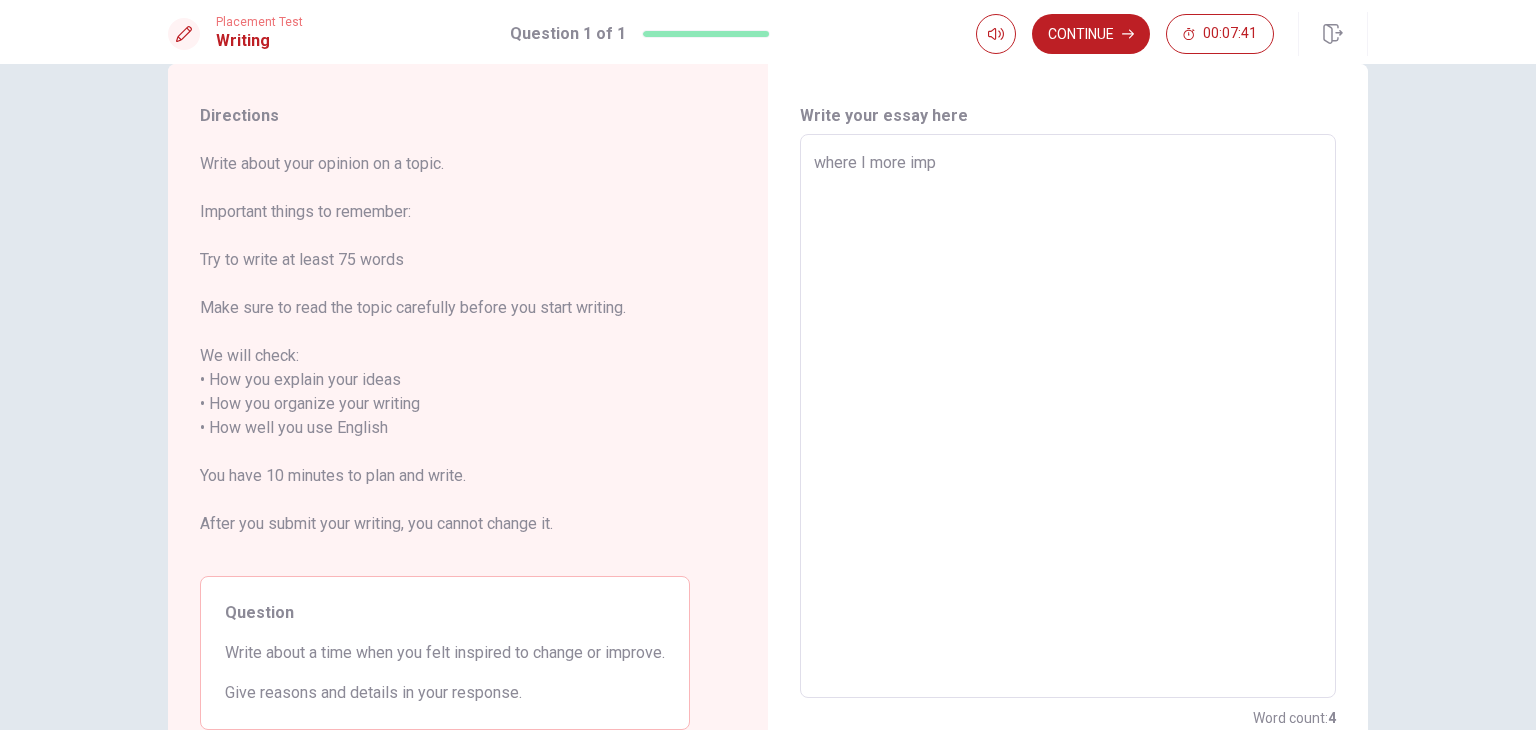 type on "x" 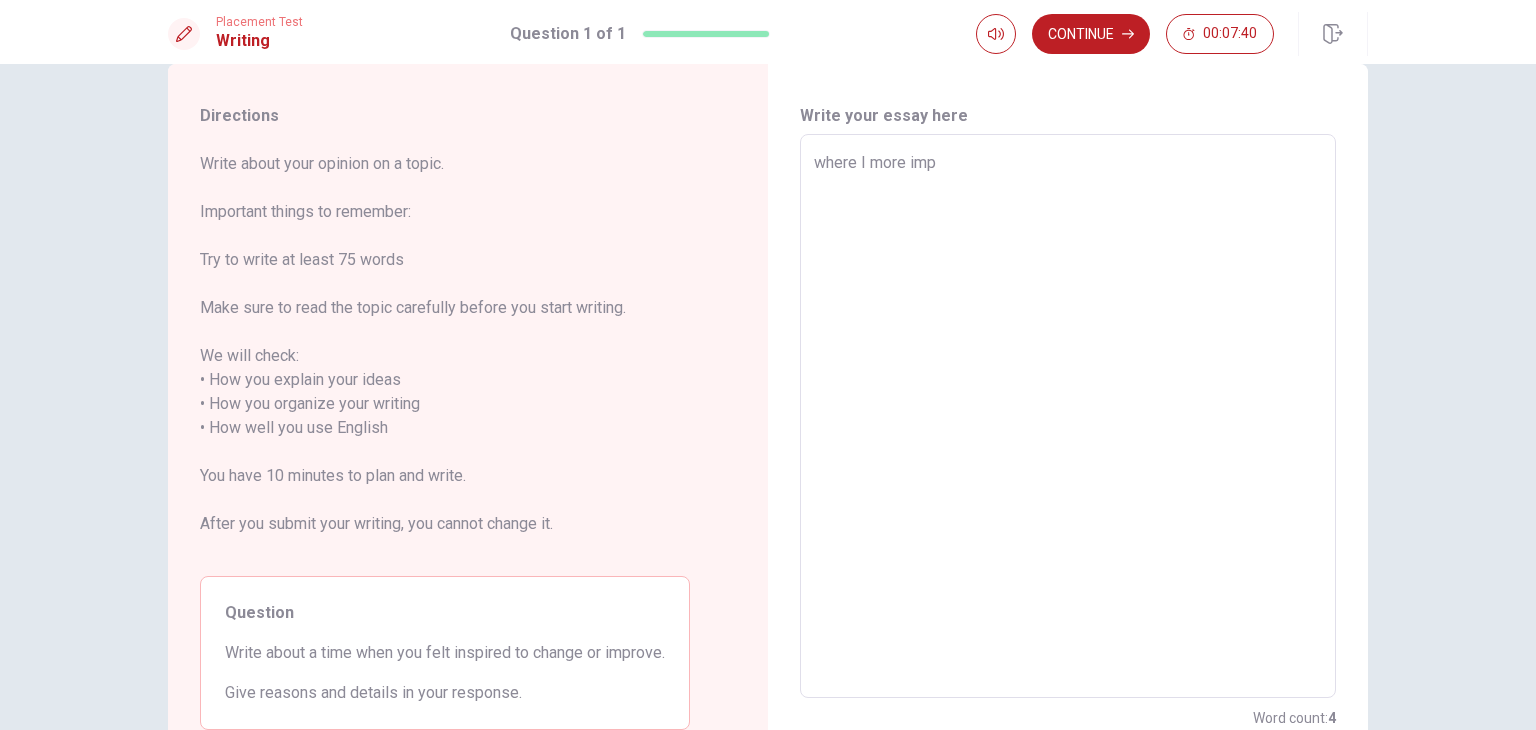 type on "where I more impr" 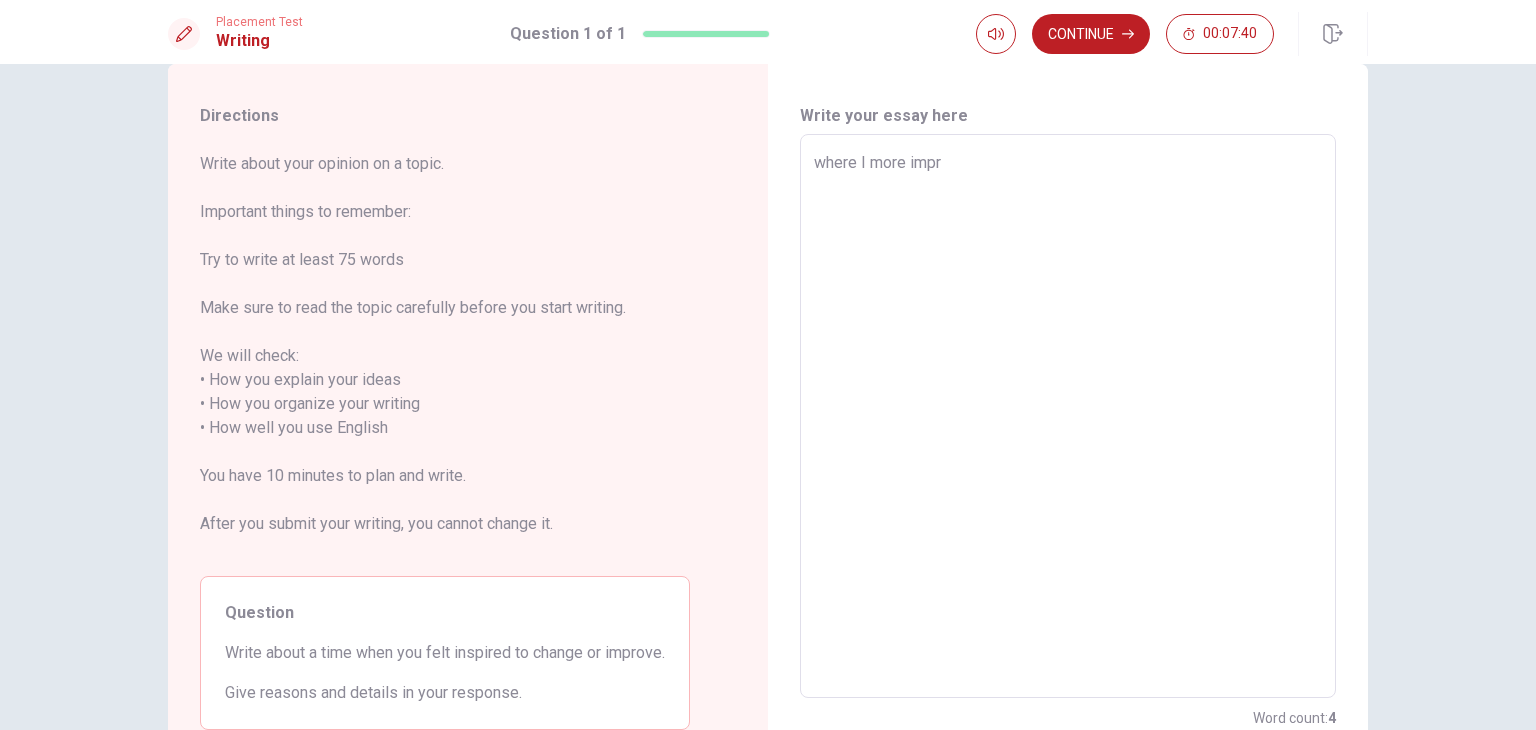 type on "x" 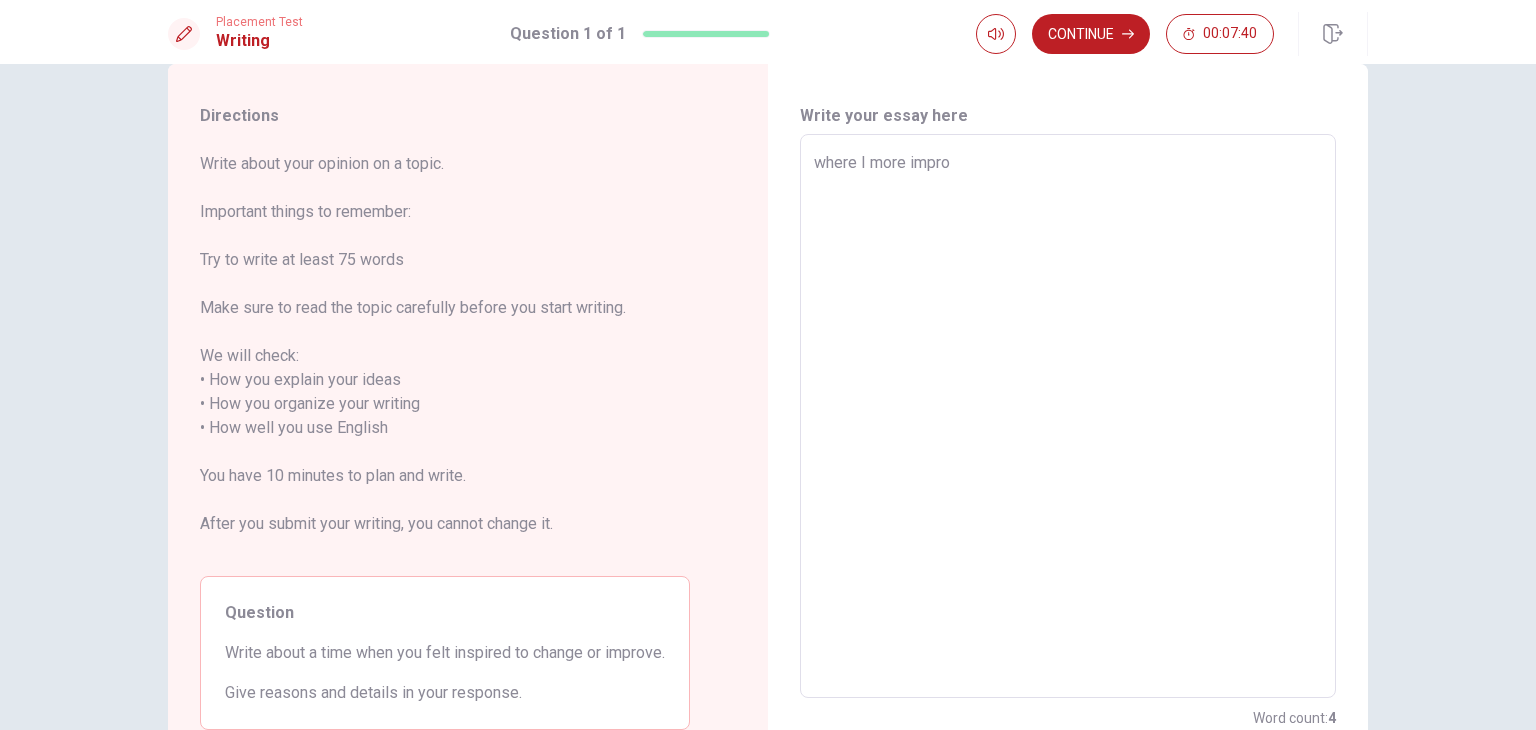 type on "x" 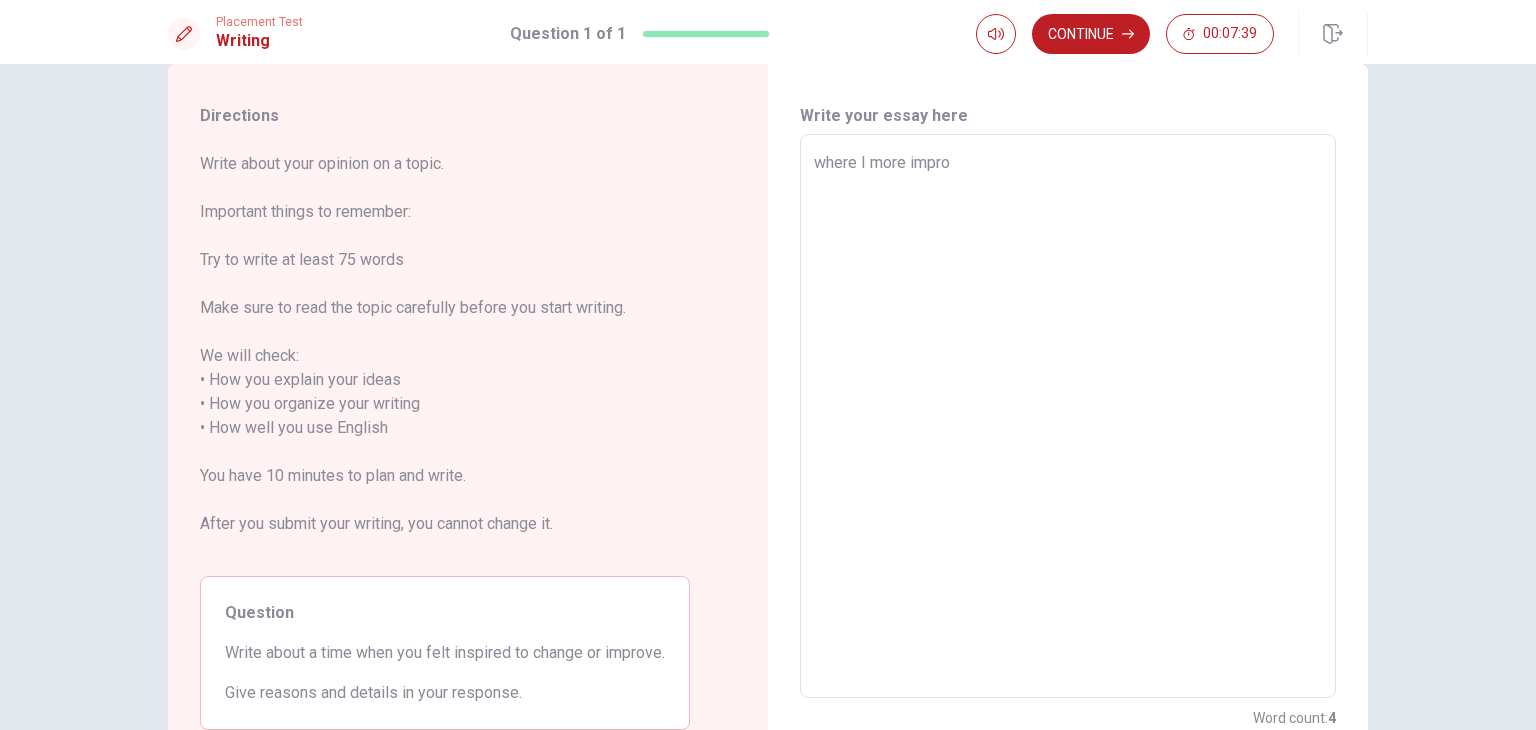 type on "where I more improv" 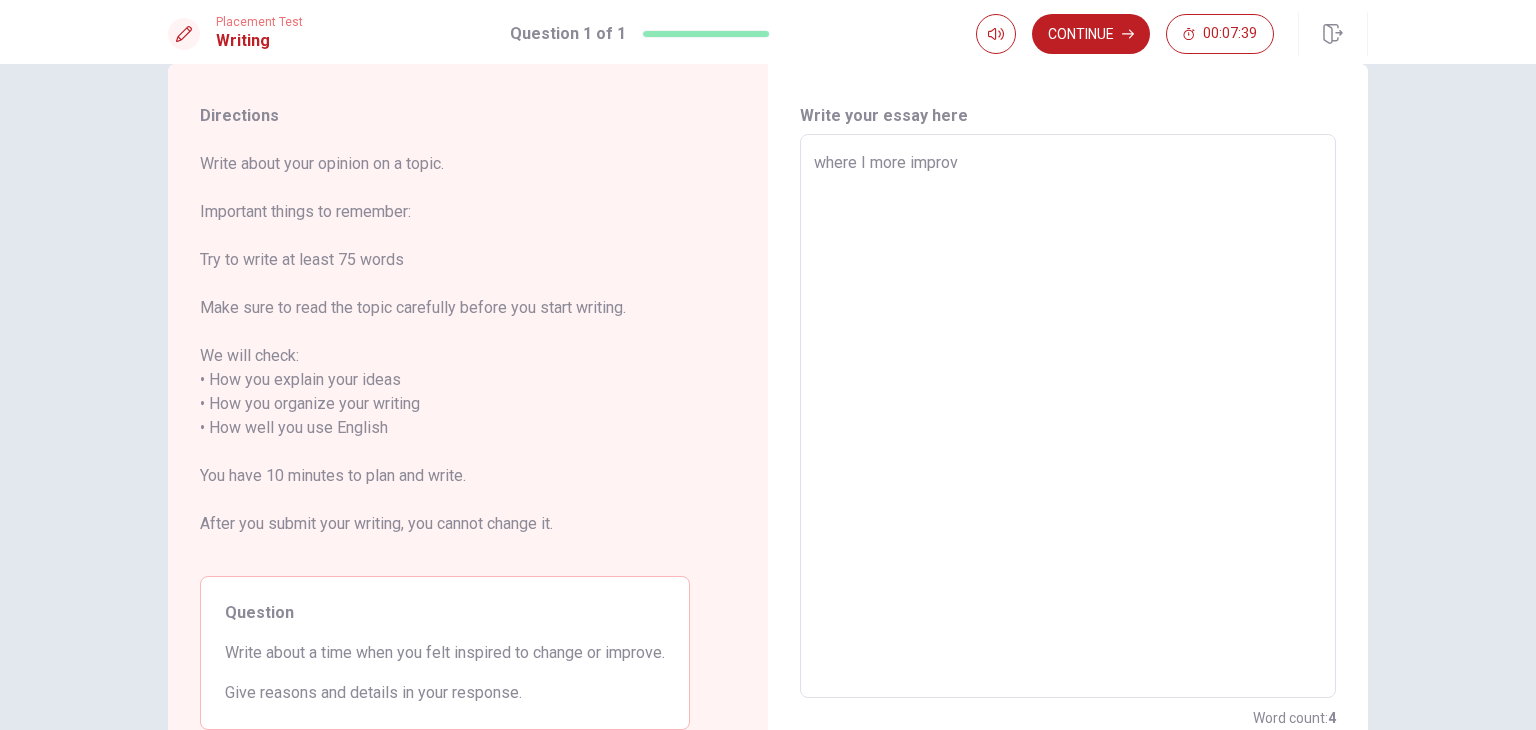 type on "x" 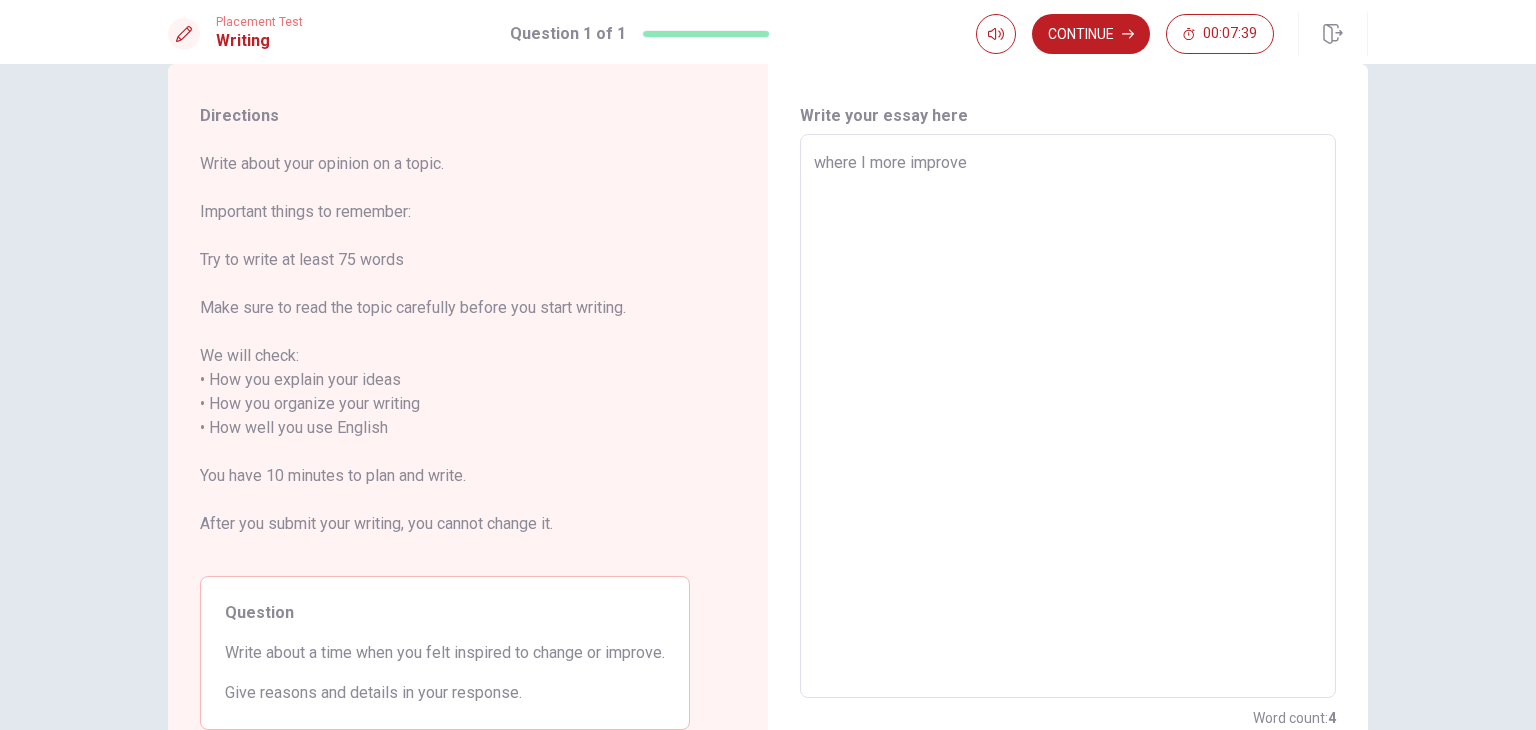 type on "where I more improve" 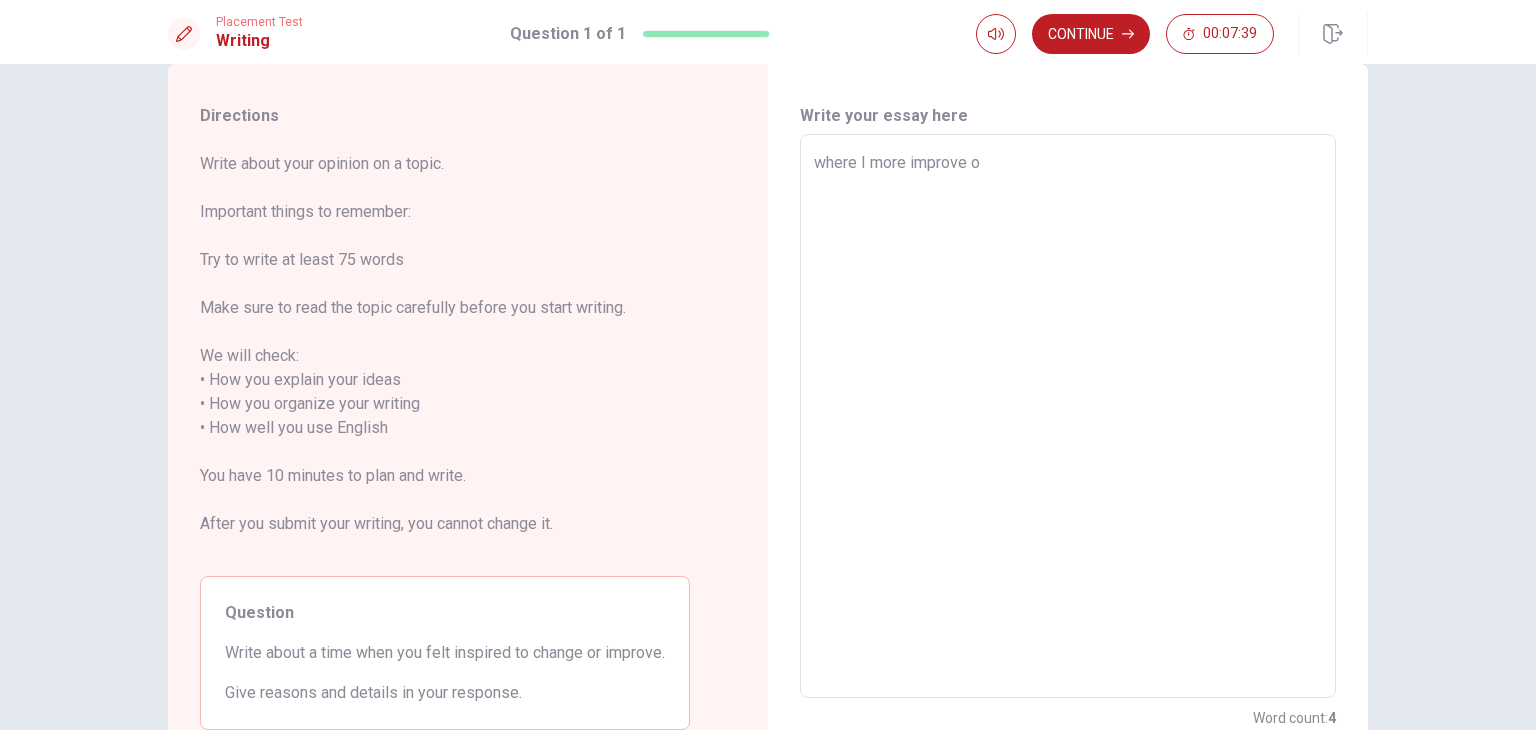type on "x" 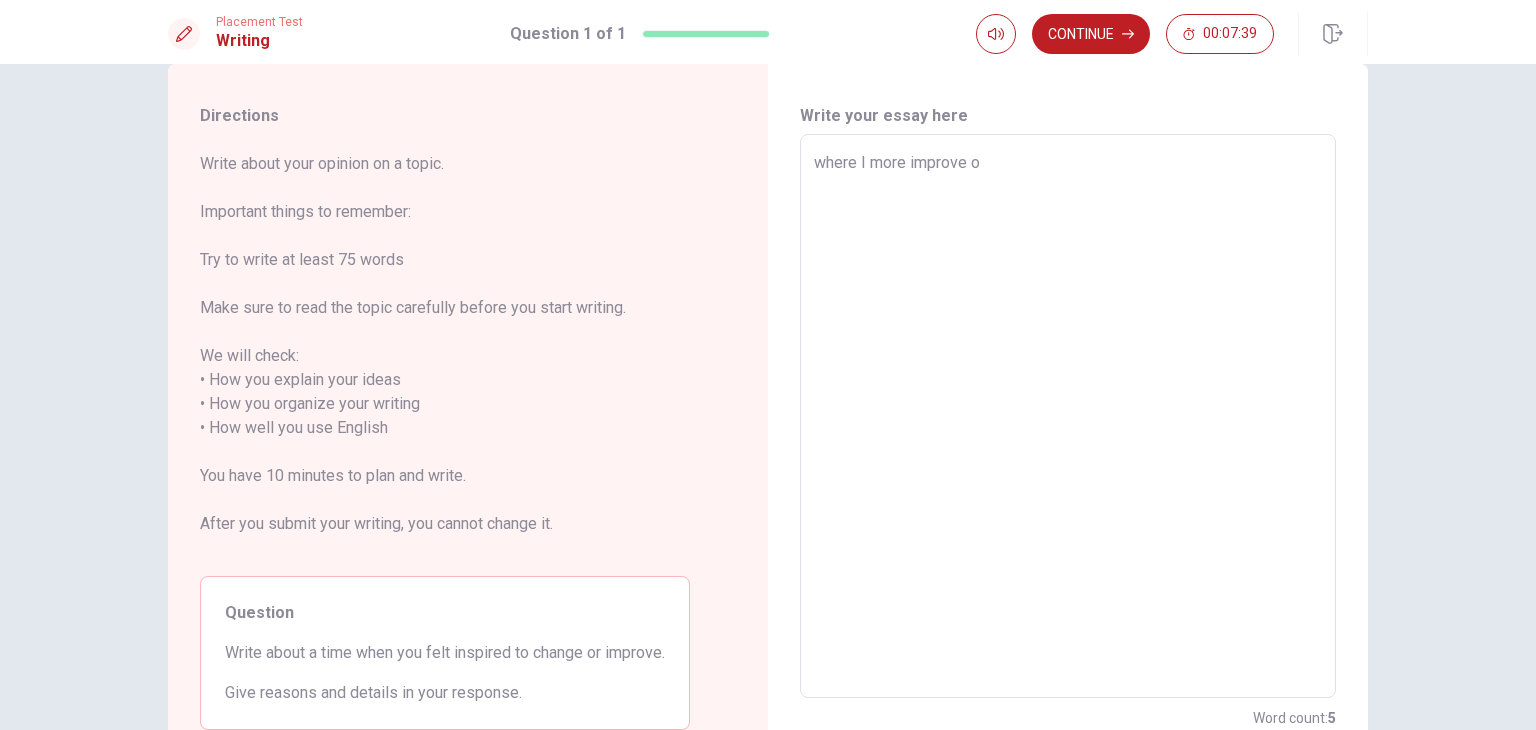 type on "where I more improve o" 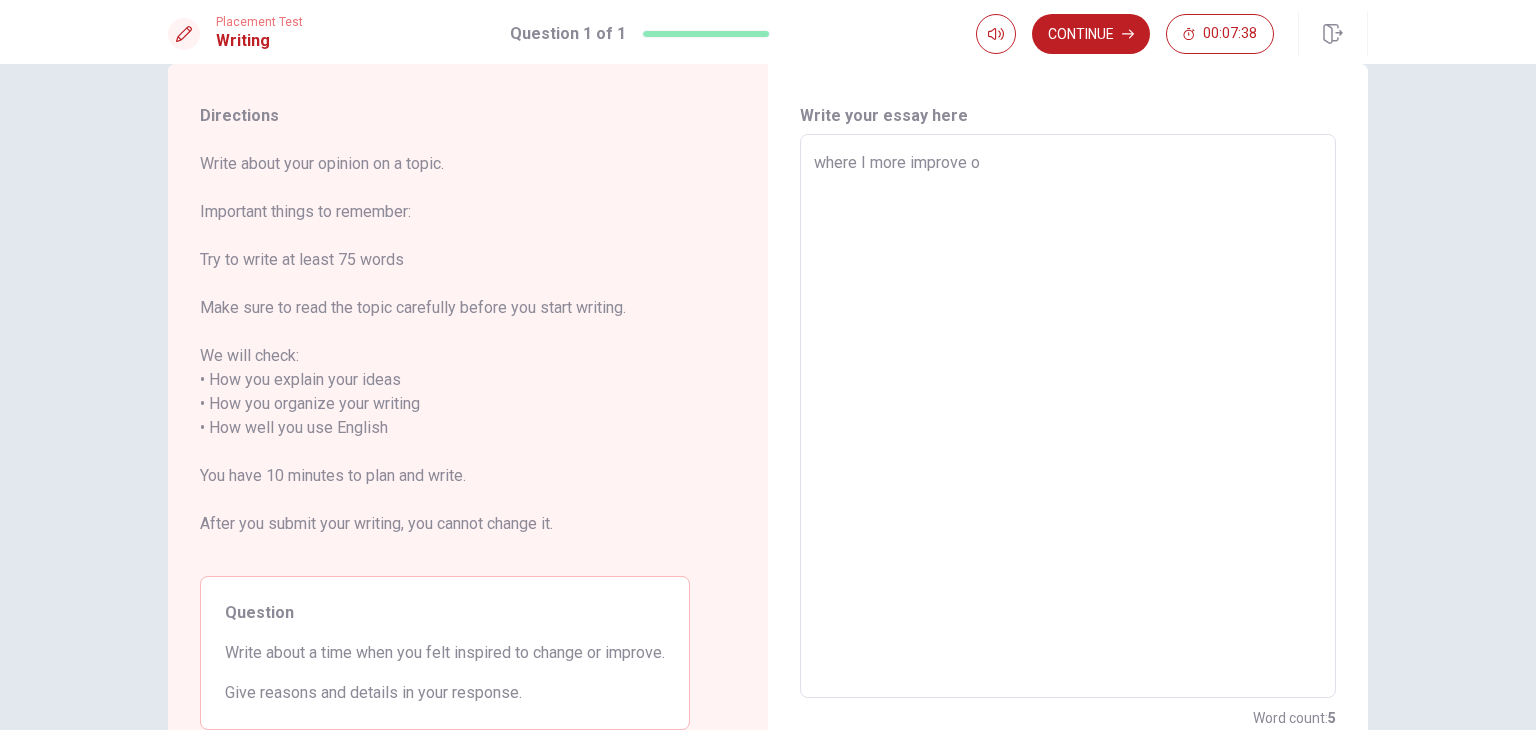 type 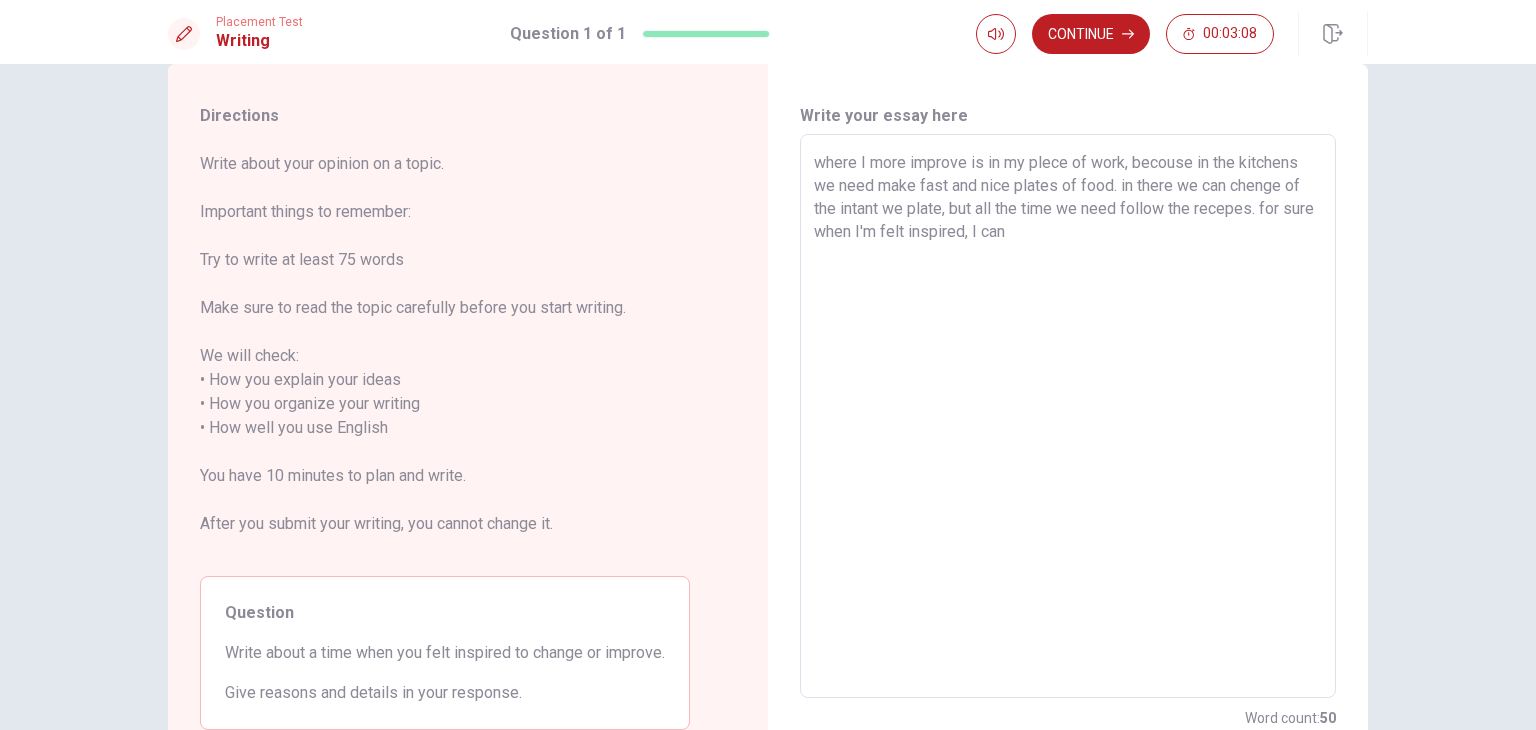 click on "where I more improve is in my plece of work, becouse in the kitchens we need make fast and nice plates of food. in there we can chenge of the intant we plate, but all the time we need follow the recepes. for sure when I'm felt inspired, I can" at bounding box center [1068, 416] 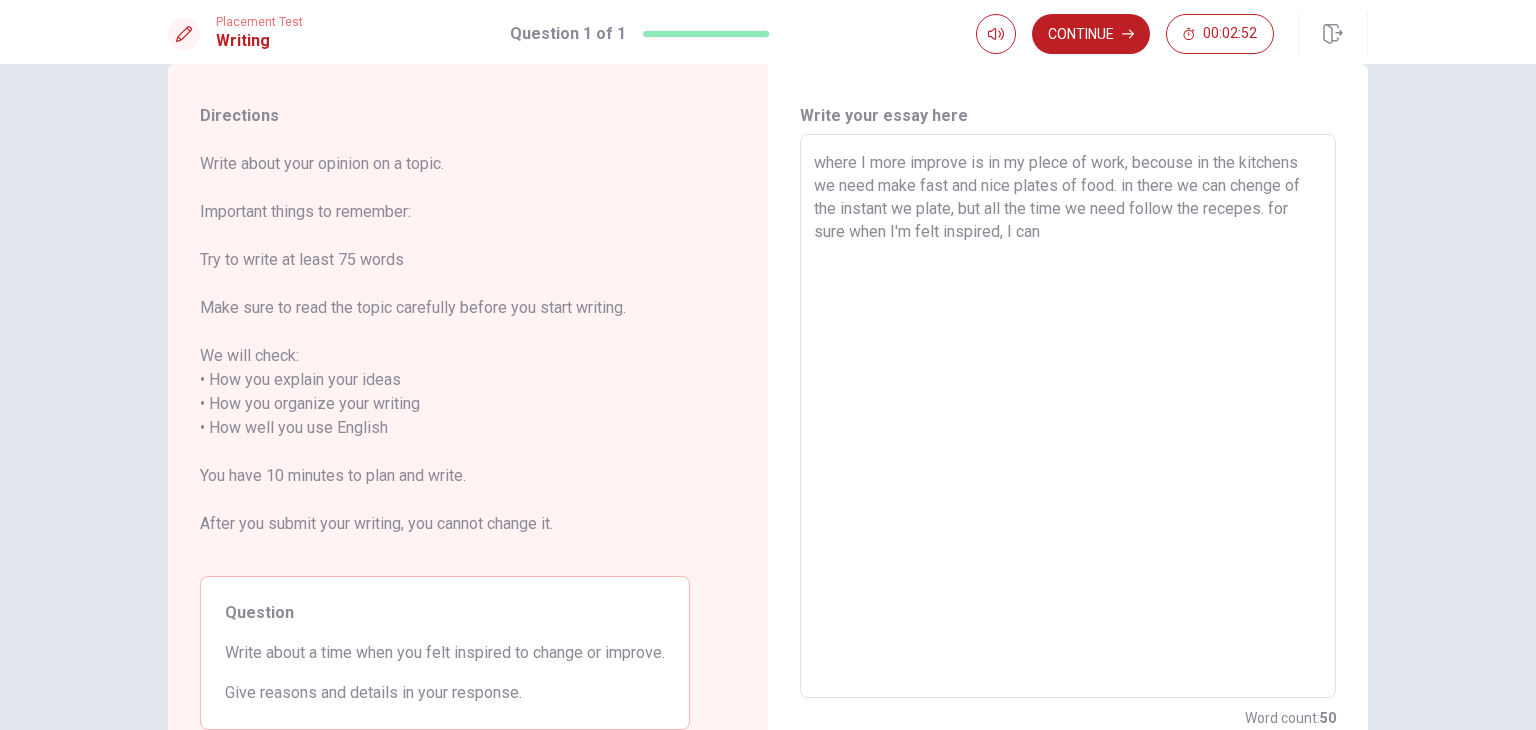 click on "where I more improve is in my plece of work, becouse in the kitchens we need make fast and nice plates of food. in there we can chenge of the instant we plate, but all the time we need follow the recepes. for sure when I'm felt inspired, I can" at bounding box center [1068, 416] 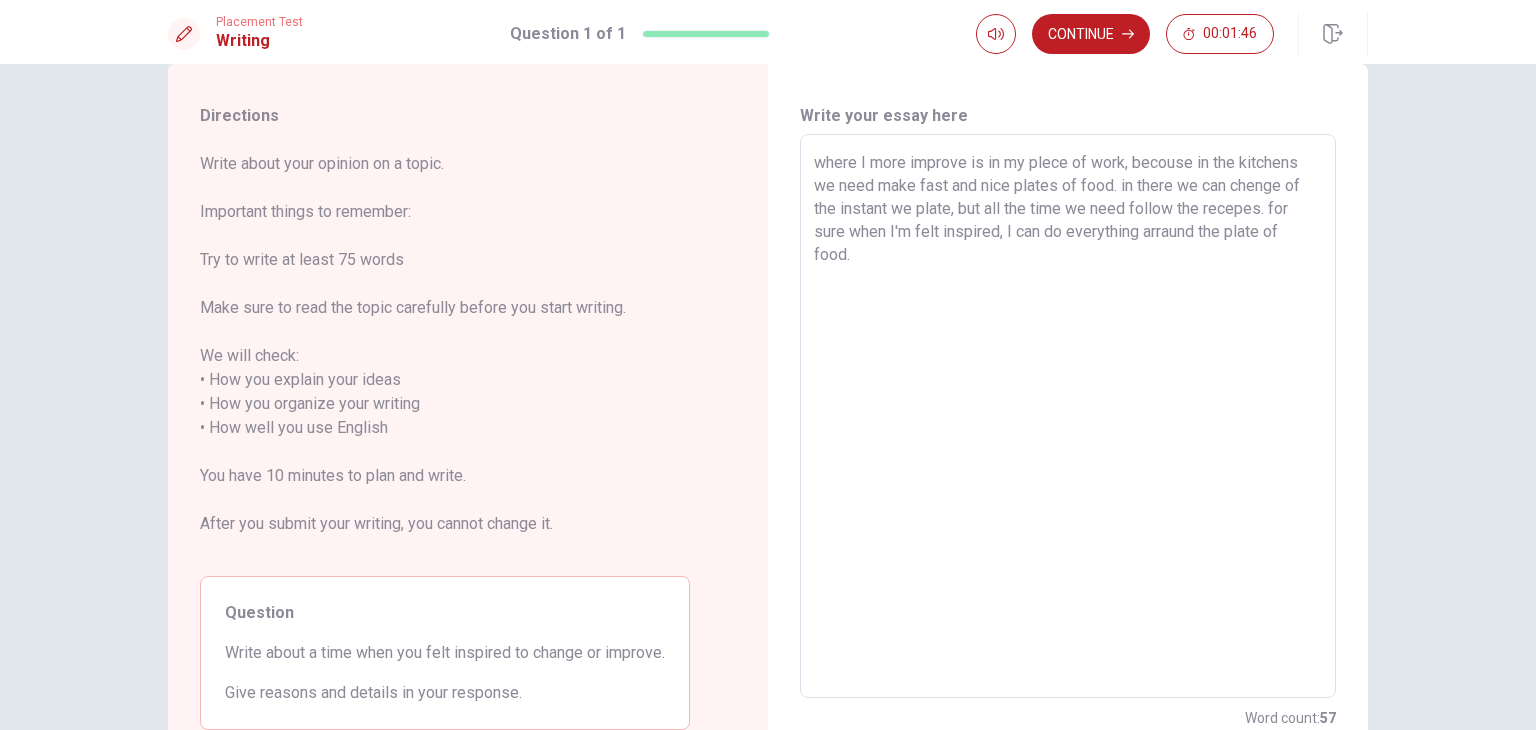 click on "where I more improve is in my plece of work, becouse in the kitchens we need make fast and nice plates of food. in there we can chenge of the instant we plate, but all the time we need follow the recepes. for sure when I'm felt inspired, I can do everything arraund the plate of food." at bounding box center [1068, 416] 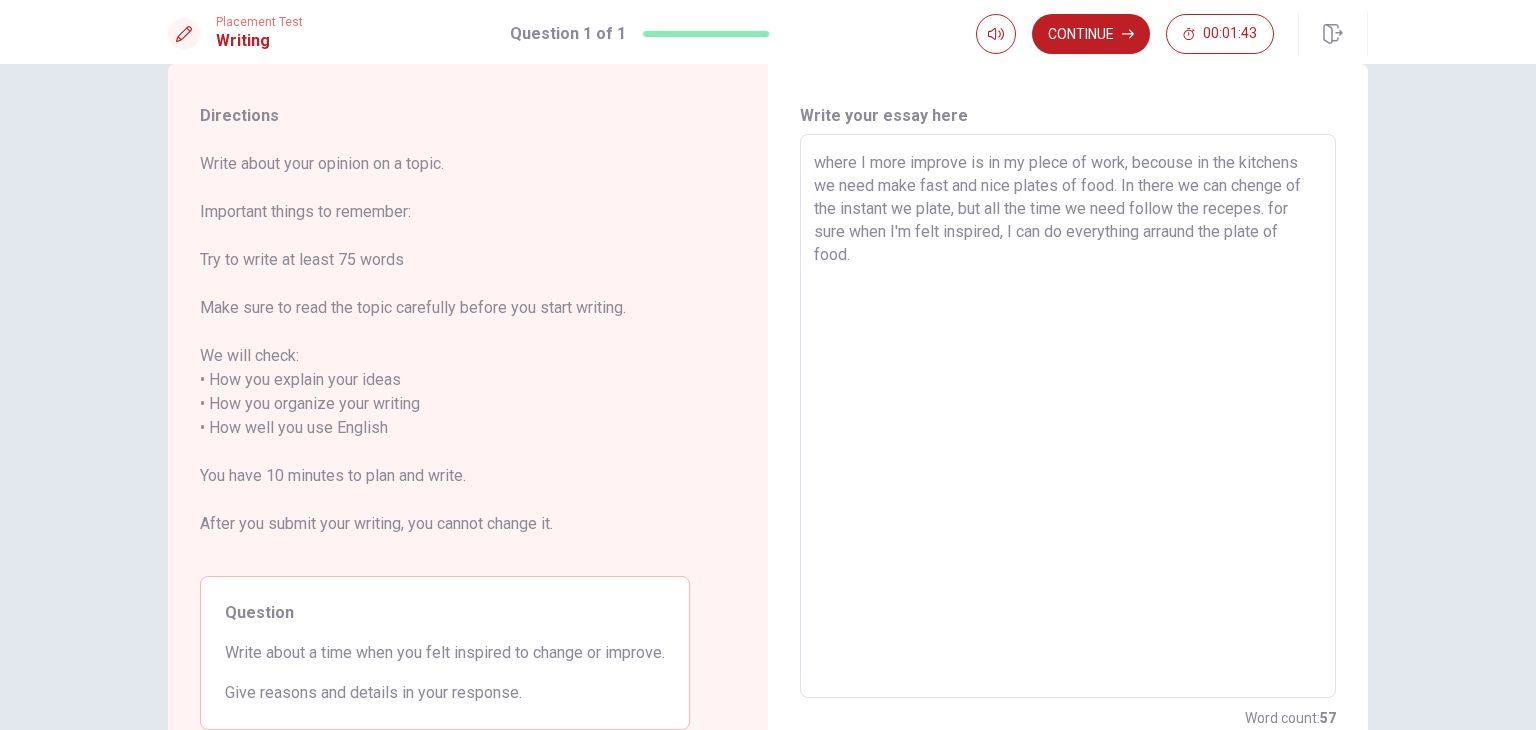 click on "where I more improve is in my plece of work, becouse in the kitchens we need make fast and nice plates of food. In there we can chenge of the instant we plate, but all the time we need follow the recepes. for sure when I'm felt inspired, I can do everything arraund the plate of food." at bounding box center [1068, 416] 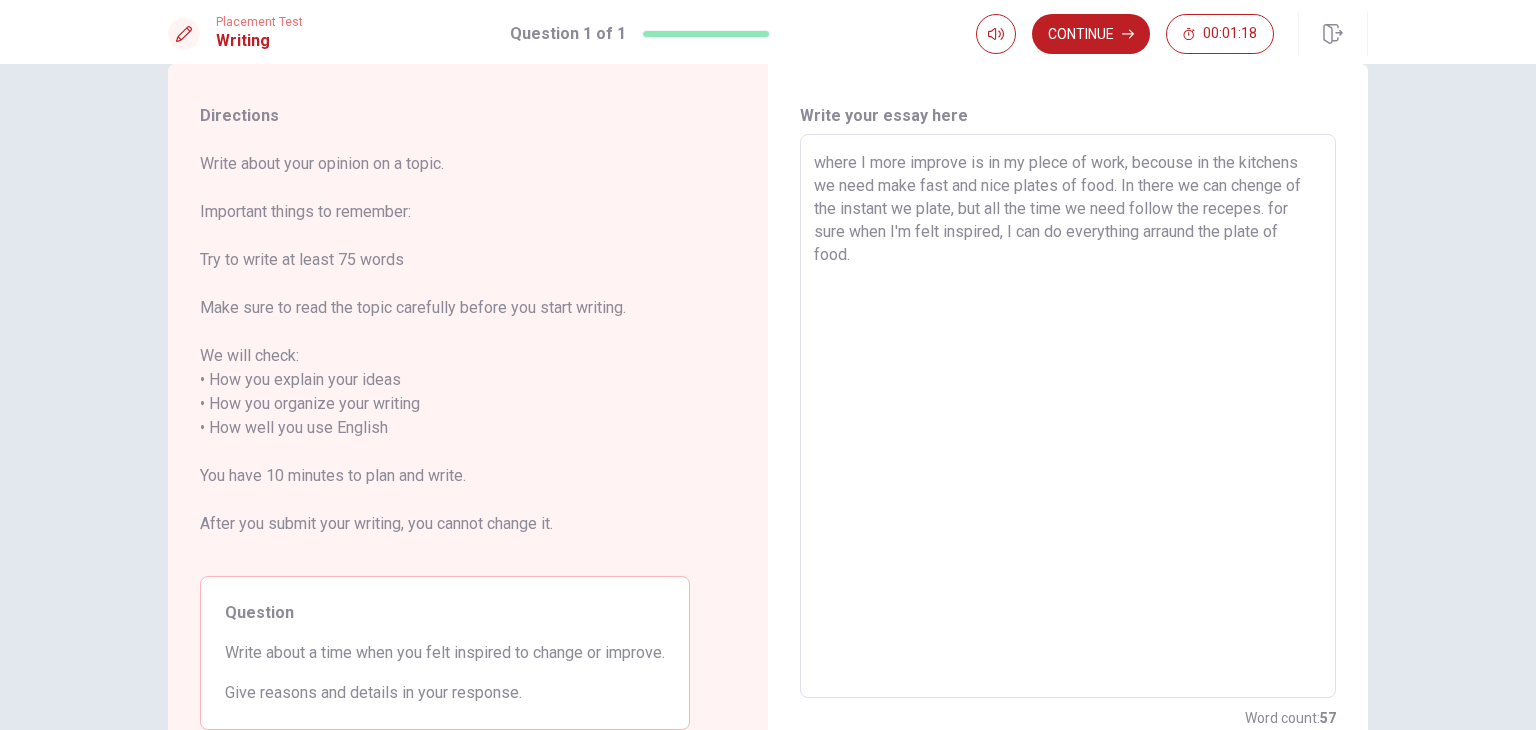 click on "where I more improve is in my plece of work, becouse in the kitchens we need make fast and nice plates of food. In there we can chenge of the instant we plate, but all the time we need follow the recepes. for sure when I'm felt inspired, I can do everything arraund the plate of food." at bounding box center [1068, 416] 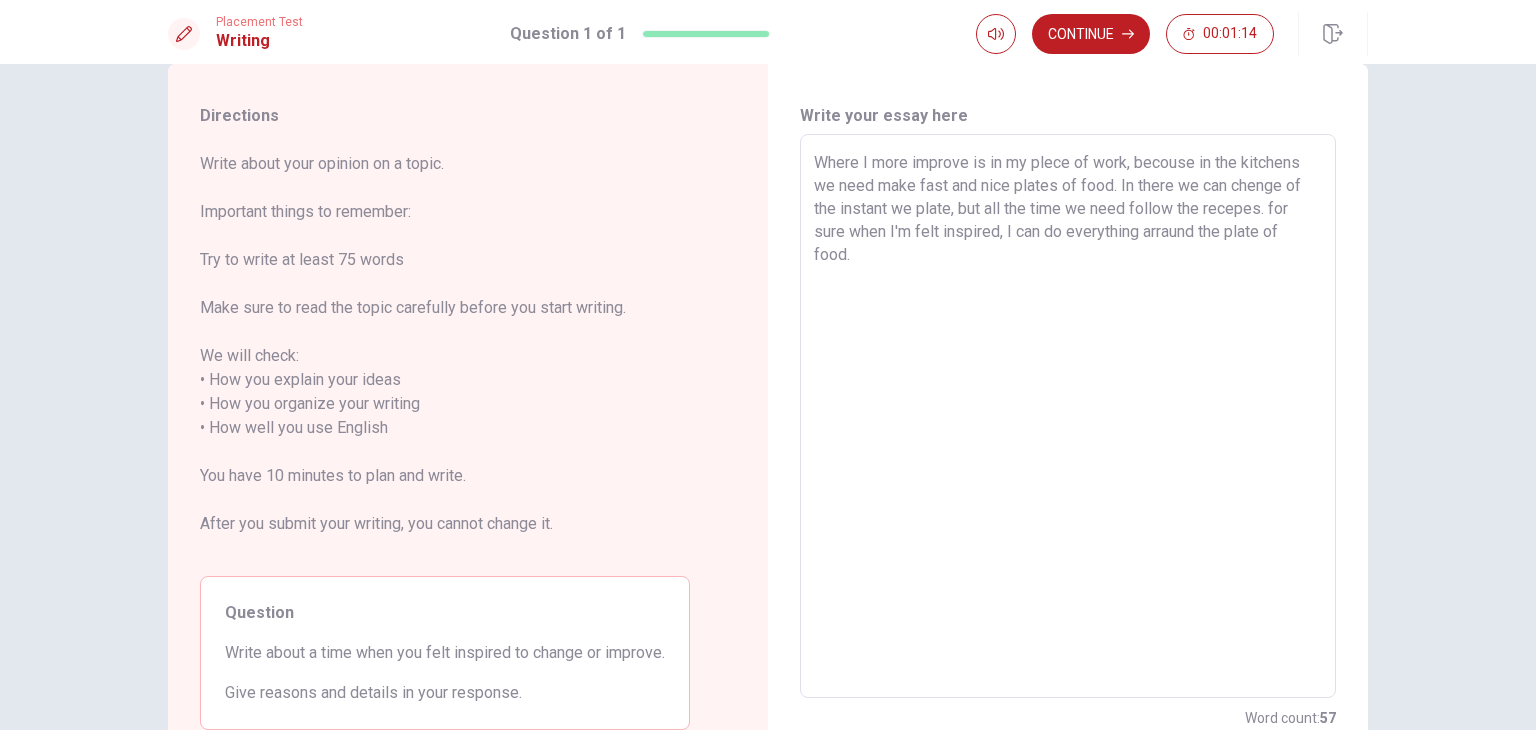click on "Where I more improve is in my plece of work, becouse in the kitchens we need make fast and nice plates of food. In there we can chenge of the instant we plate, but all the time we need follow the recepes. for sure when I'm felt inspired, I can do everything arraund the plate of food." at bounding box center [1068, 416] 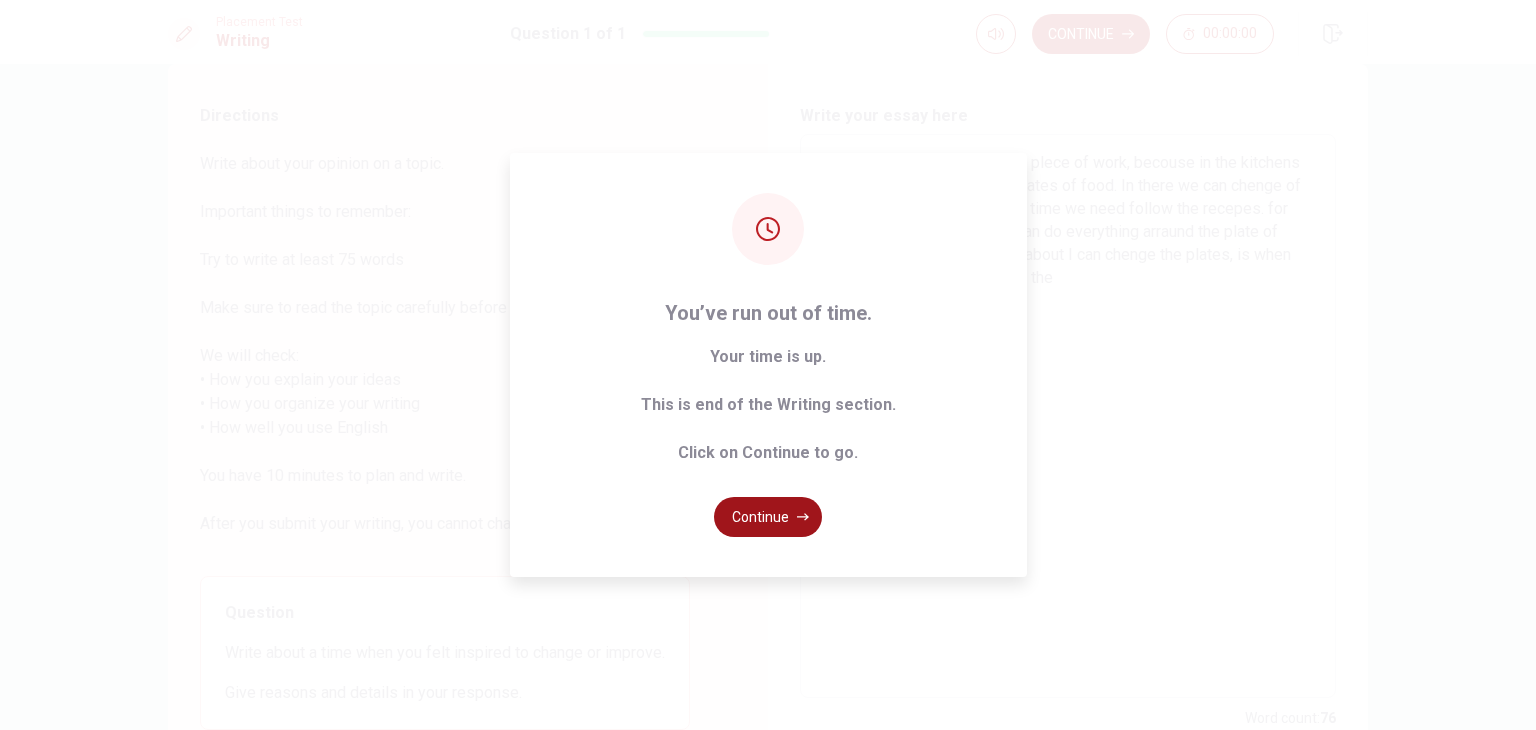 click on "Continue" at bounding box center (768, 517) 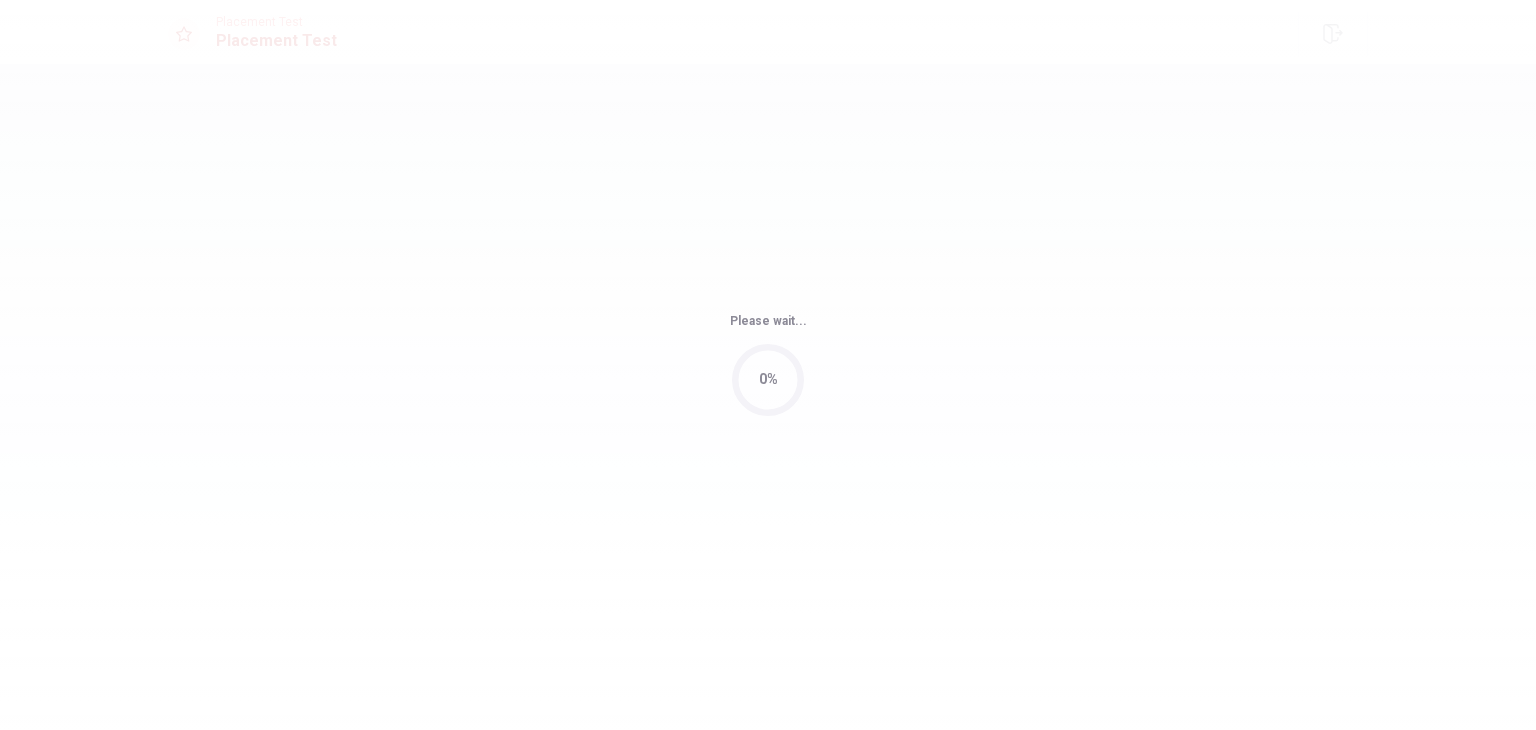 scroll, scrollTop: 0, scrollLeft: 0, axis: both 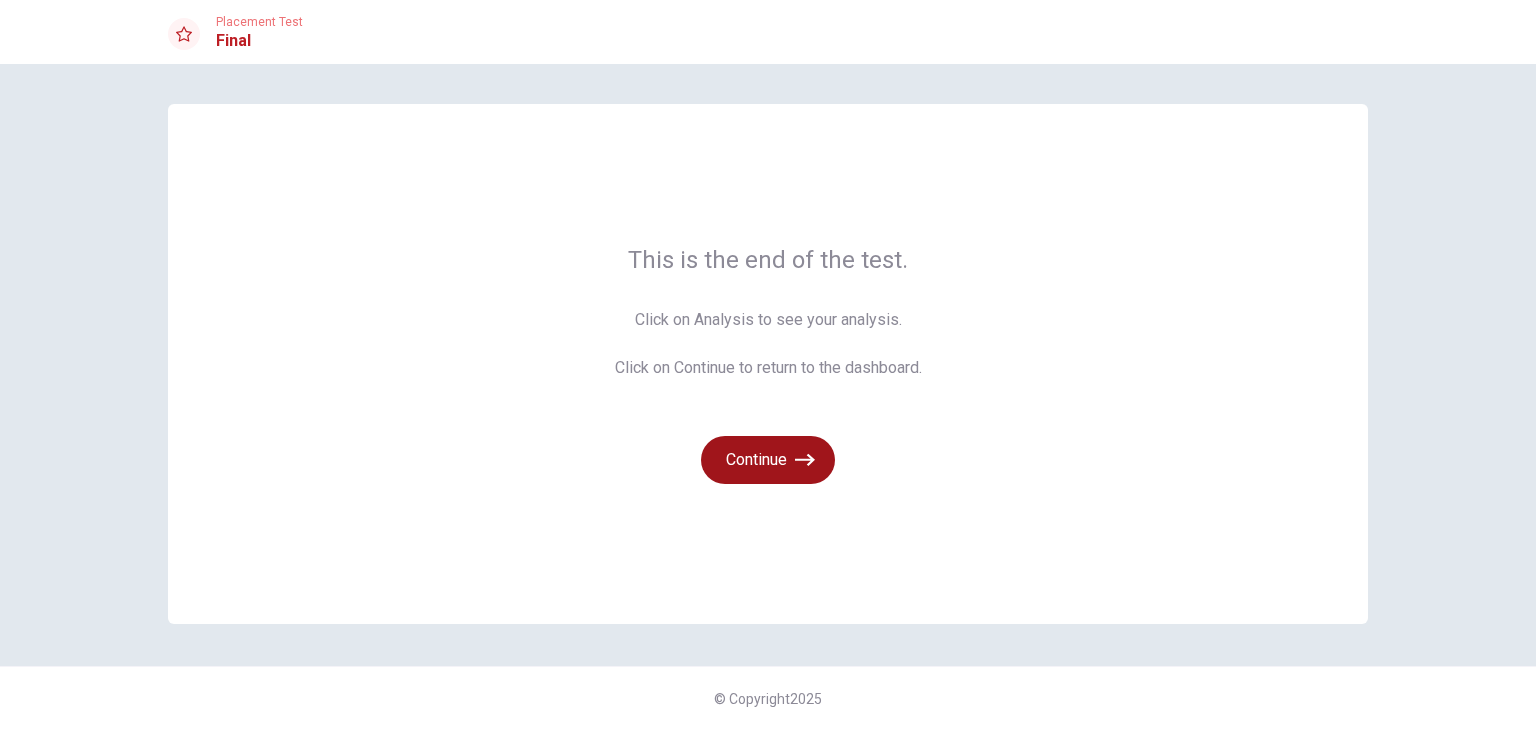 click on "Continue" at bounding box center [768, 460] 